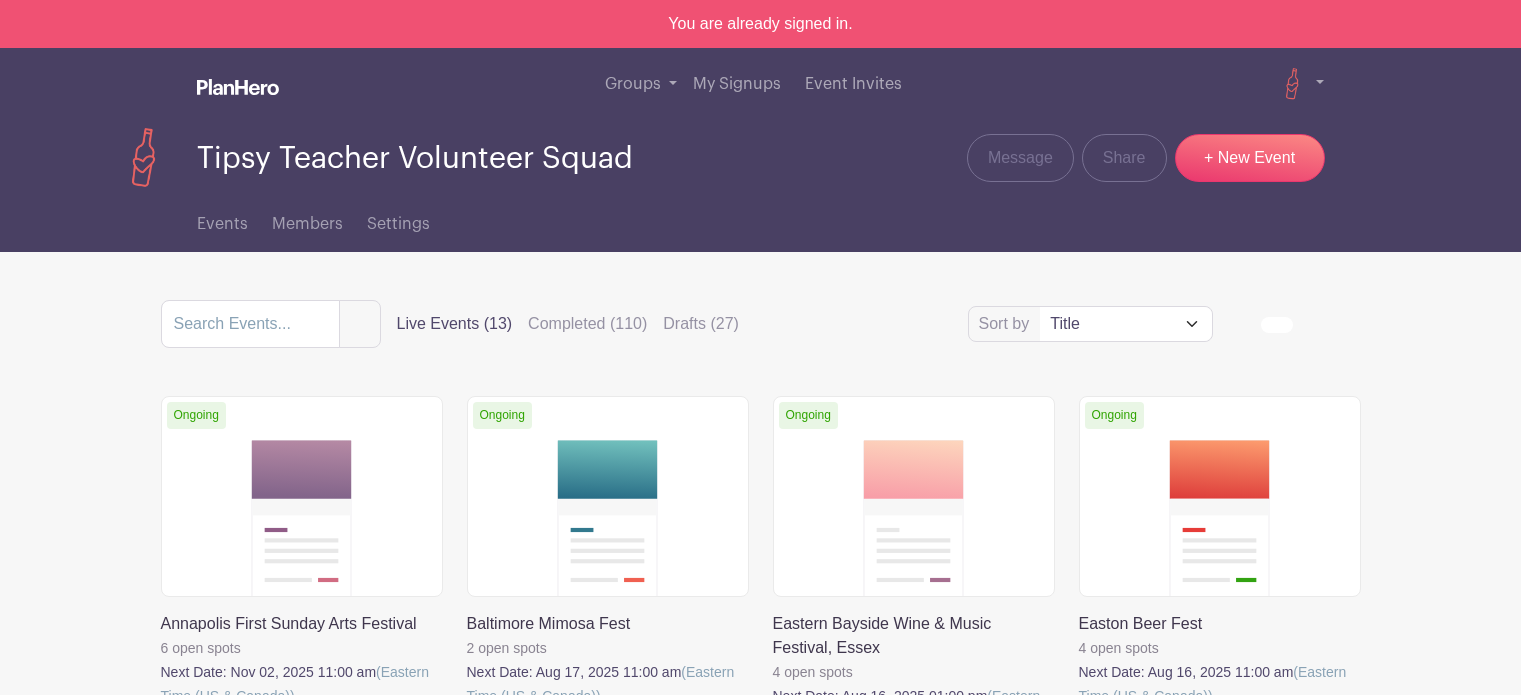 scroll, scrollTop: 0, scrollLeft: 0, axis: both 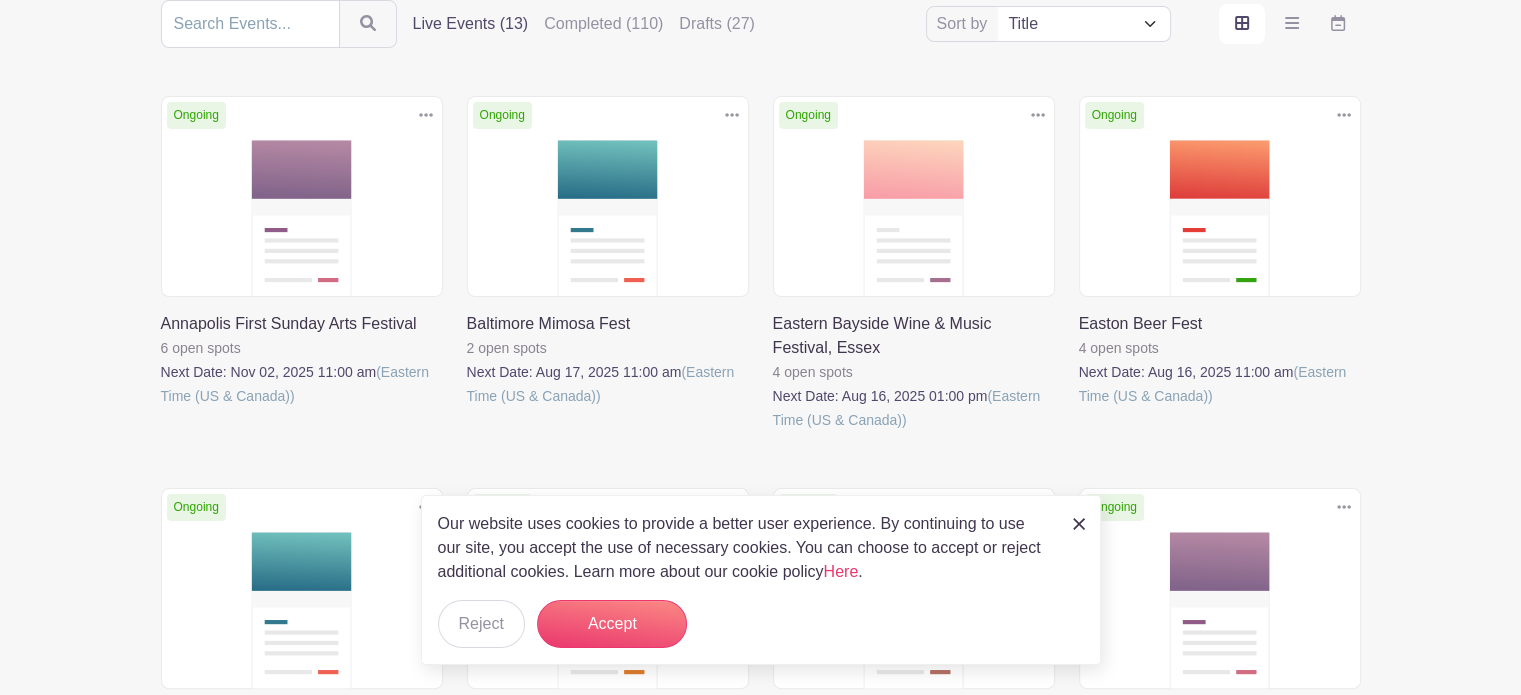 click on "Delete Event
Are you sure you want to delete this Event?
Yes, Delete
No, Cancel
Ongoing
Duplicate
Delete
Easton Beer Fest
4 open spots
Next Date: Aug 16, 2025 11:00 am  (Eastern Time (US & Canada))" at bounding box center [1220, 288] 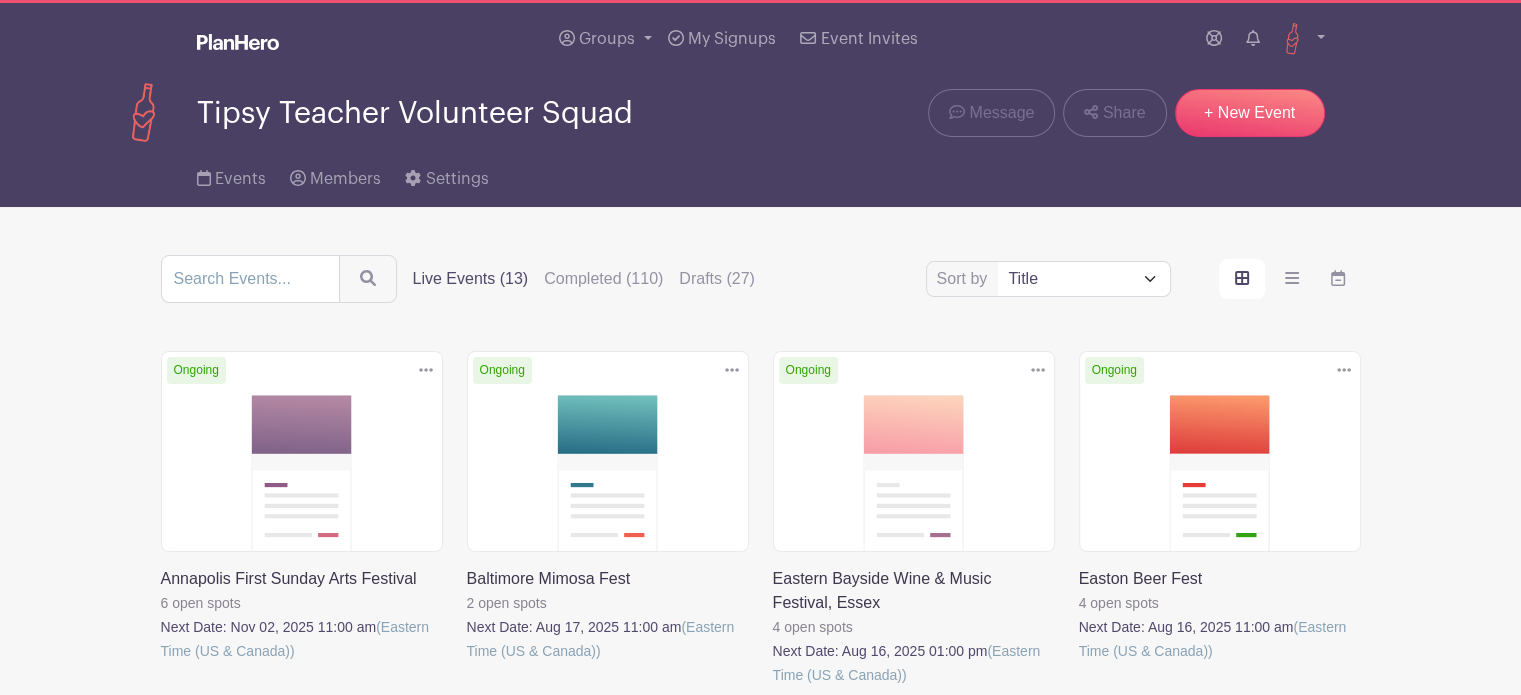 scroll, scrollTop: 0, scrollLeft: 0, axis: both 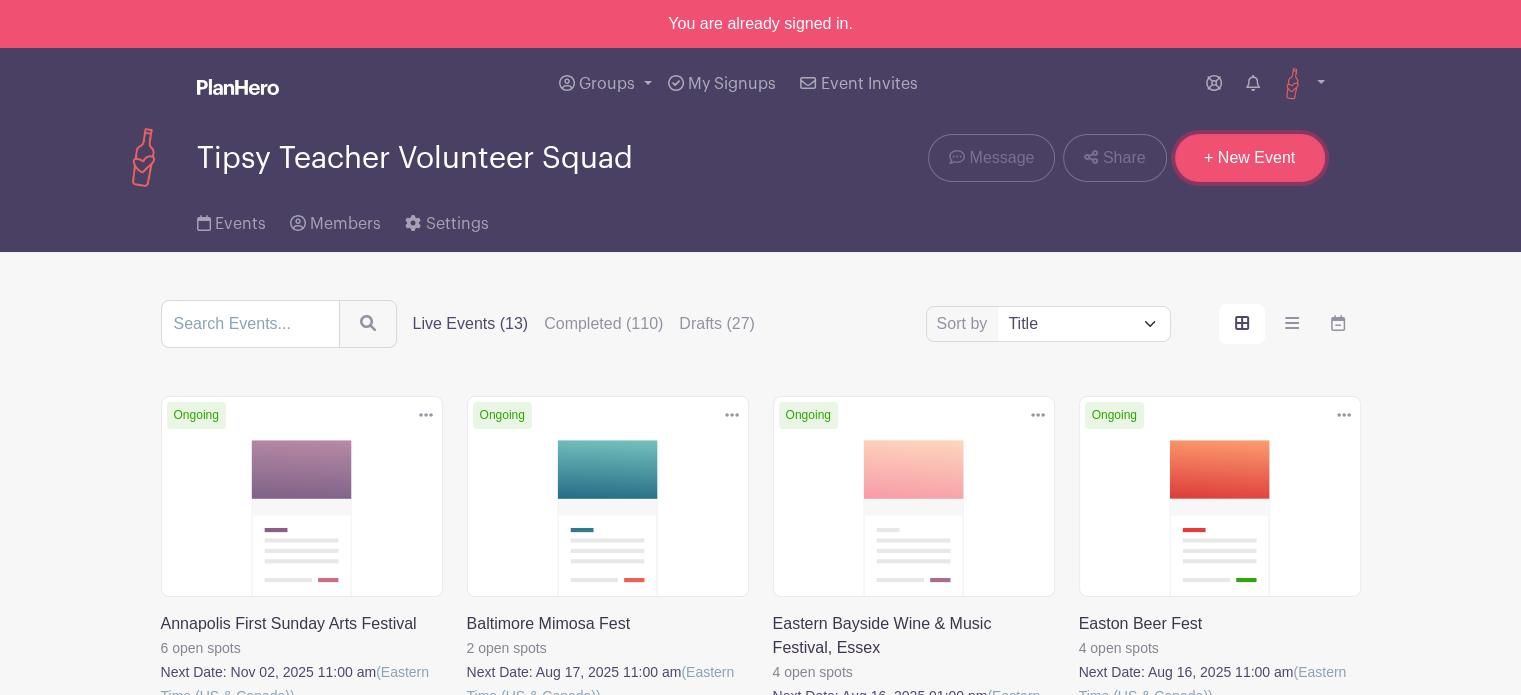 click on "+ New Event" at bounding box center [1250, 158] 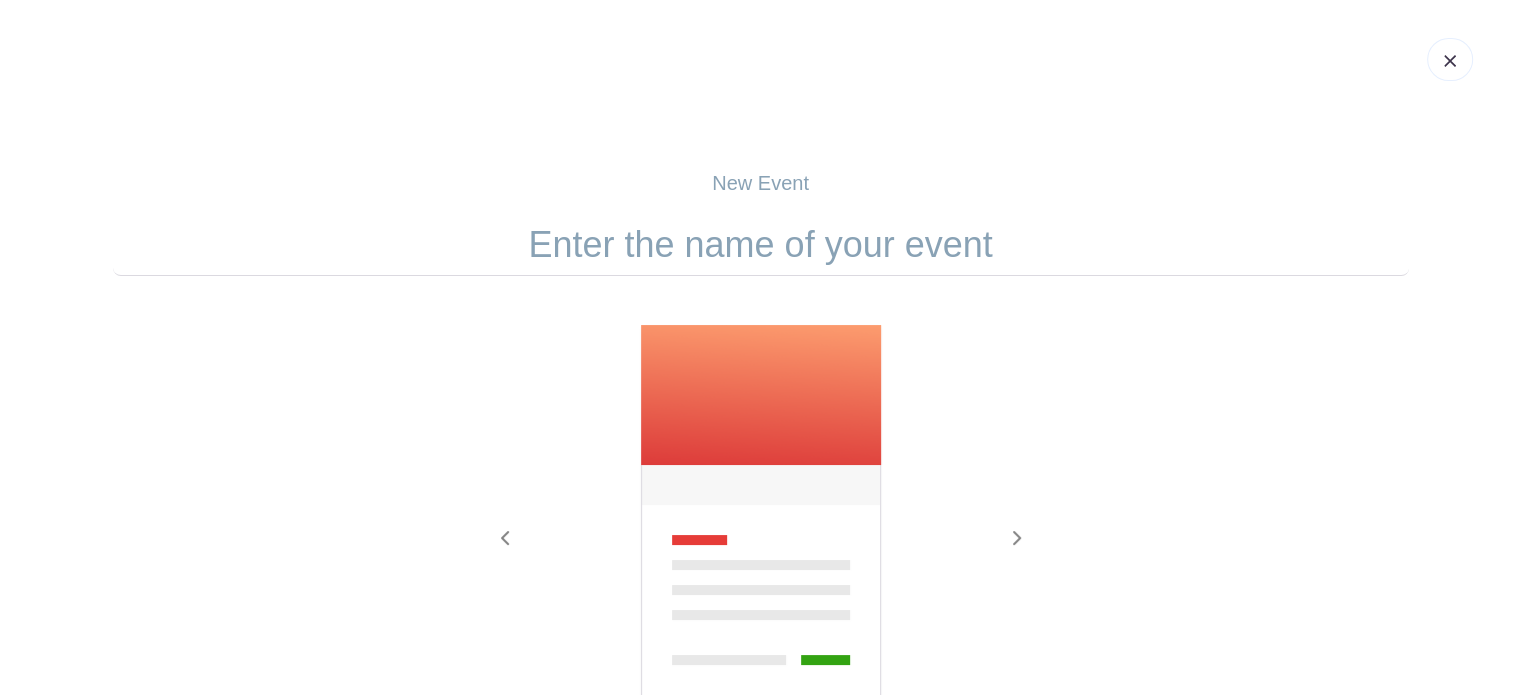 click at bounding box center (761, 245) 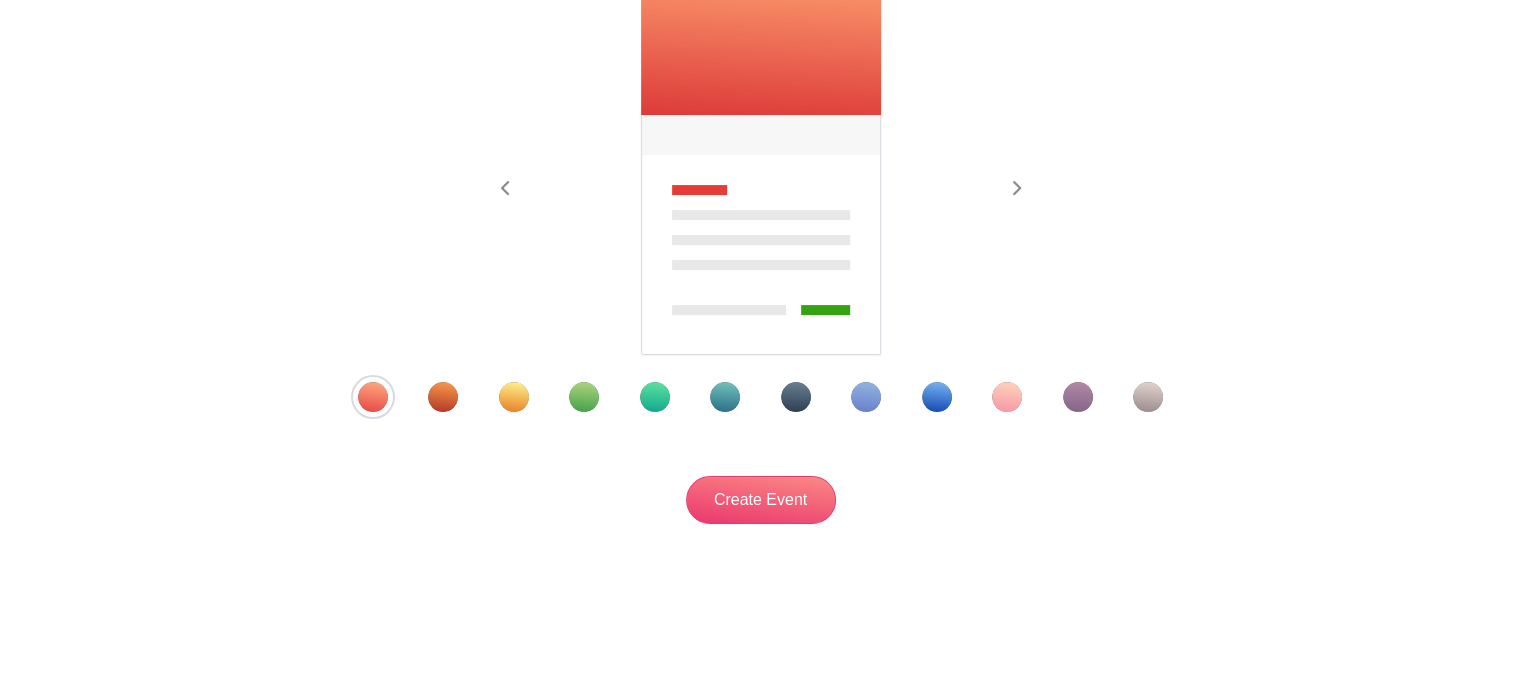 scroll, scrollTop: 351, scrollLeft: 0, axis: vertical 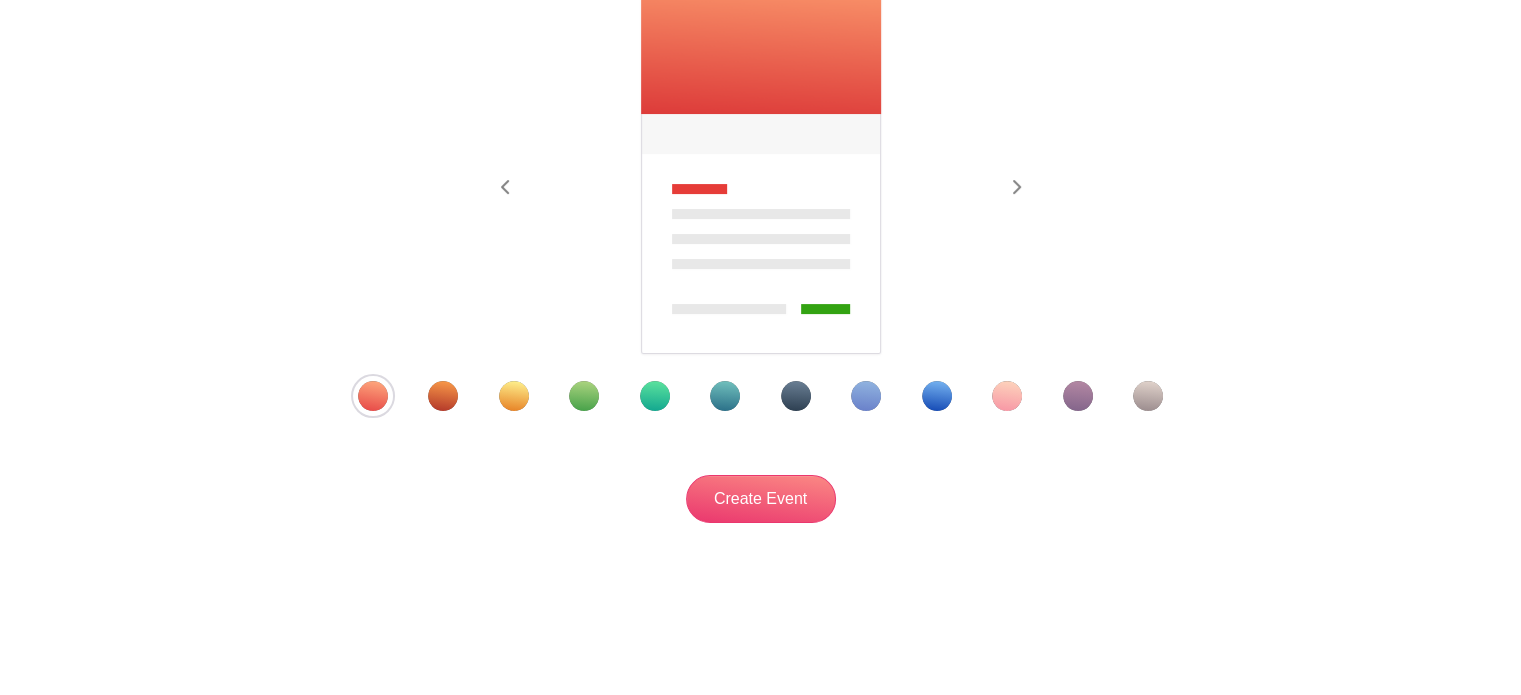 type on "Thurmont Main Street Art & Wine Stroll - Fall" 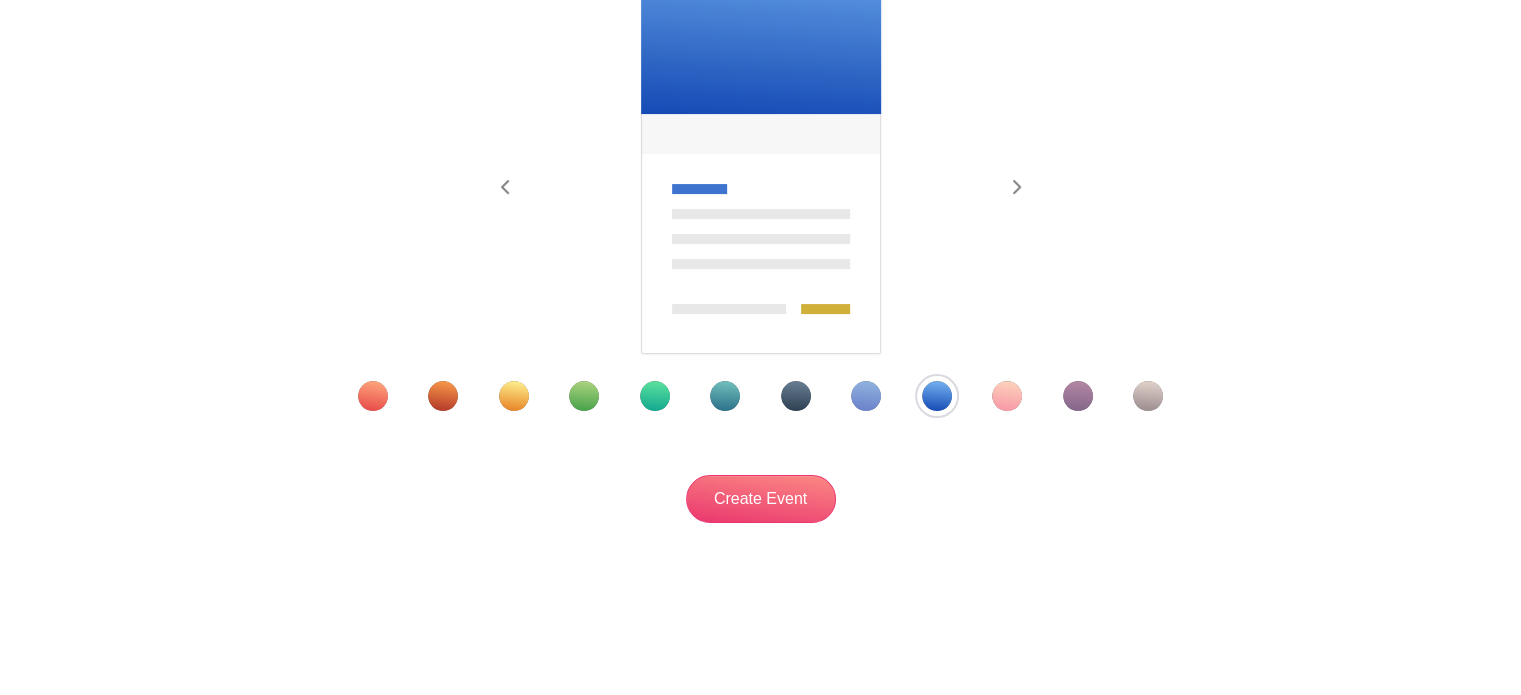 click at bounding box center [514, 396] 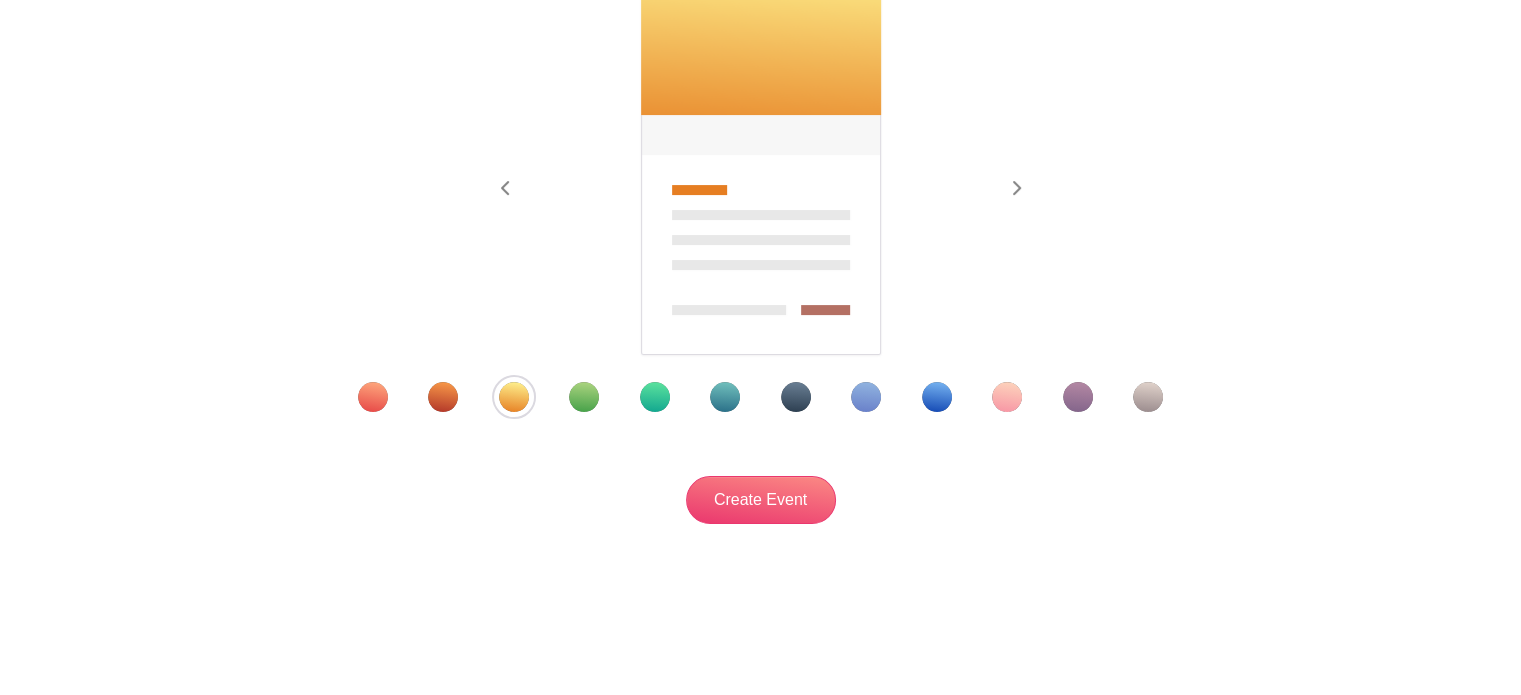 scroll, scrollTop: 351, scrollLeft: 0, axis: vertical 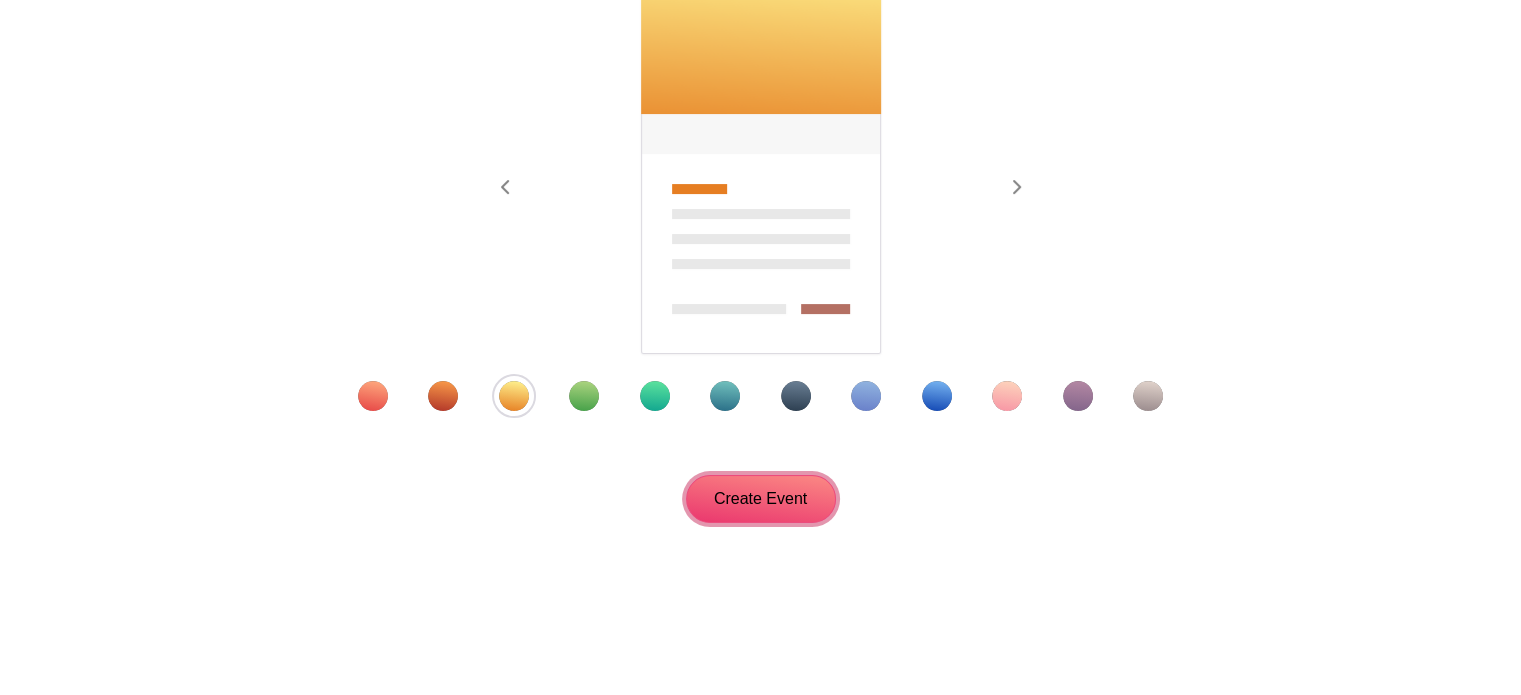 click on "Create Event" at bounding box center (761, 499) 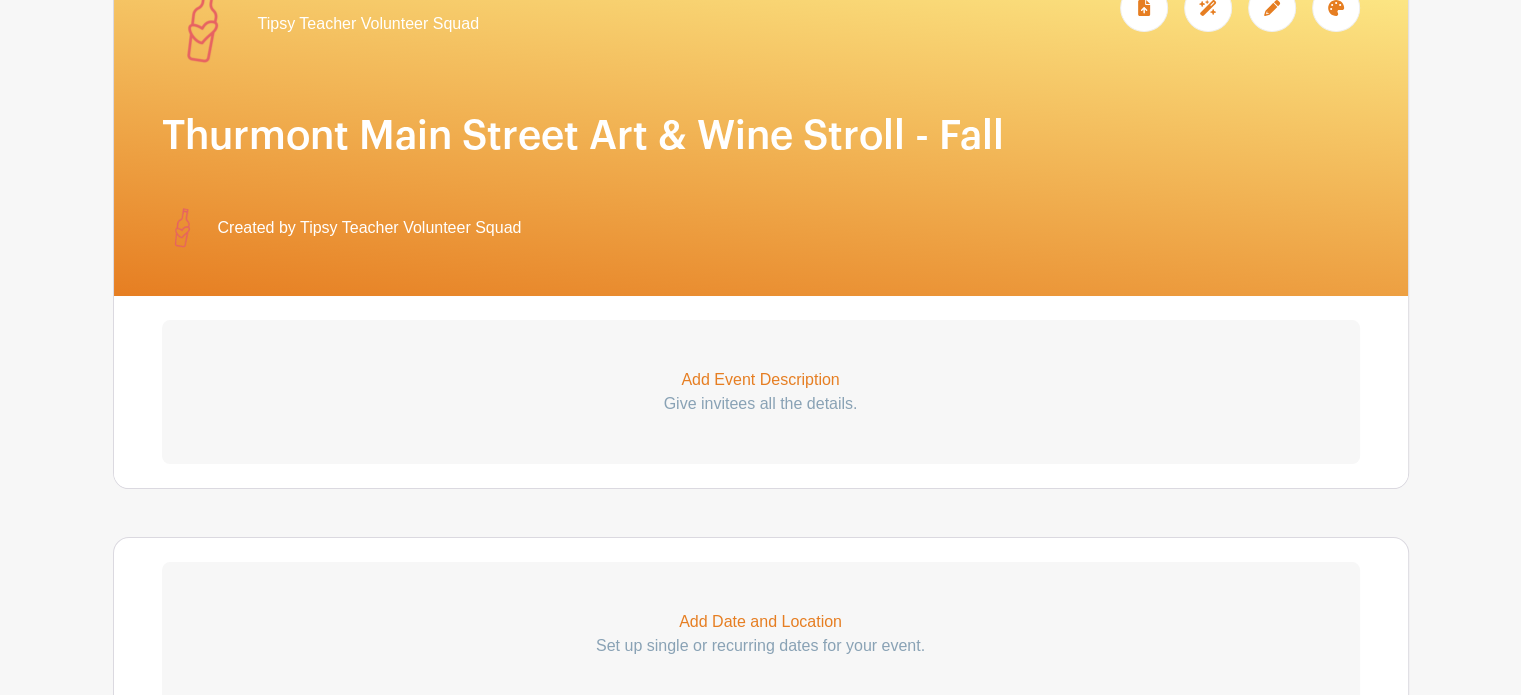scroll, scrollTop: 400, scrollLeft: 0, axis: vertical 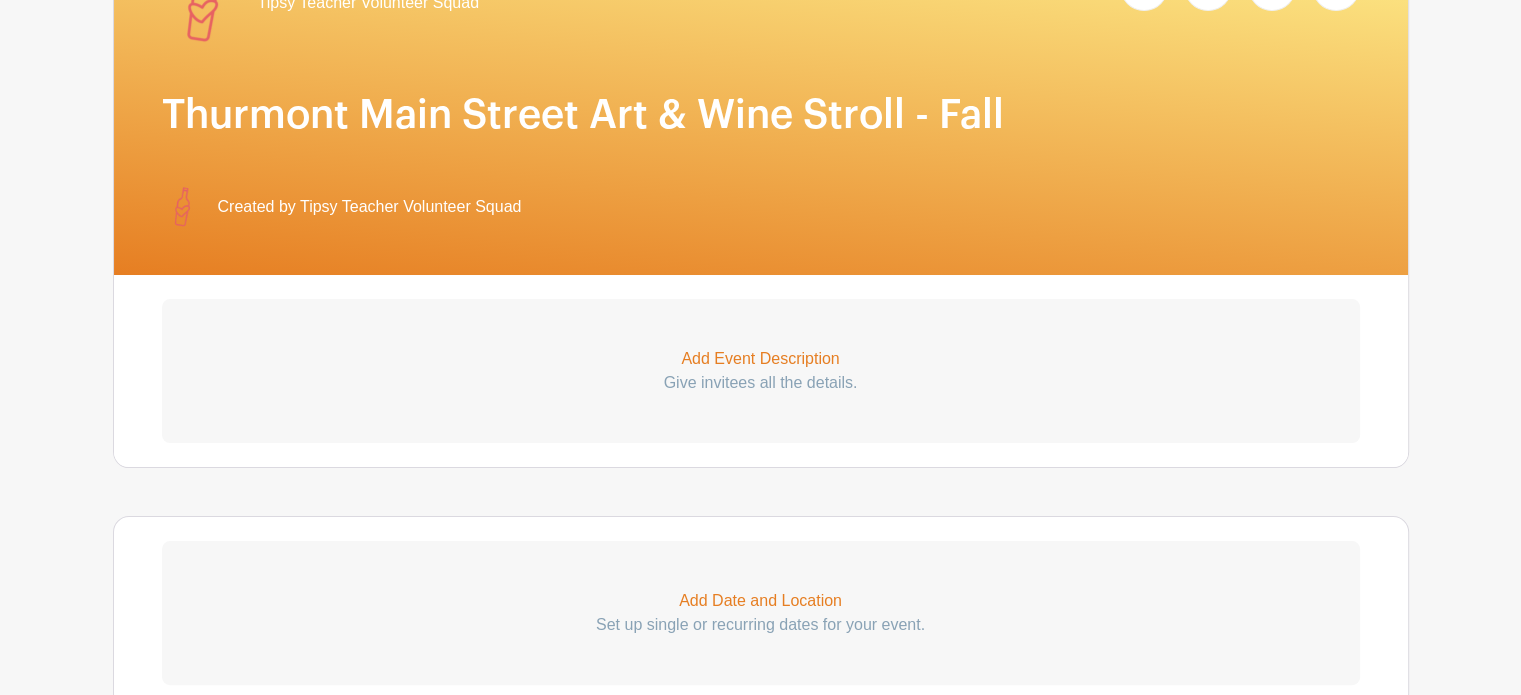 click on "Give invitees all the details." at bounding box center (761, 383) 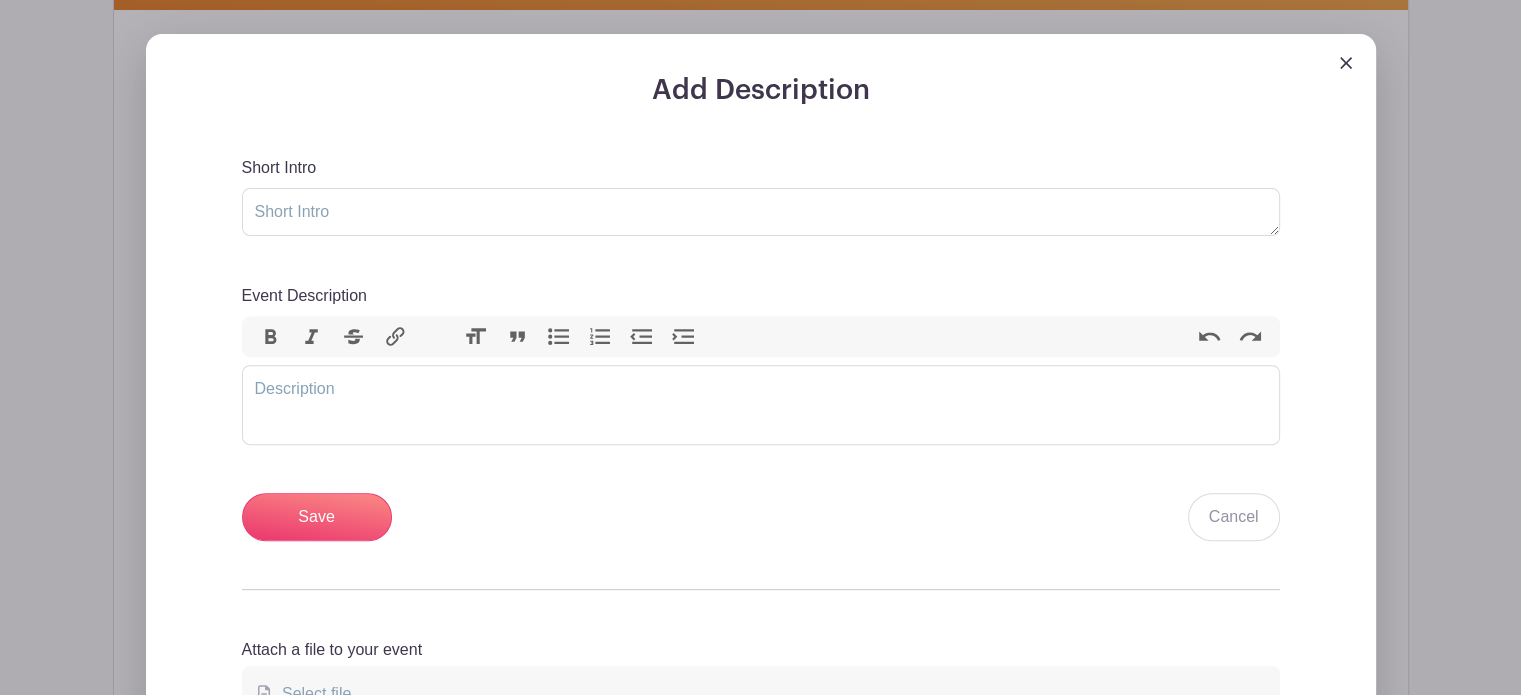 scroll, scrollTop: 700, scrollLeft: 0, axis: vertical 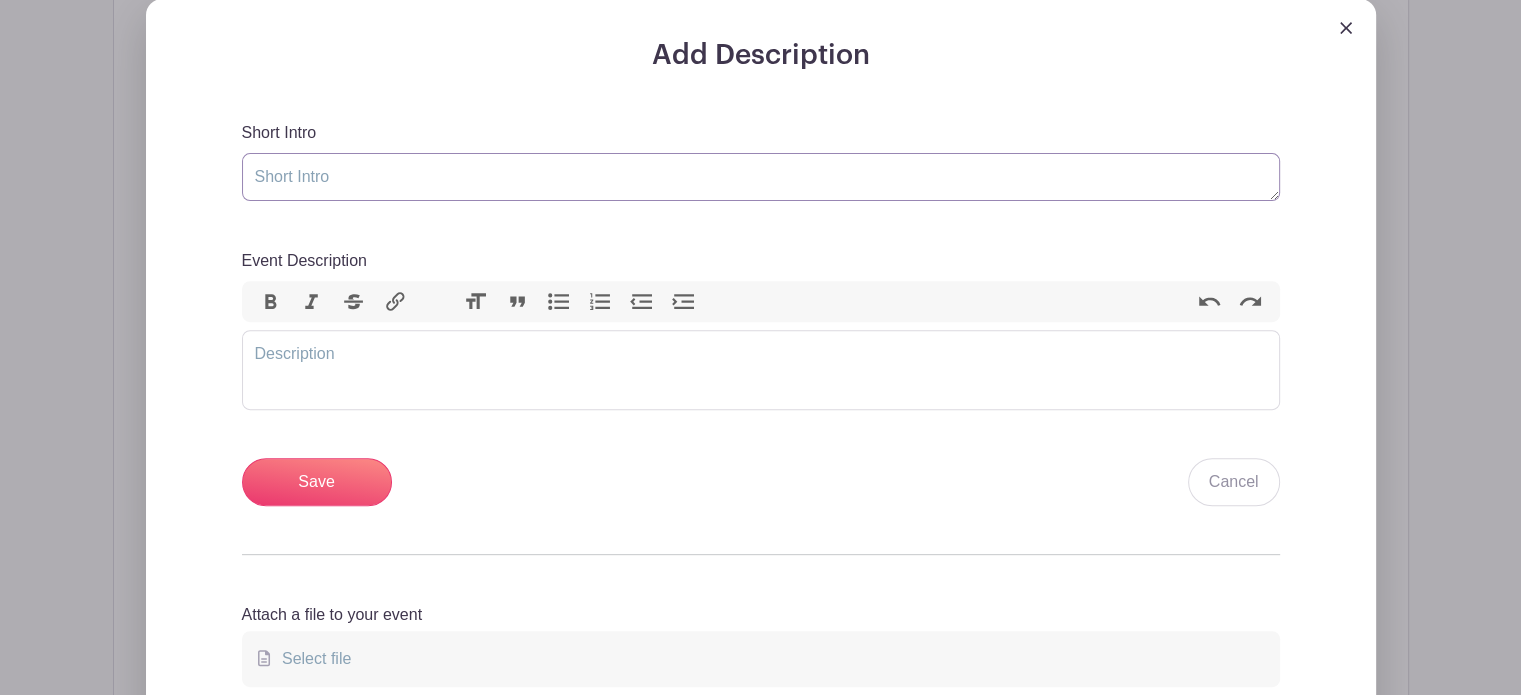 click on "Short Intro" at bounding box center [761, 177] 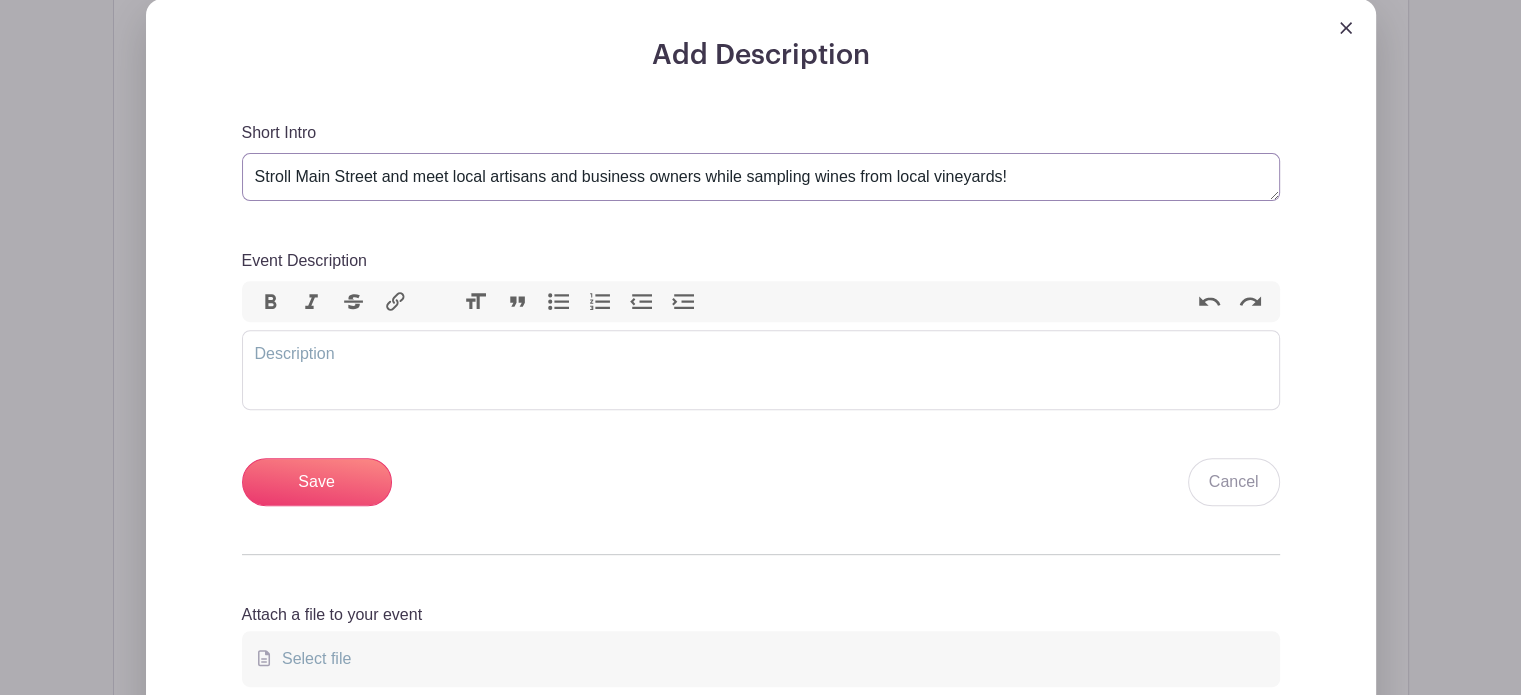 type on "Stroll Main Street and meet local artisans and business owners while sampling wines from local vineyards!" 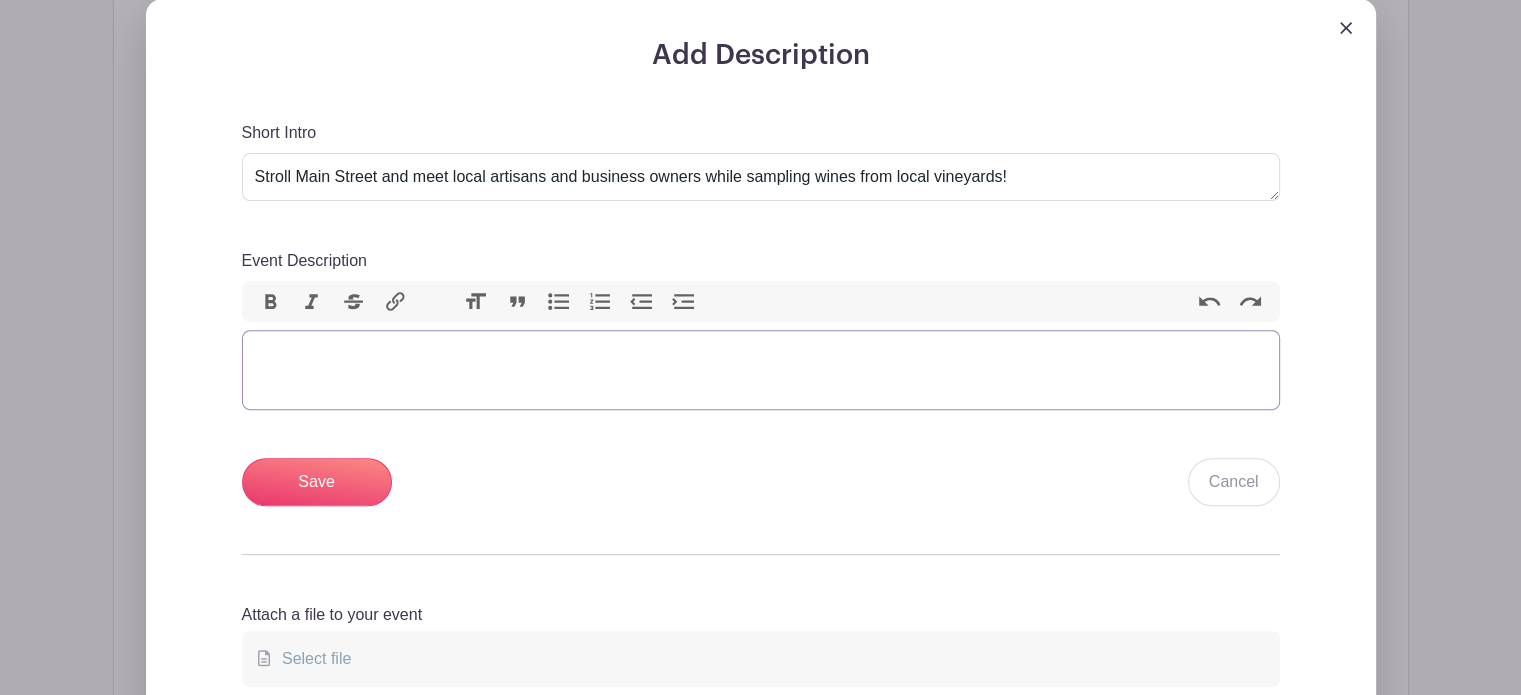 click at bounding box center [761, 370] 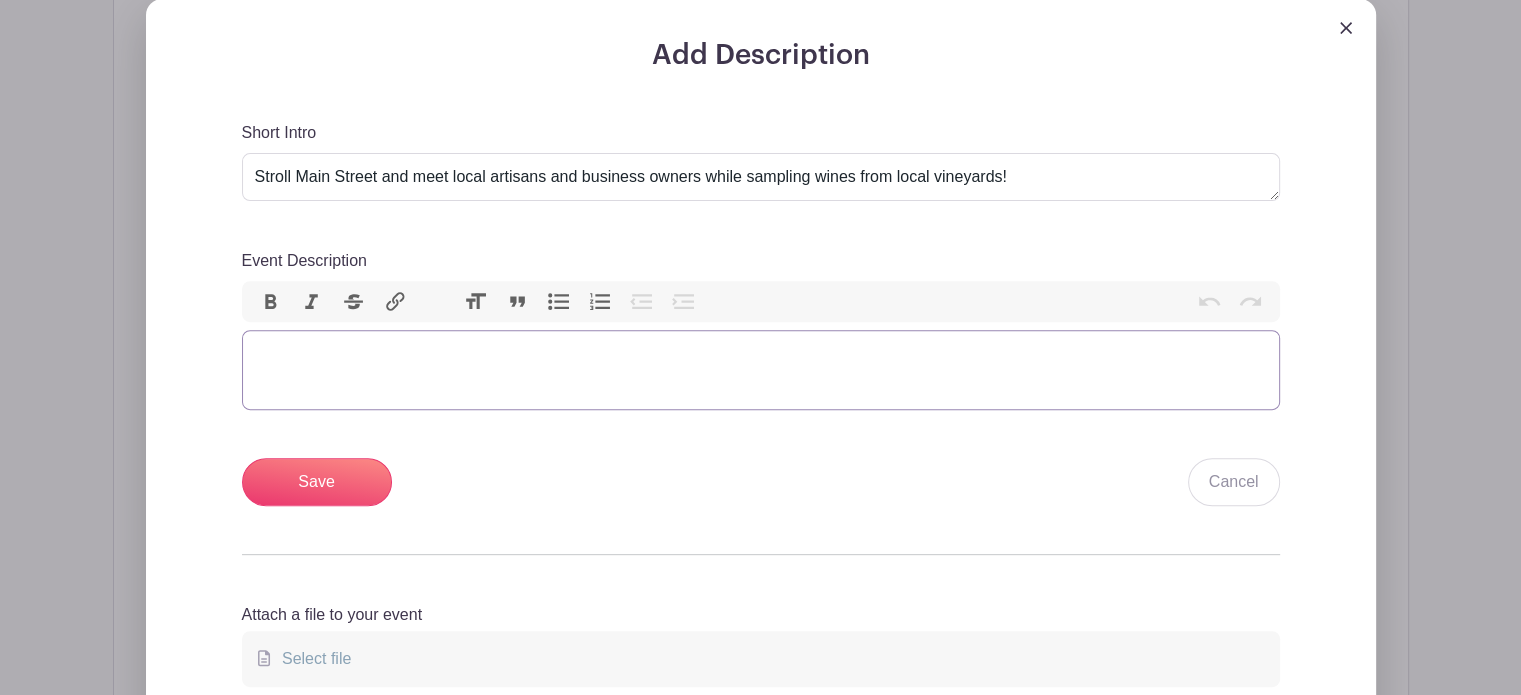 click at bounding box center [761, 370] 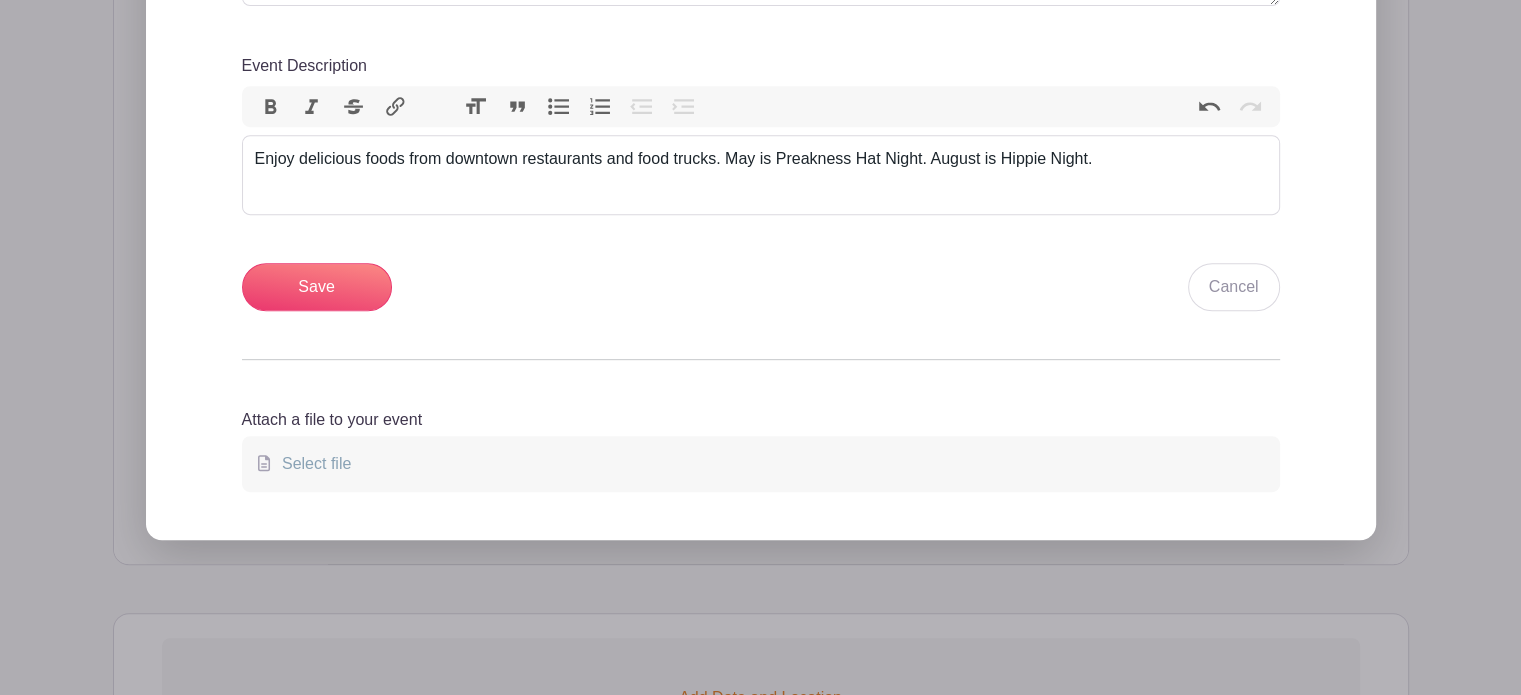 scroll, scrollTop: 900, scrollLeft: 0, axis: vertical 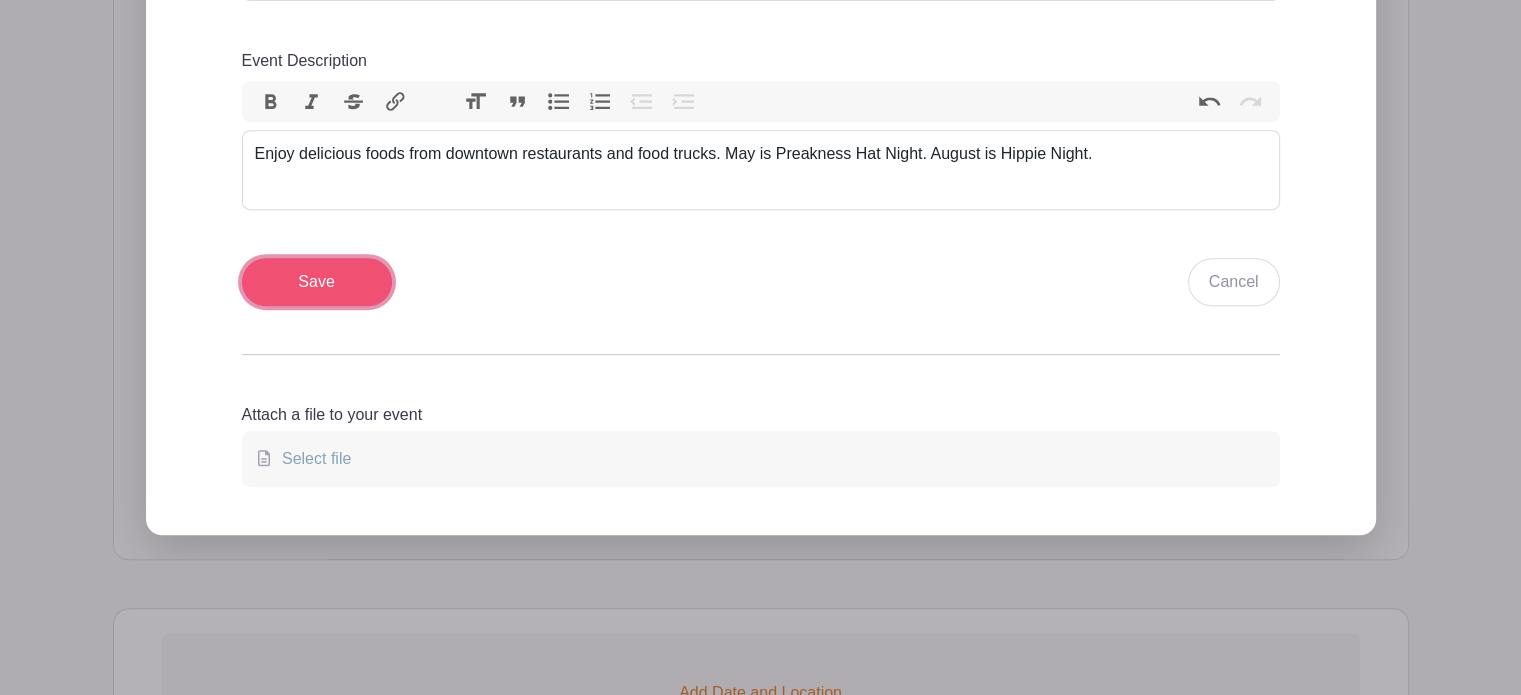 click on "Save" at bounding box center [317, 282] 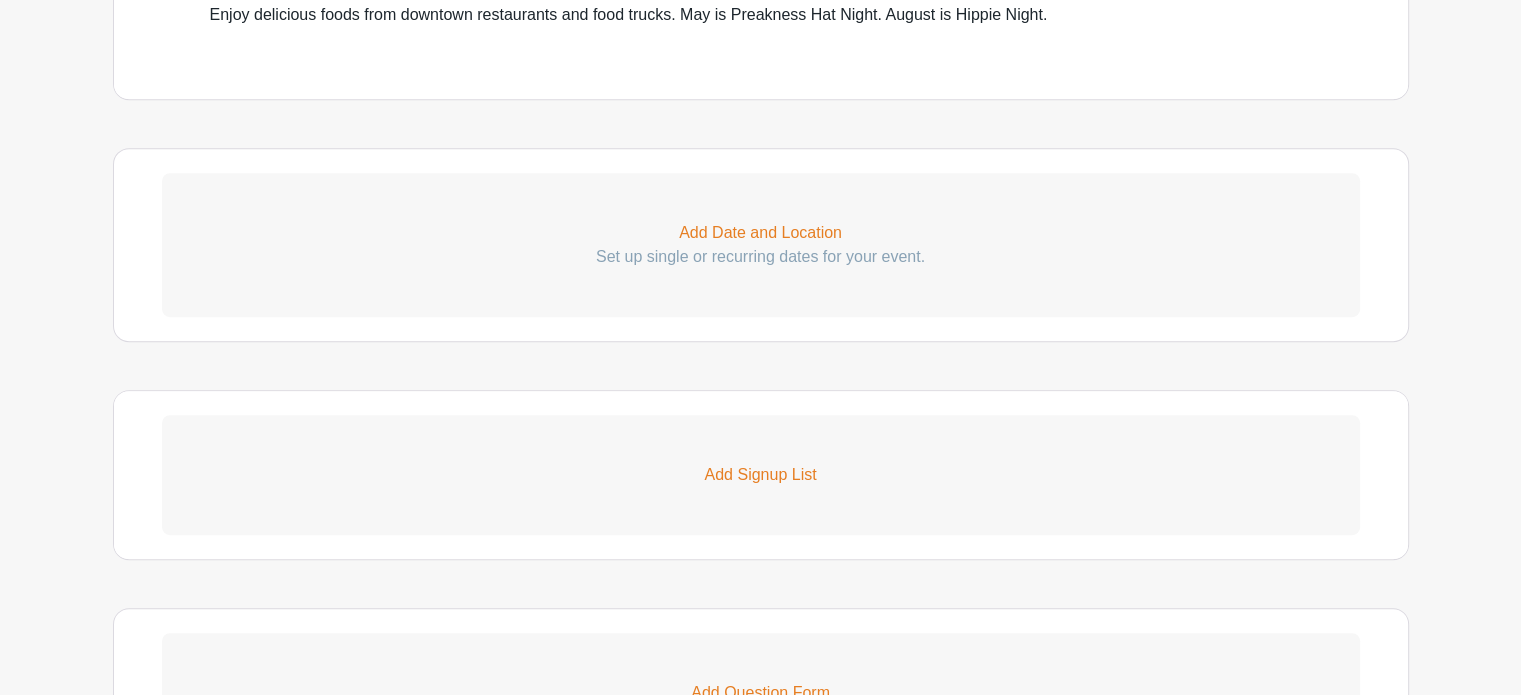 scroll, scrollTop: 1160, scrollLeft: 0, axis: vertical 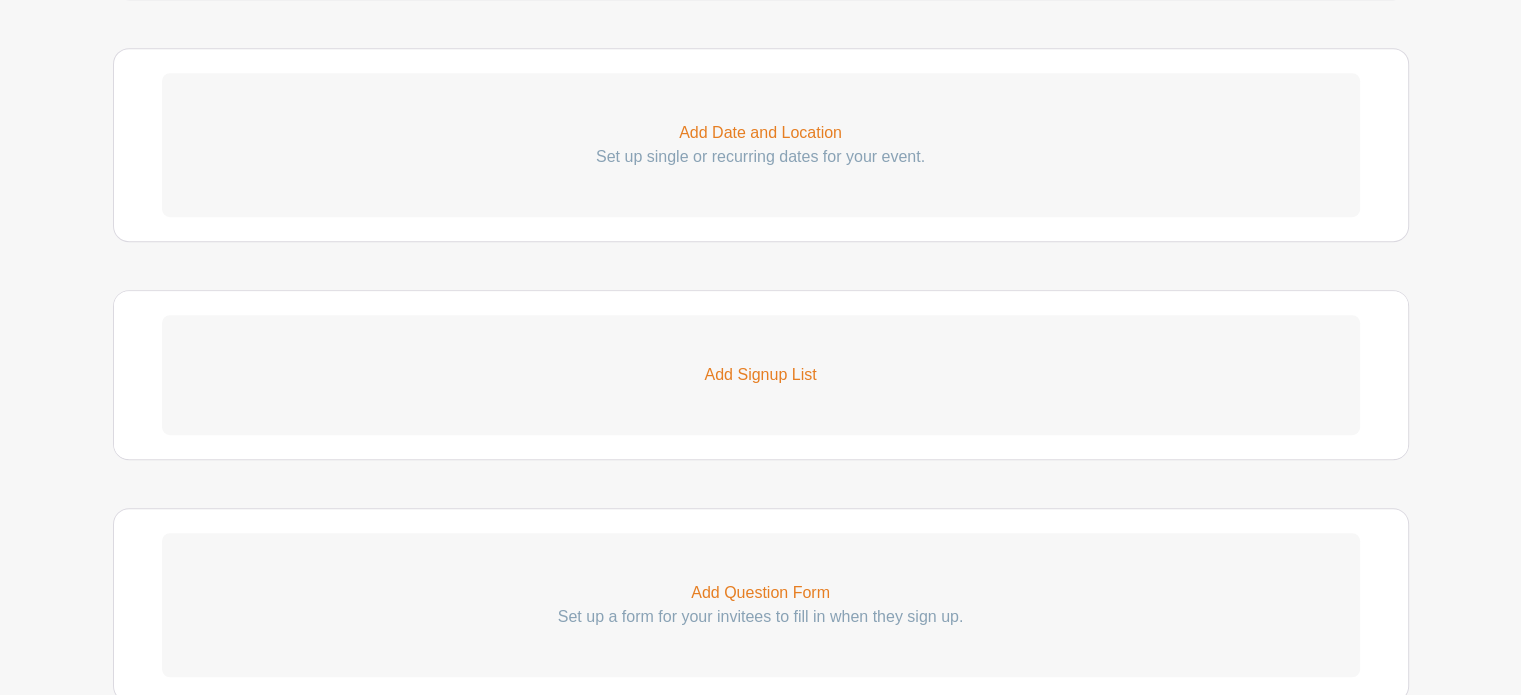 click on "Add Signup List" at bounding box center [761, 375] 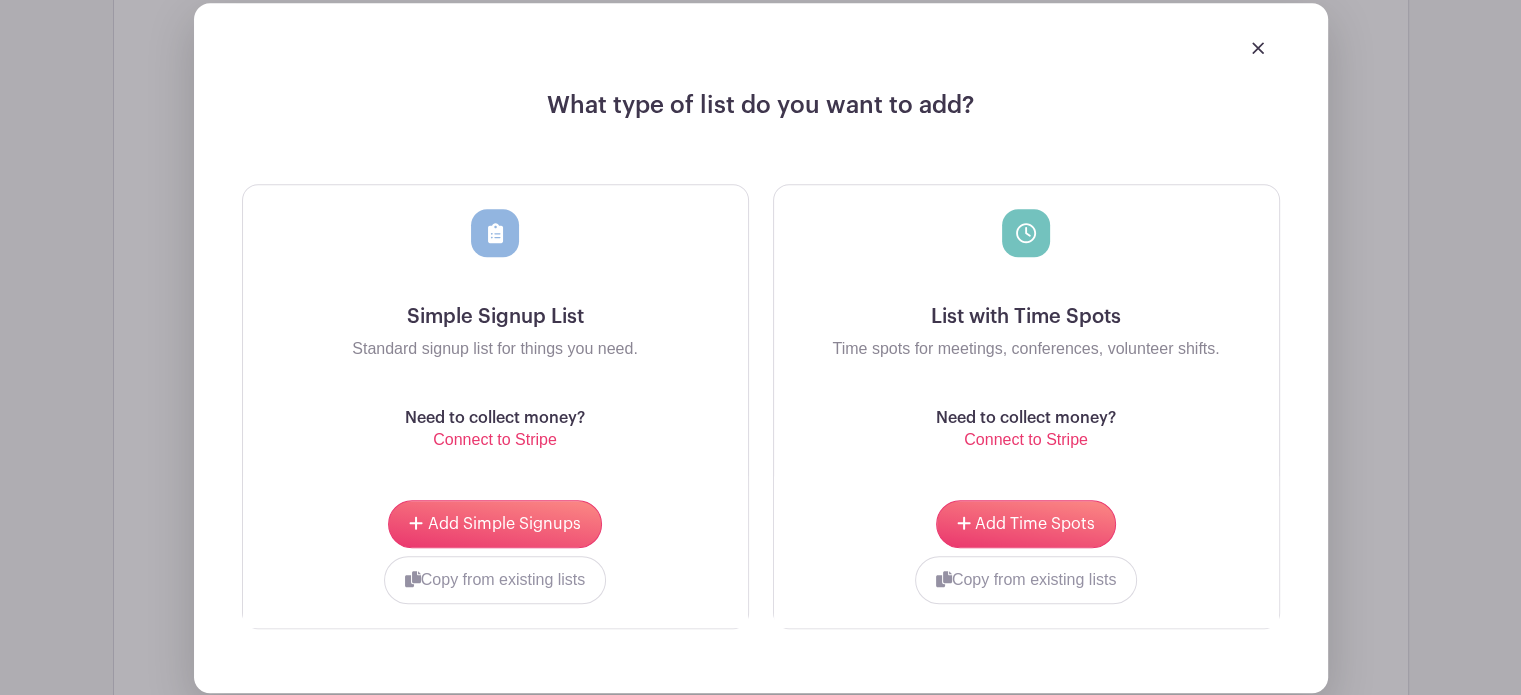 scroll, scrollTop: 1560, scrollLeft: 0, axis: vertical 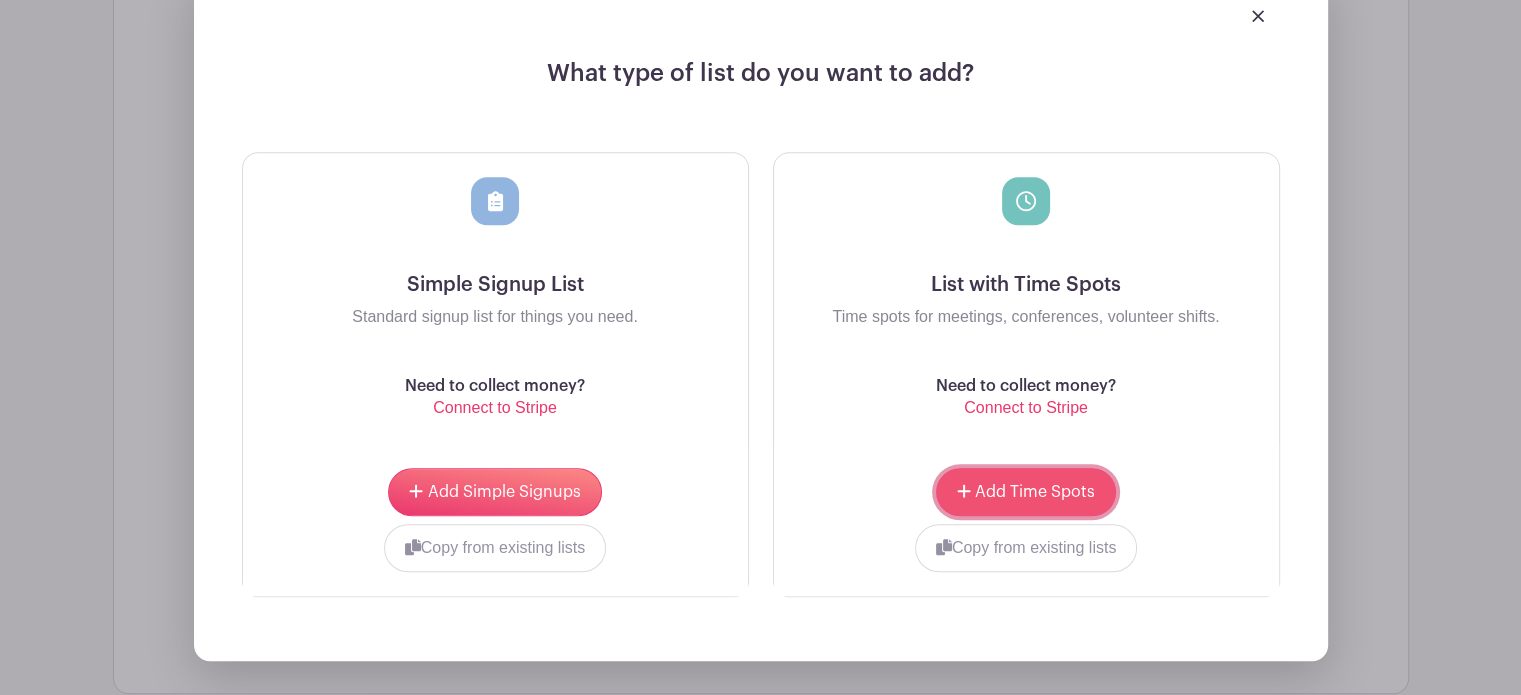 click on "Add Time Spots" at bounding box center (1035, 492) 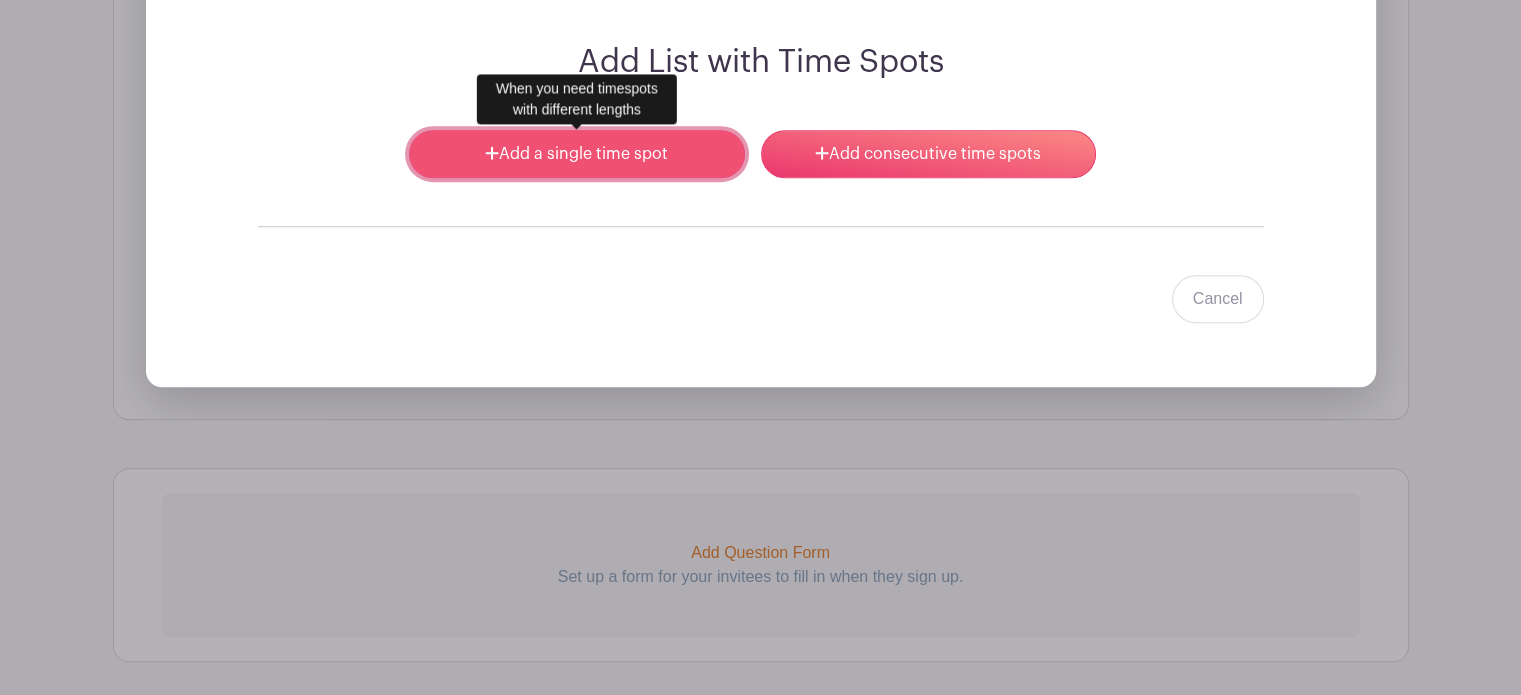 click on "Add a single time spot" at bounding box center [576, 154] 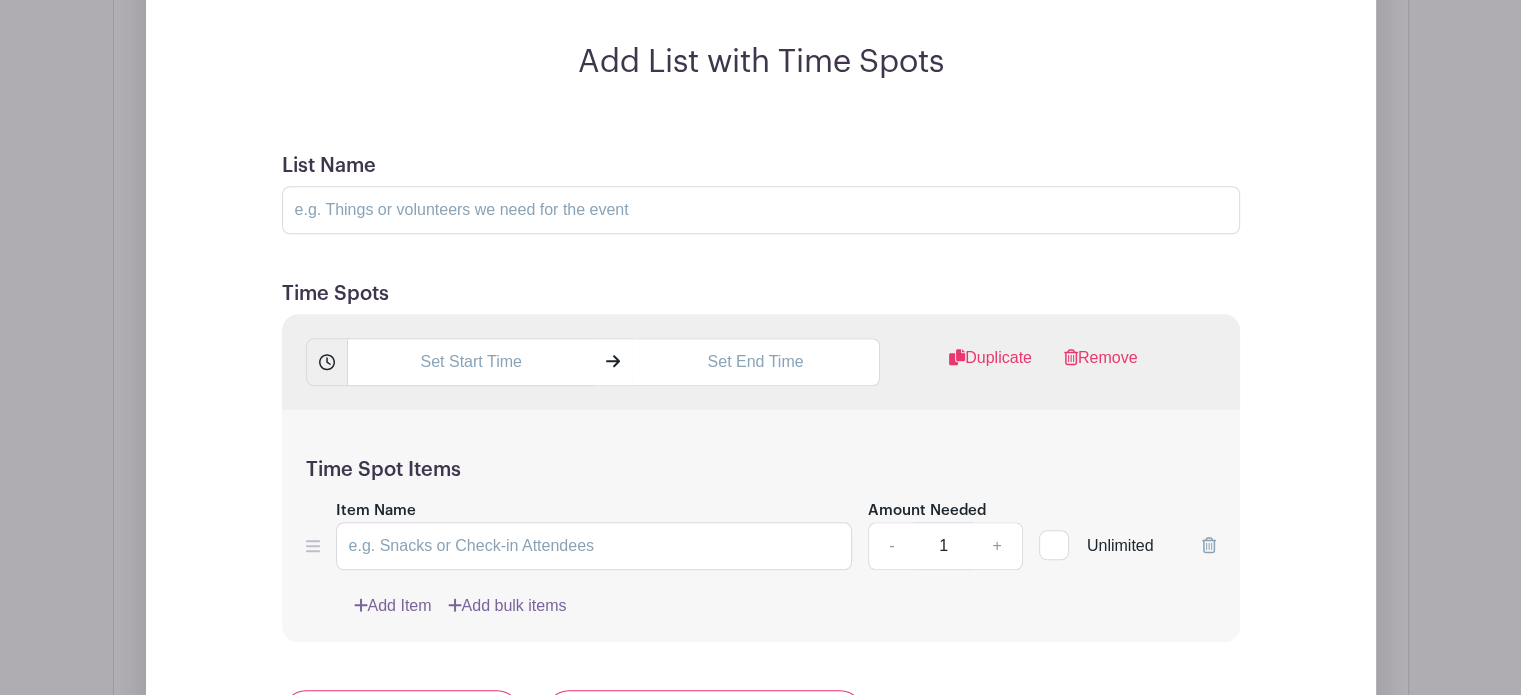 scroll, scrollTop: 1160, scrollLeft: 0, axis: vertical 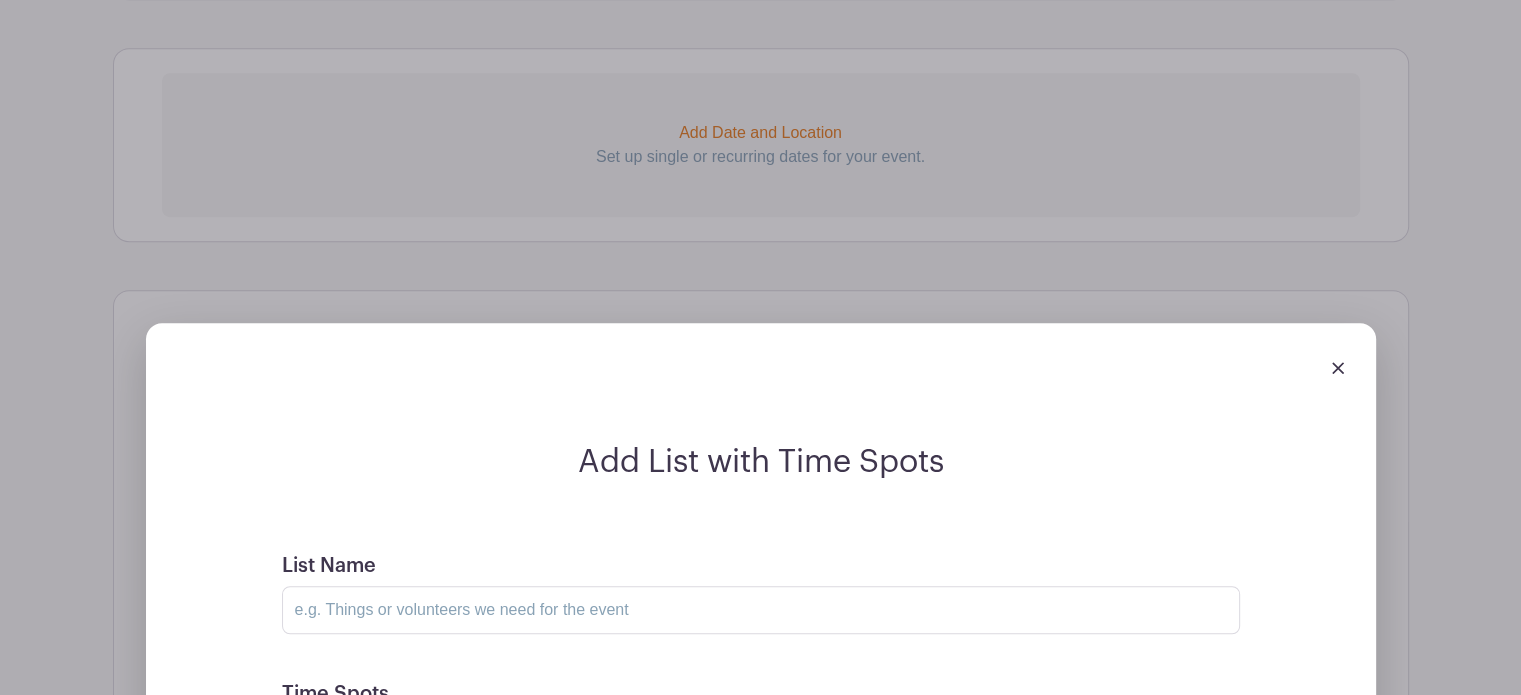 click at bounding box center (1338, 368) 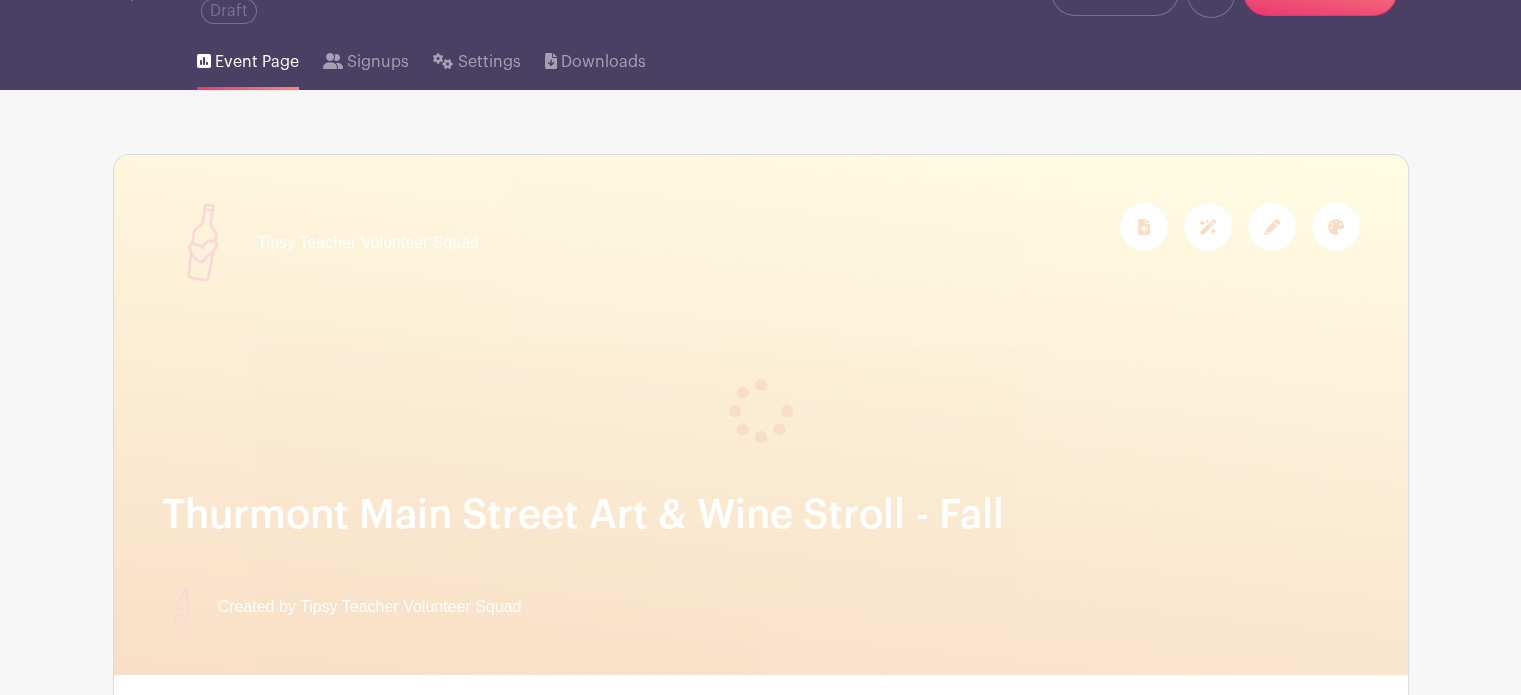 scroll, scrollTop: 0, scrollLeft: 0, axis: both 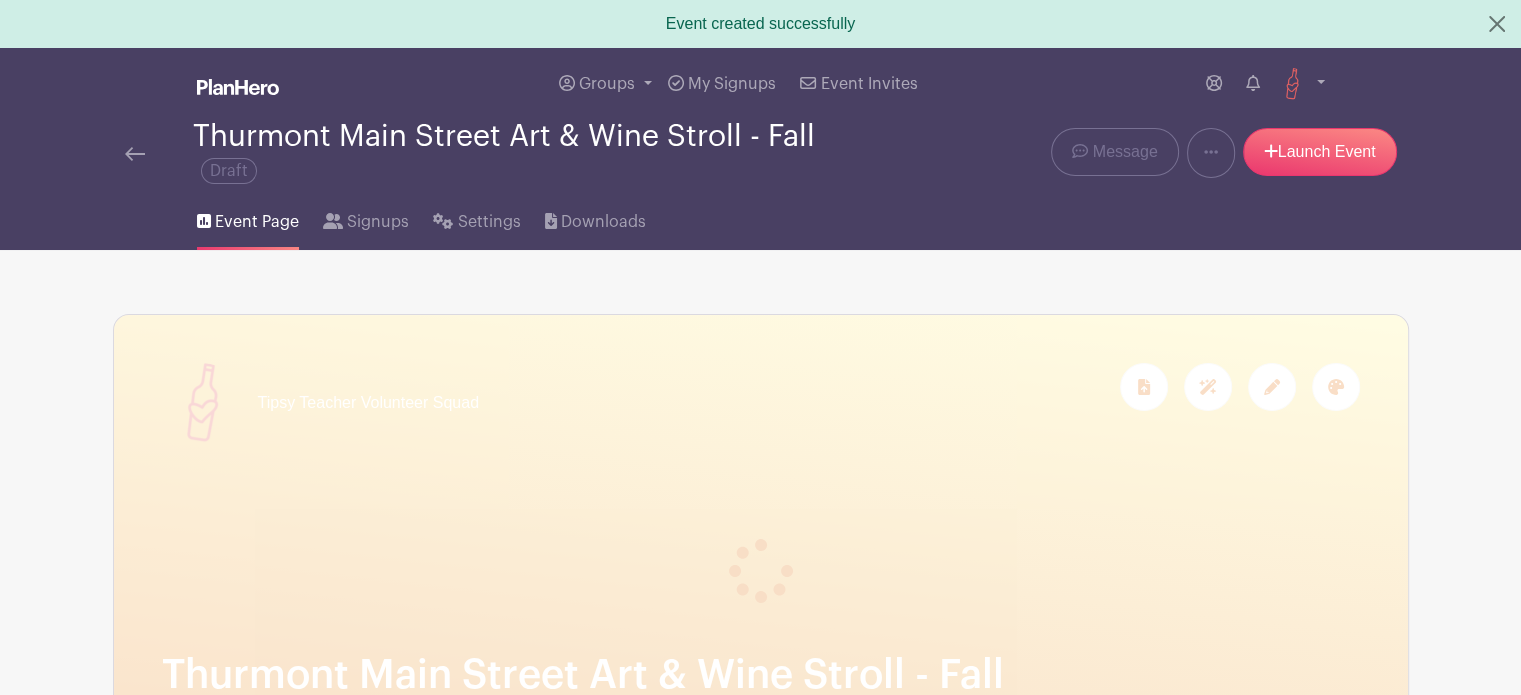 click at bounding box center [135, 154] 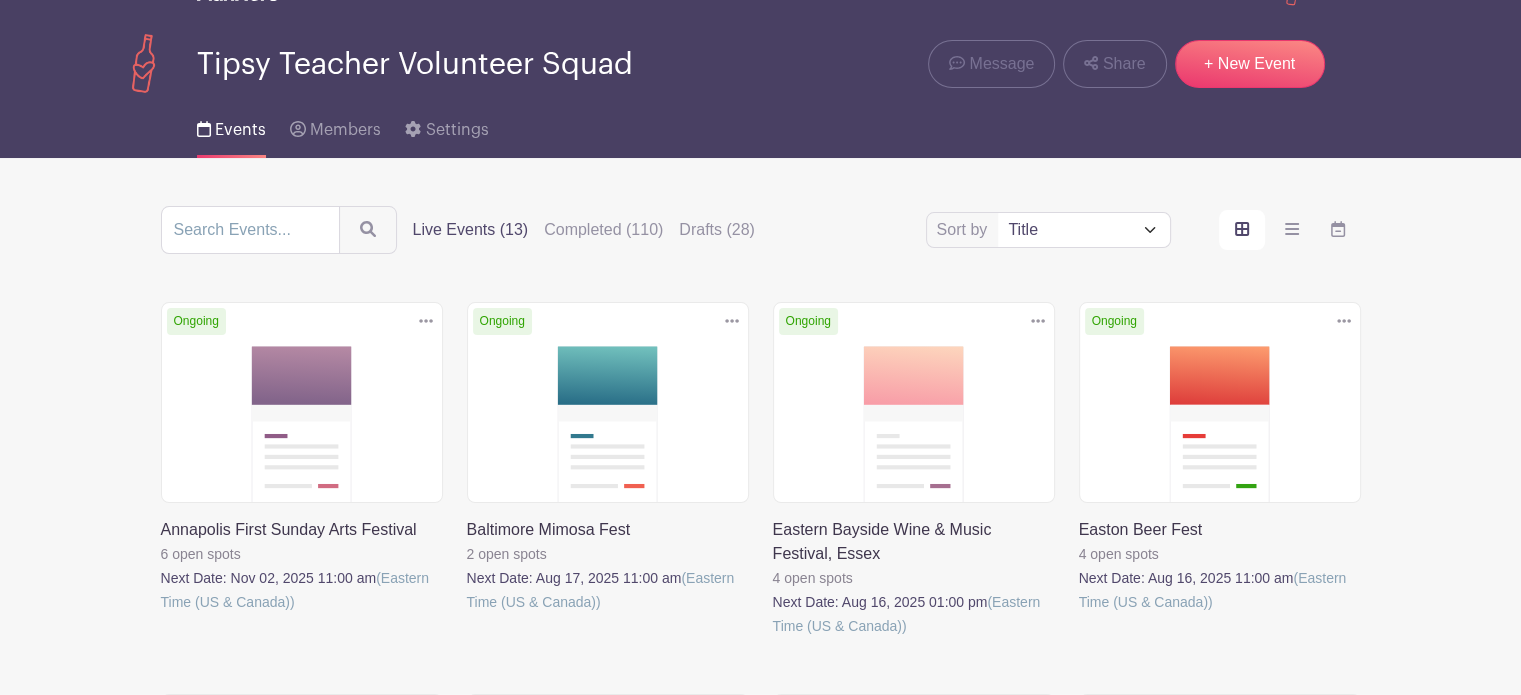 scroll, scrollTop: 0, scrollLeft: 0, axis: both 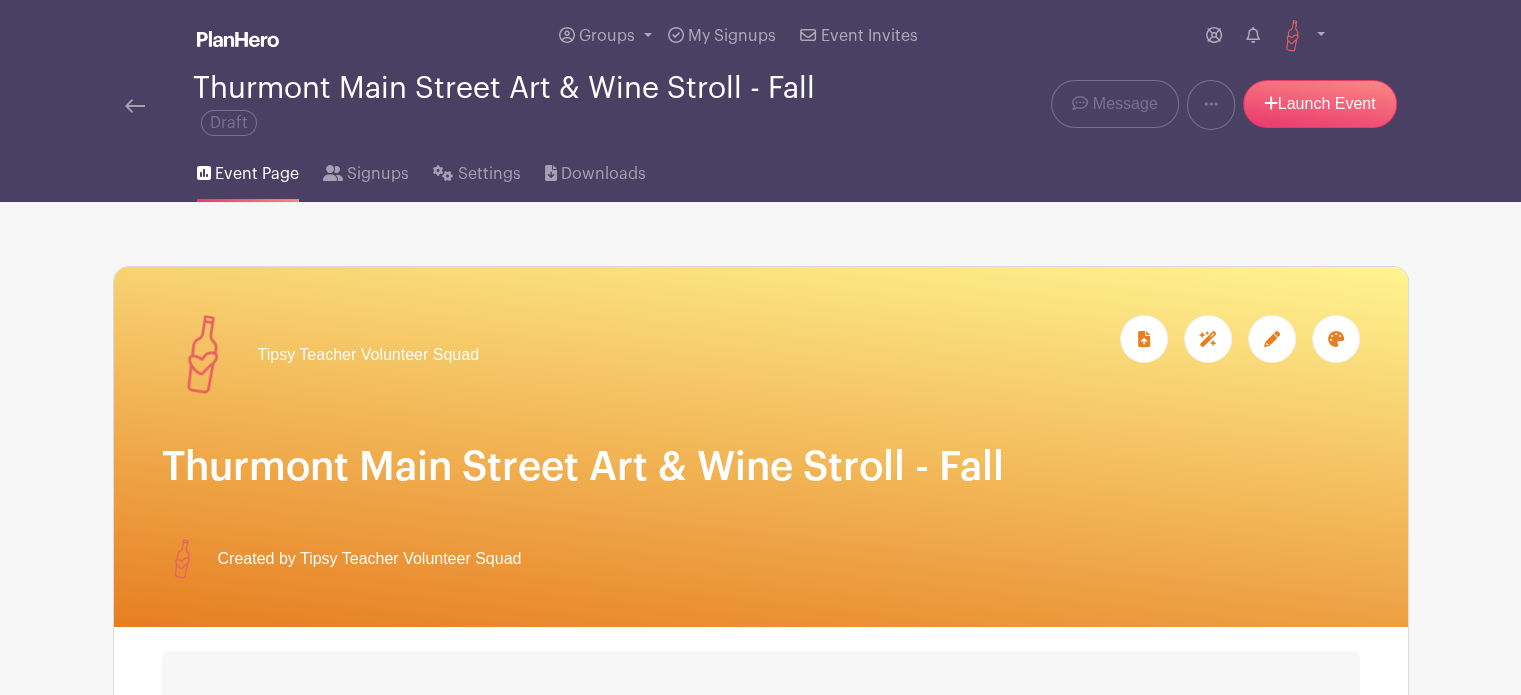 click at bounding box center [135, 106] 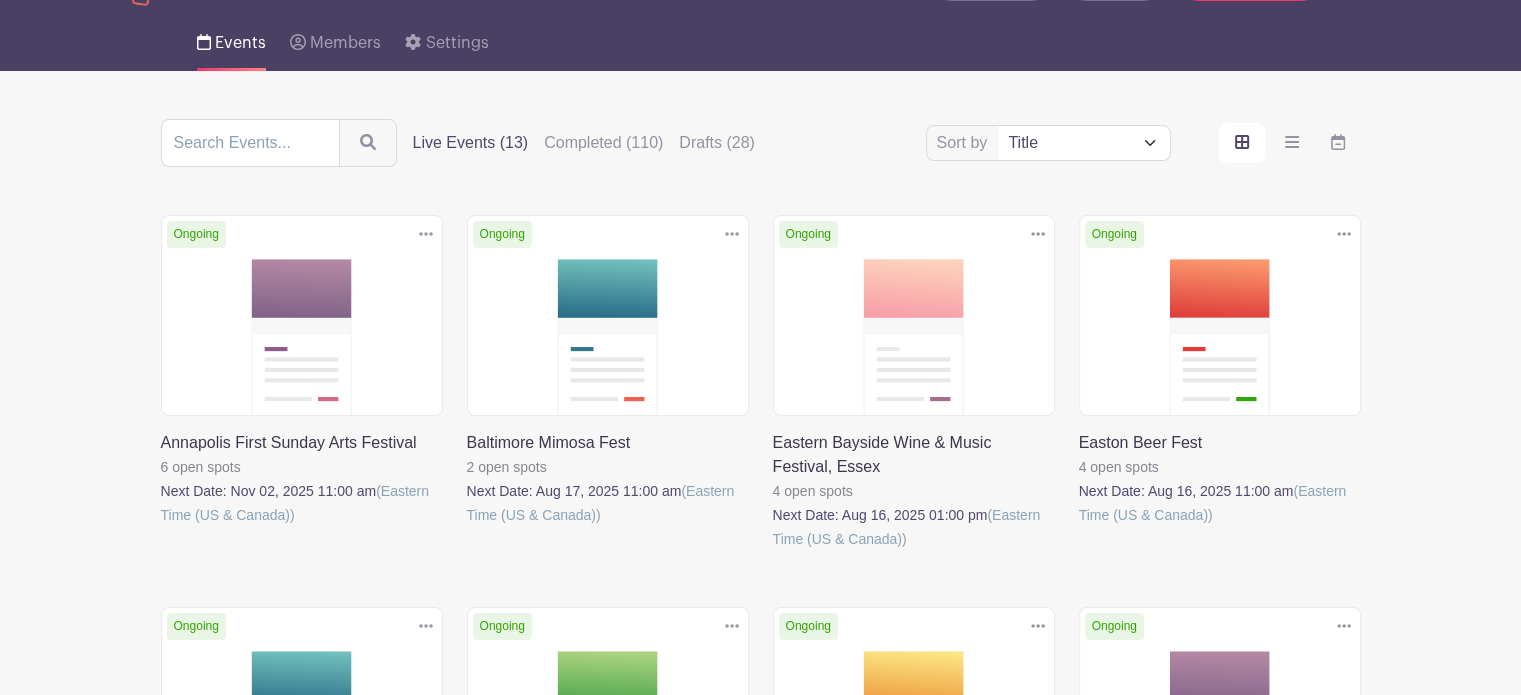 scroll, scrollTop: 200, scrollLeft: 0, axis: vertical 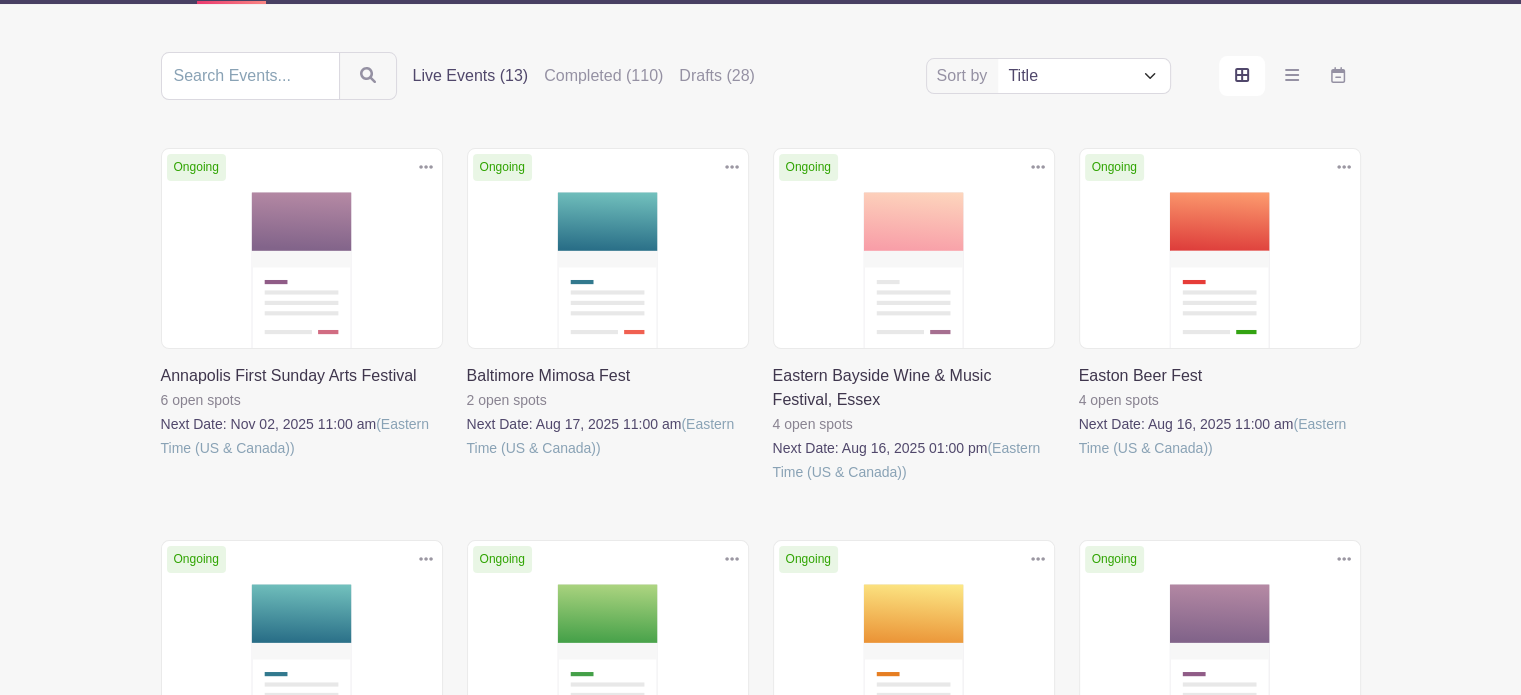 click at bounding box center (467, 460) 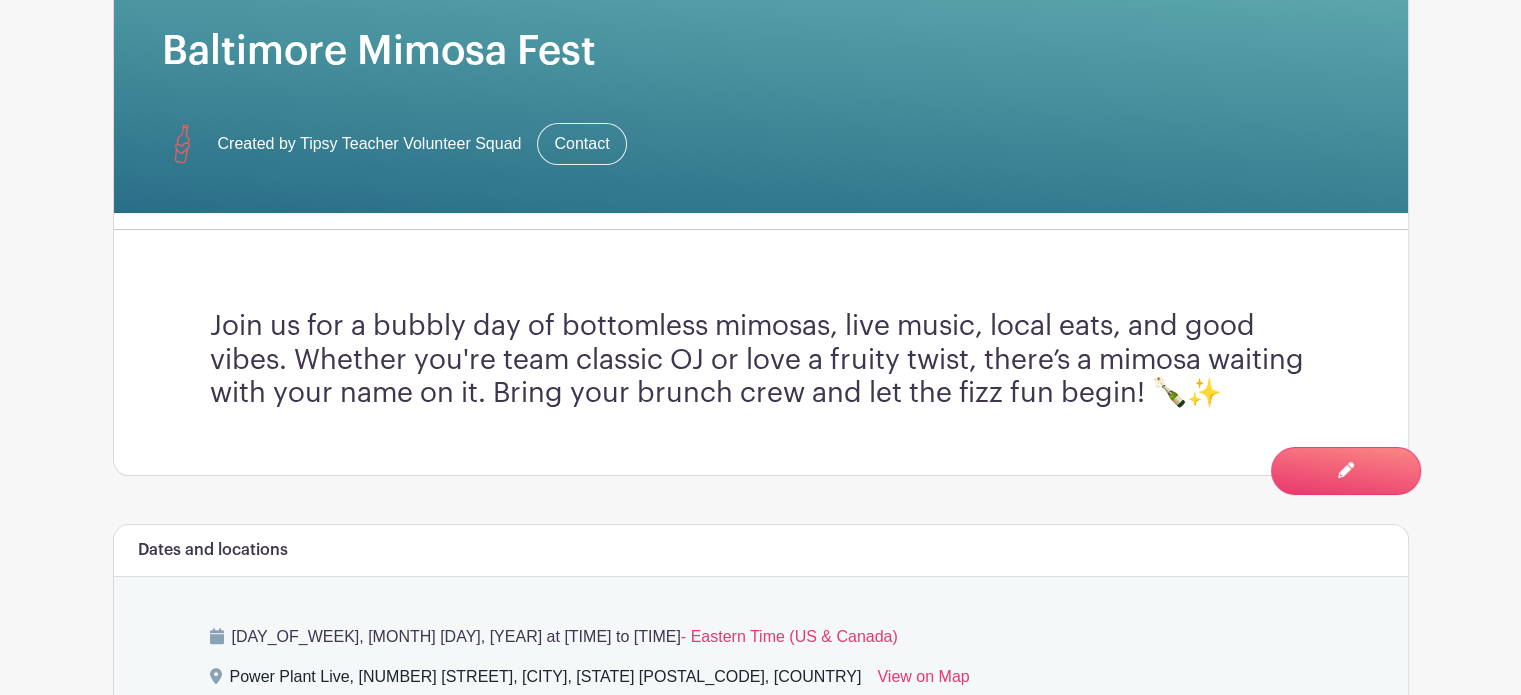 scroll, scrollTop: 500, scrollLeft: 0, axis: vertical 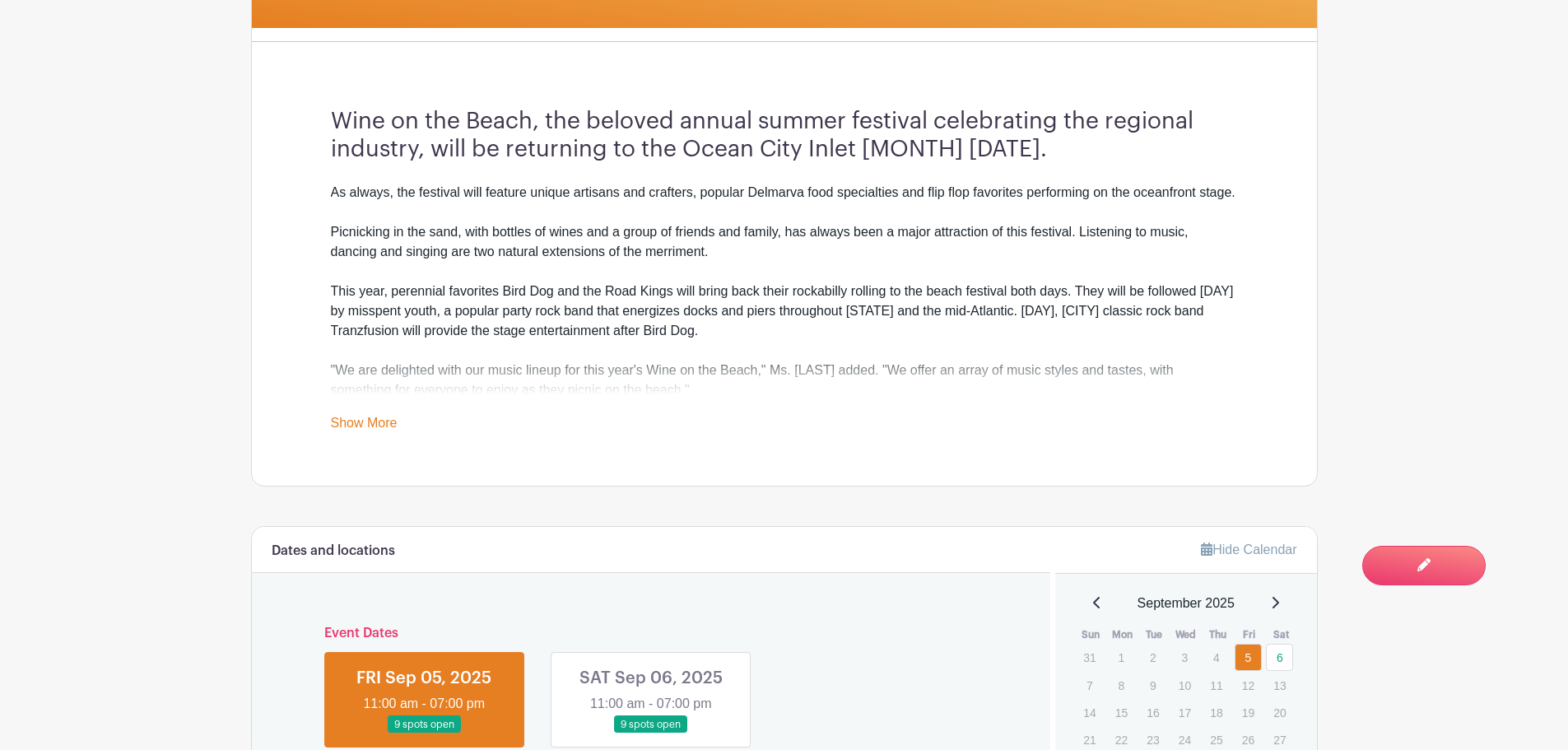 click on "Show More" at bounding box center [364, 426] 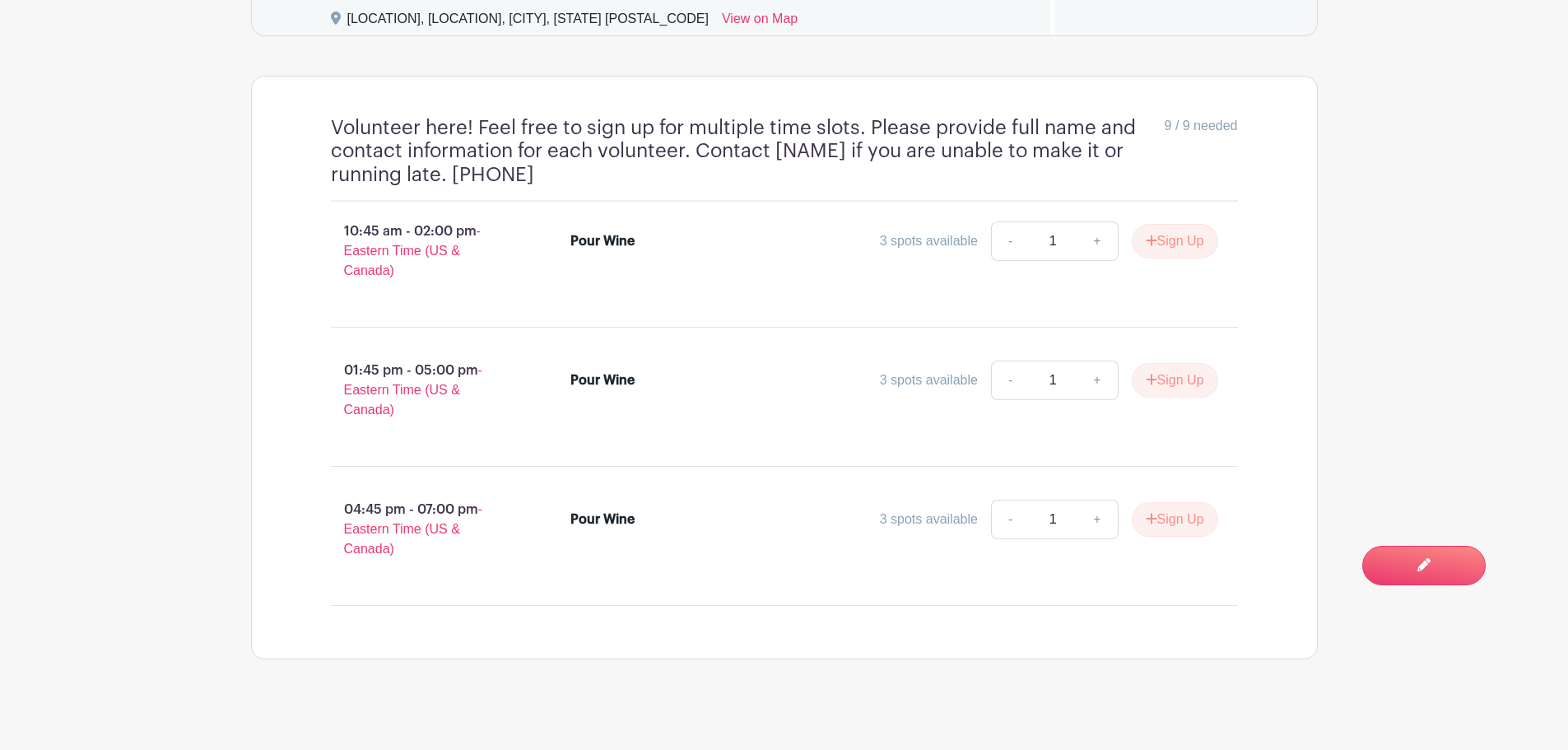 scroll, scrollTop: 971, scrollLeft: 0, axis: vertical 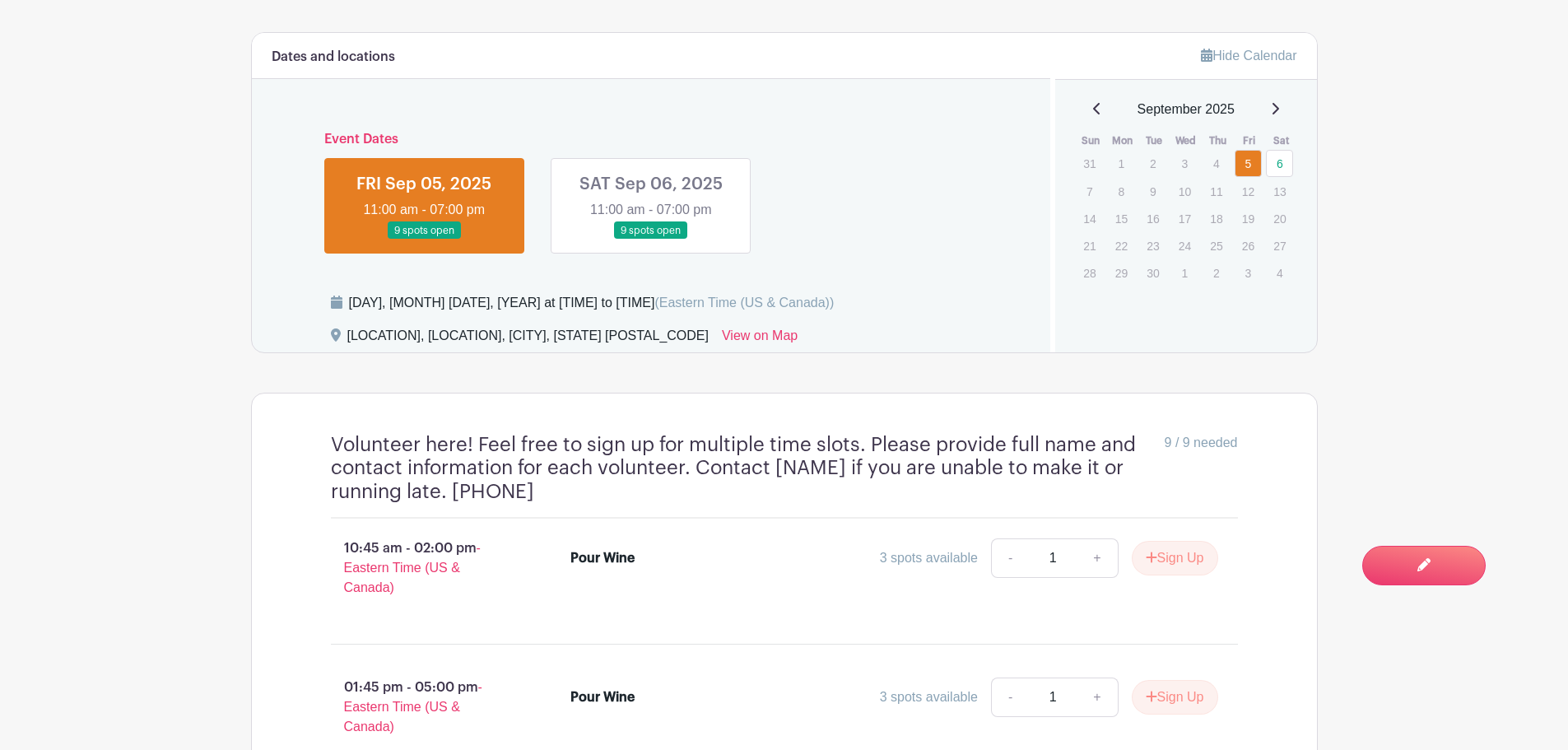 drag, startPoint x: 345, startPoint y: 330, endPoint x: 716, endPoint y: 332, distance: 371.00539 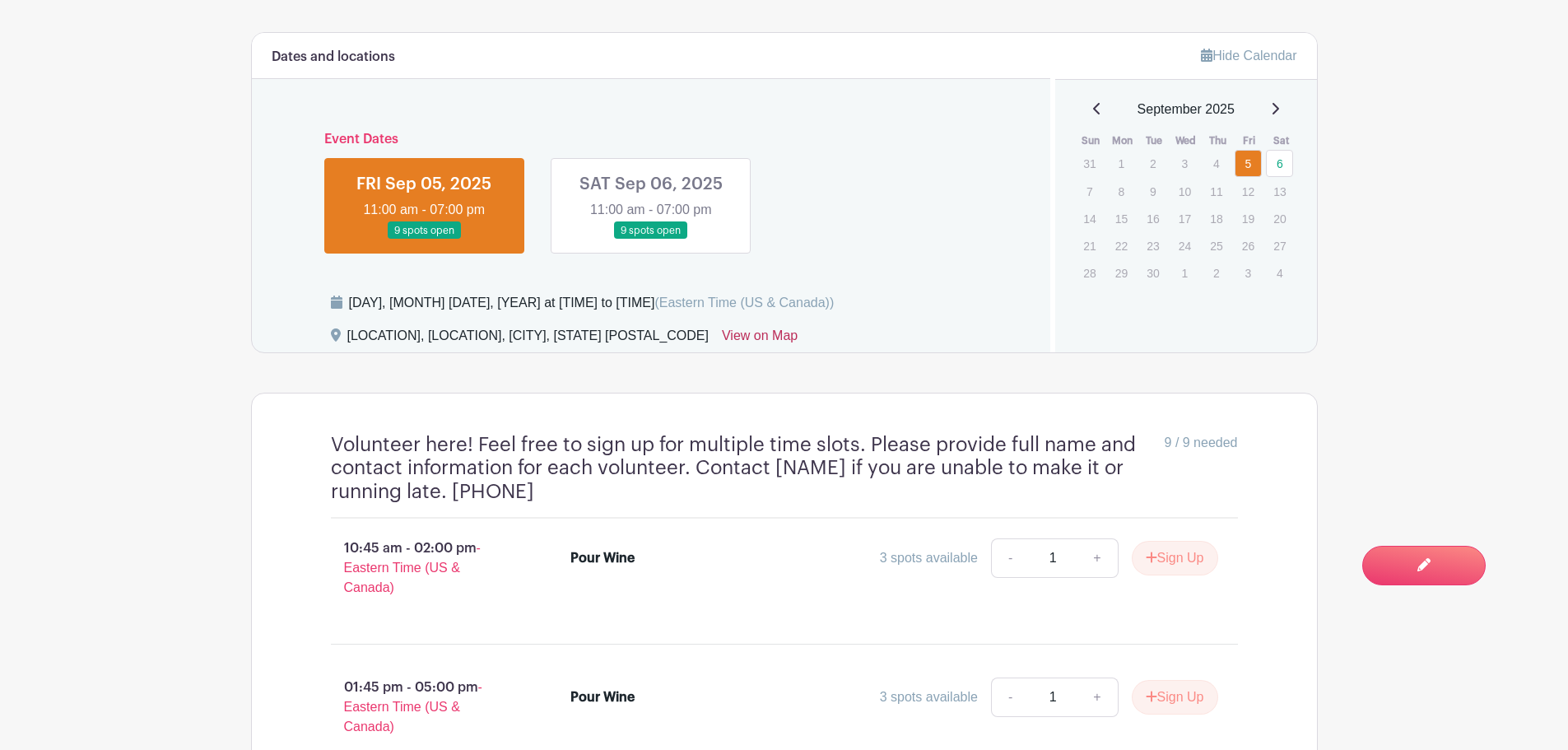 copy on "Inlet Parking Lot,
Inlet parking lot, Ocean City, Maryland 21842" 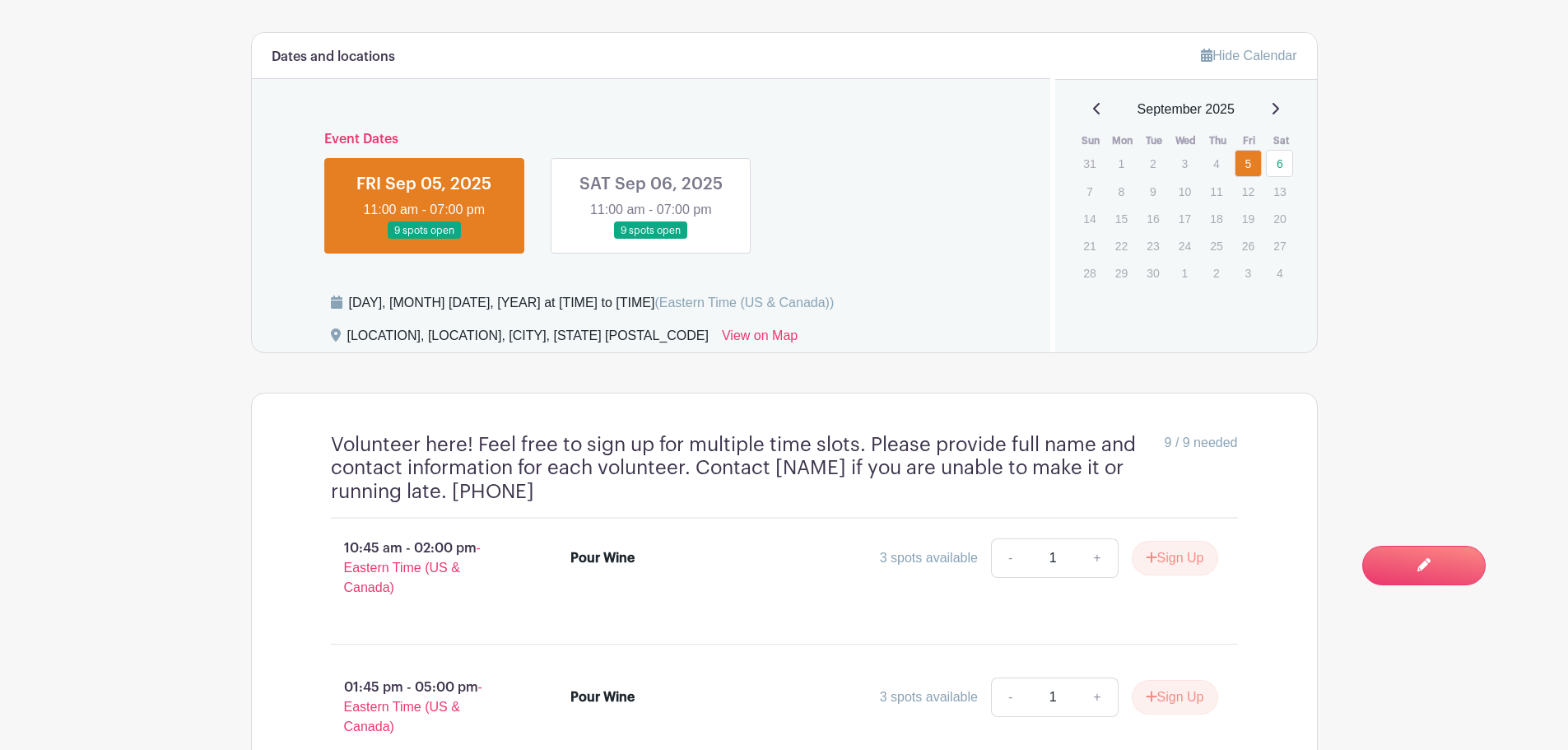 click on "Dates and locations
Event Dates
FRI Sep 05, 2025
11:00 am - 07:00 pm
9 spots open
SAT Sep 06, 2025
11:00 am - 07:00 pm
9 spots open
Friday, September 05, 2025 at 11:00 am to 07:00 pm  (Eastern Time (US & Canada))
Inlet Parking Lot,
Inlet parking lot, Ocean City, Maryland 21842
View on Map
Hide Calendar
September 2025
Sun
Mon
Tue
Wed
Thu
Fri
Sat
31
1
2
3
4
5" at bounding box center [784, 504] 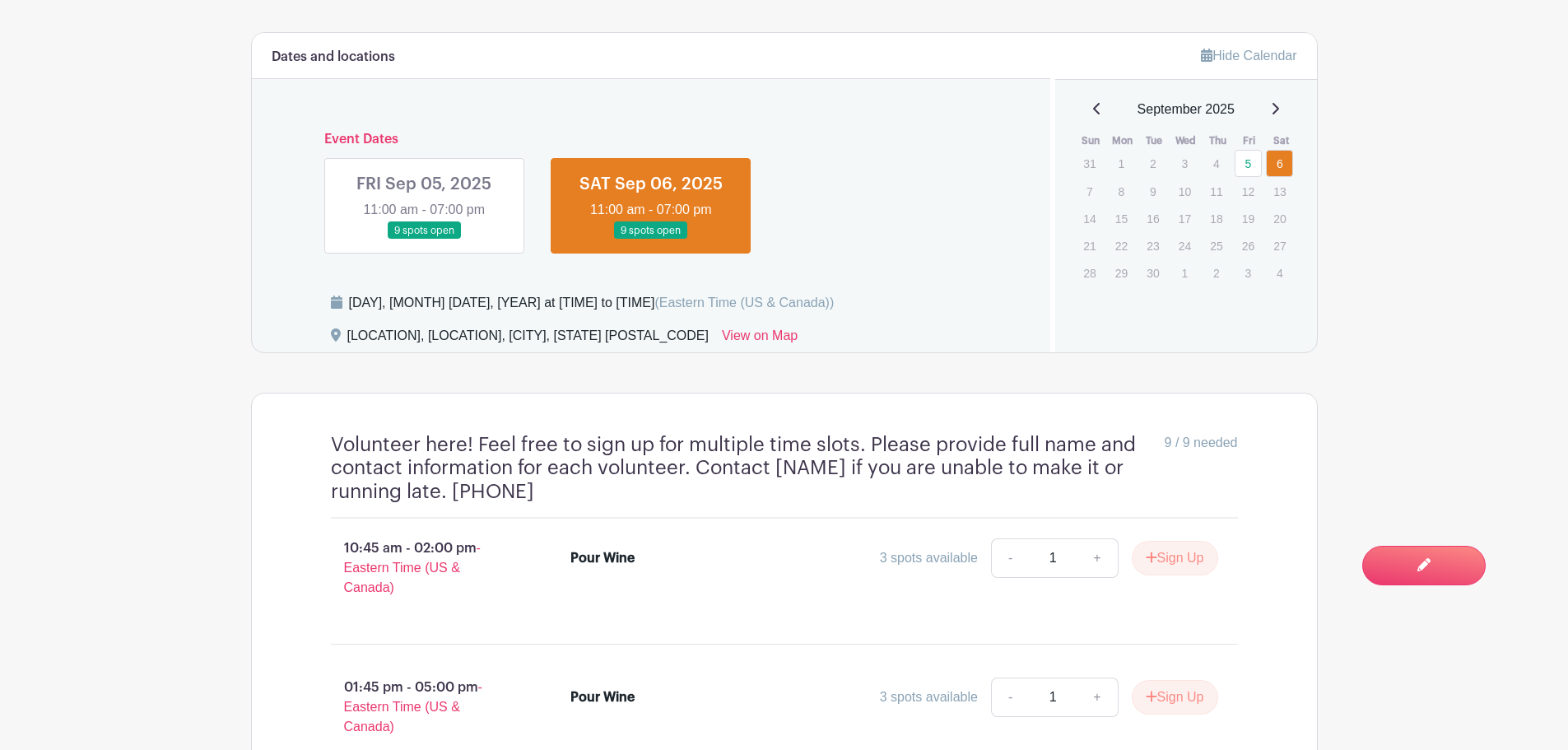 click at bounding box center (424, 240) 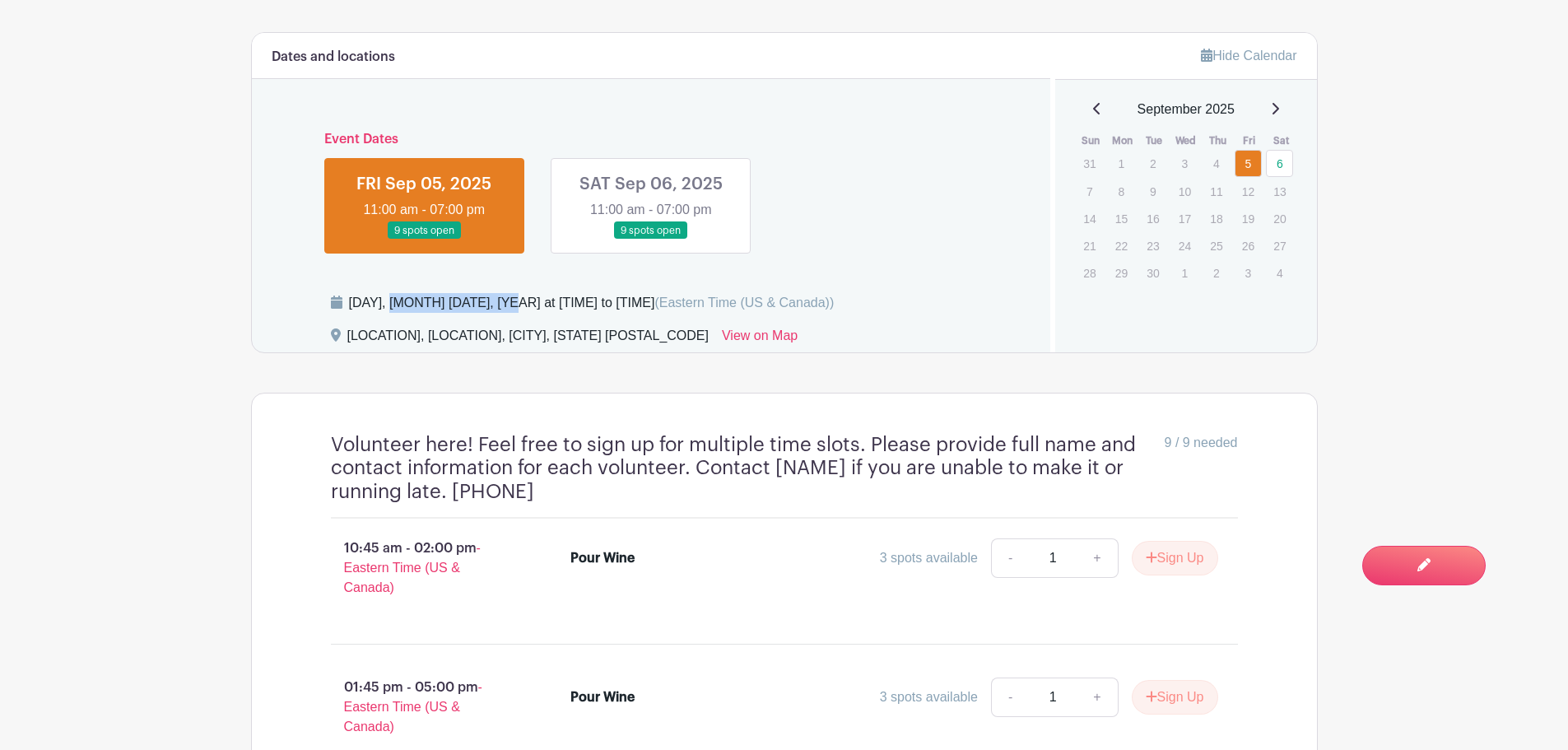 drag, startPoint x: 388, startPoint y: 301, endPoint x: 510, endPoint y: 300, distance: 122.0041 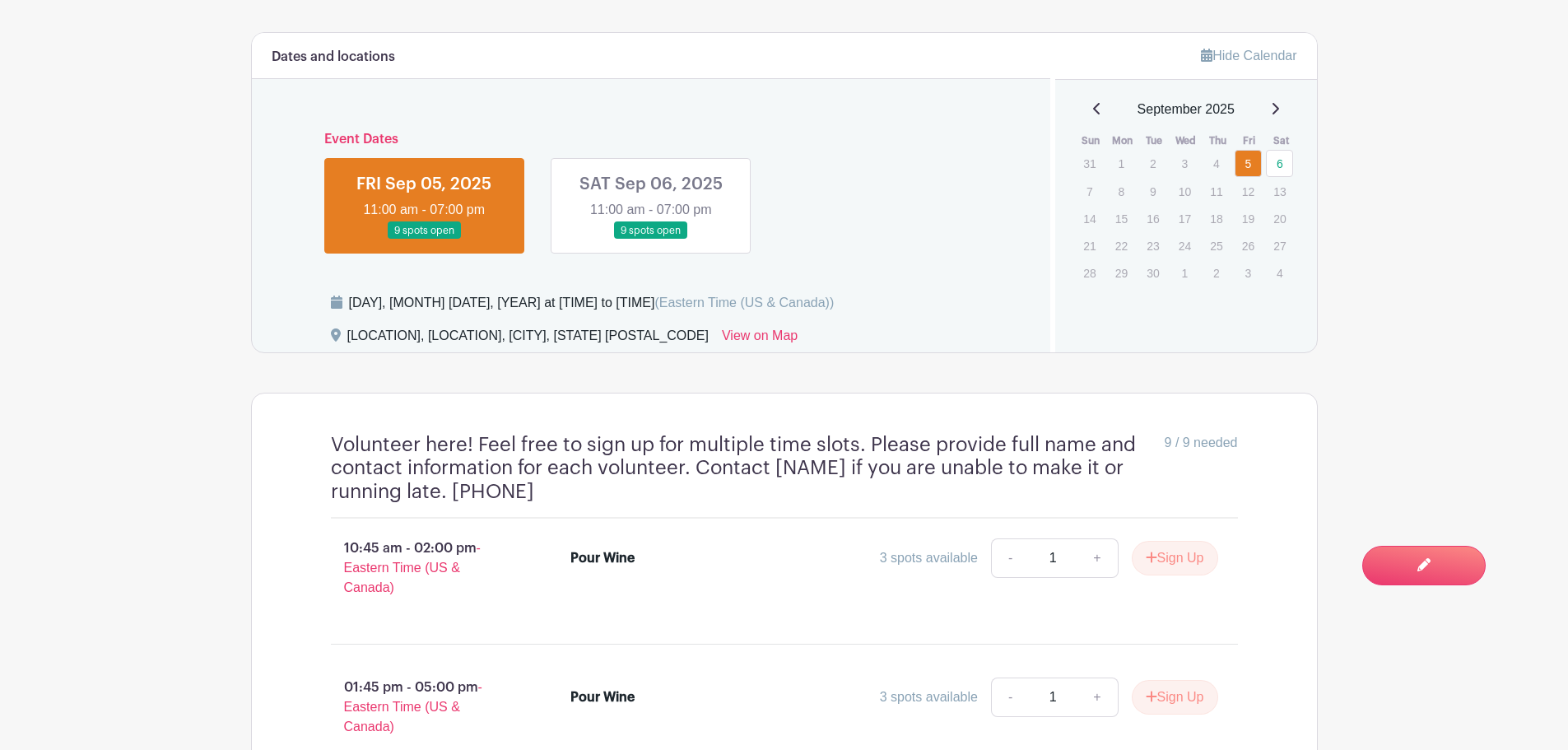 click on "Friday, September 05, 2025 at 11:00 am to 07:00 pm  (Eastern Time (US & Canada))" at bounding box center (681, 310) 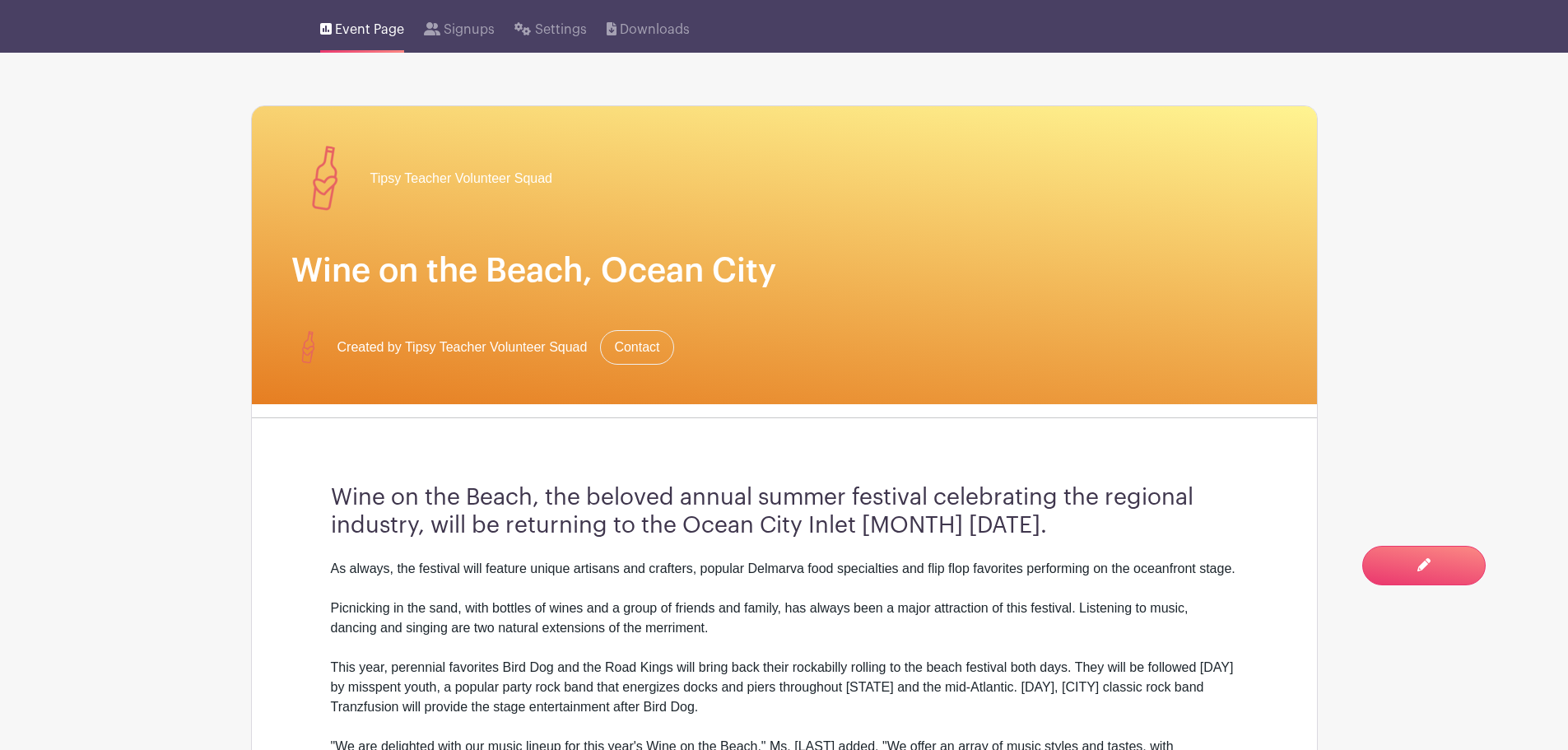 scroll, scrollTop: 0, scrollLeft: 0, axis: both 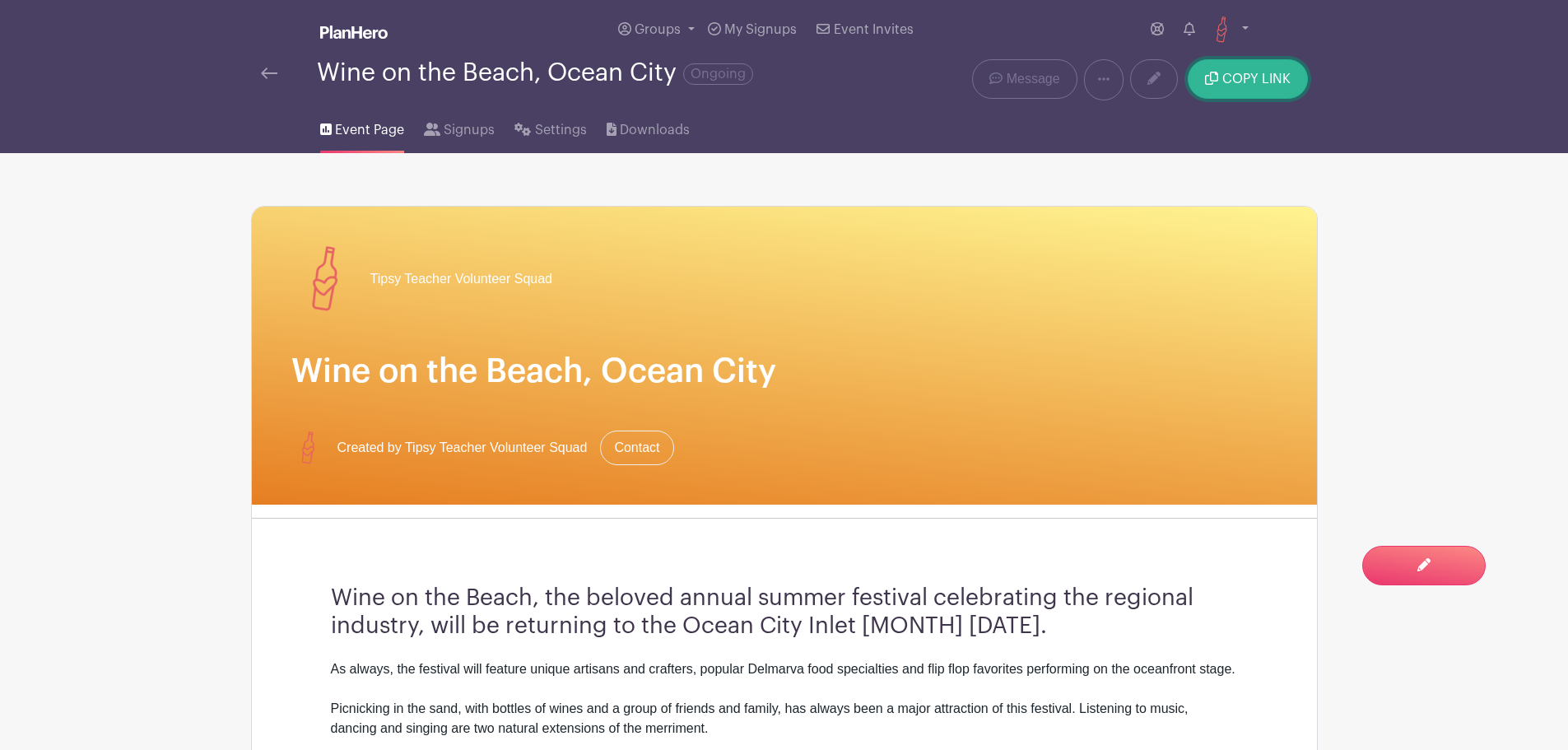 click on "COPY LINK" at bounding box center [1256, 79] 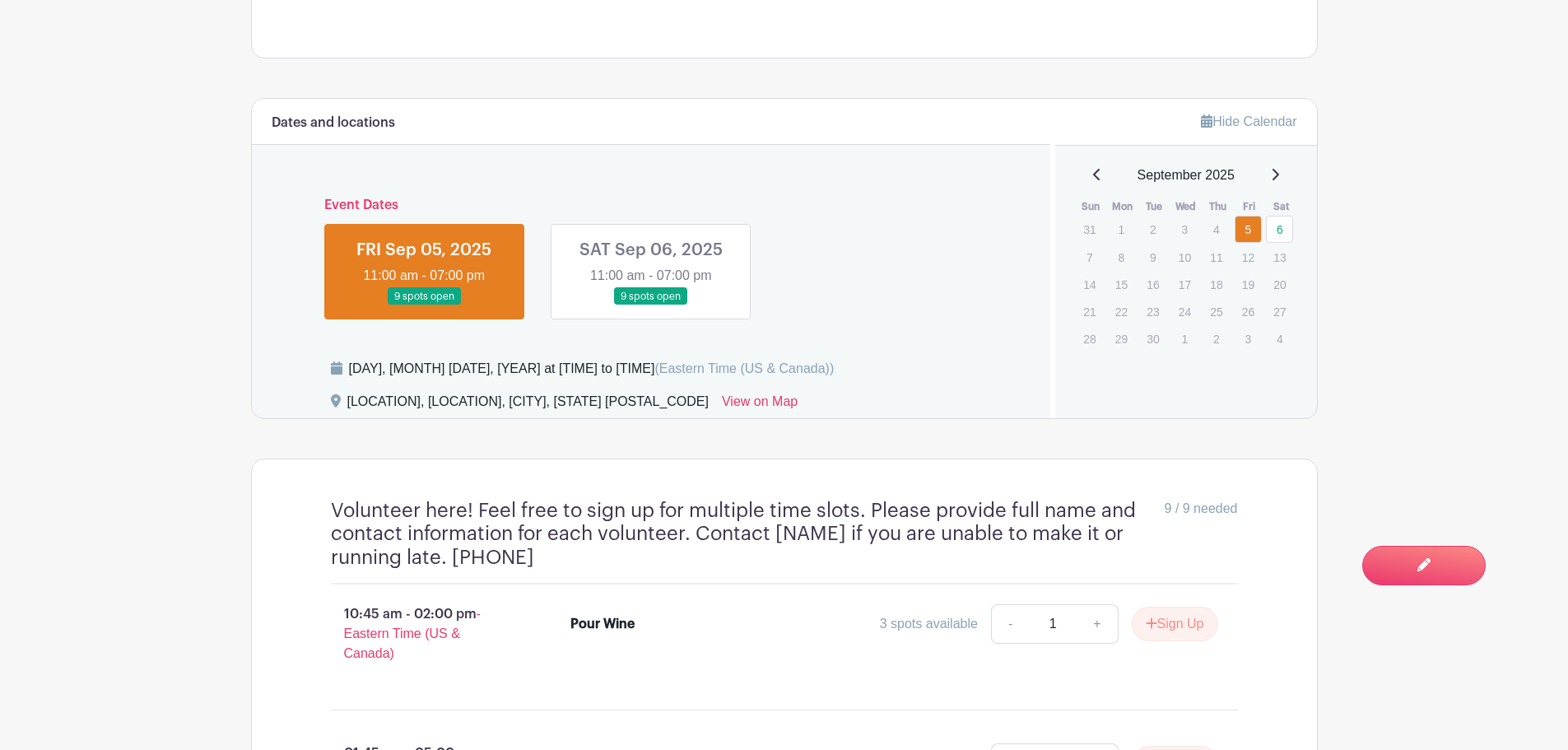 scroll, scrollTop: 906, scrollLeft: 0, axis: vertical 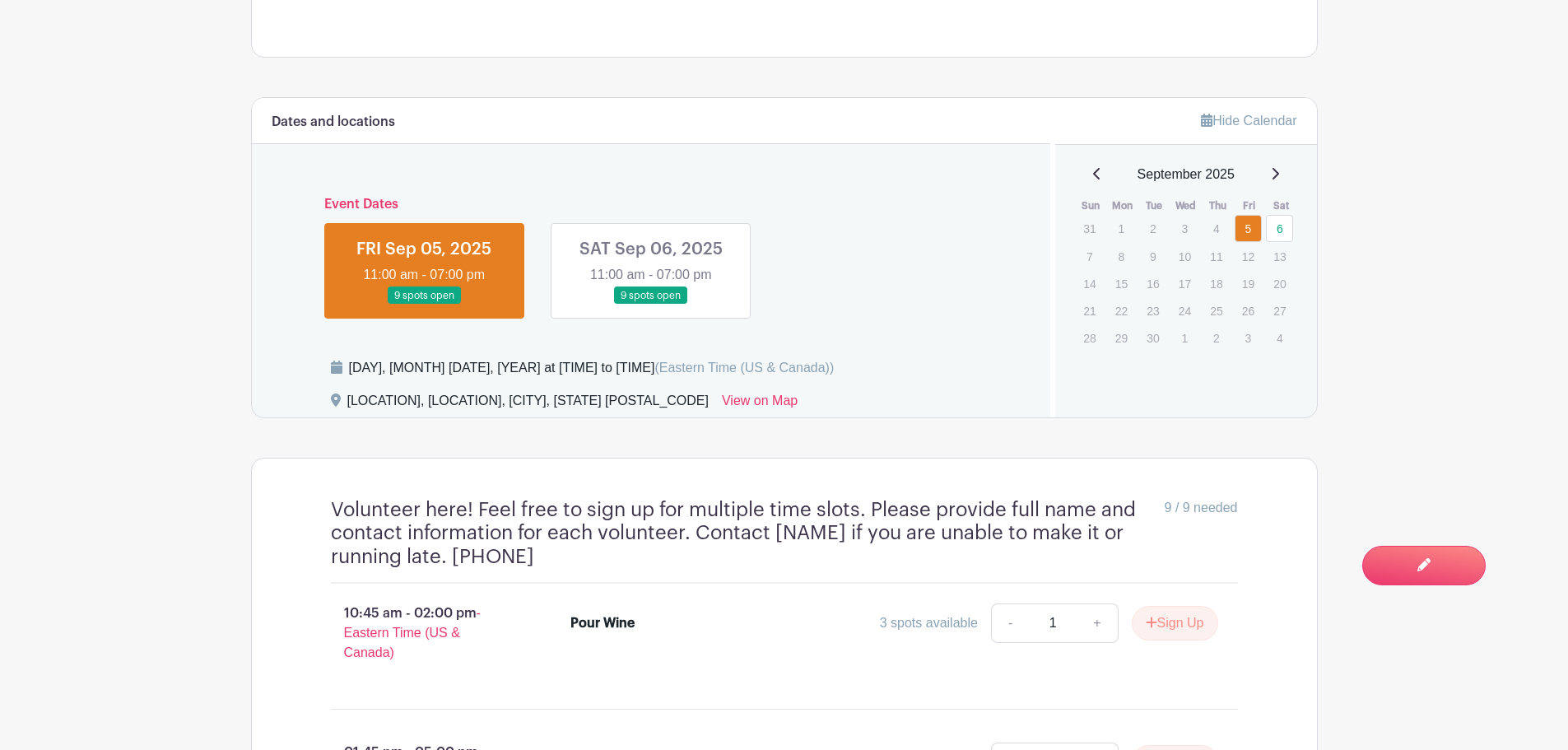 type 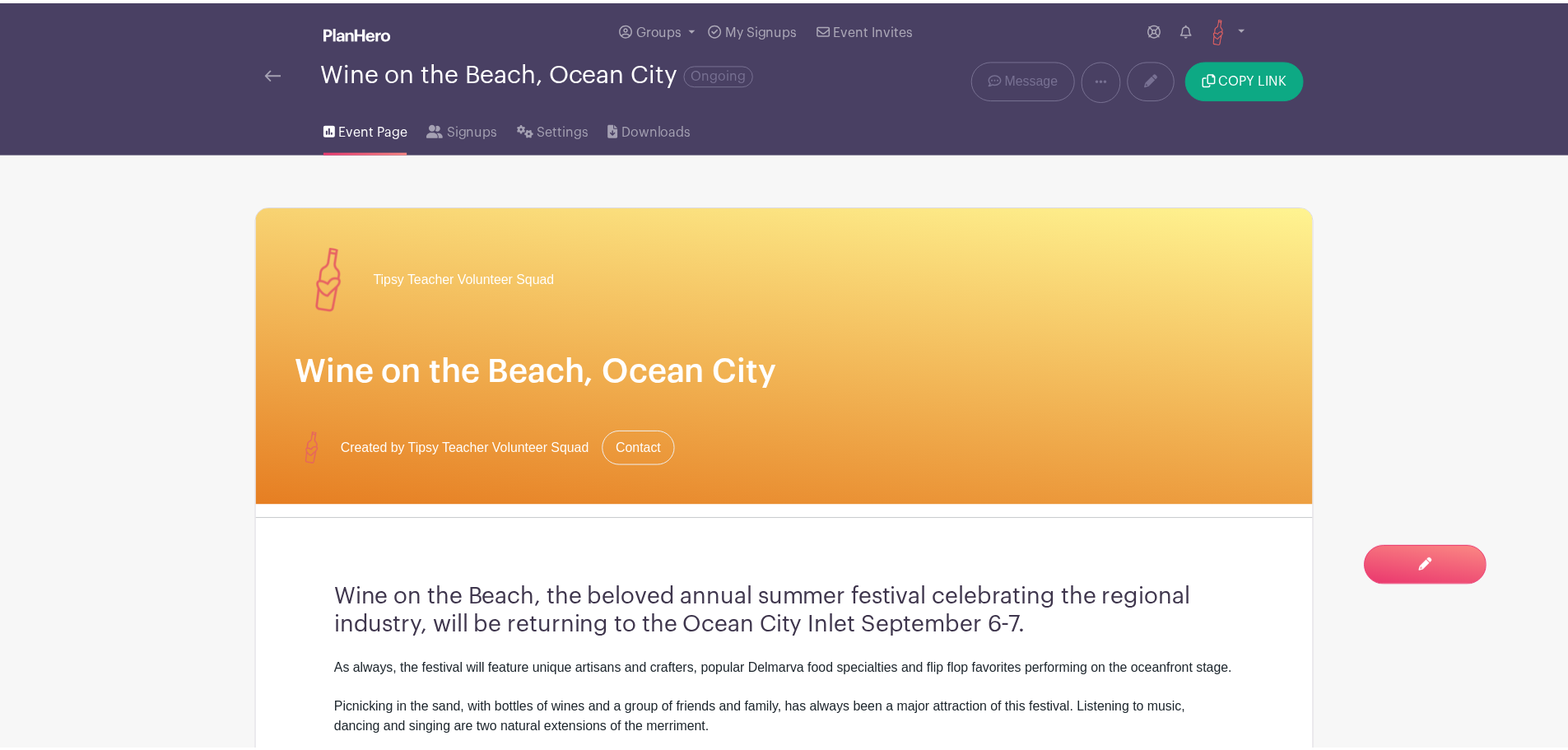 scroll, scrollTop: 0, scrollLeft: 0, axis: both 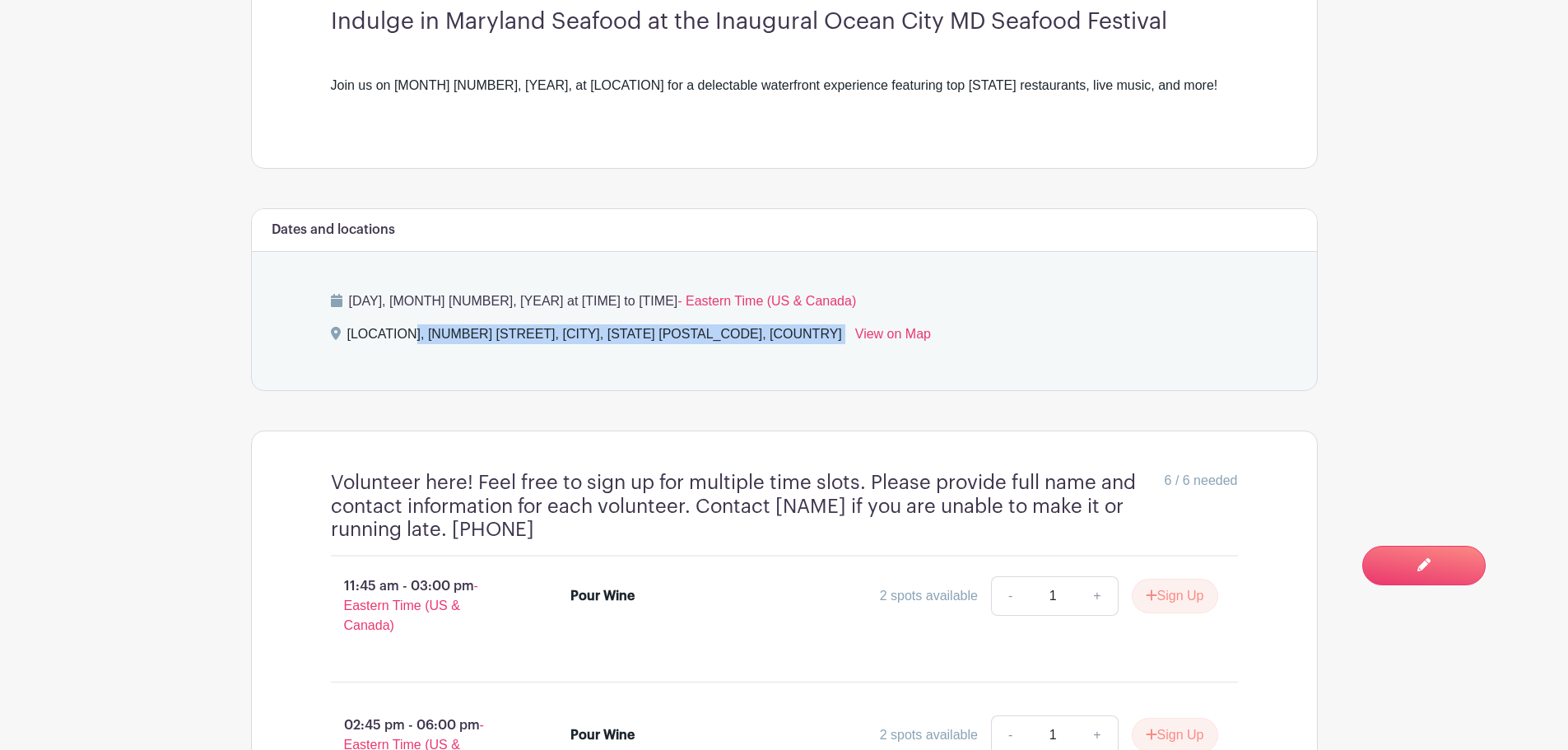 drag, startPoint x: 345, startPoint y: 332, endPoint x: 751, endPoint y: 339, distance: 406.06034 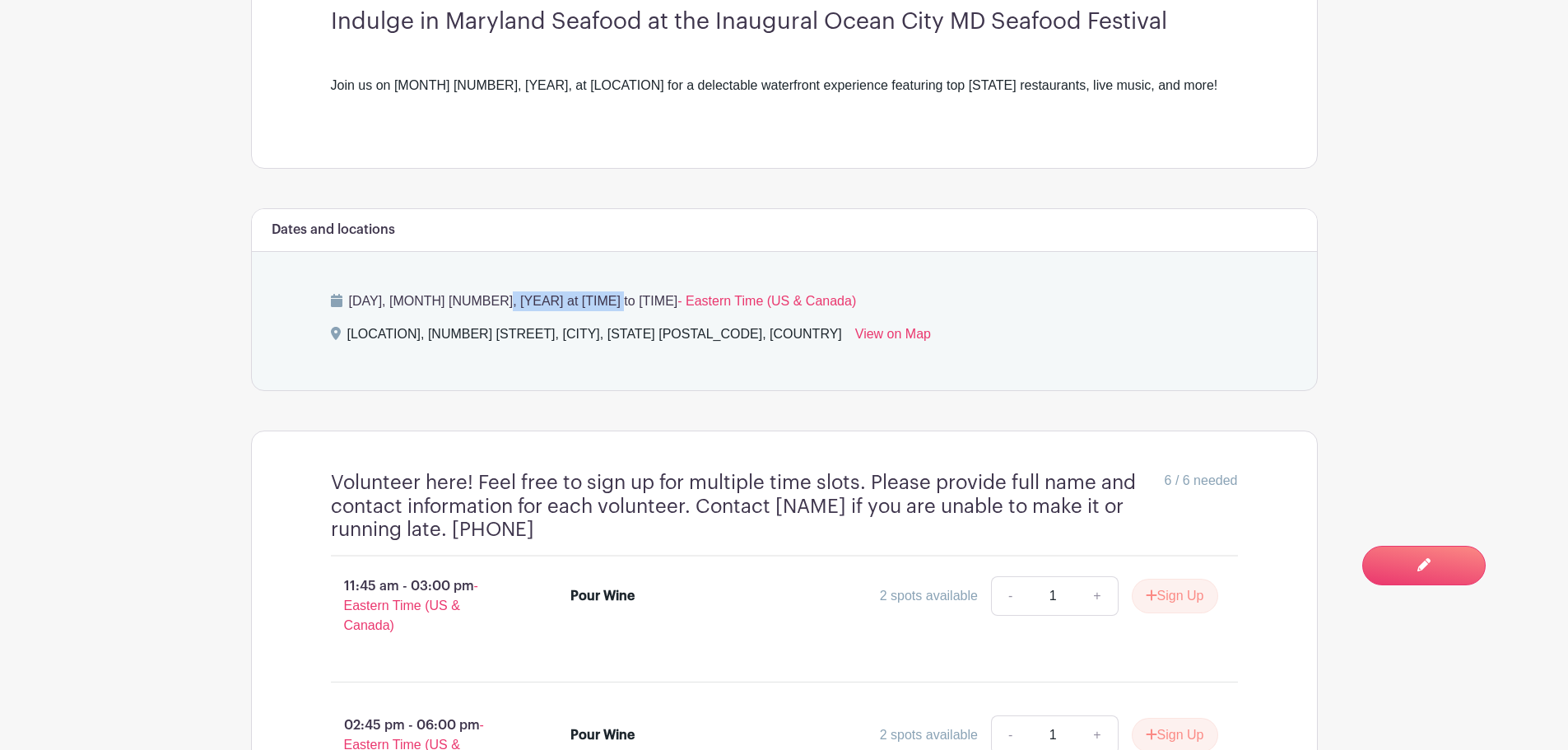 drag, startPoint x: 412, startPoint y: 297, endPoint x: 534, endPoint y: 303, distance: 122.14745 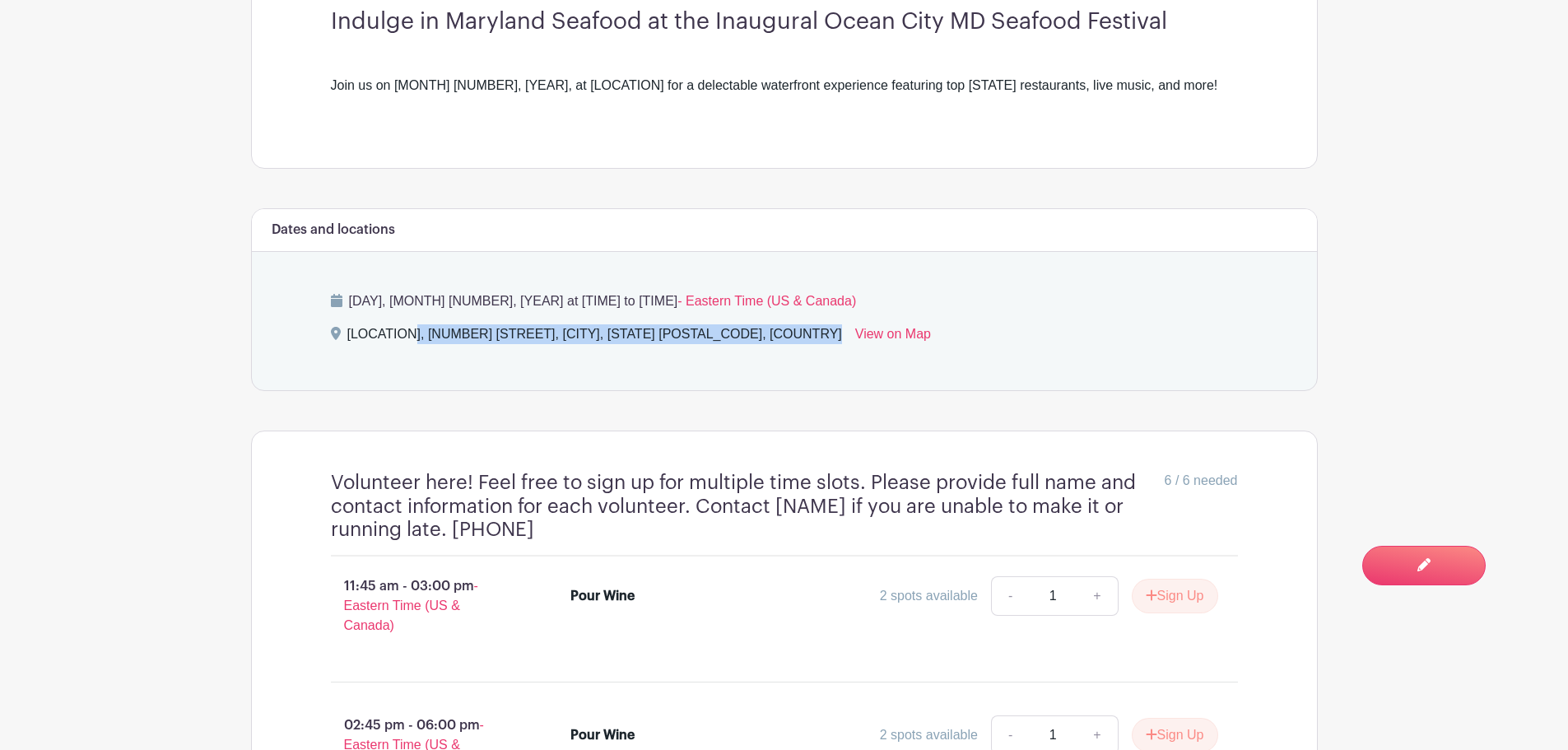 drag, startPoint x: 343, startPoint y: 331, endPoint x: 722, endPoint y: 329, distance: 379.00528 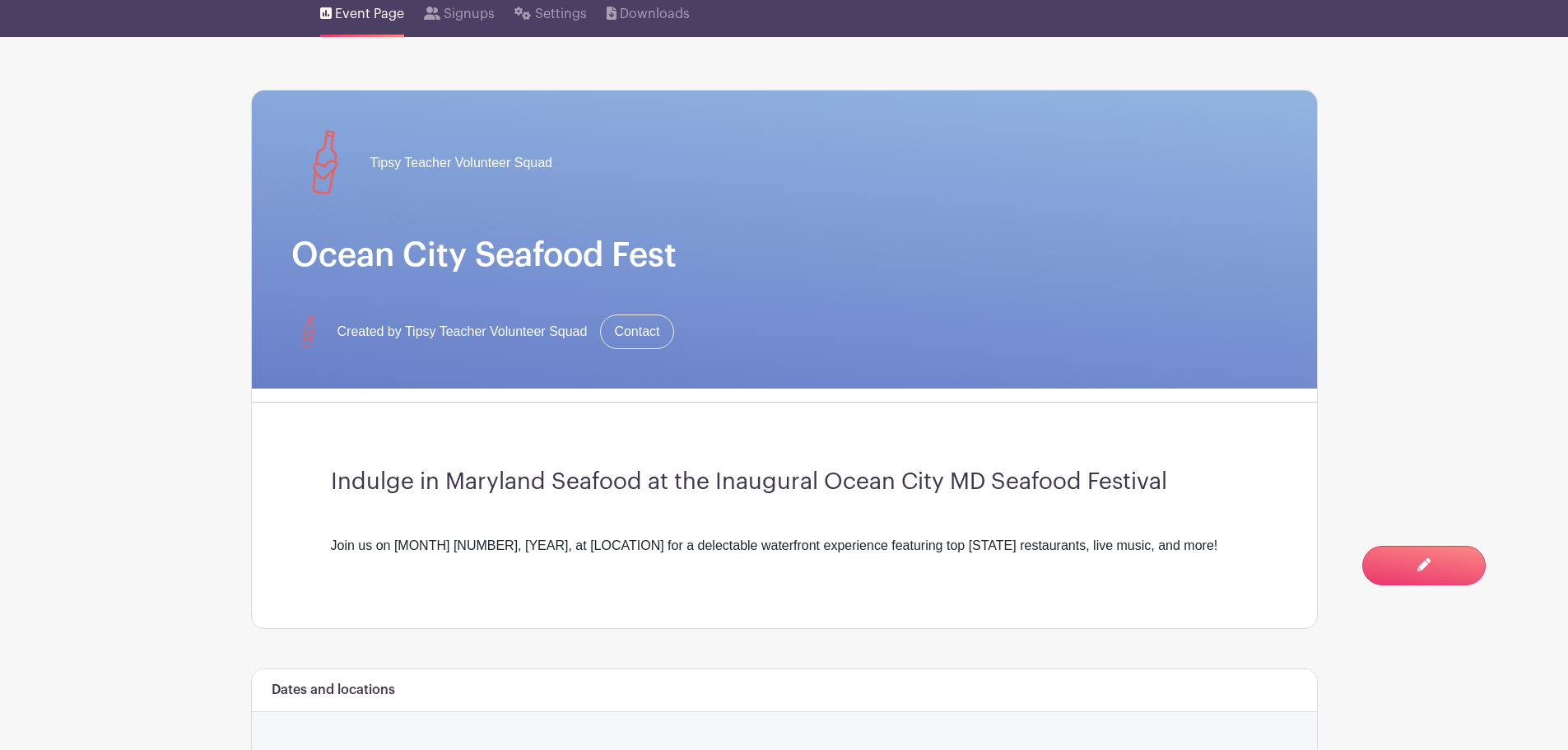 scroll, scrollTop: 0, scrollLeft: 0, axis: both 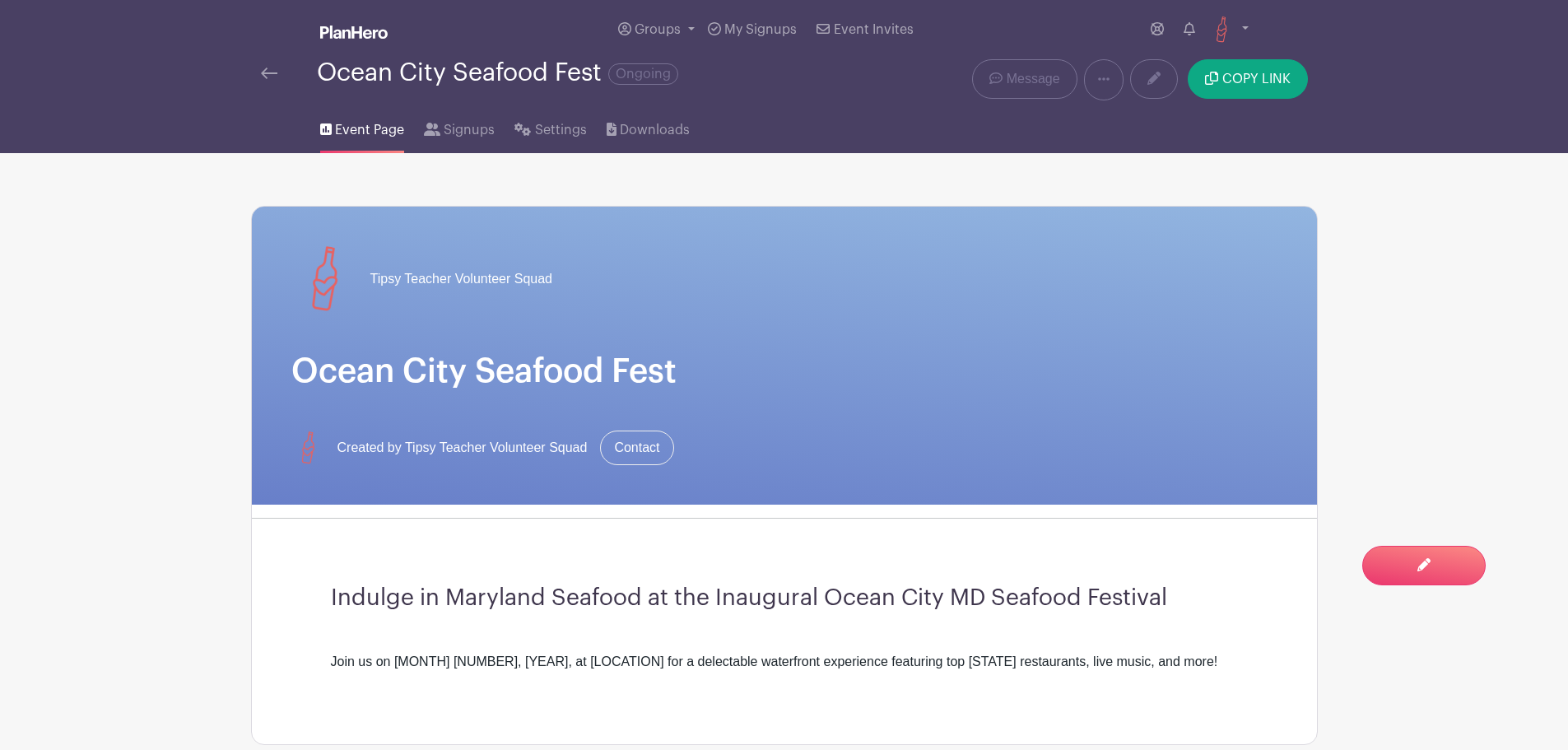 click on "Tipsy Teacher Volunteer Squad" at bounding box center (784, 279) 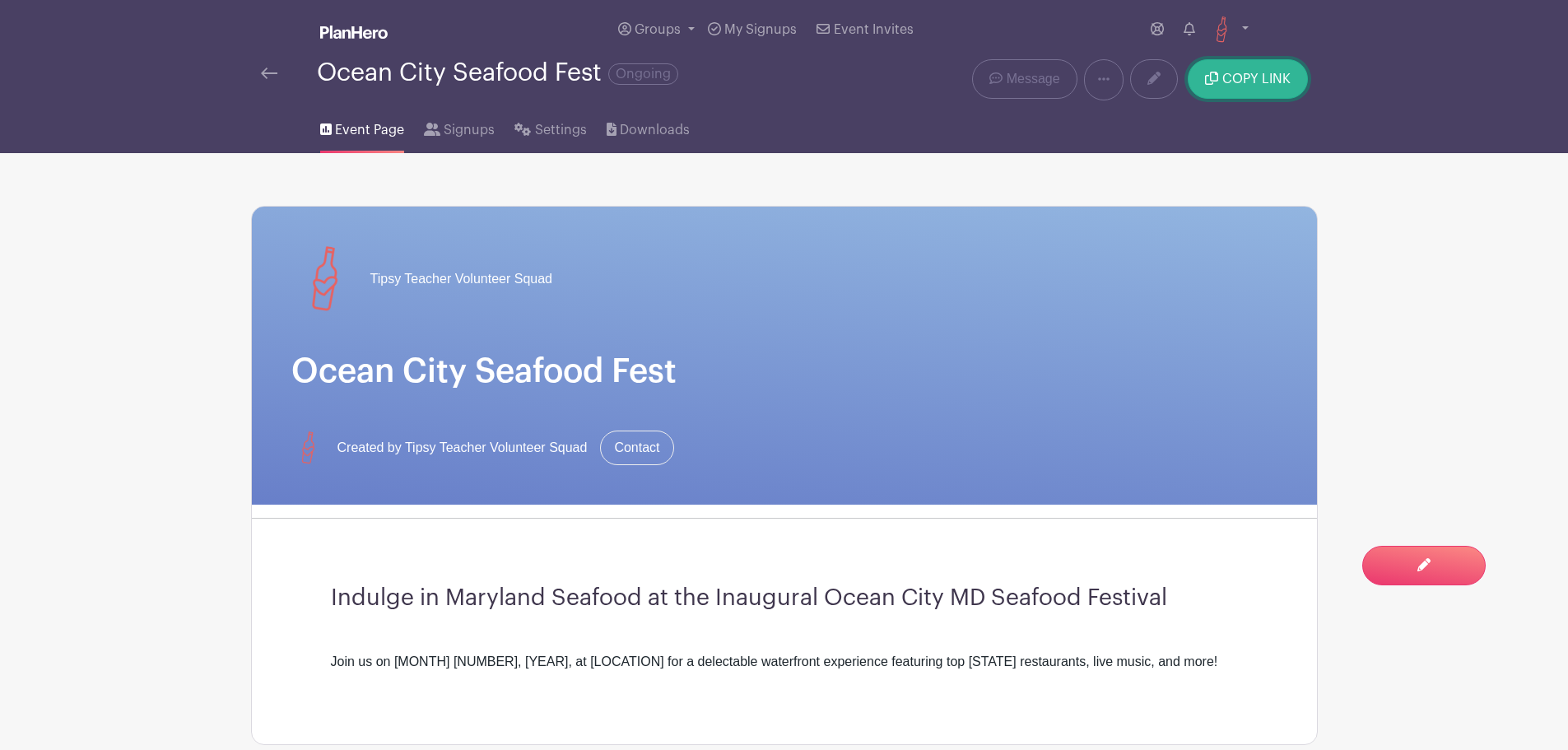 click on "COPY LINK" at bounding box center [1247, 79] 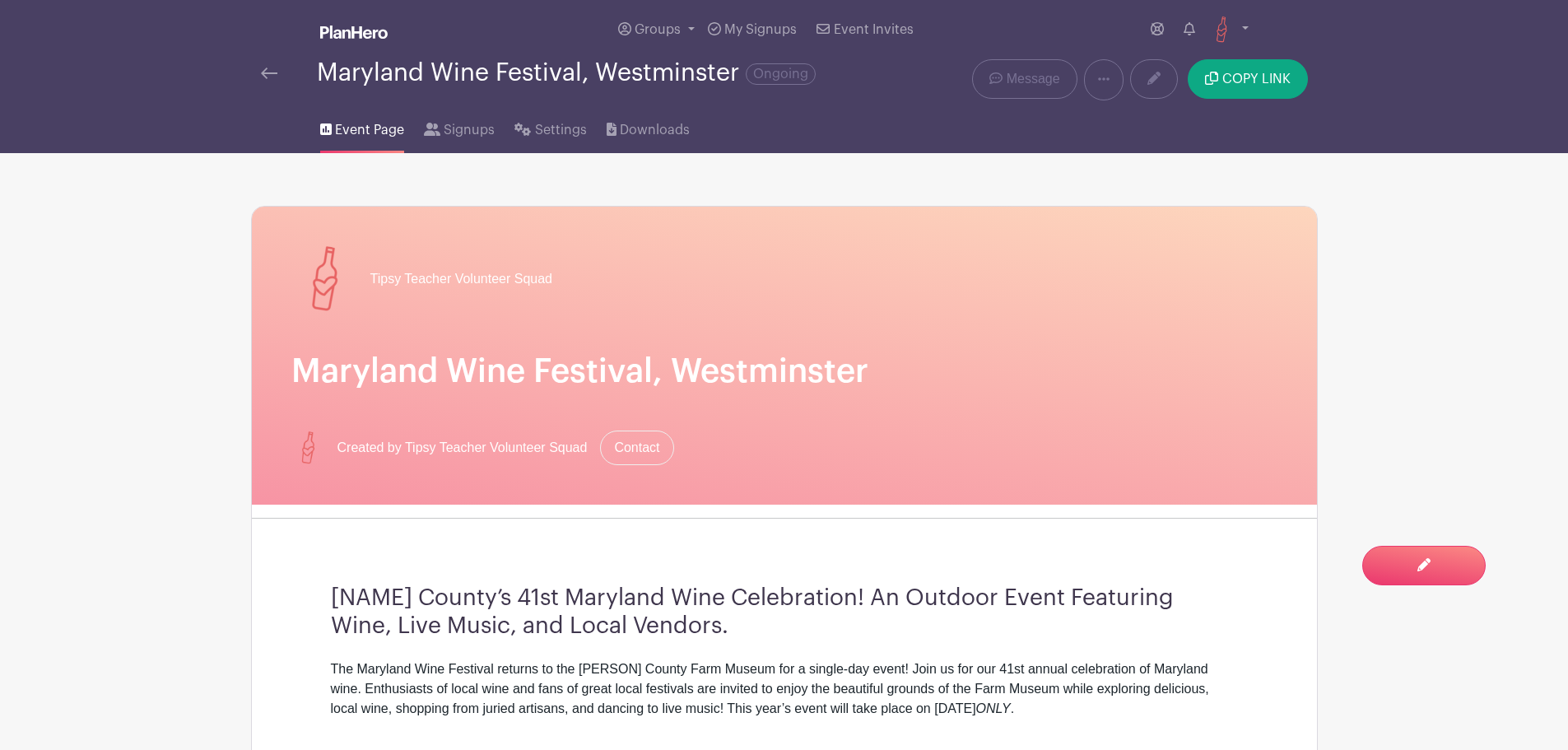 scroll, scrollTop: 0, scrollLeft: 0, axis: both 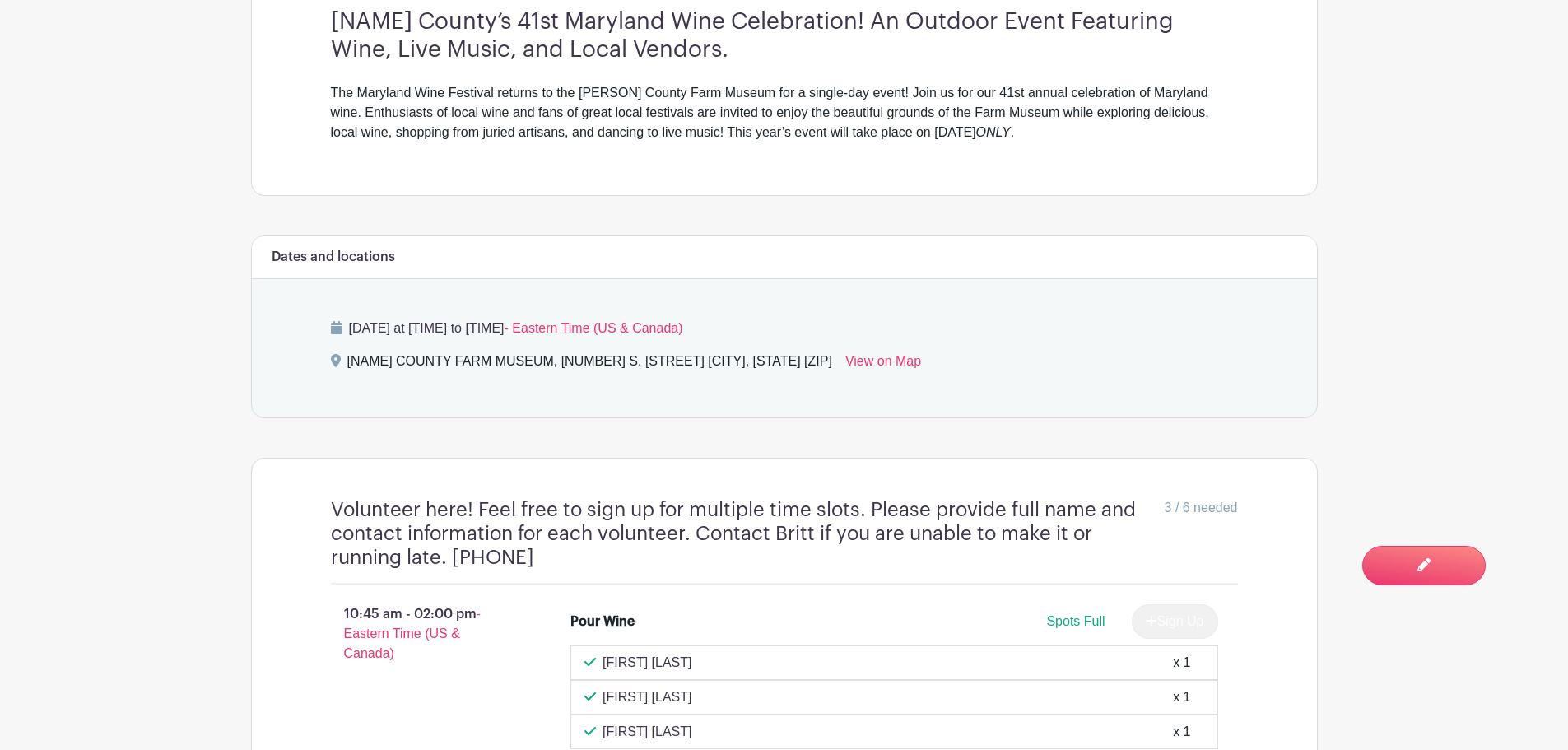 drag, startPoint x: 369, startPoint y: 356, endPoint x: 865, endPoint y: 370, distance: 496.19754 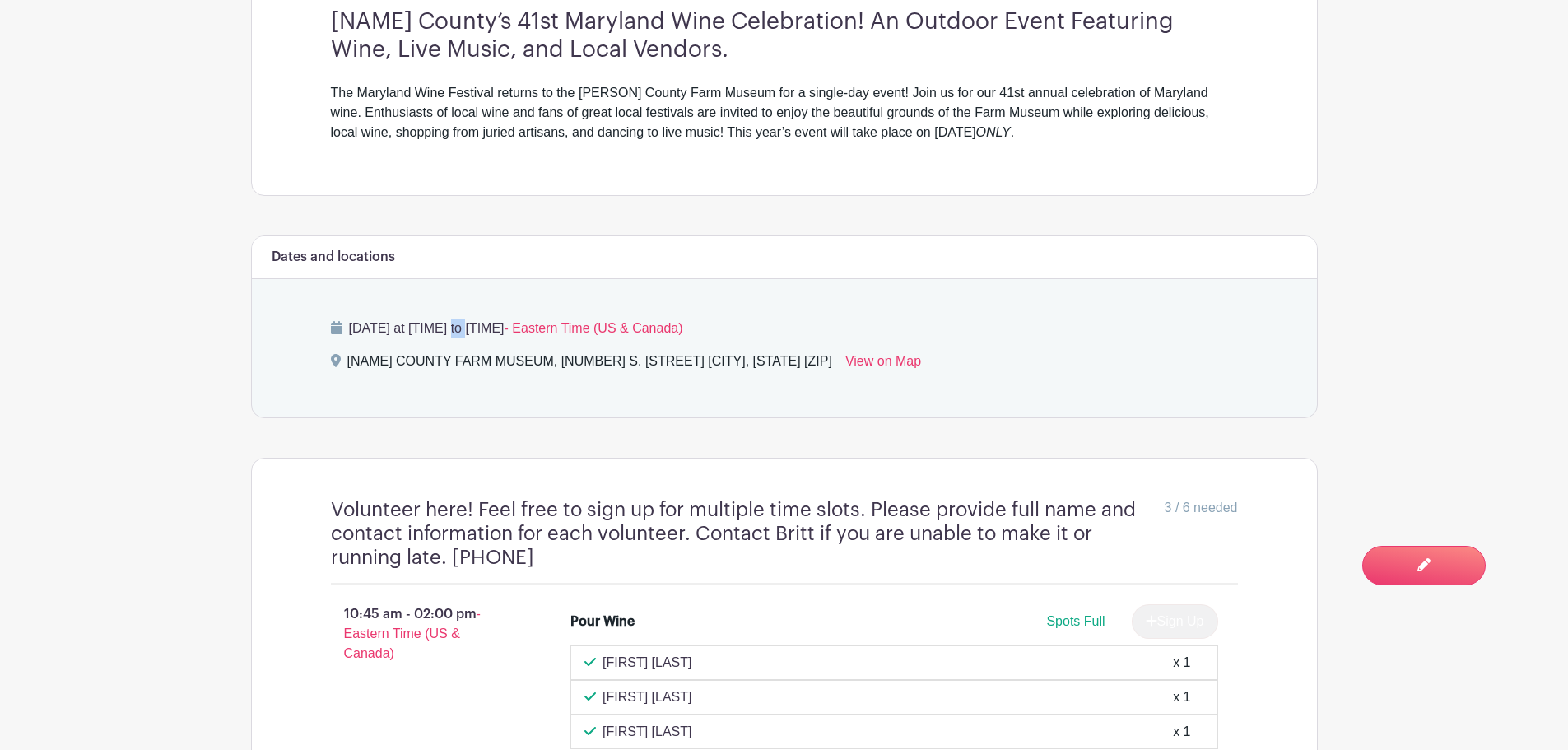 drag, startPoint x: 407, startPoint y: 326, endPoint x: 530, endPoint y: 329, distance: 123.03658 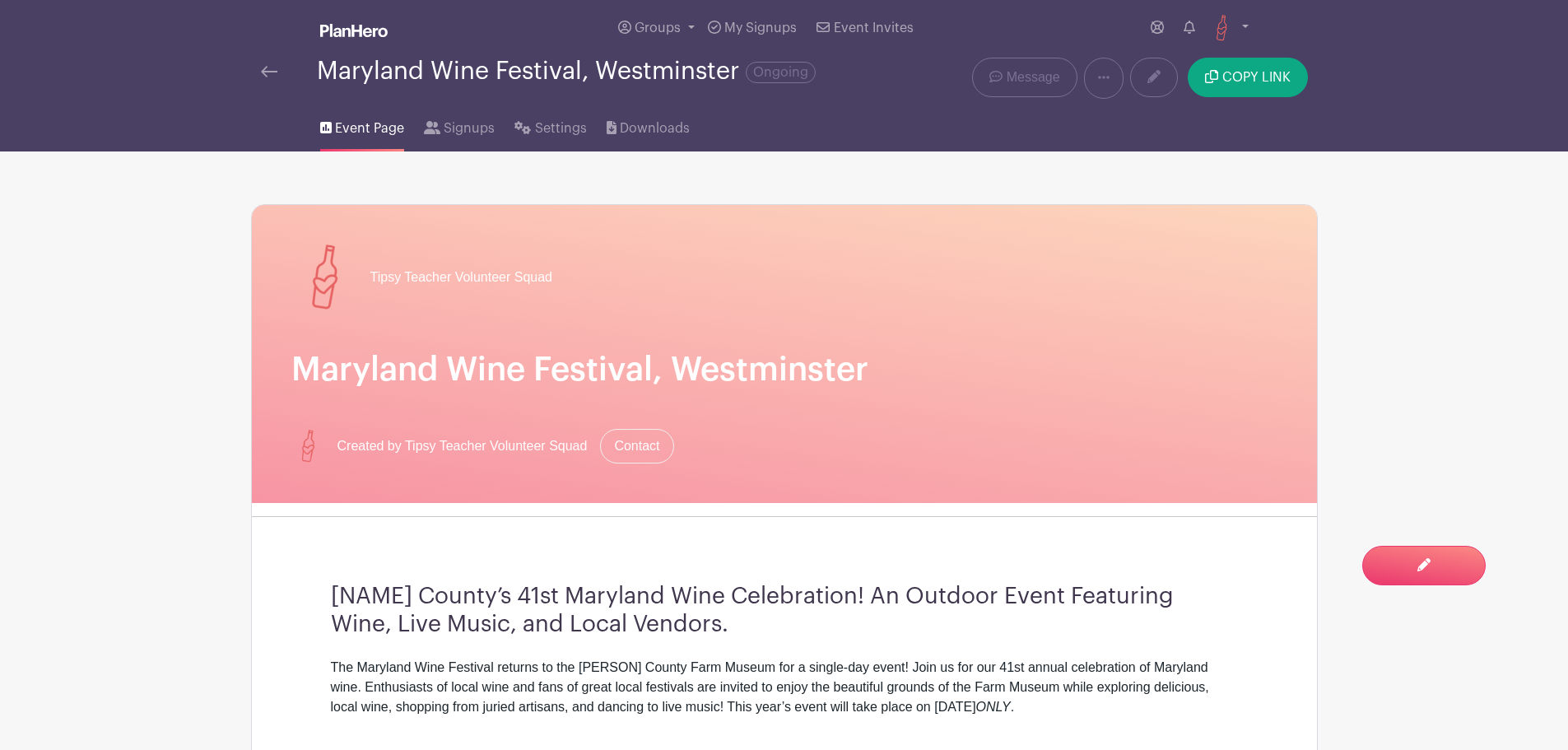 scroll, scrollTop: 0, scrollLeft: 0, axis: both 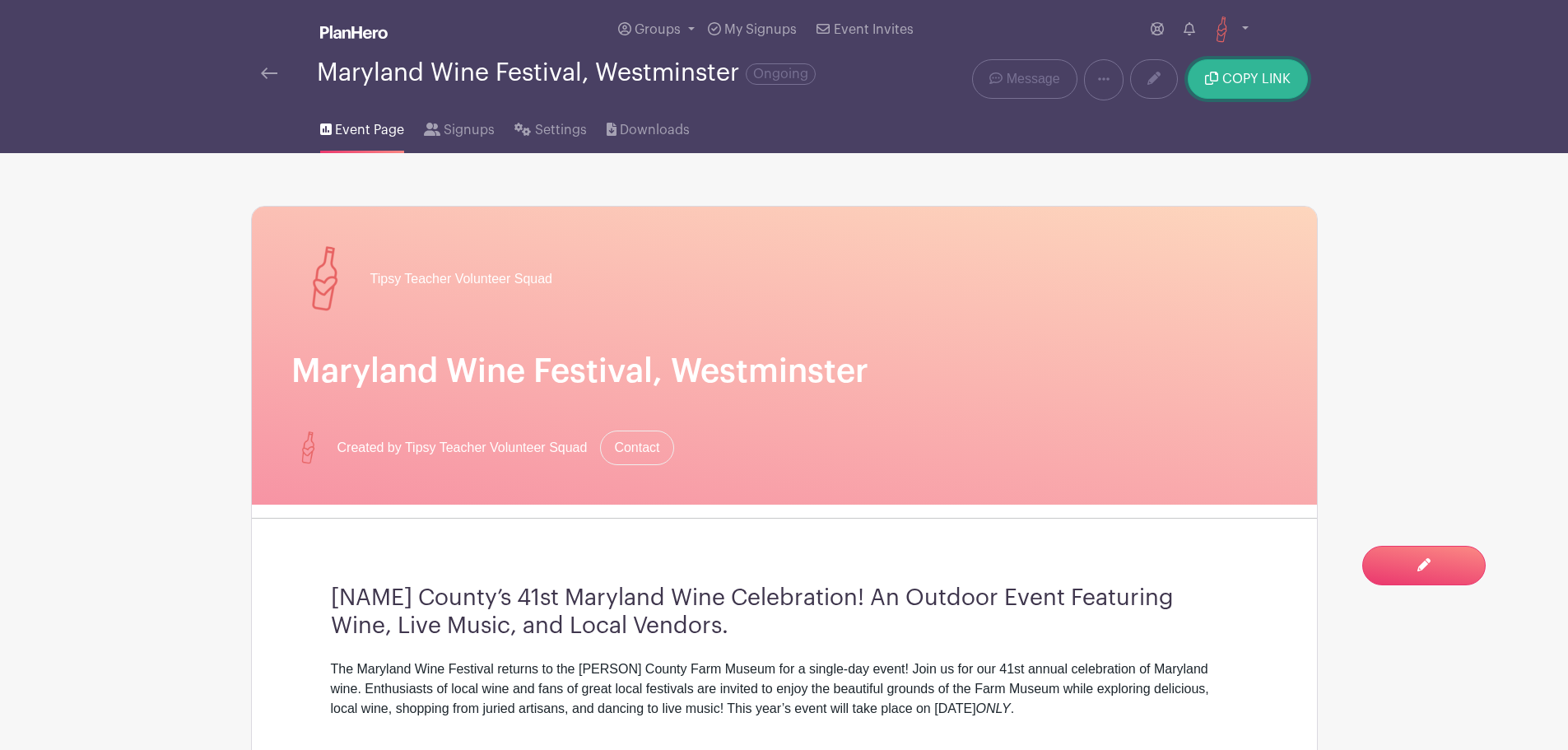 click on "COPY LINK" at bounding box center (1247, 79) 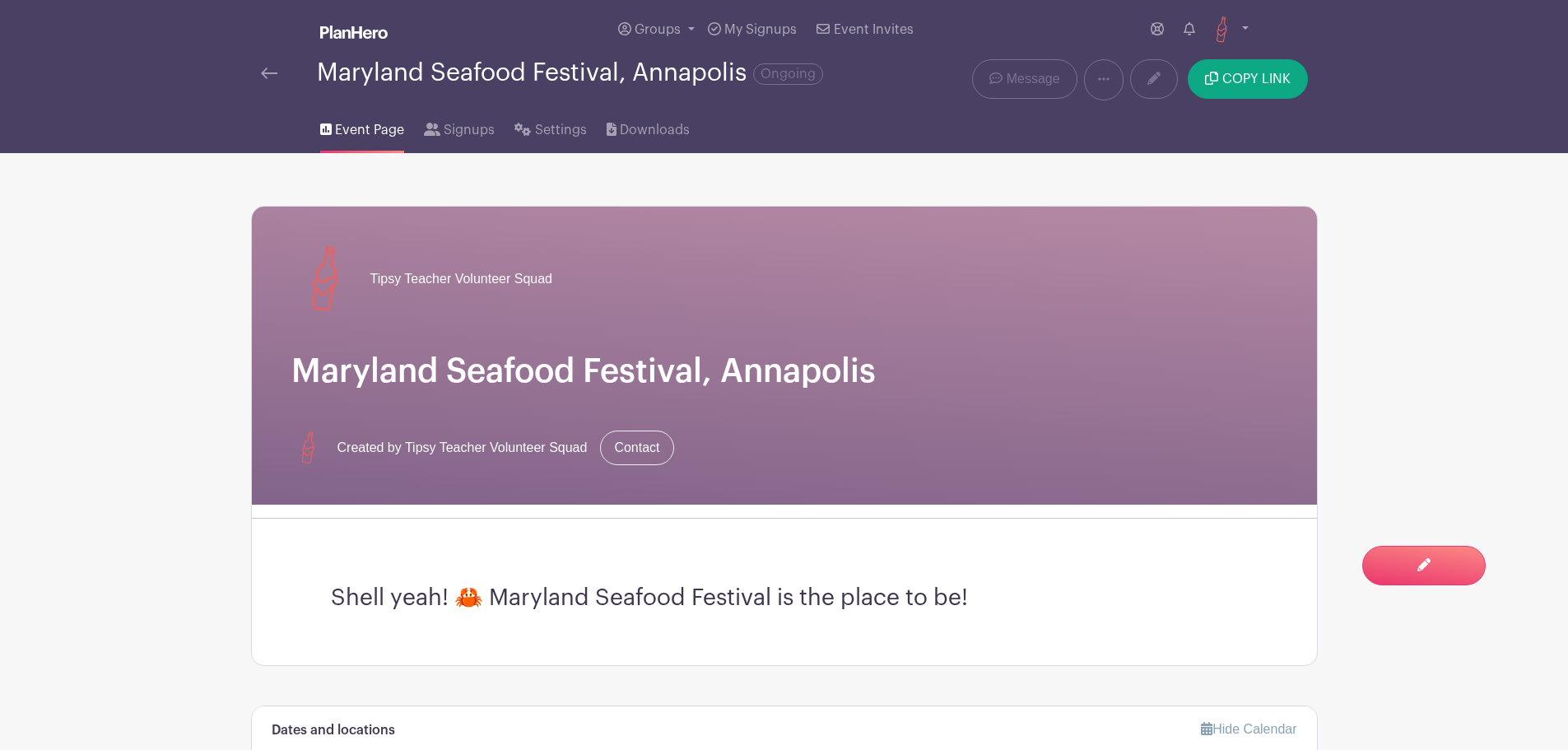 scroll, scrollTop: 0, scrollLeft: 0, axis: both 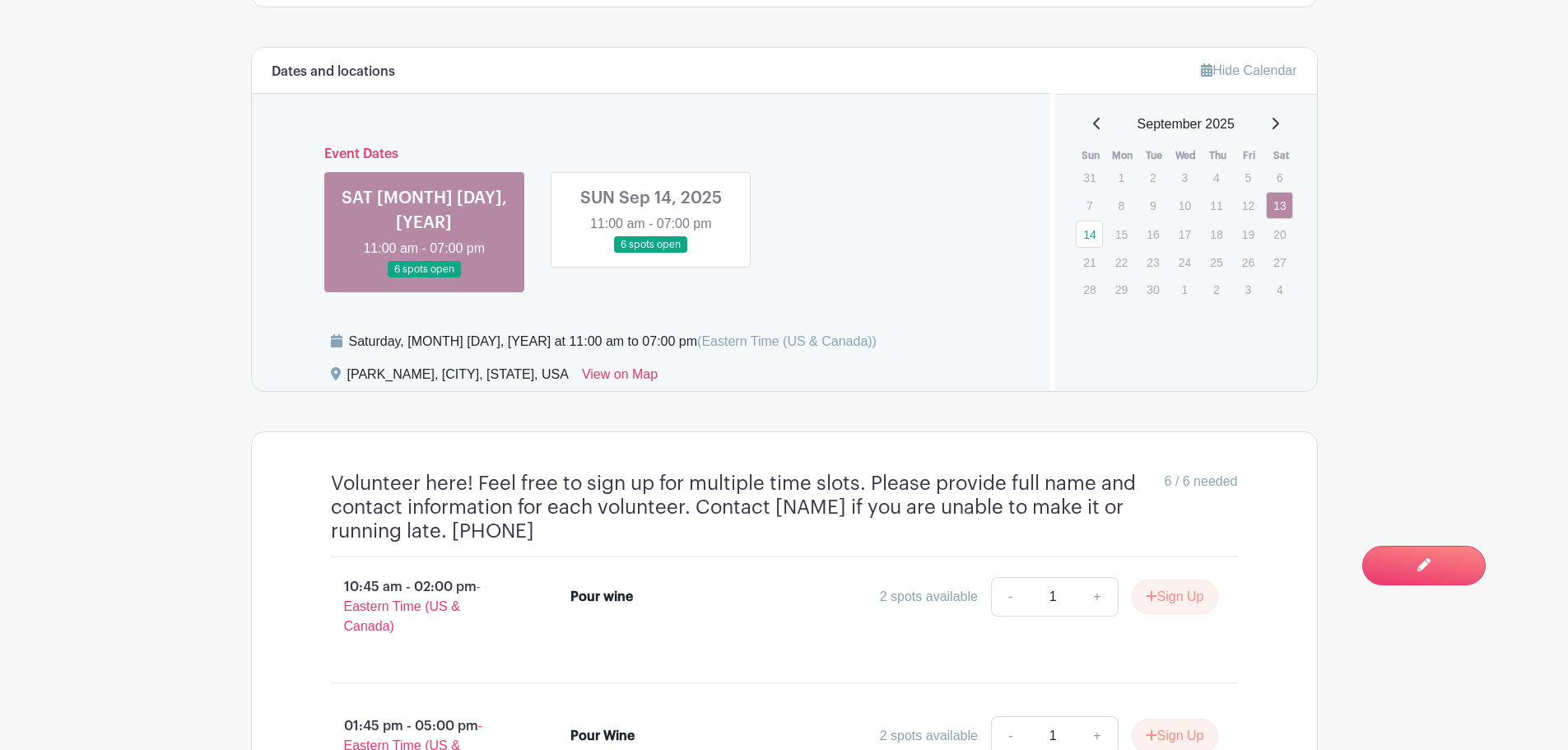 drag, startPoint x: 348, startPoint y: 347, endPoint x: 609, endPoint y: 352, distance: 261.04789 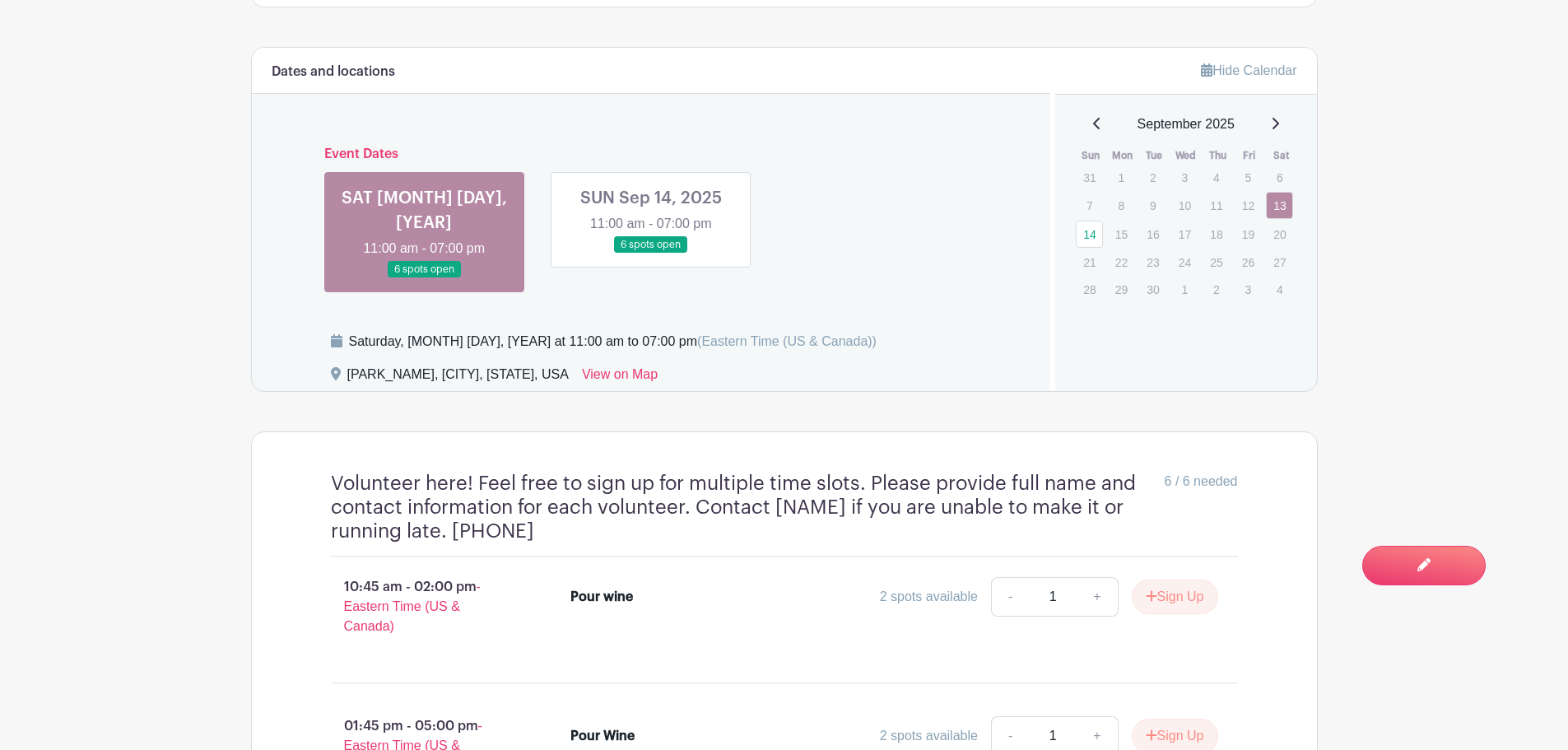 copy on "[LOCATION],
[CITY], [STATE], [COUNTRY]" 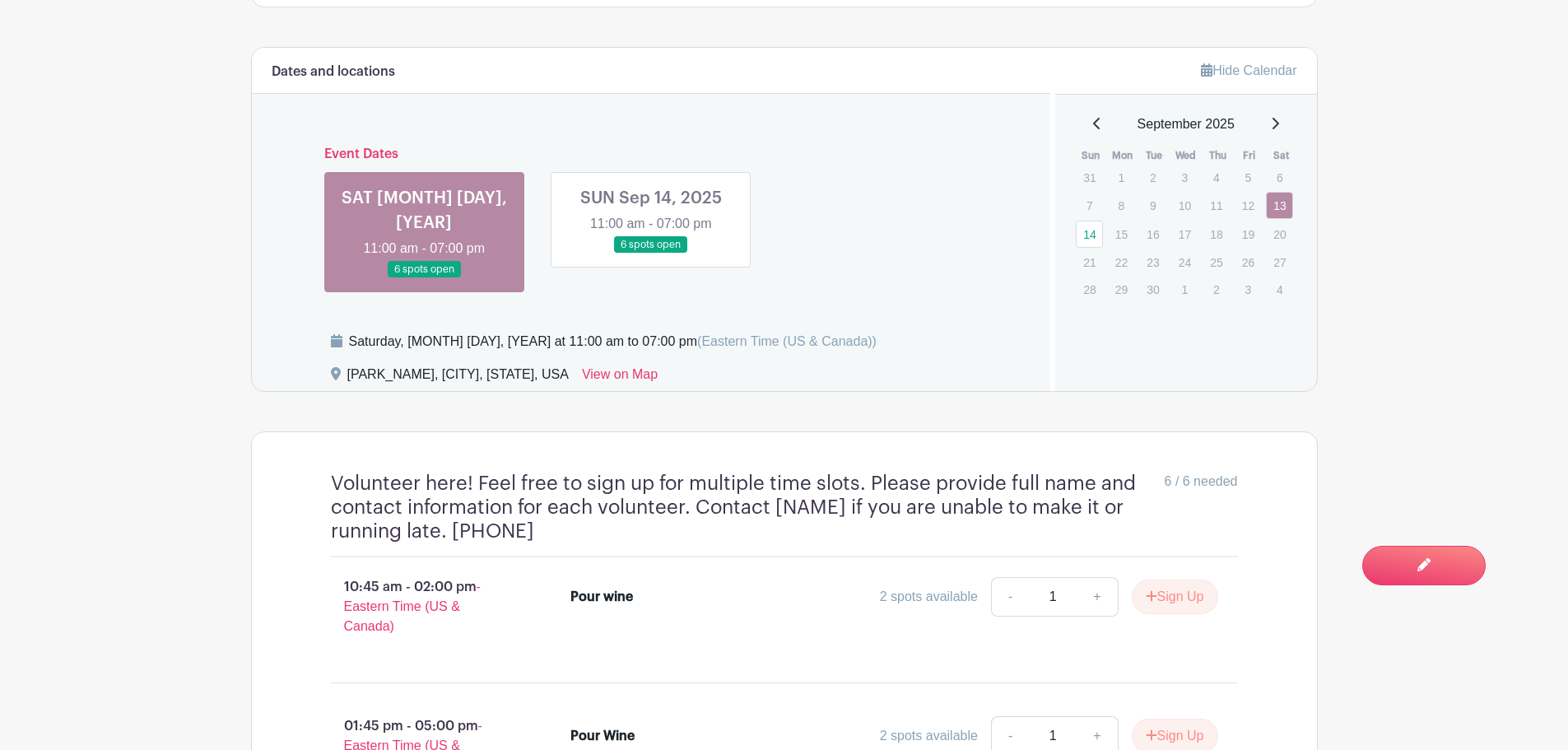 click on "Dates and locations
Event Dates
SAT Sep 13, 2025
11:00 am - 07:00 pm
6 spots open
SUN Sep 14, 2025
11:00 am - 07:00 pm
6 spots open
Saturday, September 13, 2025 at 11:00 am to 07:00 pm  (Eastern Time (US & Canada))
Sandy Point State Park,
Annapolis, MD, USA
View on Map" at bounding box center (651, 219) 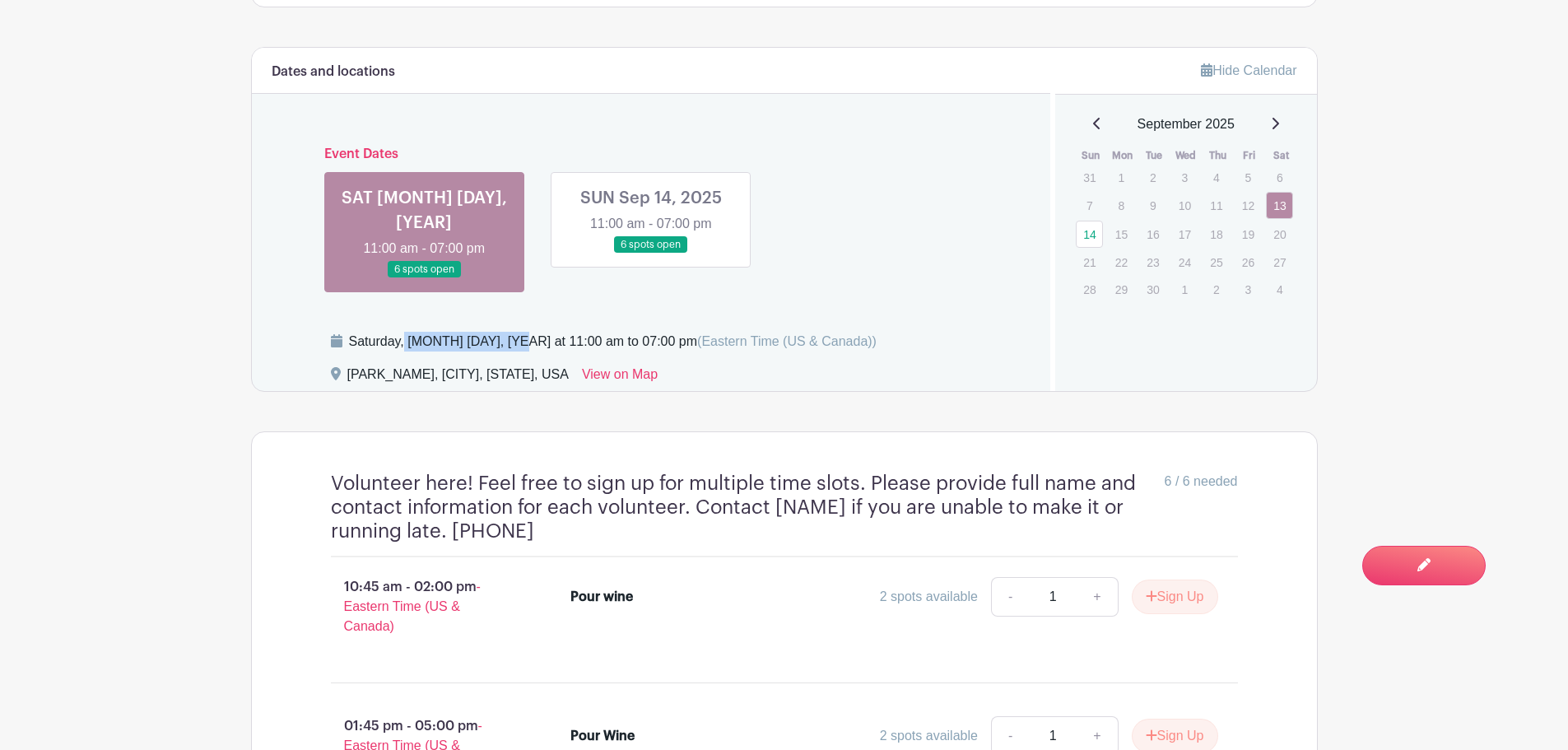 drag, startPoint x: 405, startPoint y: 315, endPoint x: 528, endPoint y: 317, distance: 123.01626 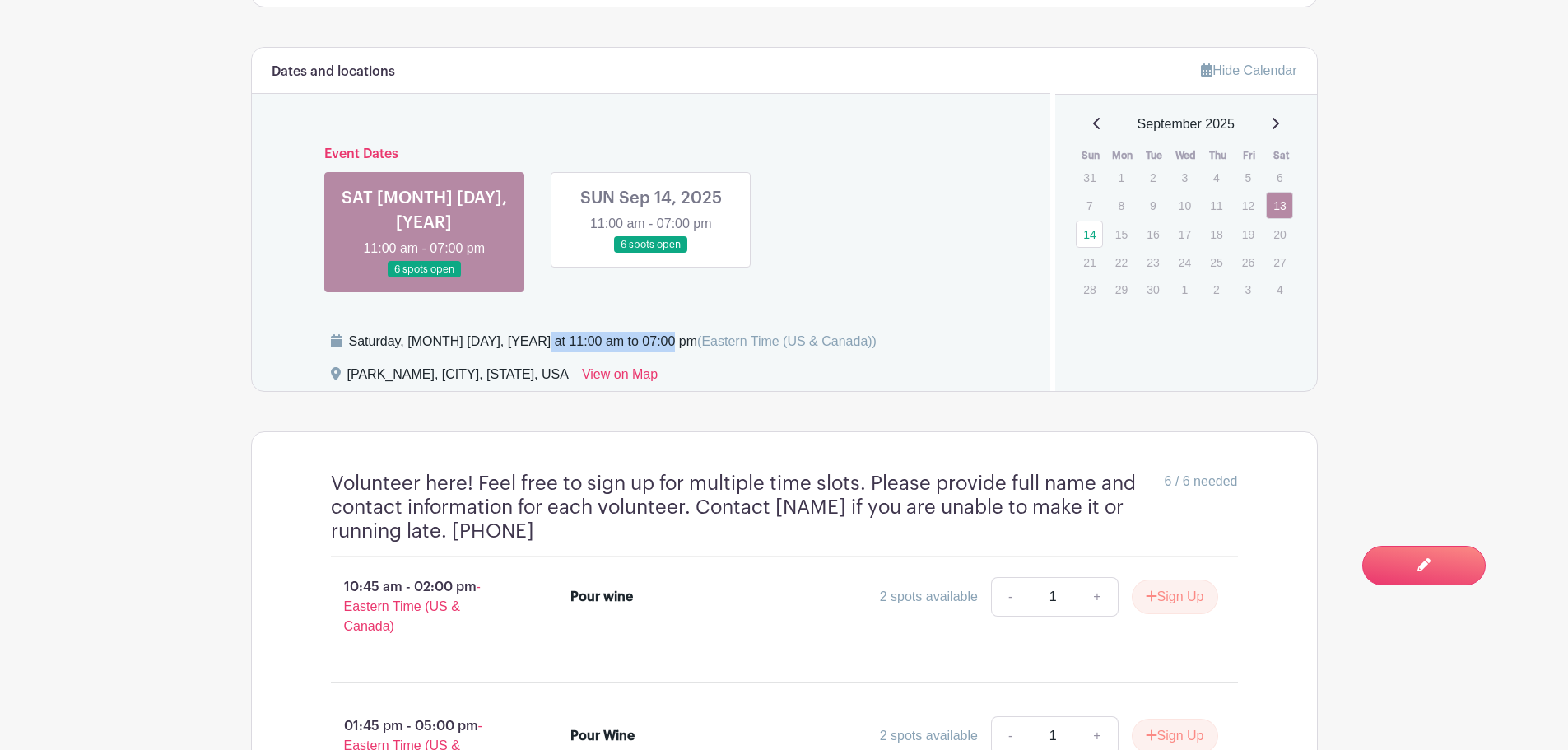 drag, startPoint x: 543, startPoint y: 313, endPoint x: 669, endPoint y: 322, distance: 126.32102 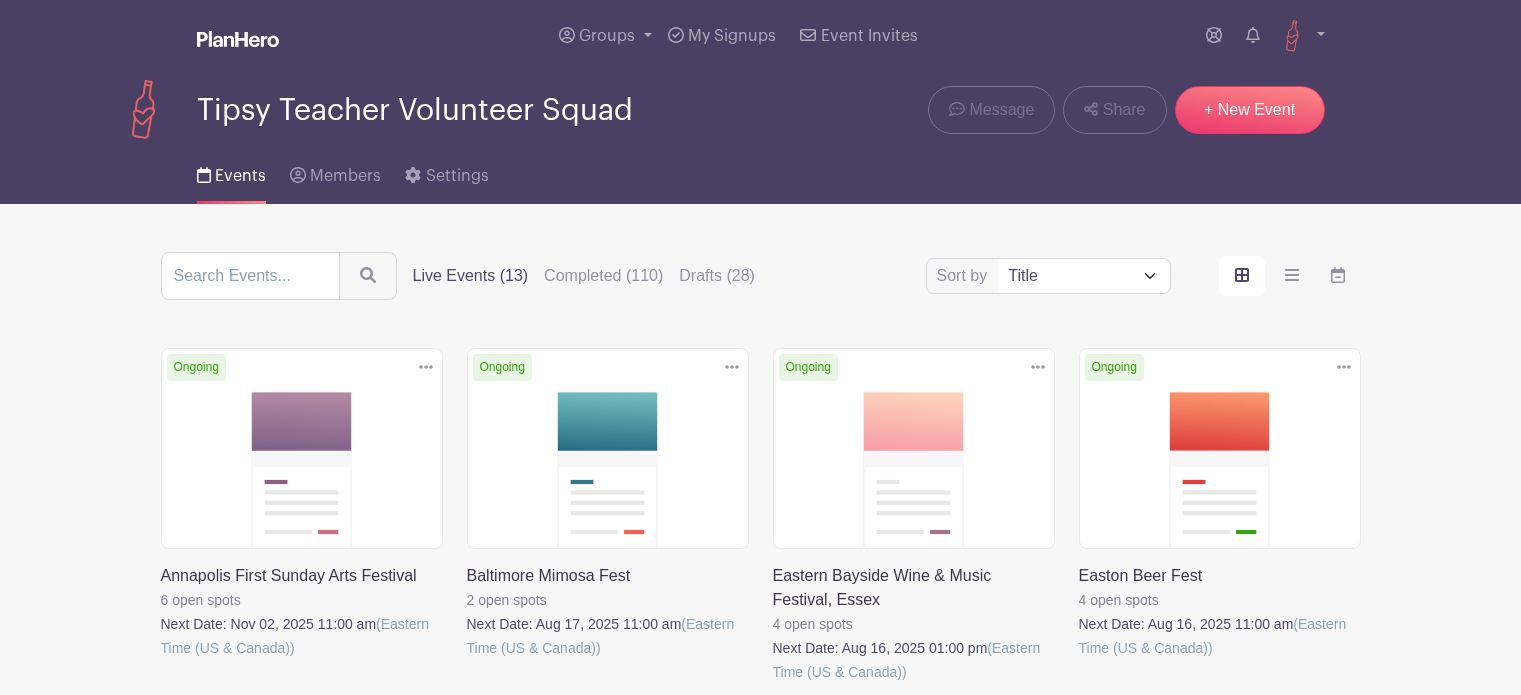 scroll, scrollTop: 0, scrollLeft: 0, axis: both 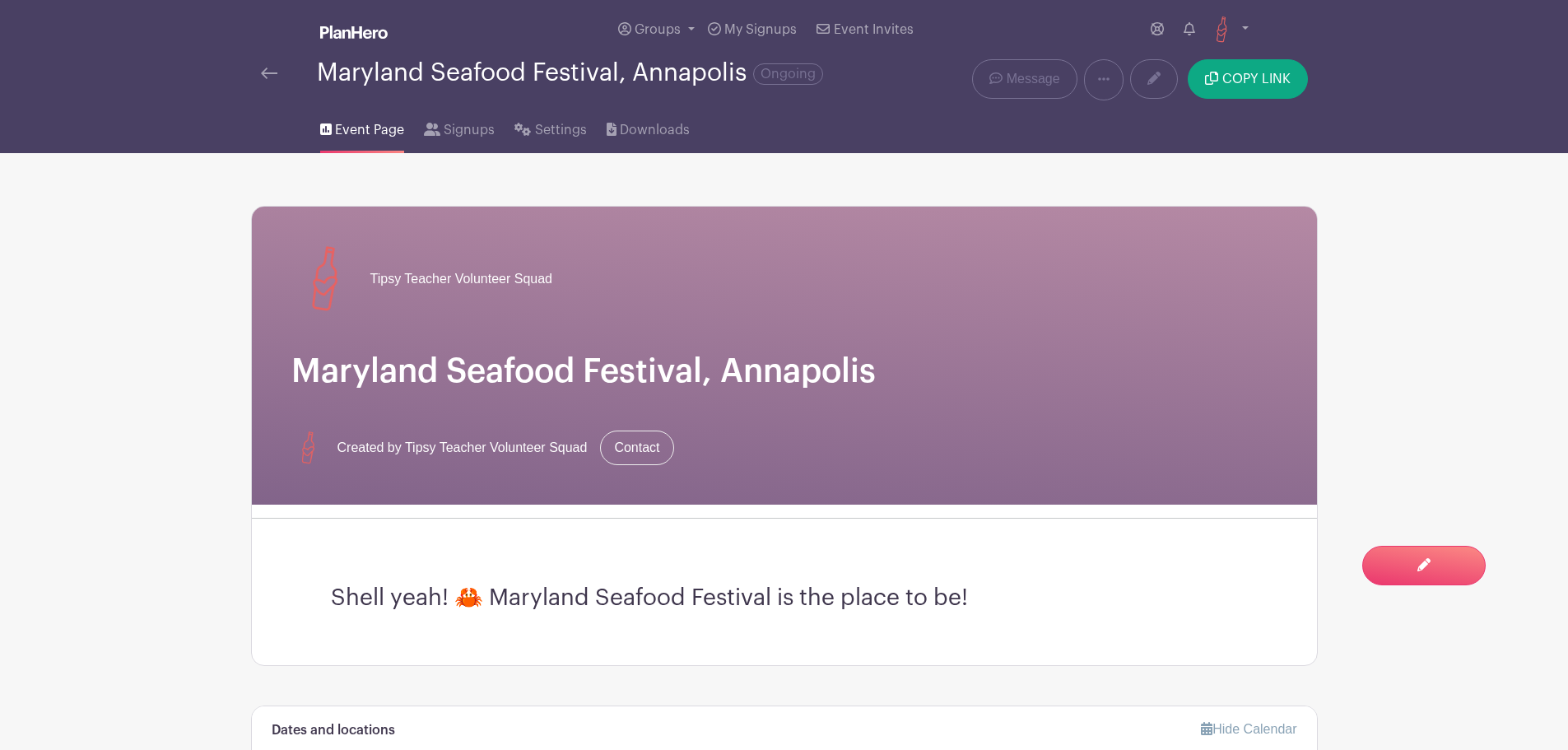 click on "Maryland Seafood Festival, Annapolis  Ongoing" at bounding box center [562, 80] 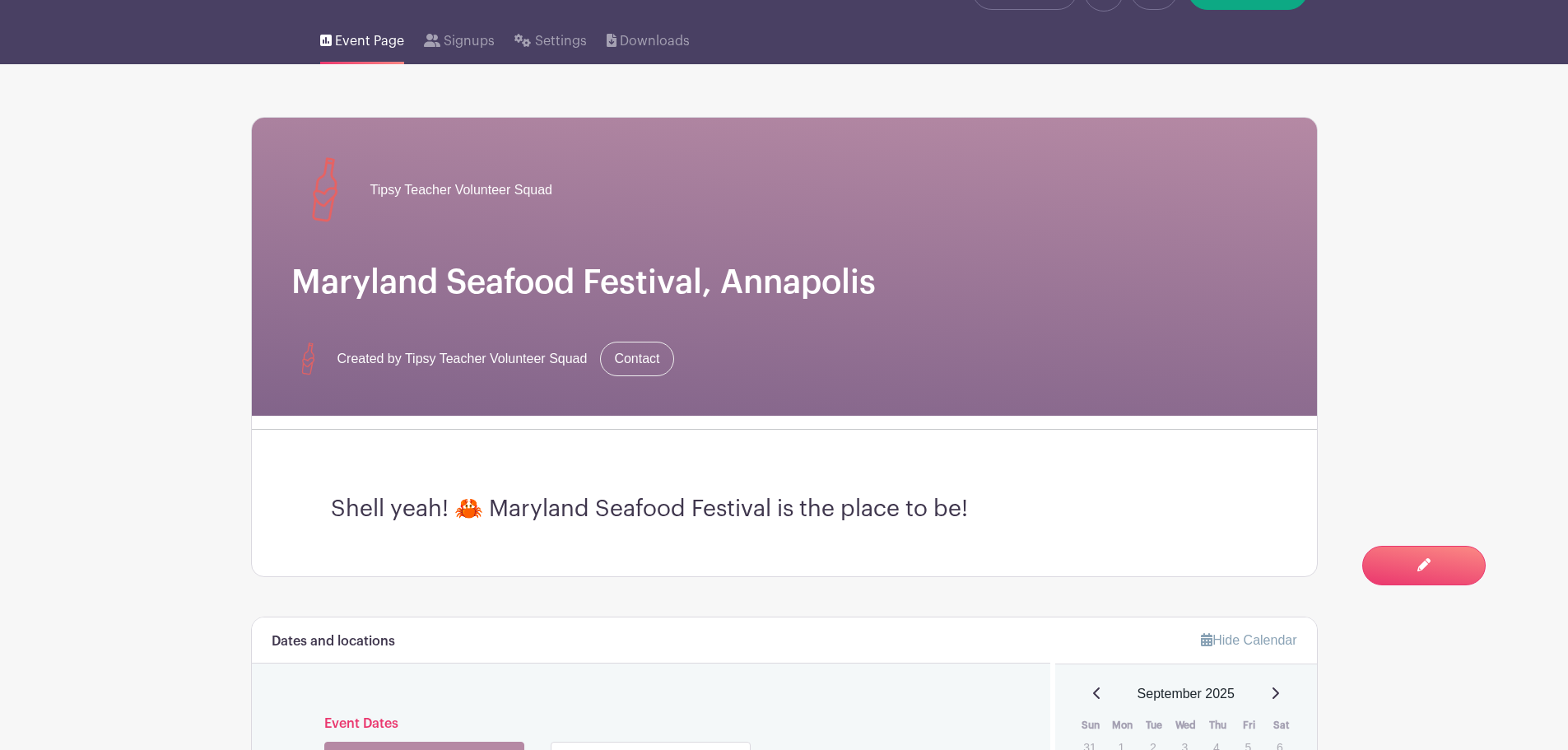 scroll, scrollTop: 165, scrollLeft: 0, axis: vertical 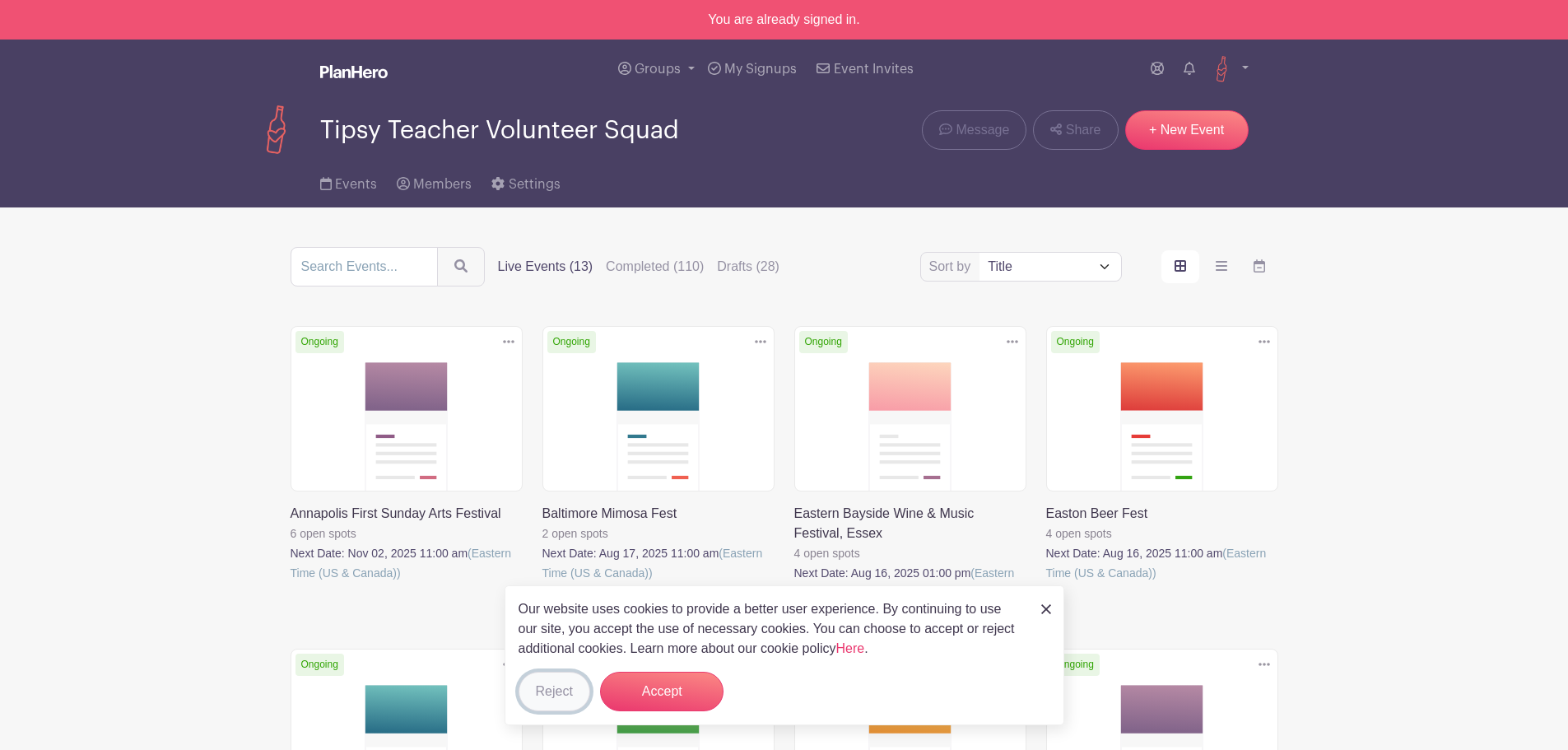 click on "Reject" at bounding box center (554, 692) 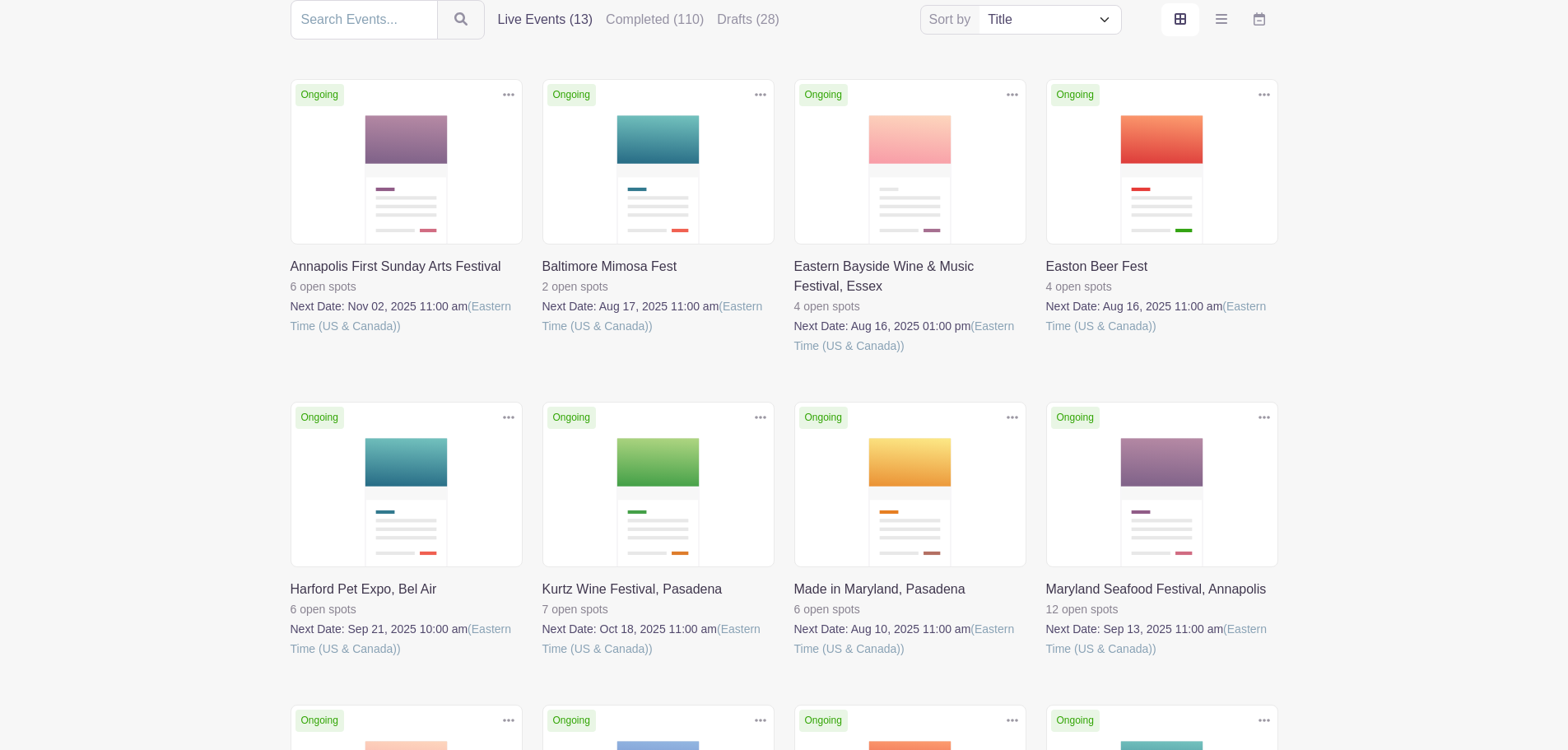 scroll, scrollTop: 0, scrollLeft: 0, axis: both 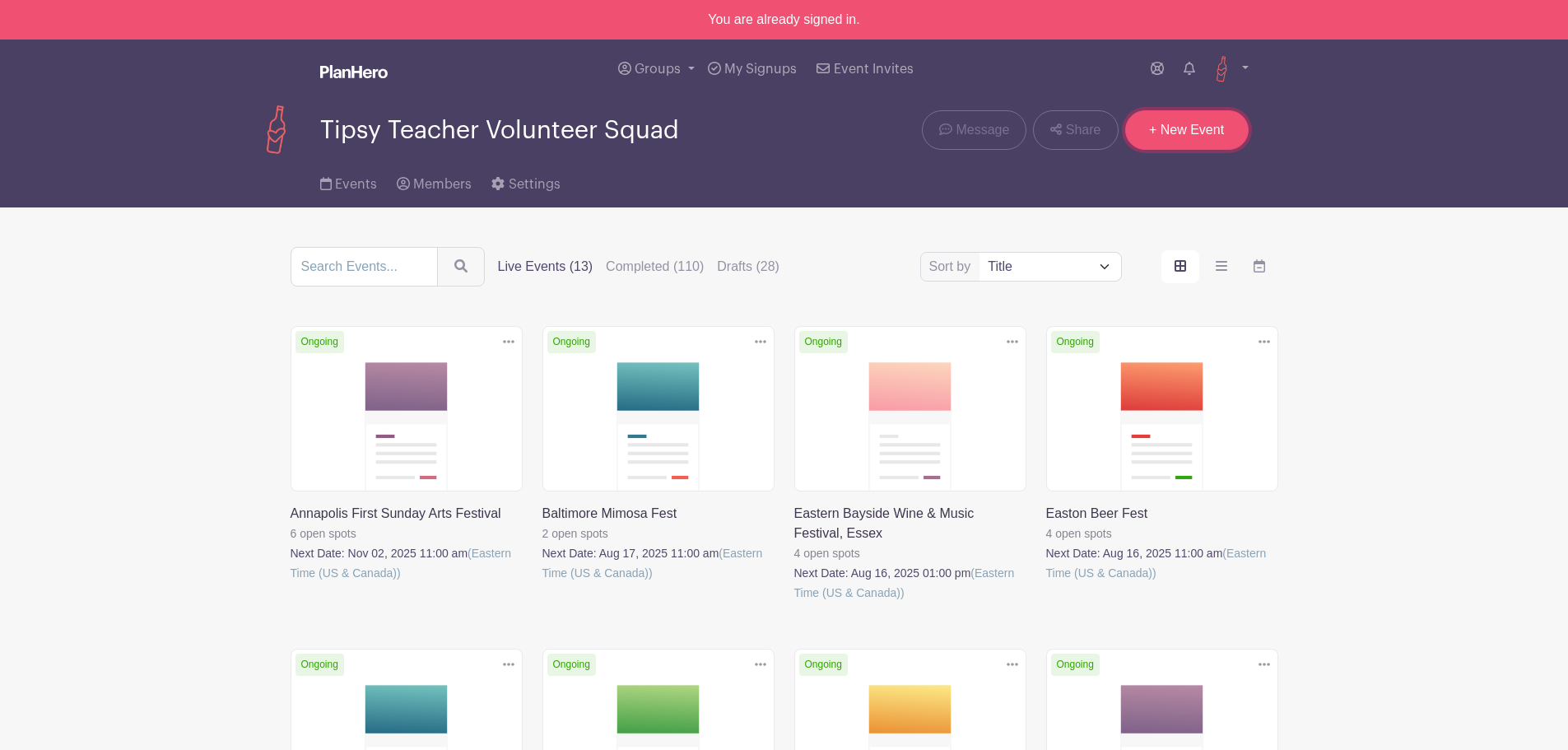 click on "+ New Event" at bounding box center [1187, 130] 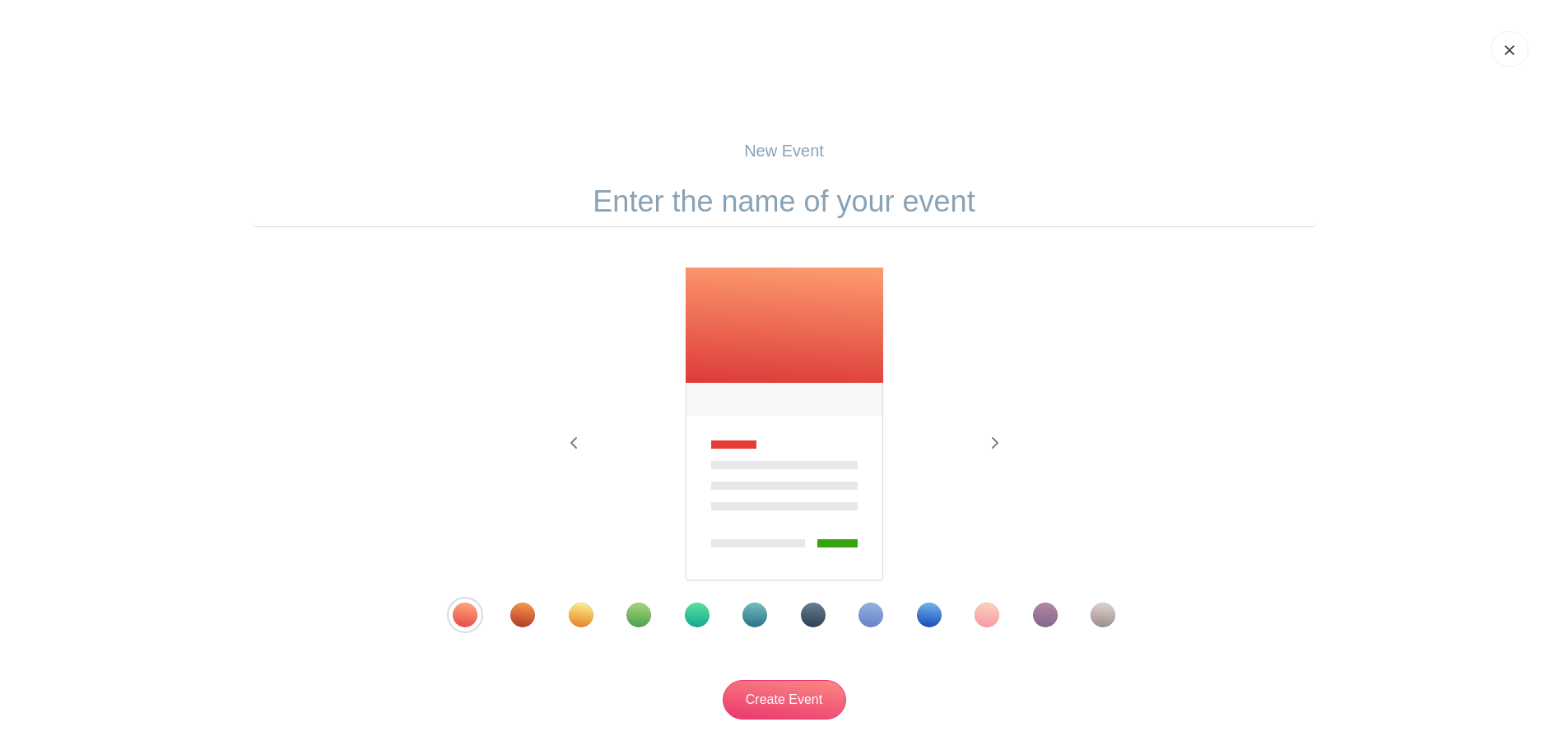 click at bounding box center [784, 202] 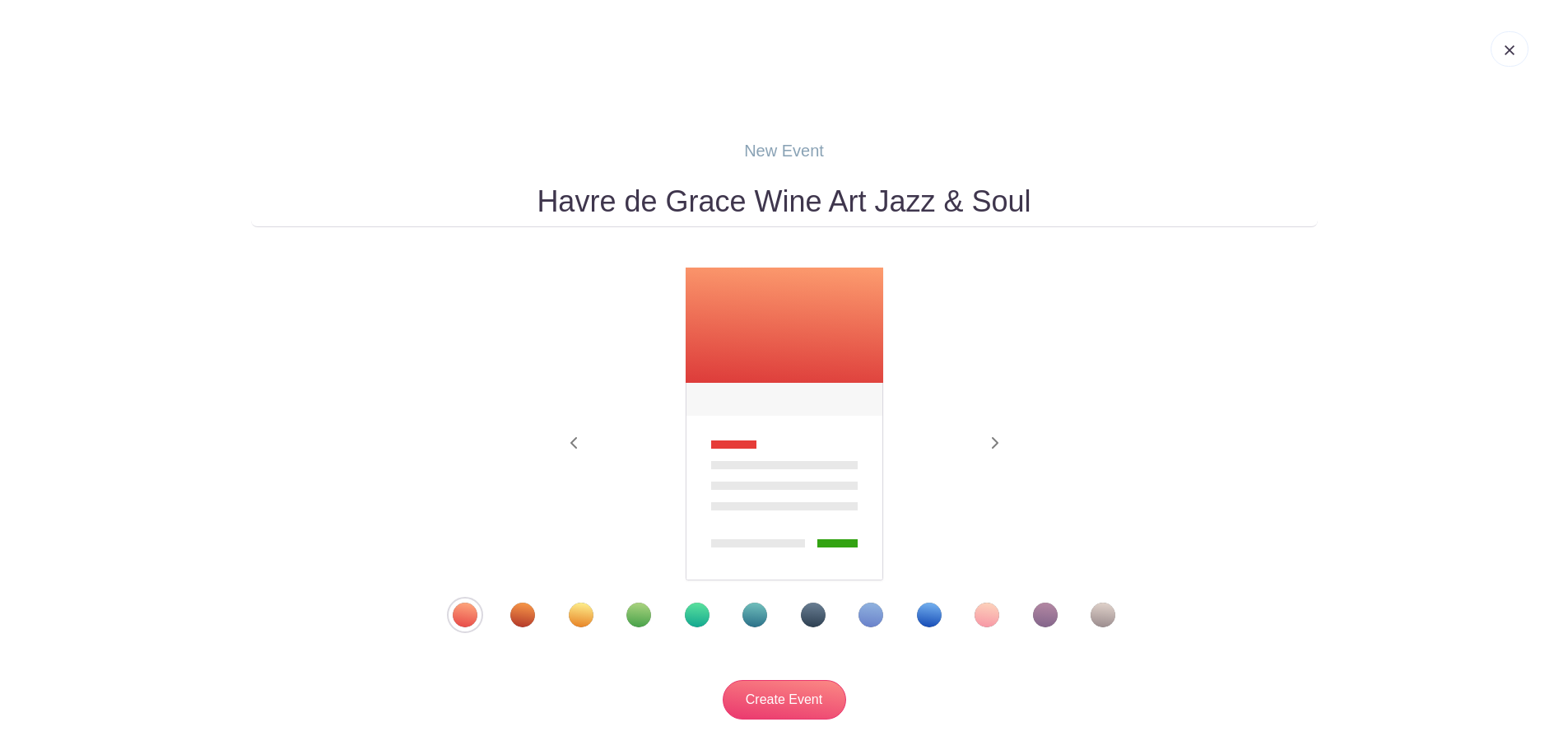 type on "Havre de Grace Wine Art Jazz & Soul" 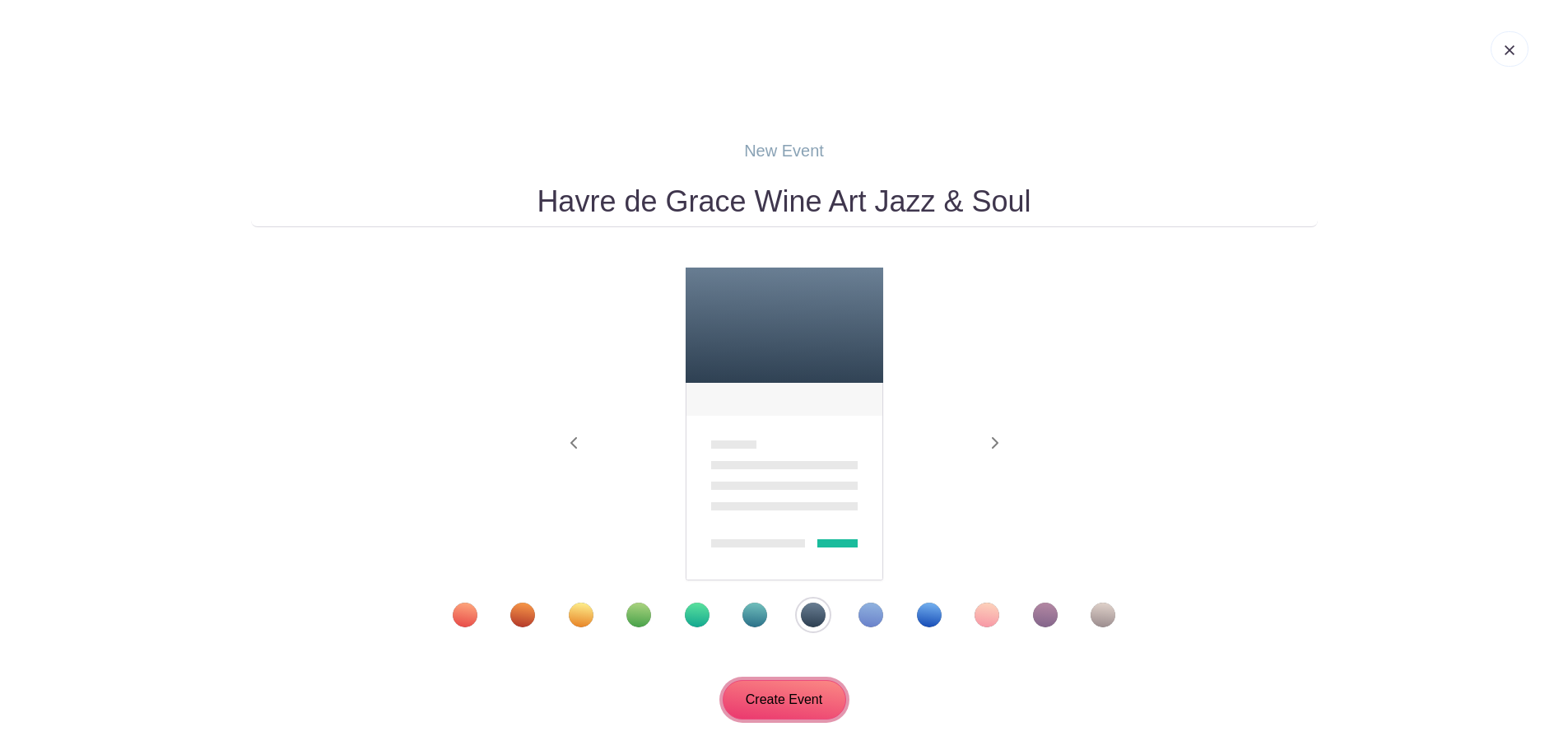click on "Create Event" at bounding box center [784, 700] 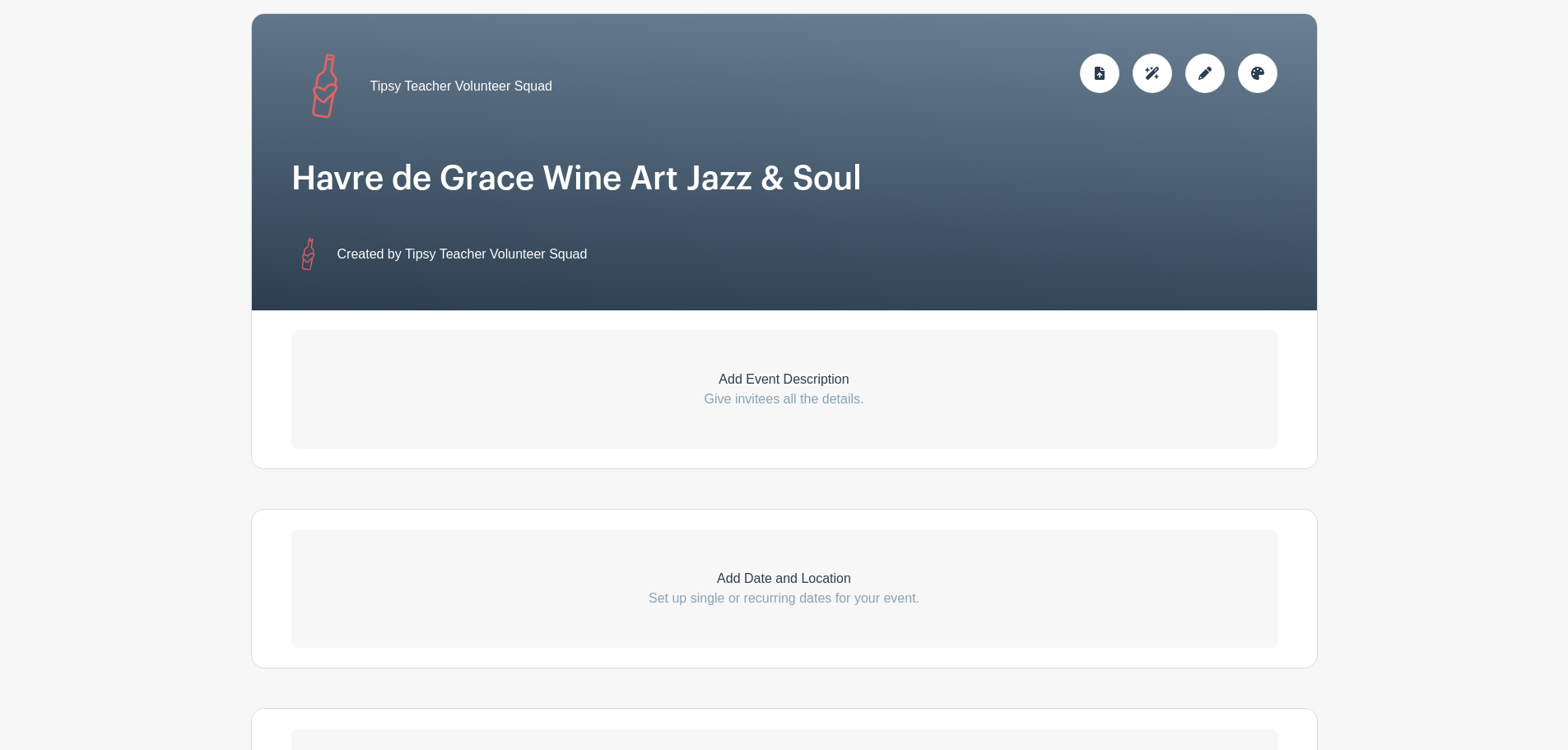 scroll, scrollTop: 247, scrollLeft: 0, axis: vertical 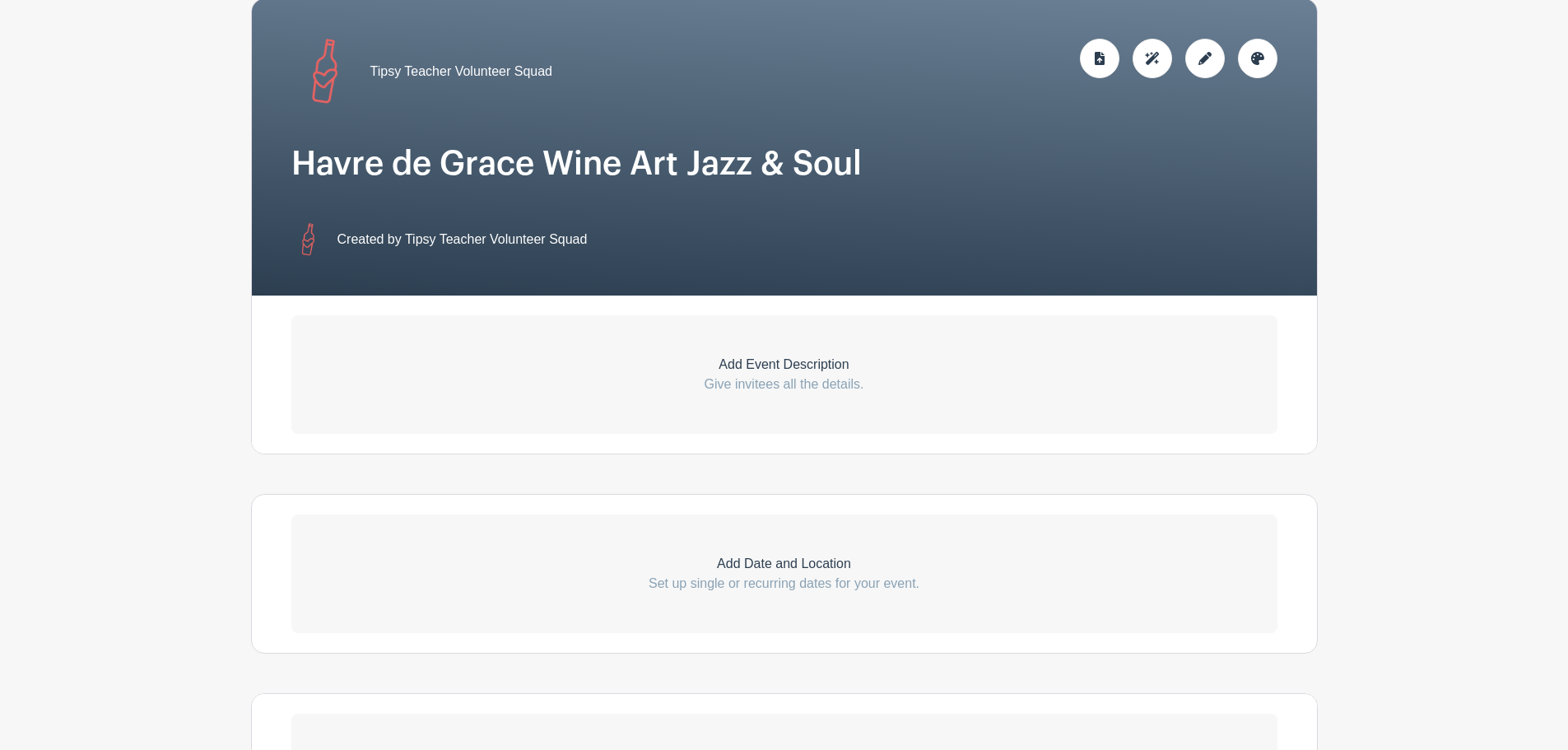 click on "Give invitees all the details." at bounding box center (784, 384) 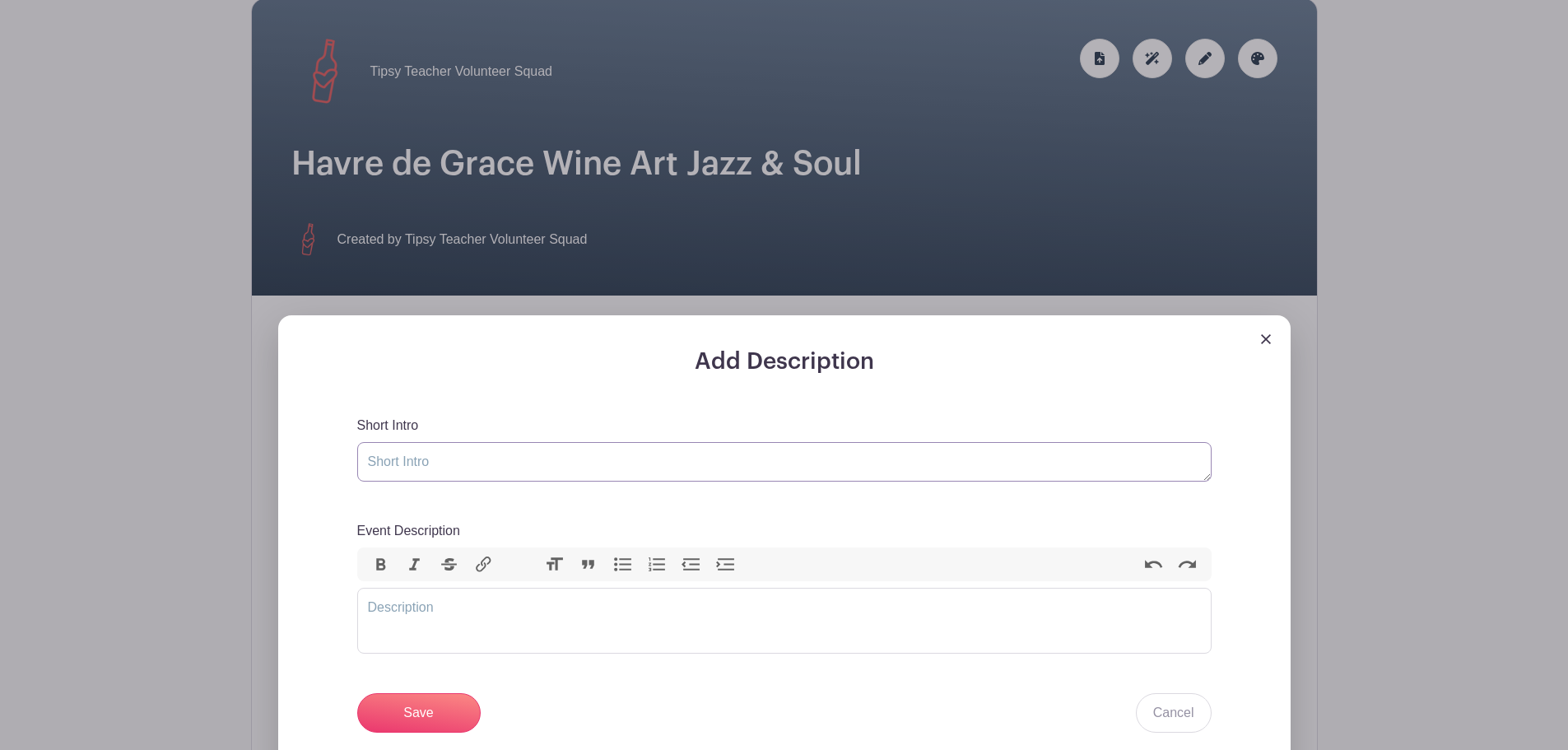 click on "Short Intro" at bounding box center (784, 462) 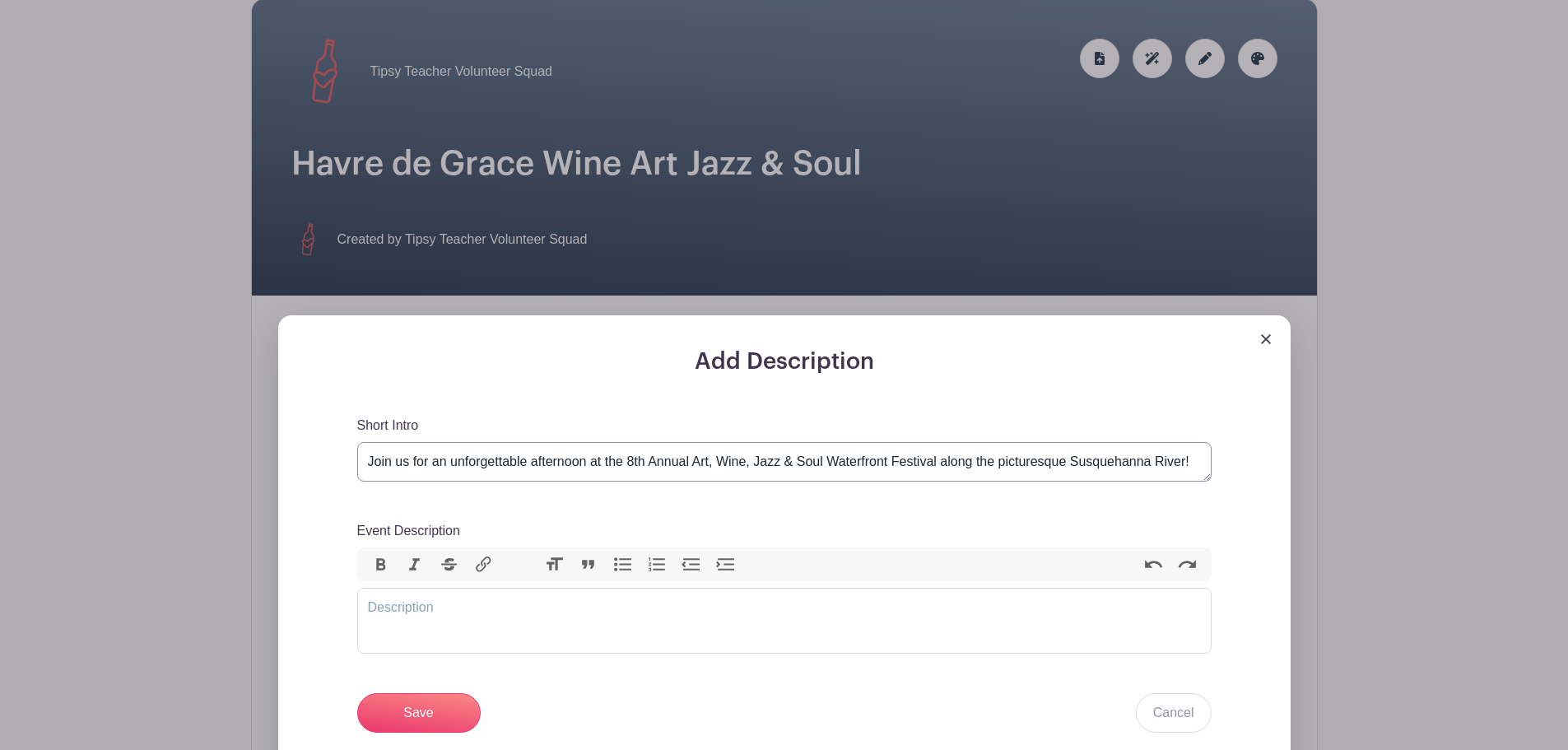 type on "Join us for an unforgettable afternoon at the 8th Annual Art, Wine, Jazz & Soul Waterfront Festival along the picturesque Susquehanna River!" 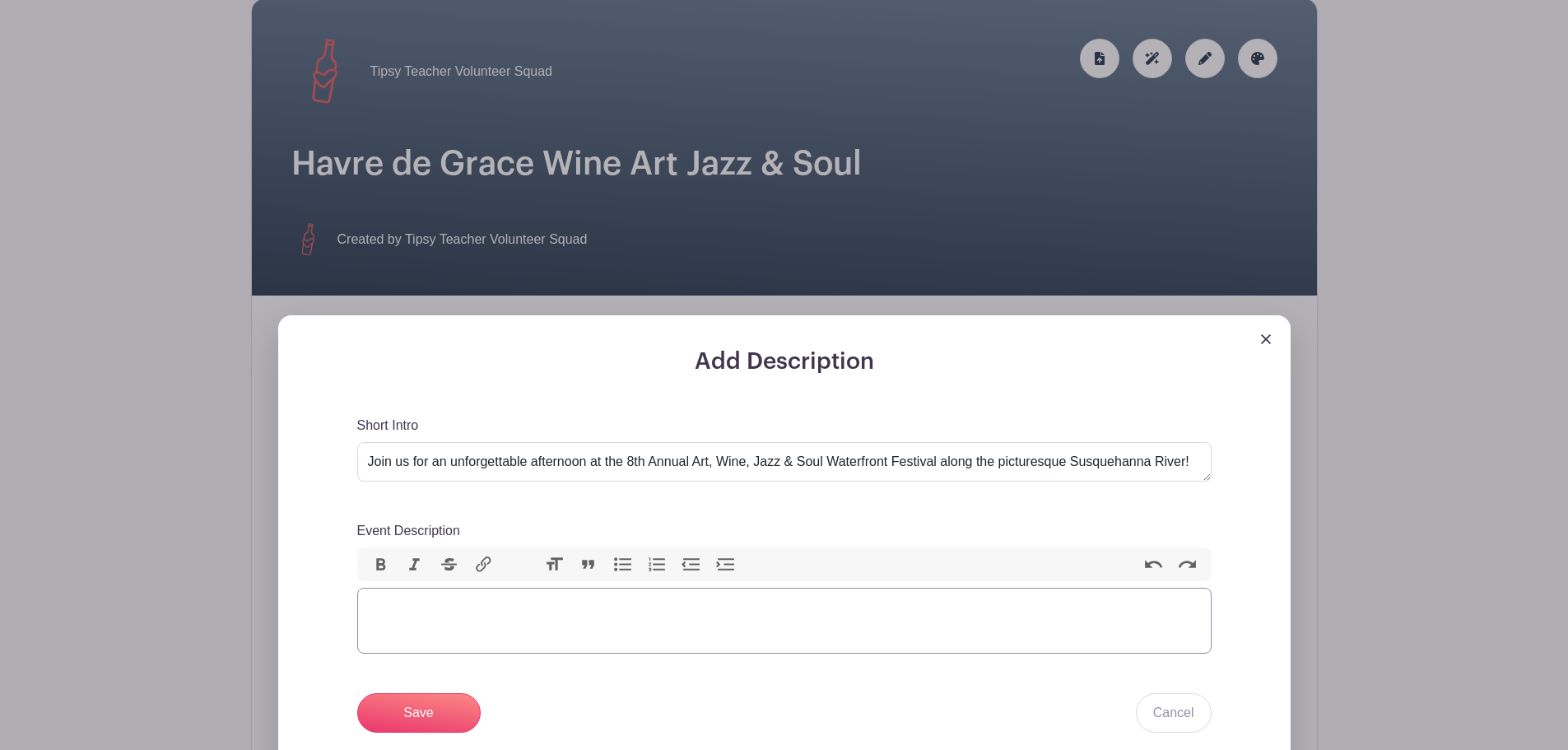 click at bounding box center (784, 621) 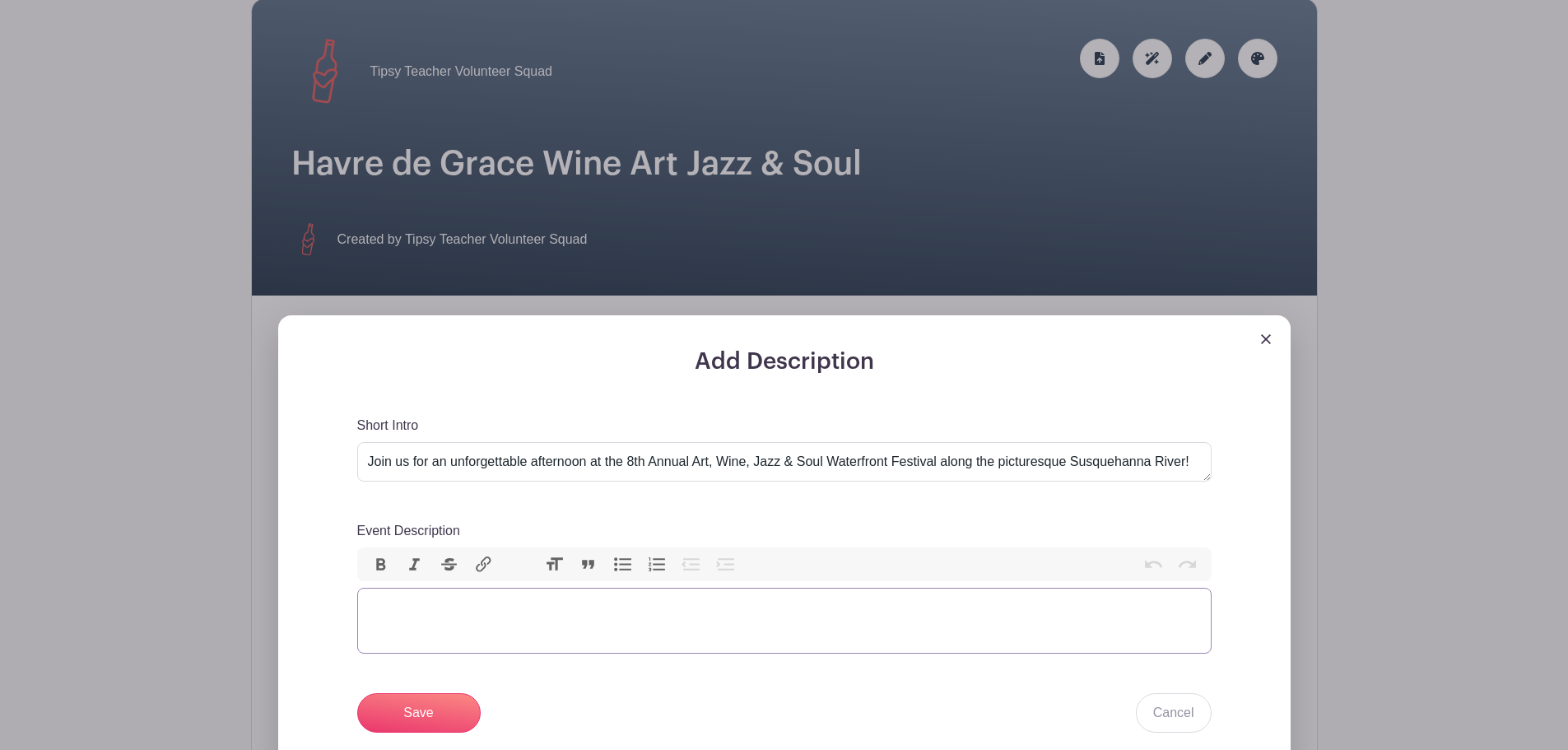 click at bounding box center [784, 621] 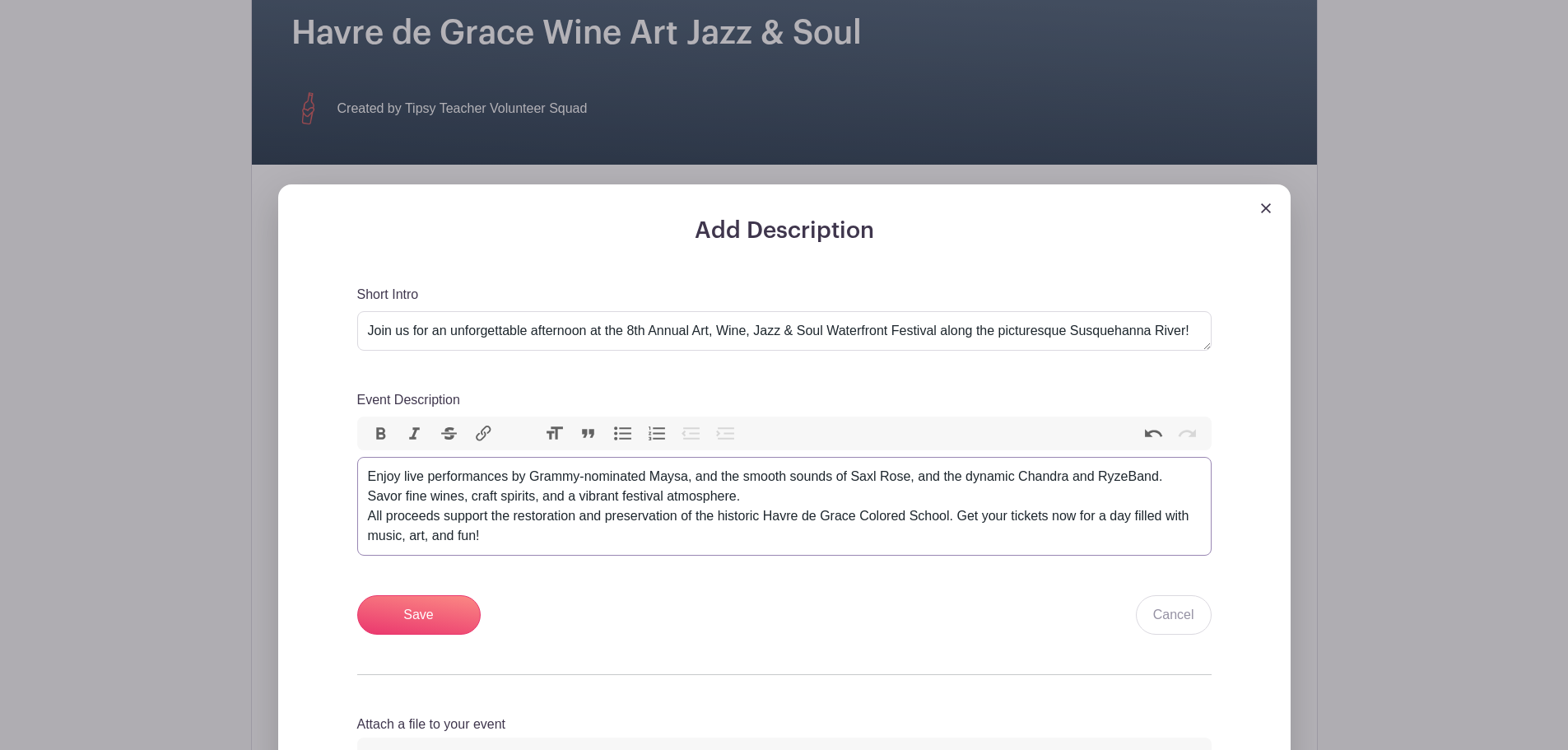 scroll, scrollTop: 412, scrollLeft: 0, axis: vertical 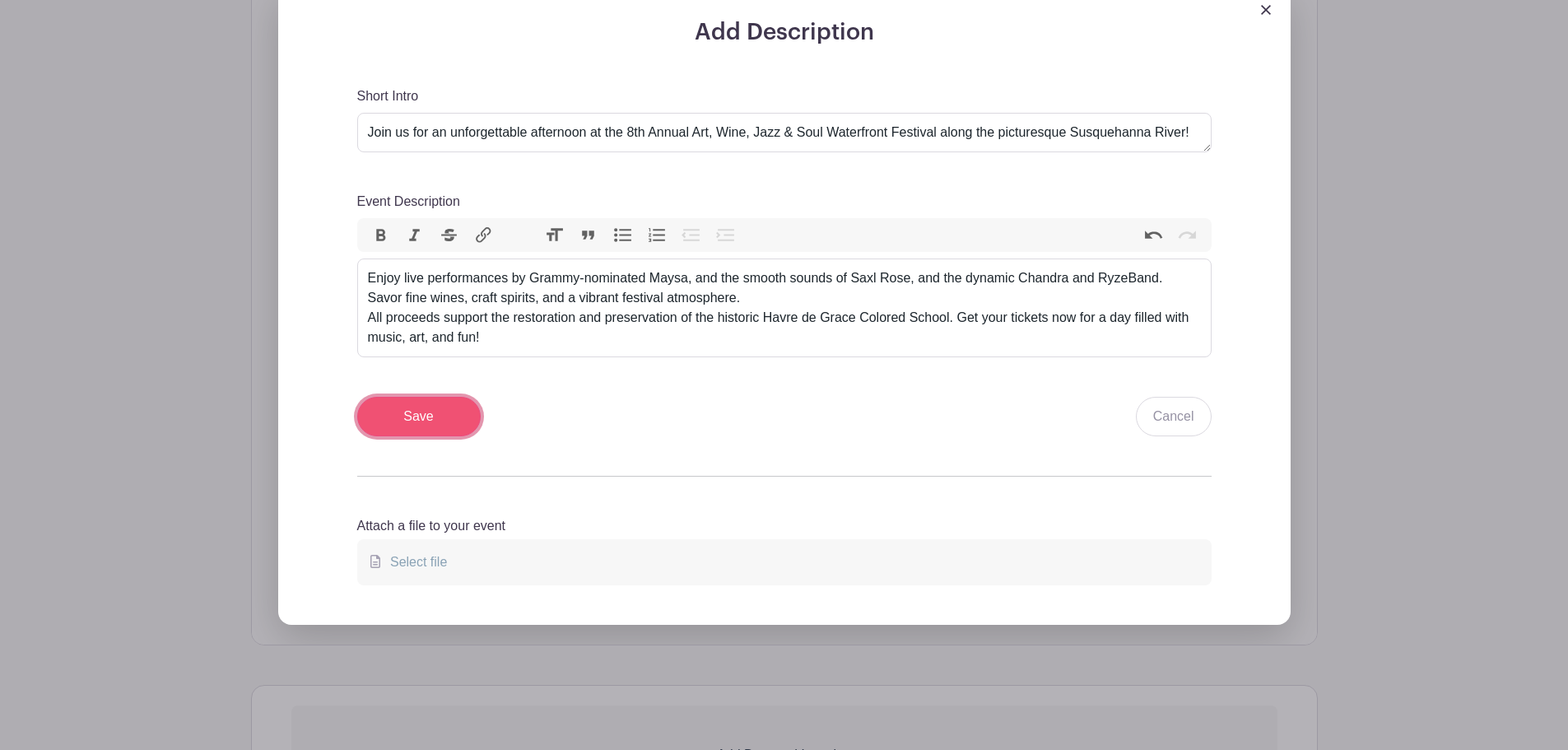 click on "Save" at bounding box center (419, 417) 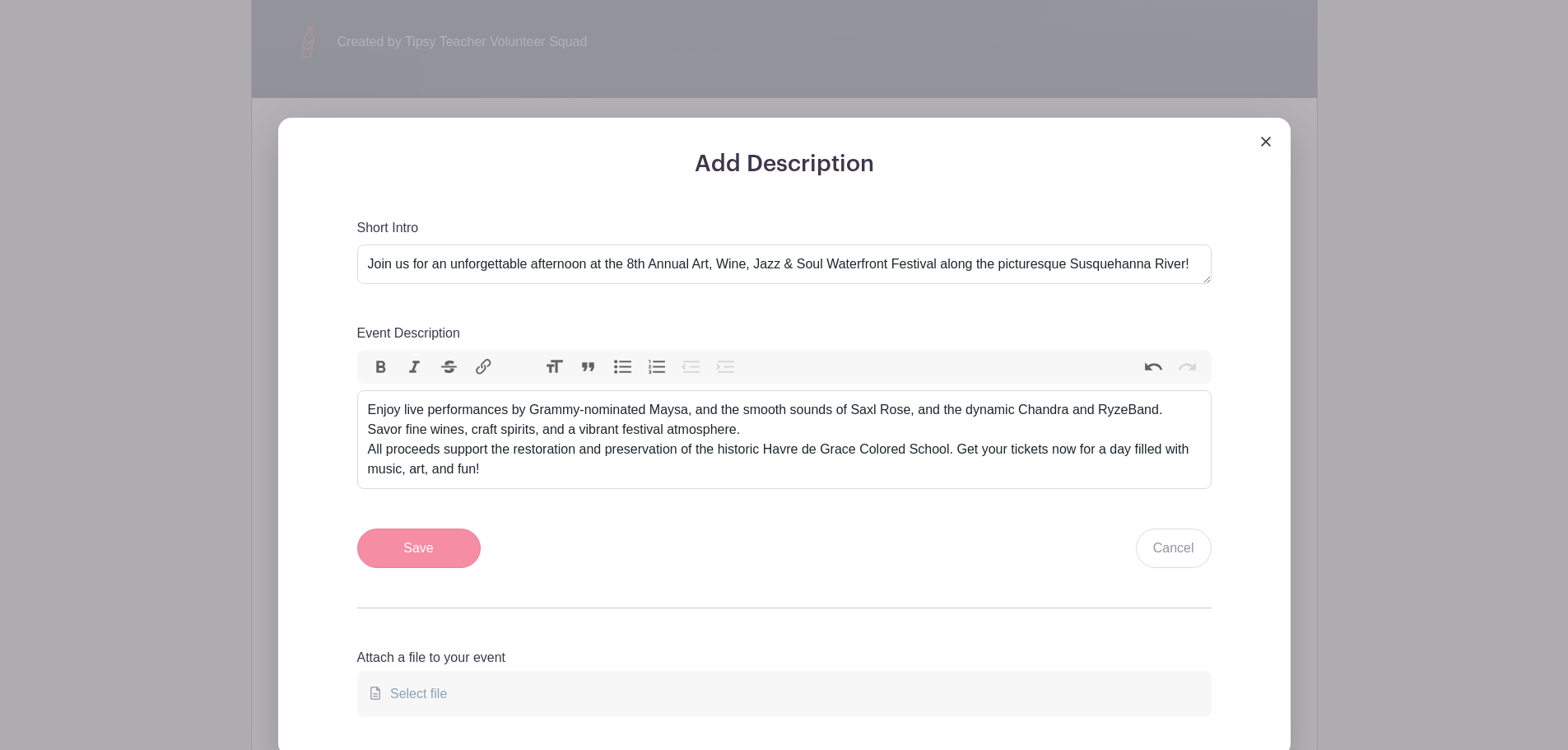scroll, scrollTop: 708, scrollLeft: 0, axis: vertical 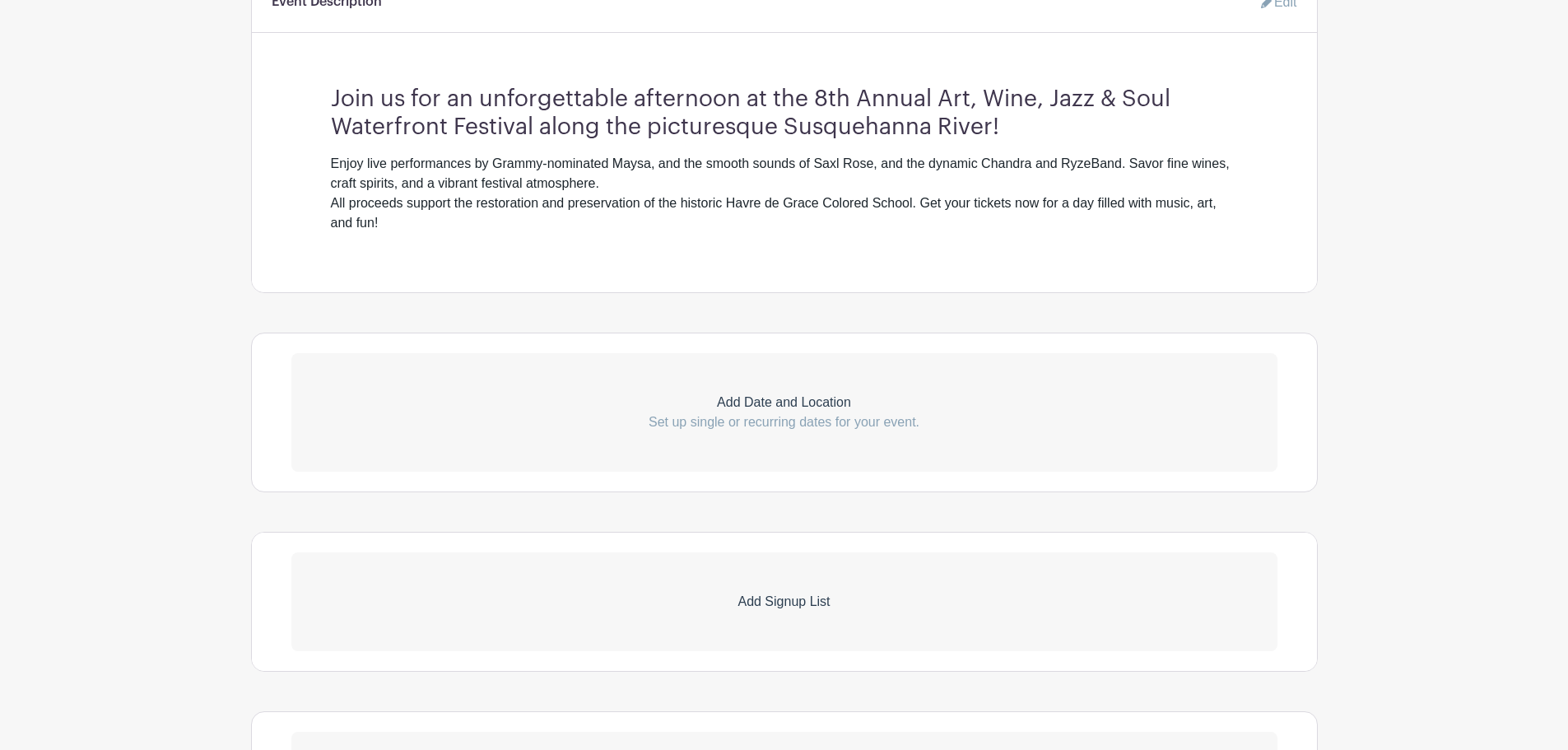 click on "Add Date and Location
Set up single or recurring dates for your event." at bounding box center (784, 412) 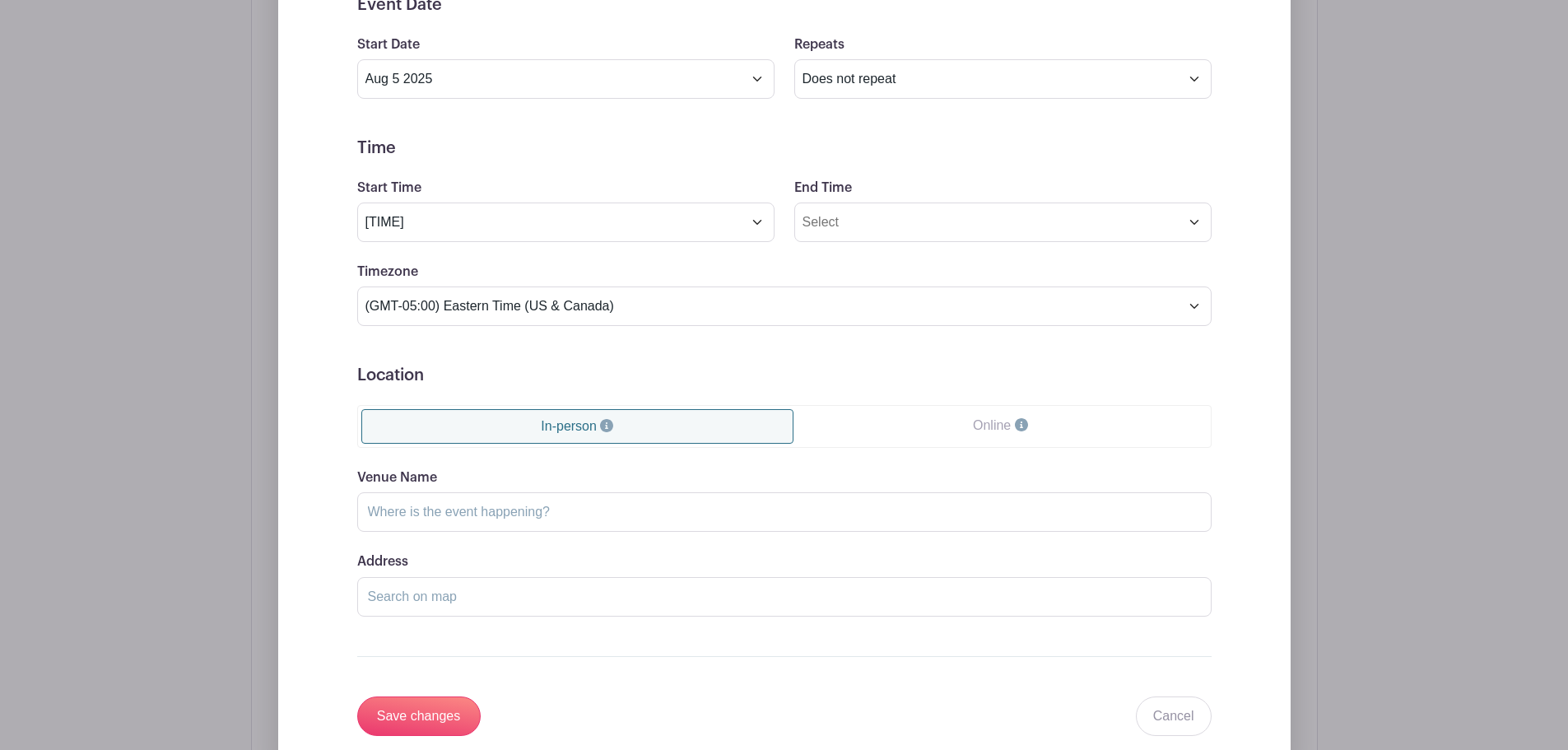 scroll, scrollTop: 1202, scrollLeft: 0, axis: vertical 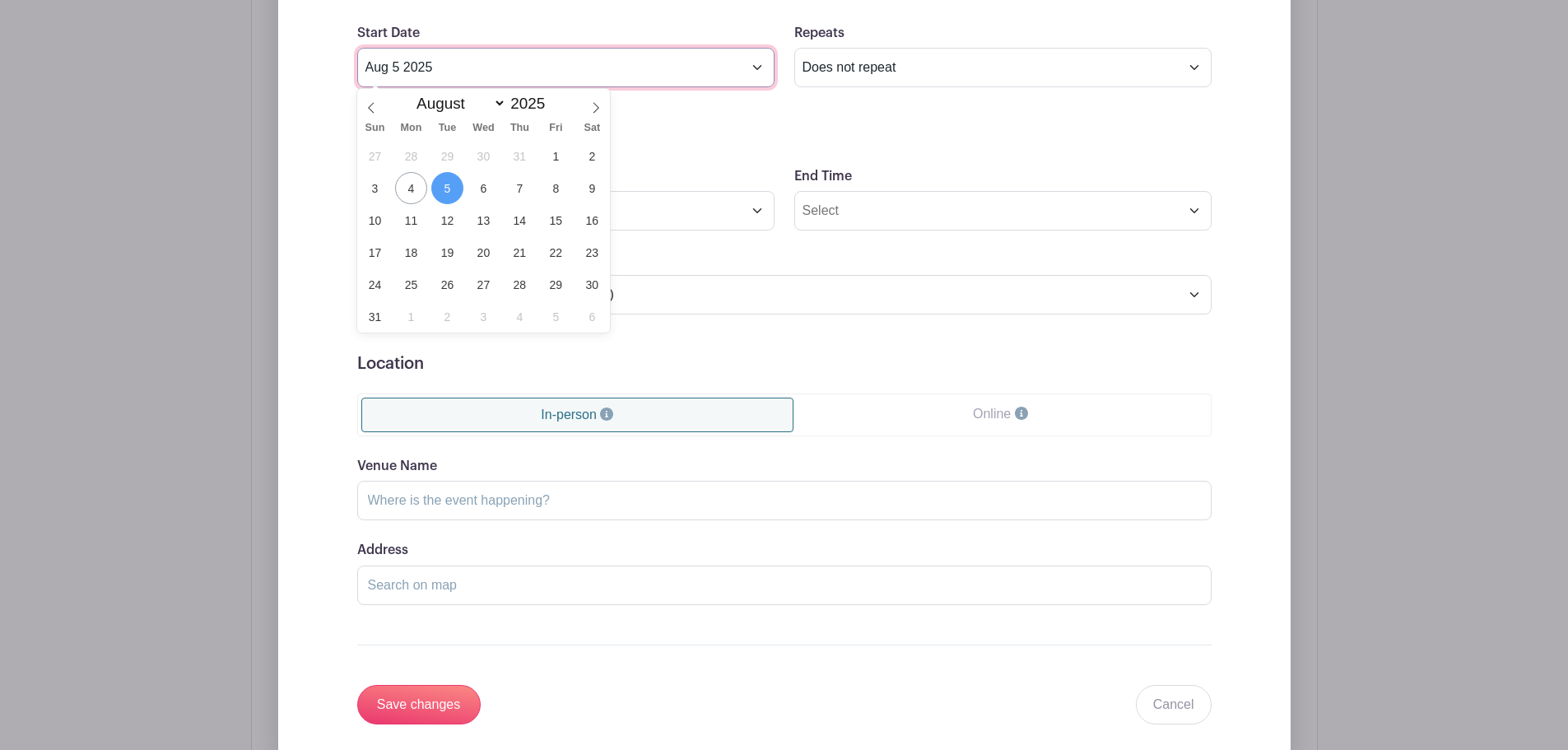 click on "Aug 5 2025" at bounding box center (565, 68) 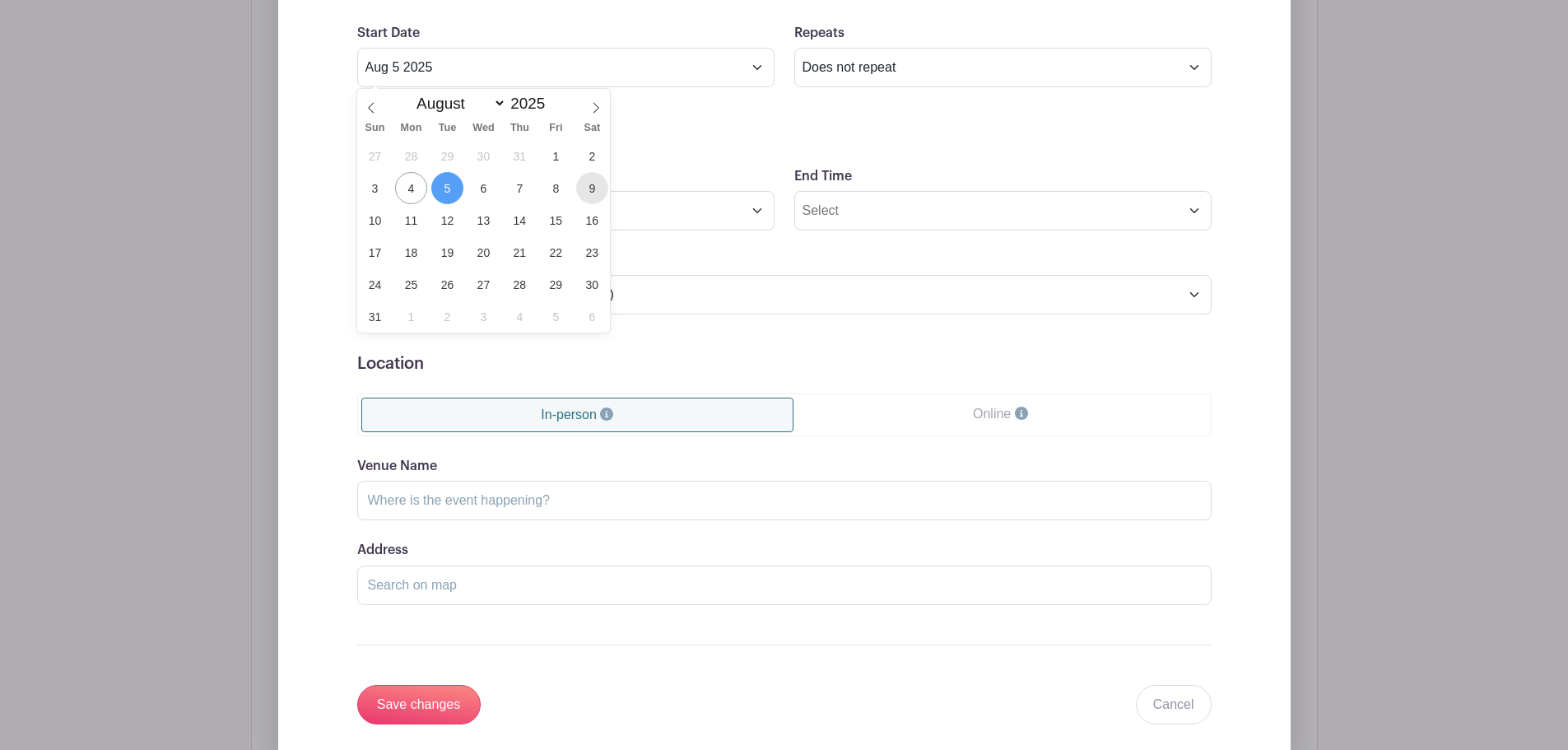 click on "9" at bounding box center [592, 188] 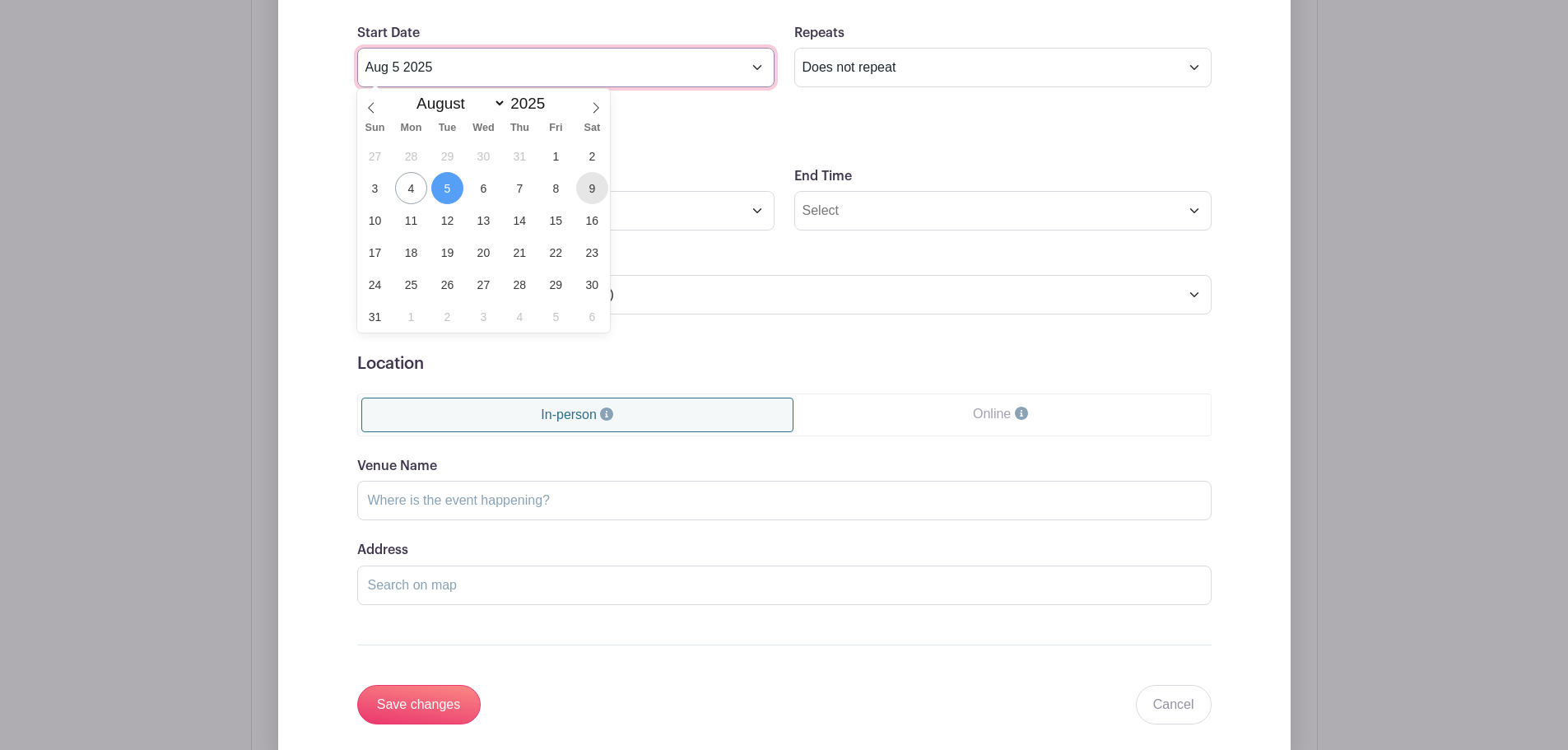 type on "Aug 9 2025" 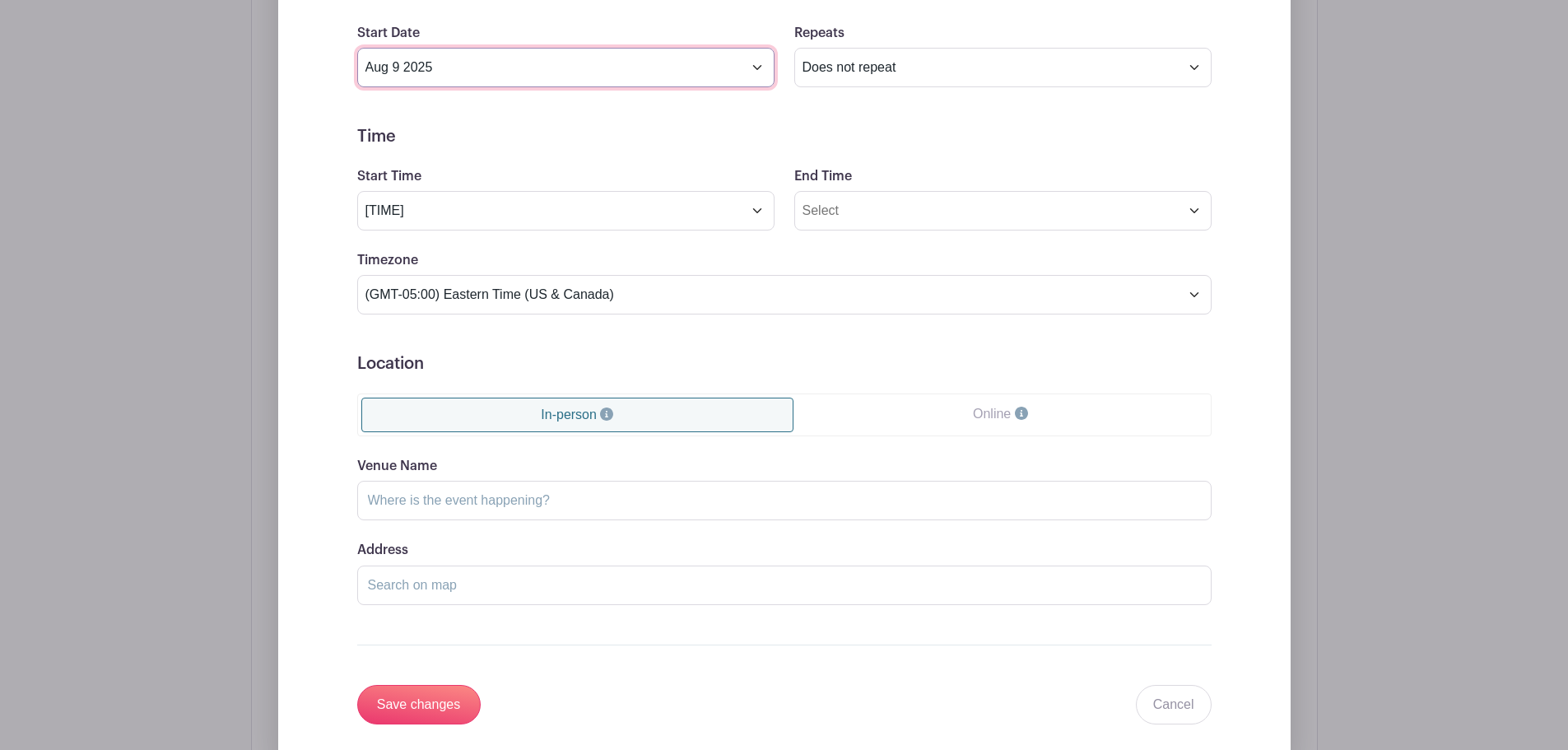scroll, scrollTop: 1284, scrollLeft: 0, axis: vertical 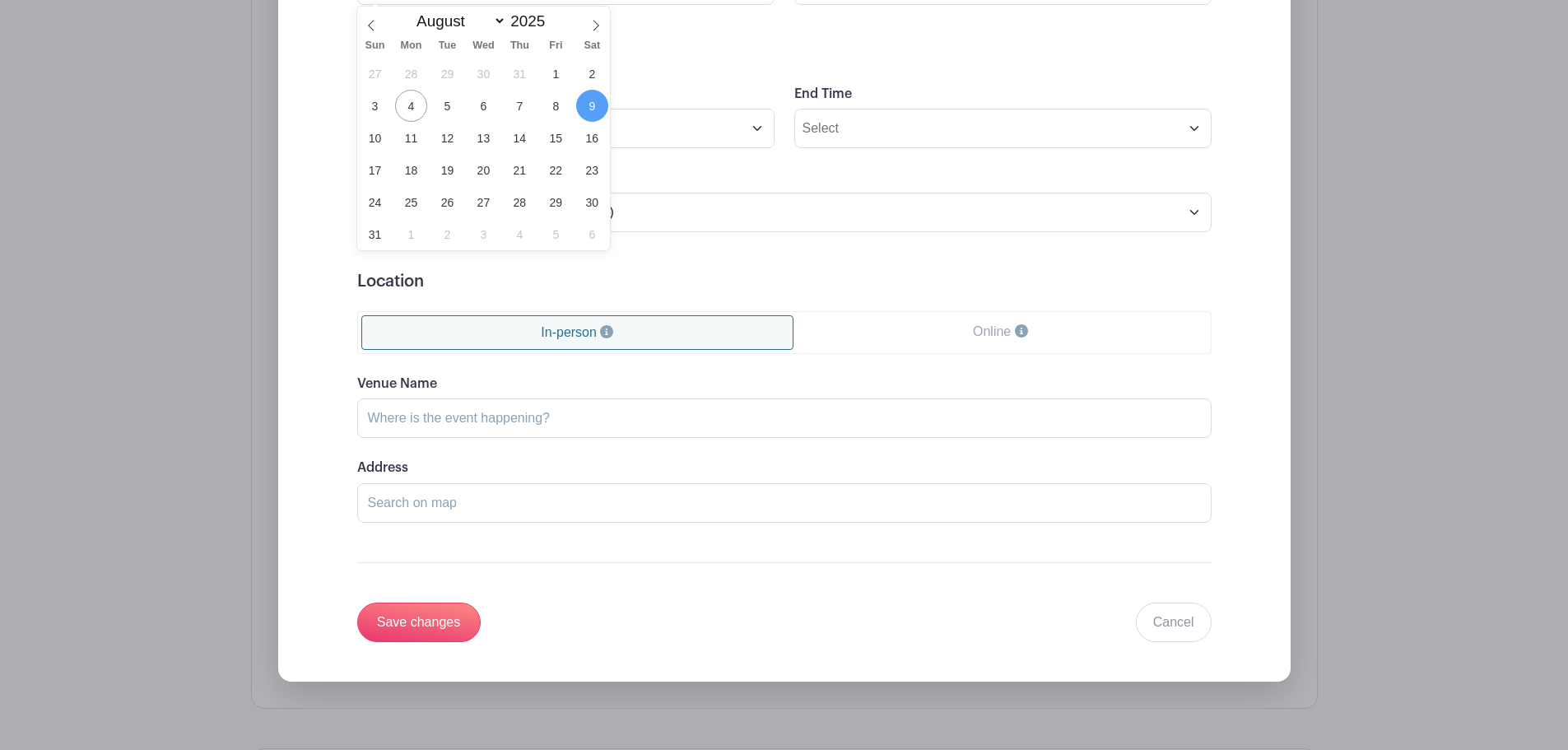 click on "Location" at bounding box center (784, 282) 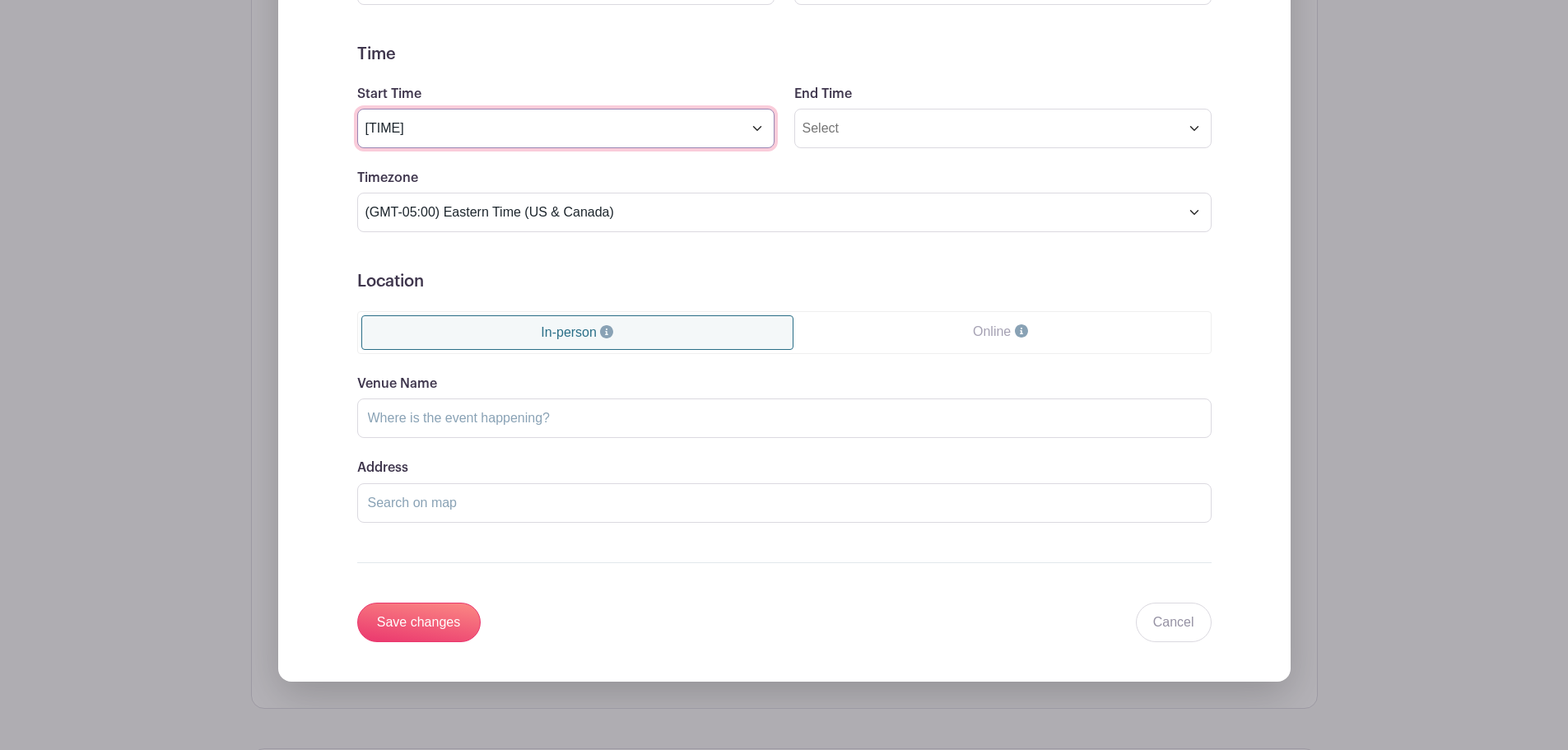 click on "7:15 AM" at bounding box center [565, 128] 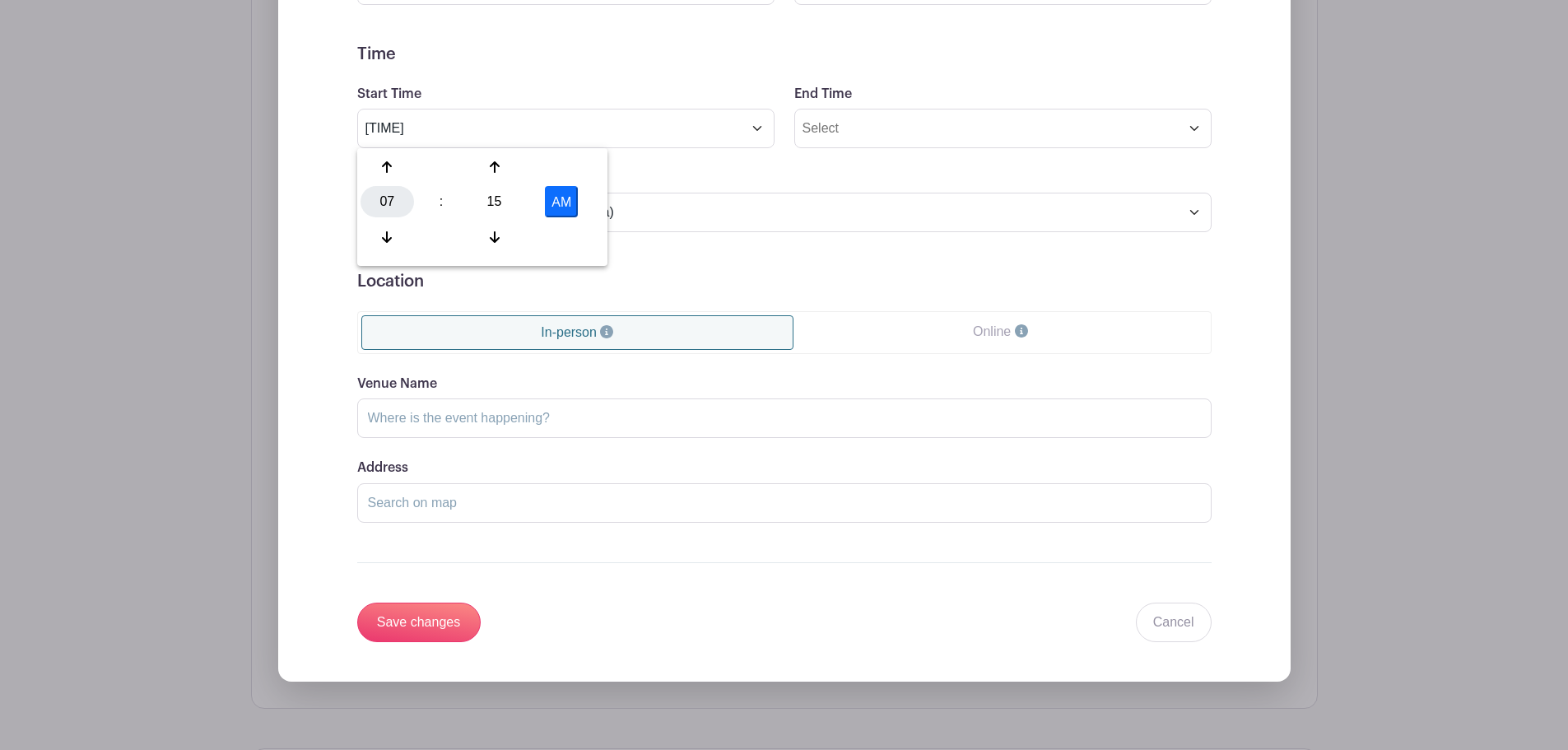 click on "07" at bounding box center [387, 202] 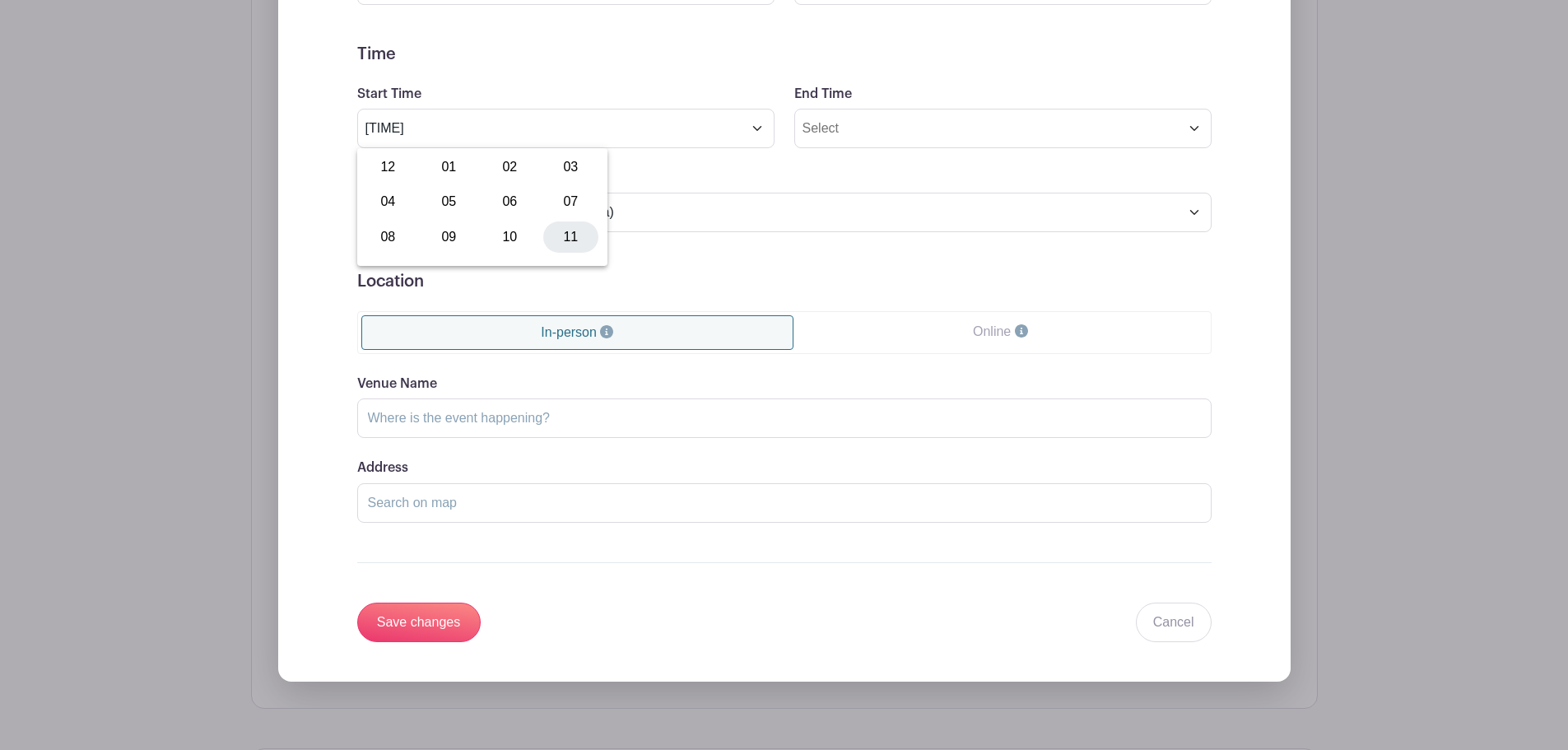 click on "11" at bounding box center (570, 237) 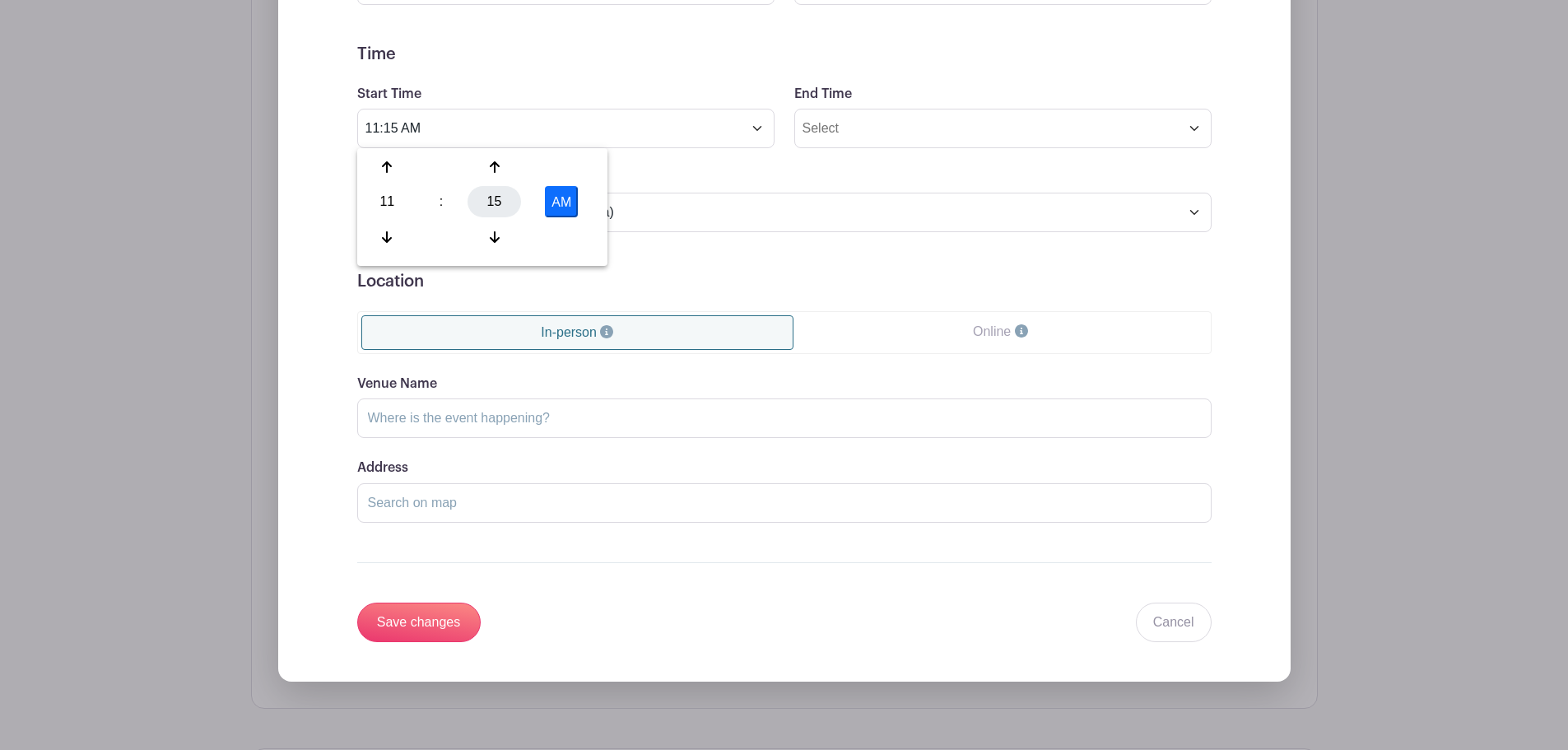 click on "15" at bounding box center [494, 202] 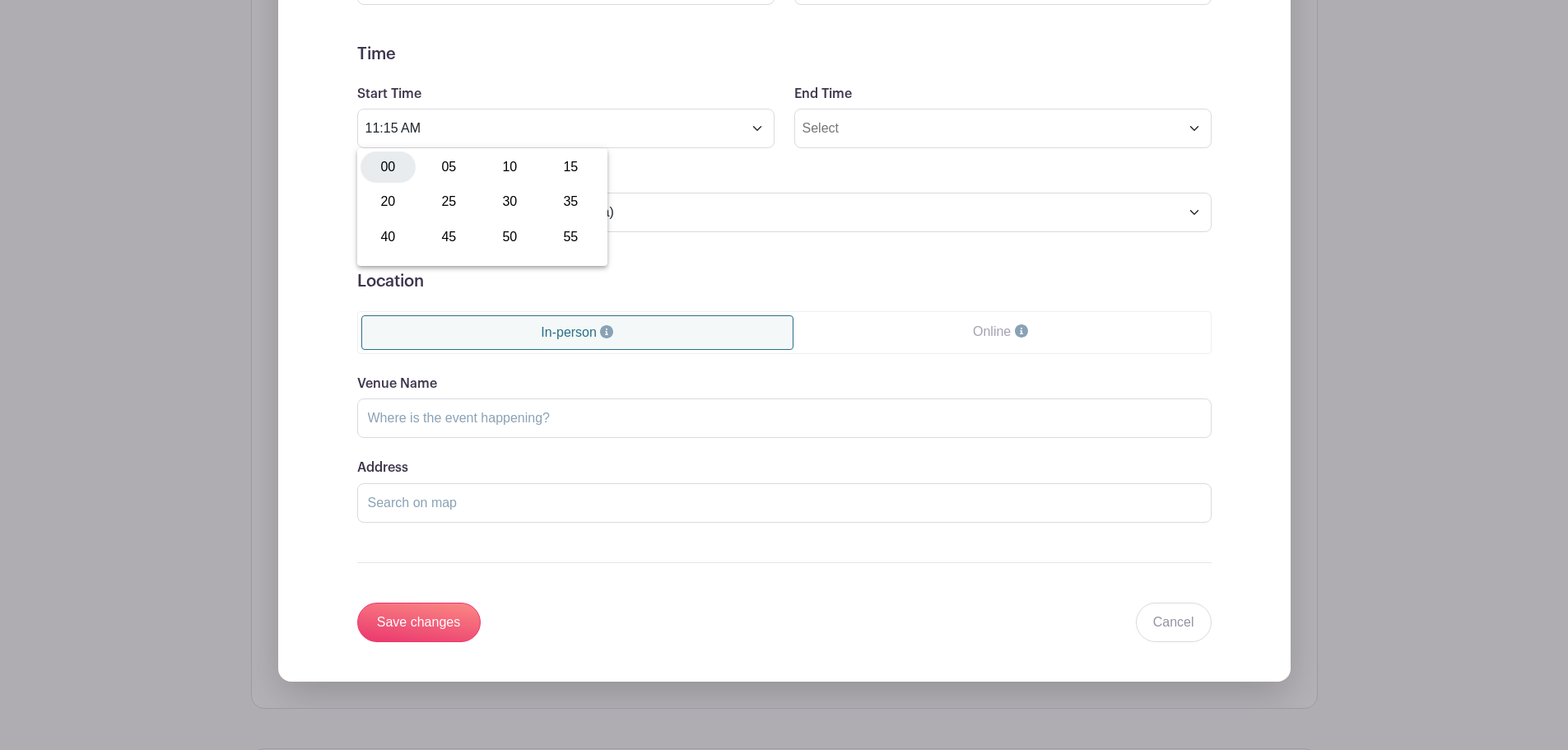 click on "00" at bounding box center [388, 167] 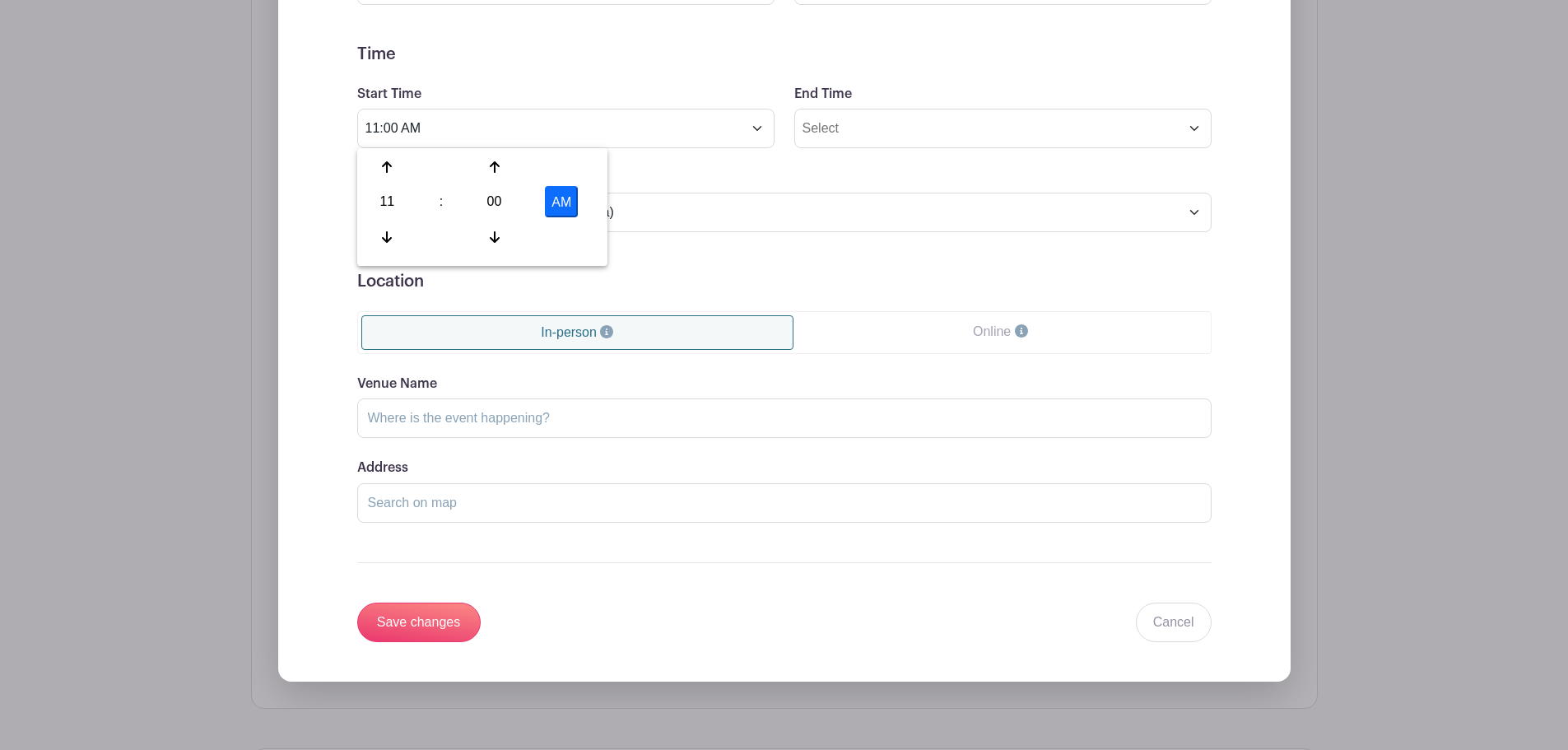 click on "Timezone
(GMT-12:00) International Date Line West
(GMT-11:00) American Samoa
(GMT-11:00) Midway Island
(GMT-10:00) Hawaii
(GMT-09:00) Alaska
(GMT-08:00) Pacific Time (US & Canada)
(GMT-08:00) Tijuana
(GMT-07:00) Arizona
(GMT-07:00) Mazatlan
(GMT-07:00) Mountain Time (US & Canada)
(GMT-06:00) Central America
(GMT-06:00) Central Time (US & Canada)
(GMT-06:00) Chihuahua
(GMT-06:00) Guadalajara
(GMT-06:00) Mexico City
(GMT-06:00) Monterrey
(GMT-06:00) Saskatchewan
(GMT-05:00) Bogota
(GMT-05:00) Eastern Time (US & Canada)
(GMT-05:00) Indiana (East)
(GMT-05:00) Lima
(GMT-05:00) Quito
(GMT-04:00) Atlantic Time (Canada)
(GMT-04:00) Caracas
(GMT-04:00) Georgetown
(GMT-04:00) La Paz
(GMT-04:00) Puerto Rico
(GMT-04:00) Santiago
(GMT-03:30) Newfoundland
(GMT-03:00) Brasilia
(GMT-03:00) Buenos Aires
(GMT-03:00) Montevideo
(GMT-02:00) Greenland
(GMT-02:00) Mid-Atlantic
(GMT-01:00) Azores
(GMT-01:00) Cape Verde Is.
(GMT+00:00) Casablanca" at bounding box center [784, 200] 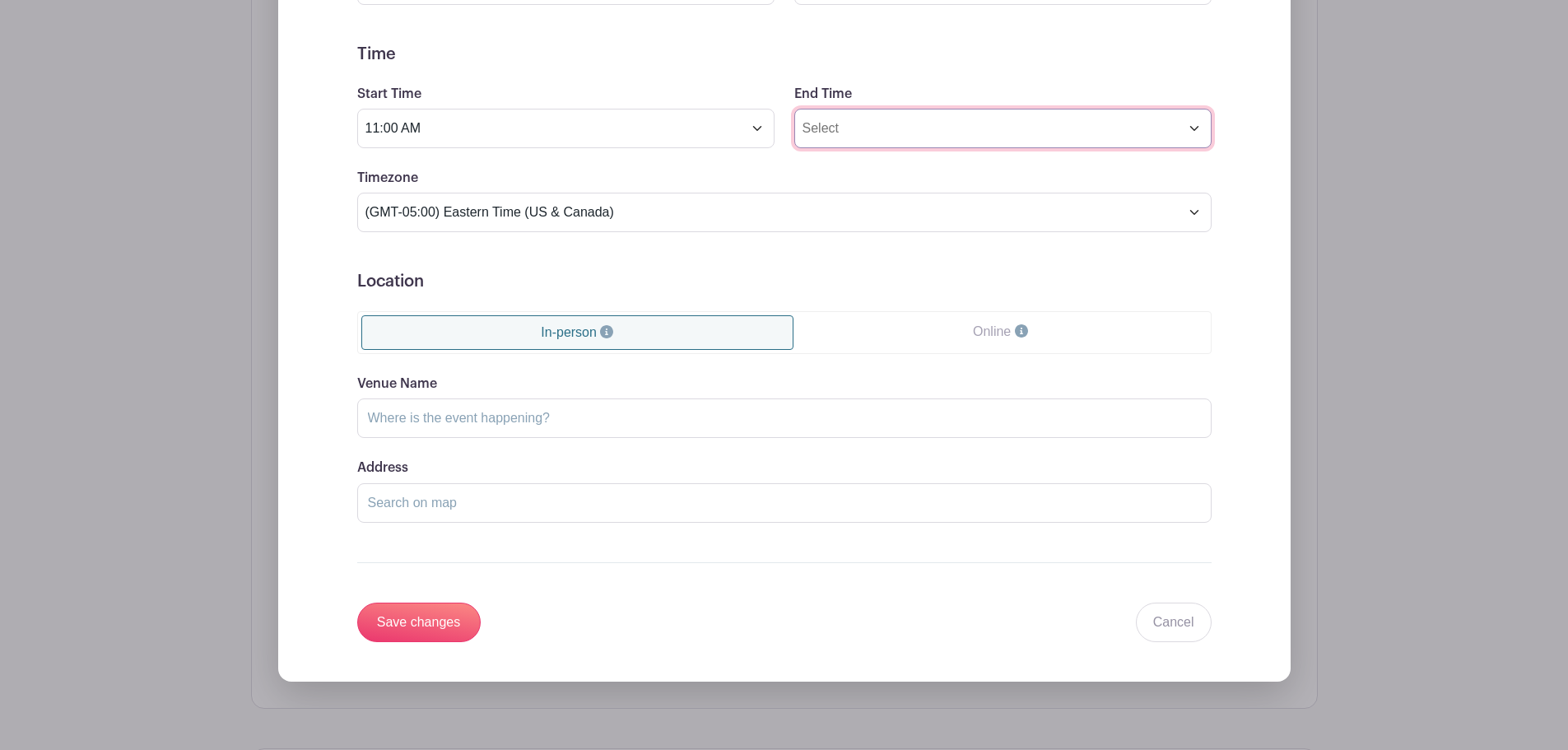 click on "End Time" at bounding box center [1003, 128] 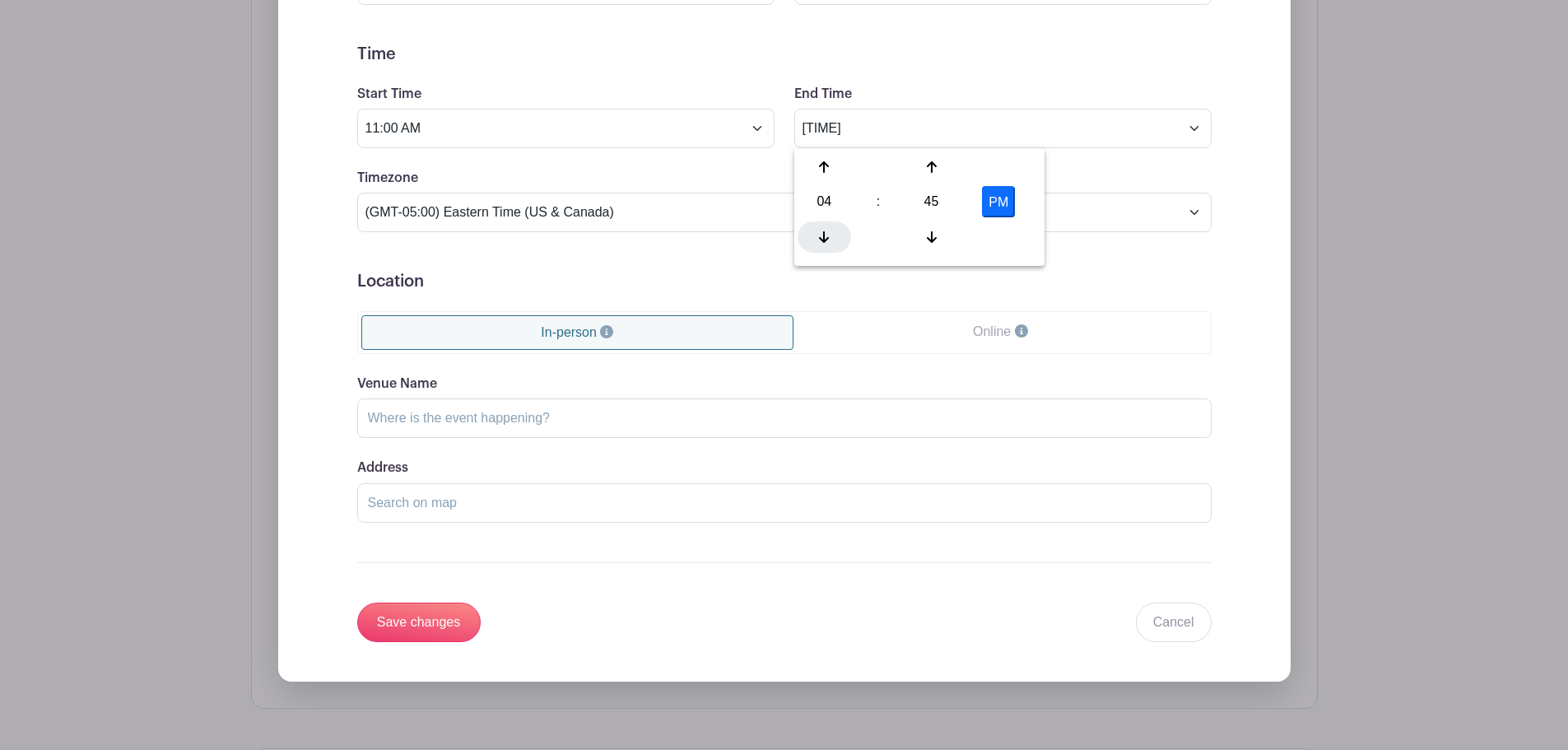 click 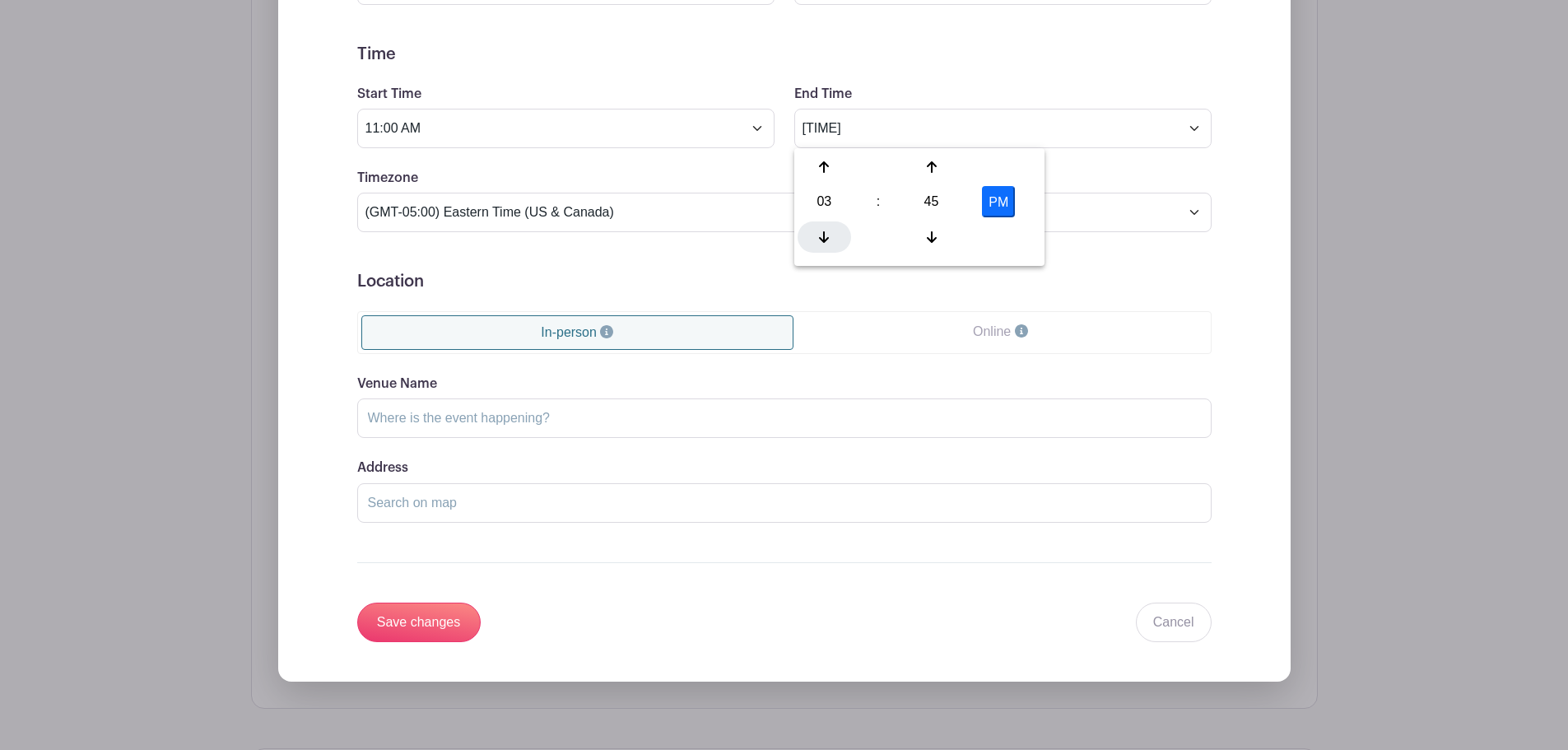 click 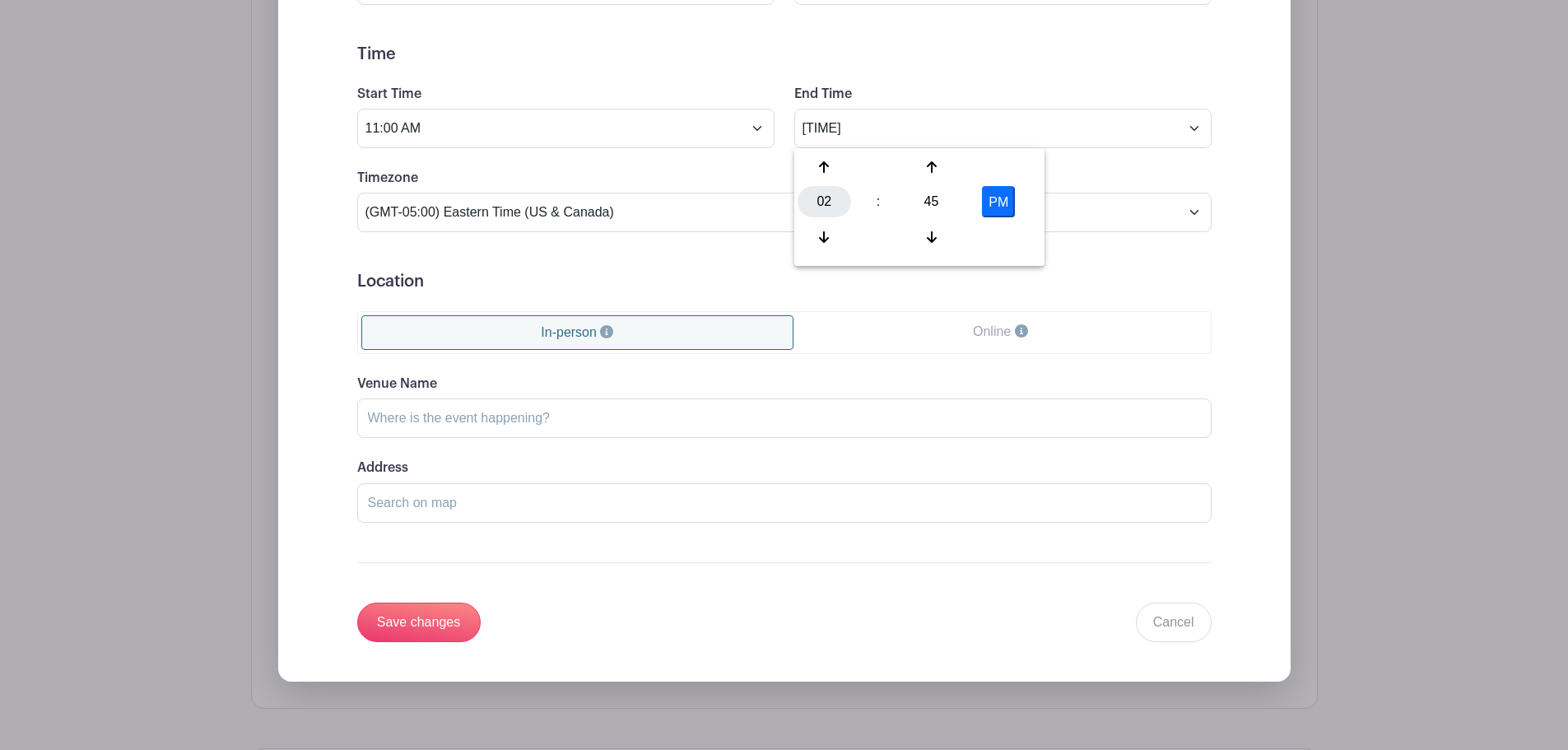 click on "02" at bounding box center (824, 202) 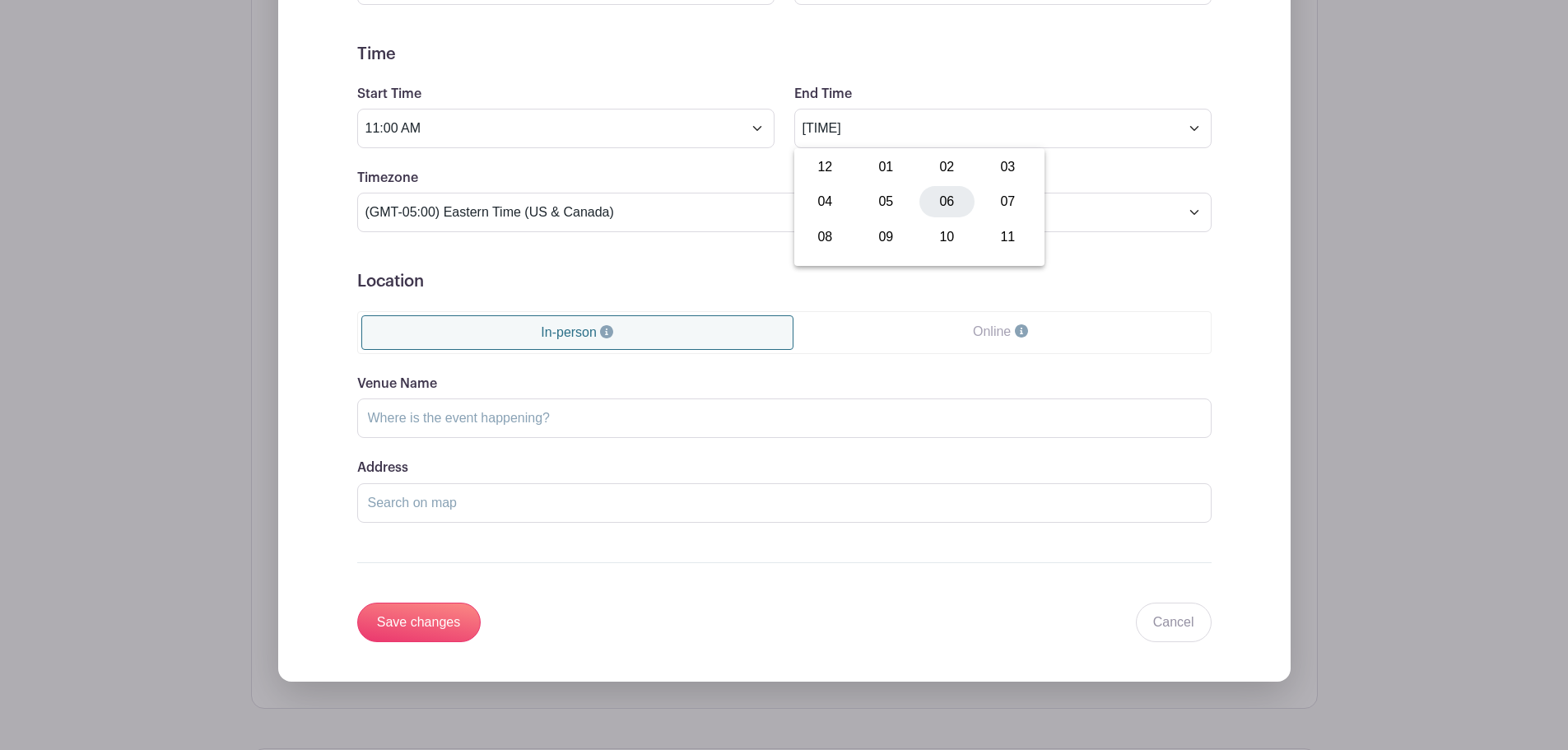click on "06" at bounding box center (947, 202) 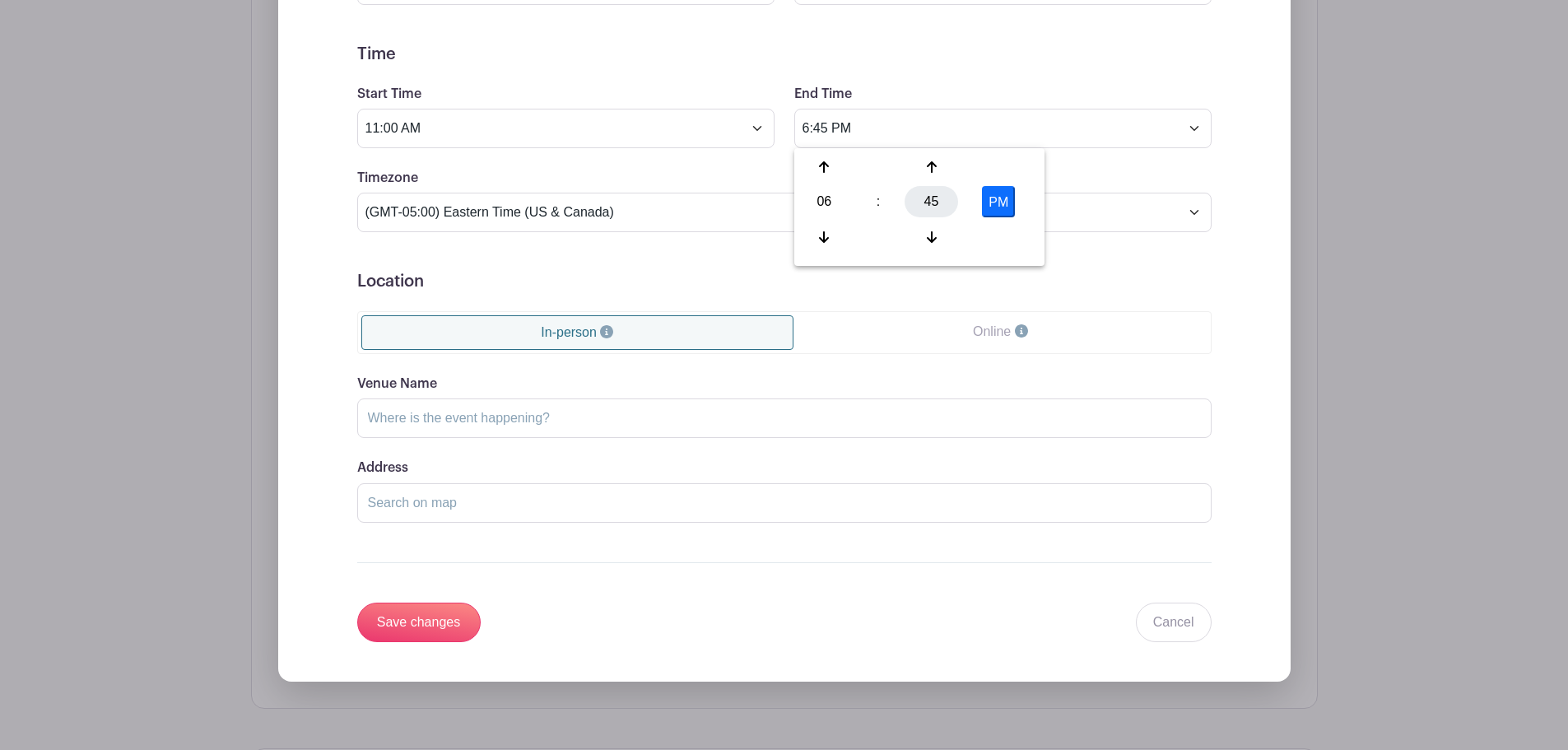 click on "45" at bounding box center (931, 202) 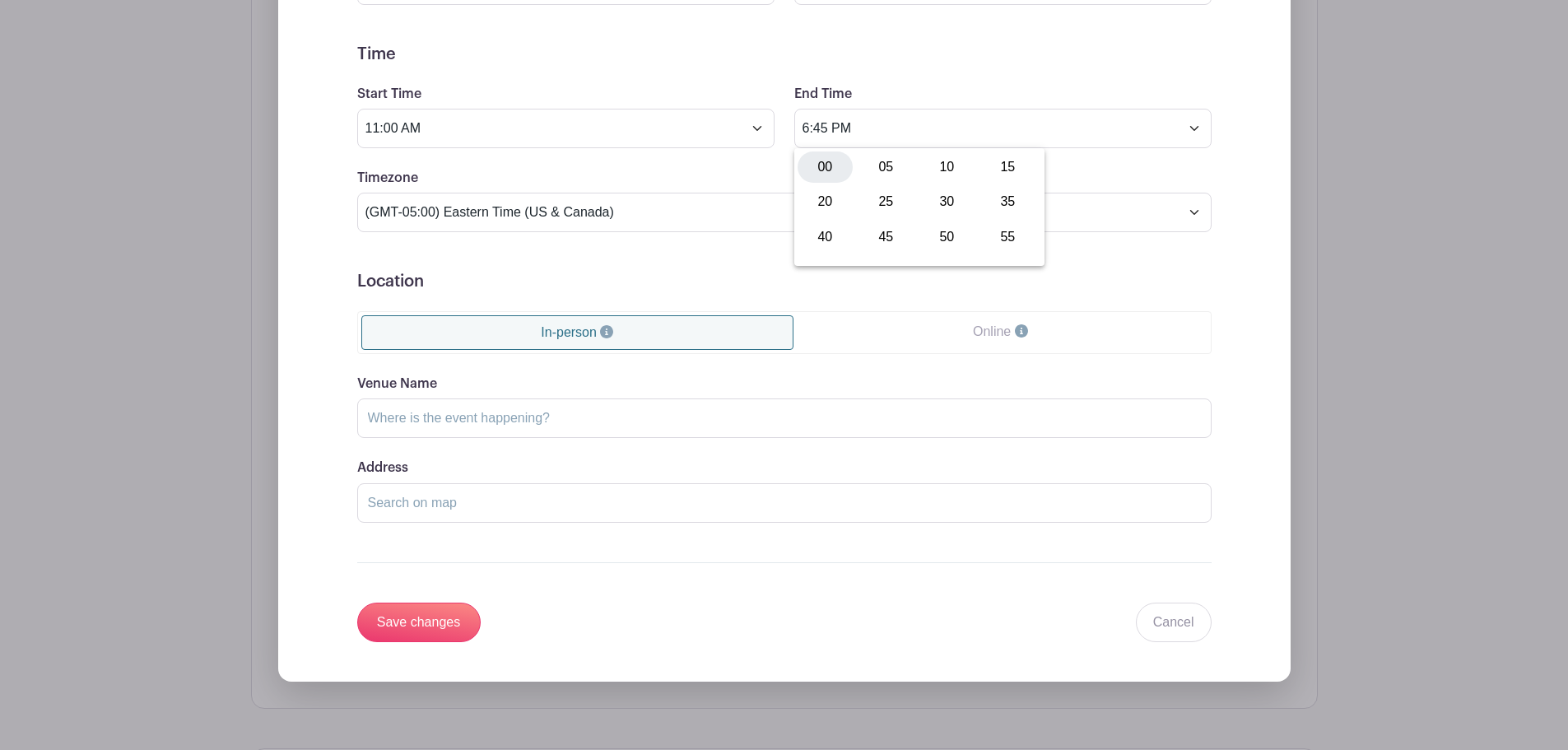 click on "00" at bounding box center [825, 167] 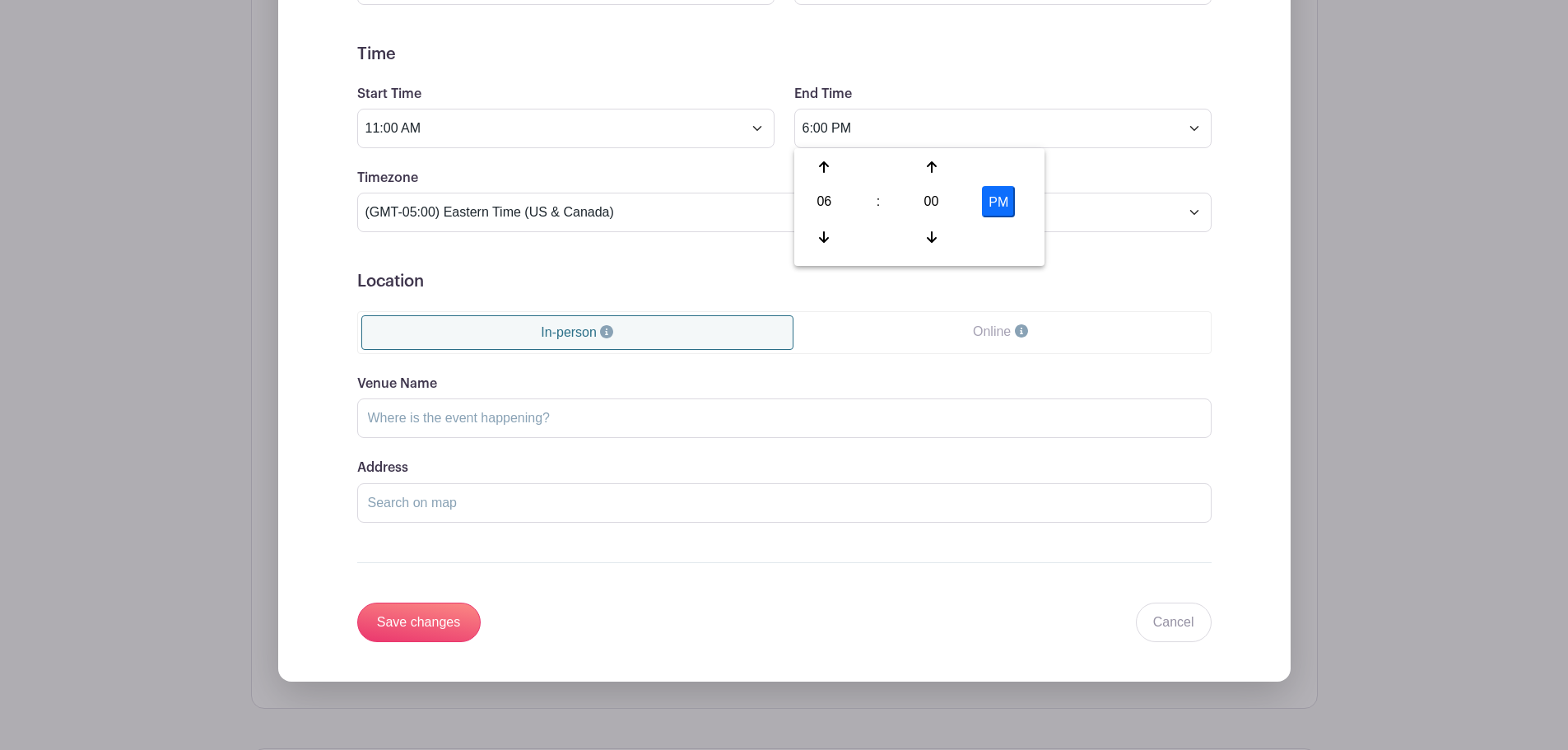 click on "End Time
6:00 PM" at bounding box center [1003, 116] 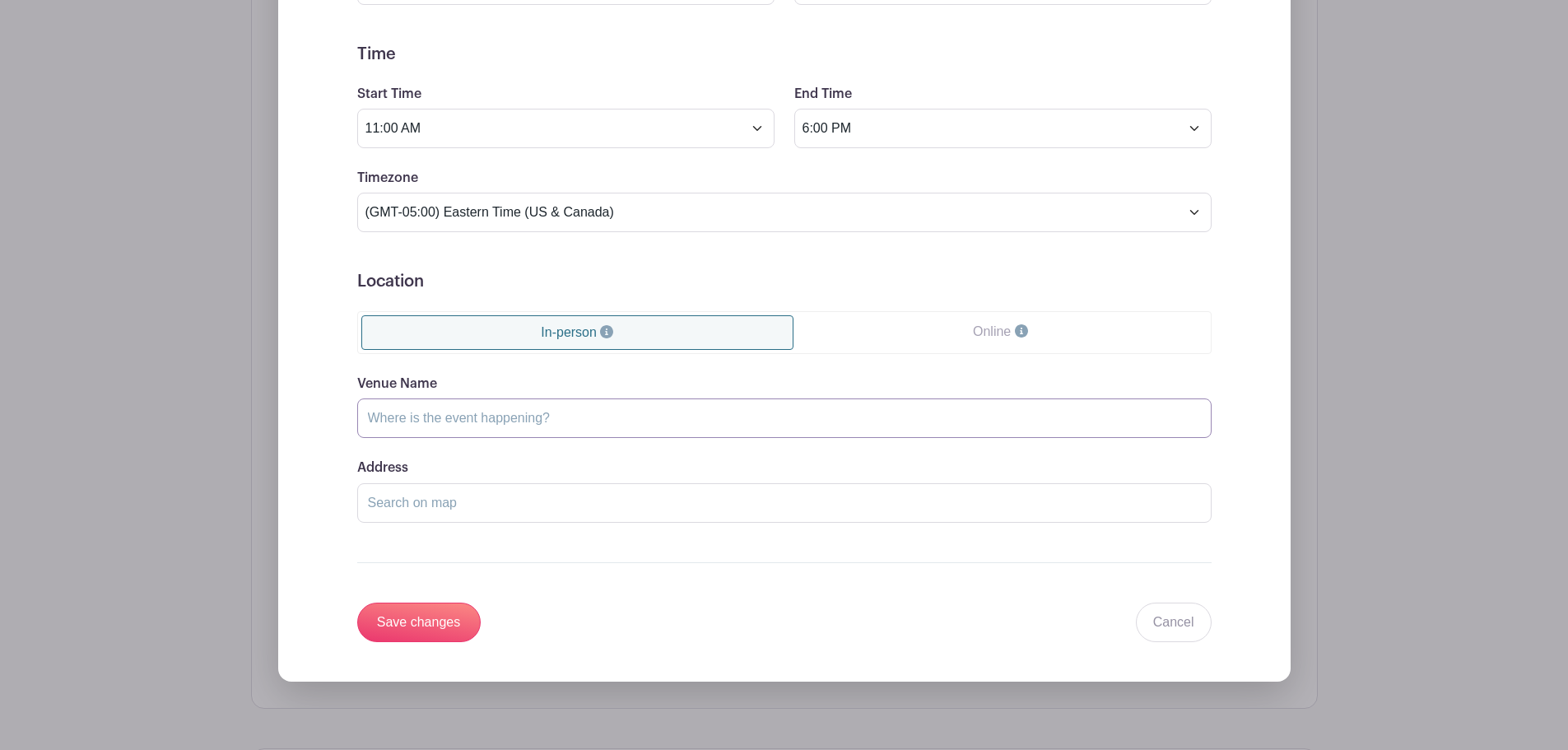 click on "Venue Name" at bounding box center [784, 418] 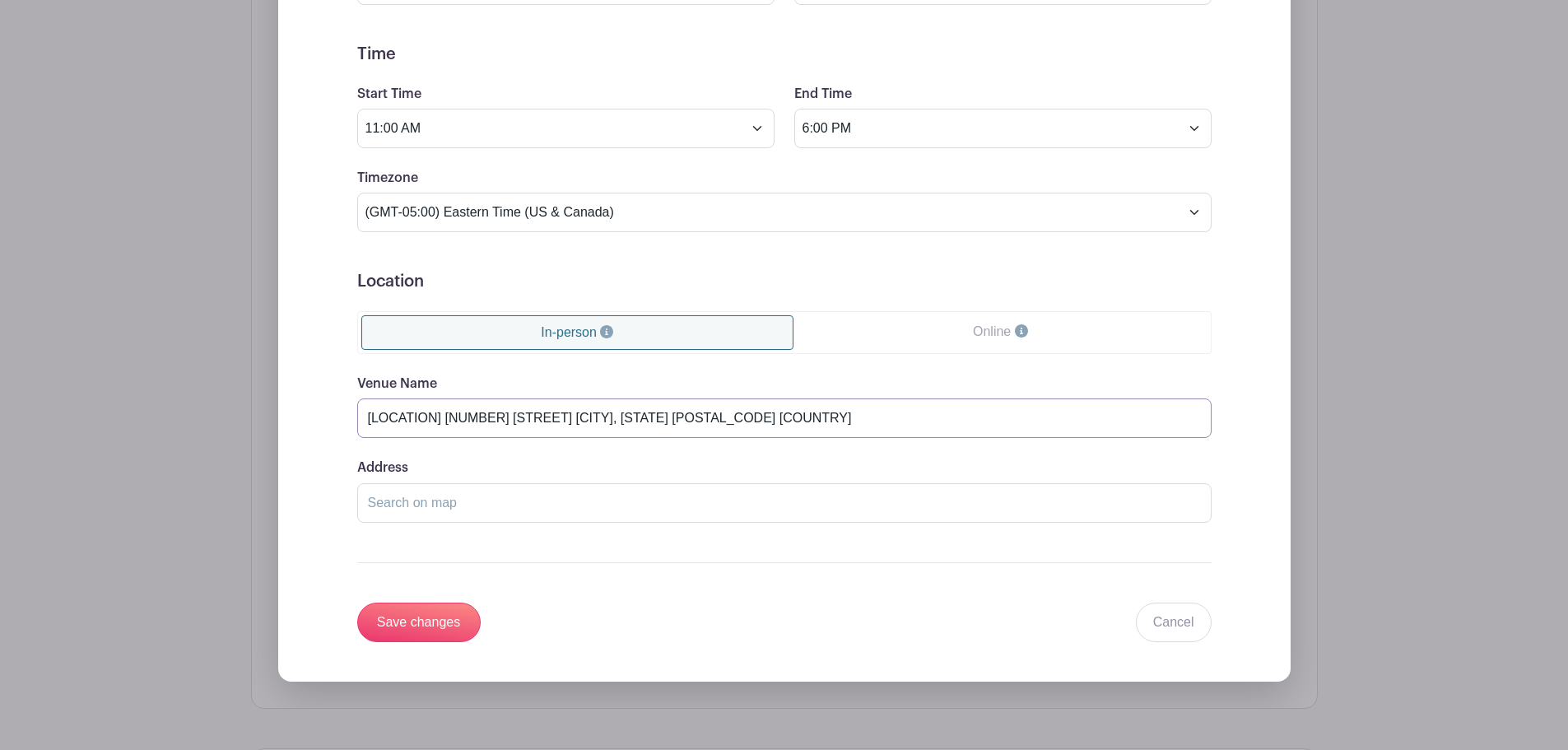 click on "Concord Point Lighthouse Keeper's House  714 Concord Street Havre de Grace, MD 21078 United States" at bounding box center [784, 418] 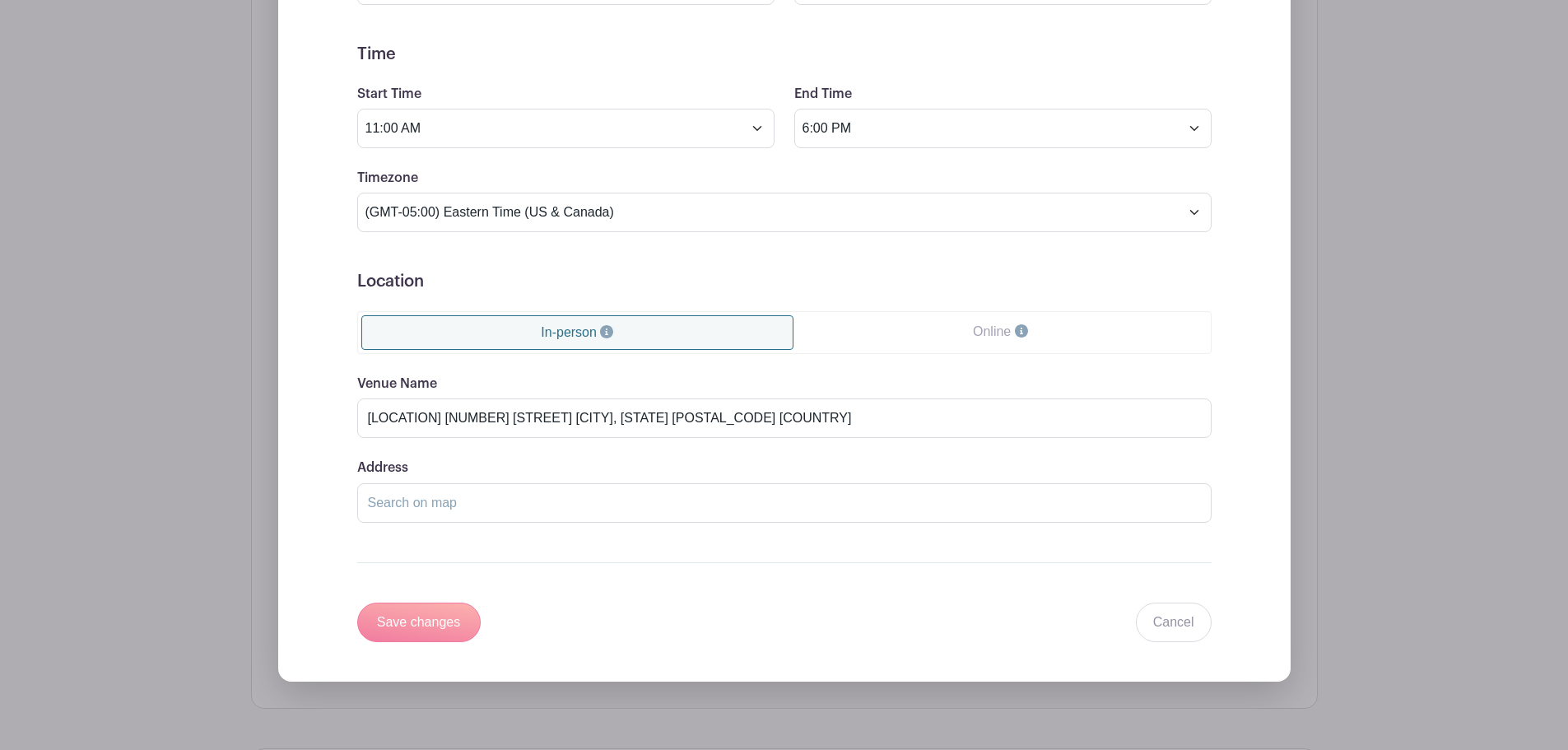 scroll, scrollTop: 965, scrollLeft: 0, axis: vertical 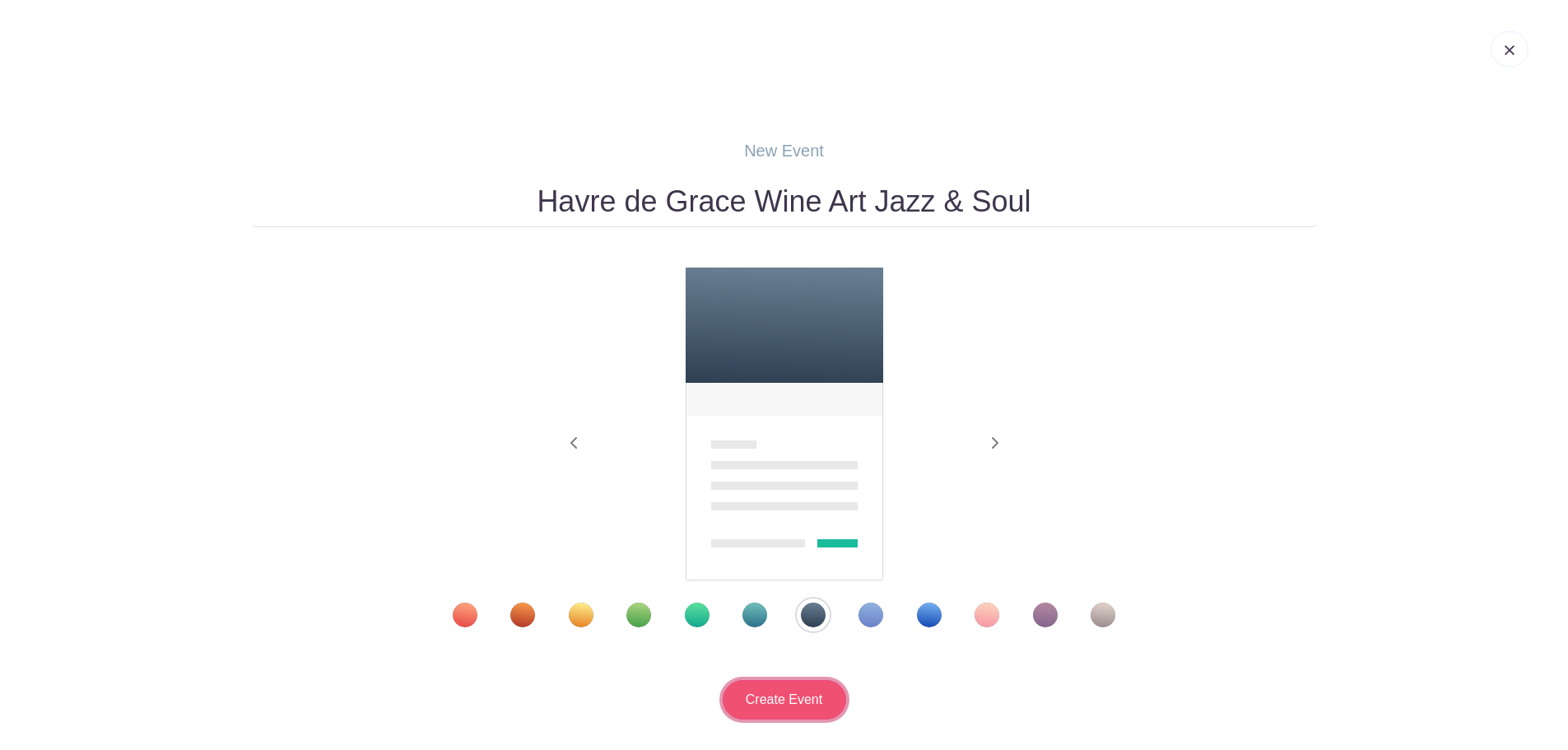 click on "Create Event" at bounding box center (784, 700) 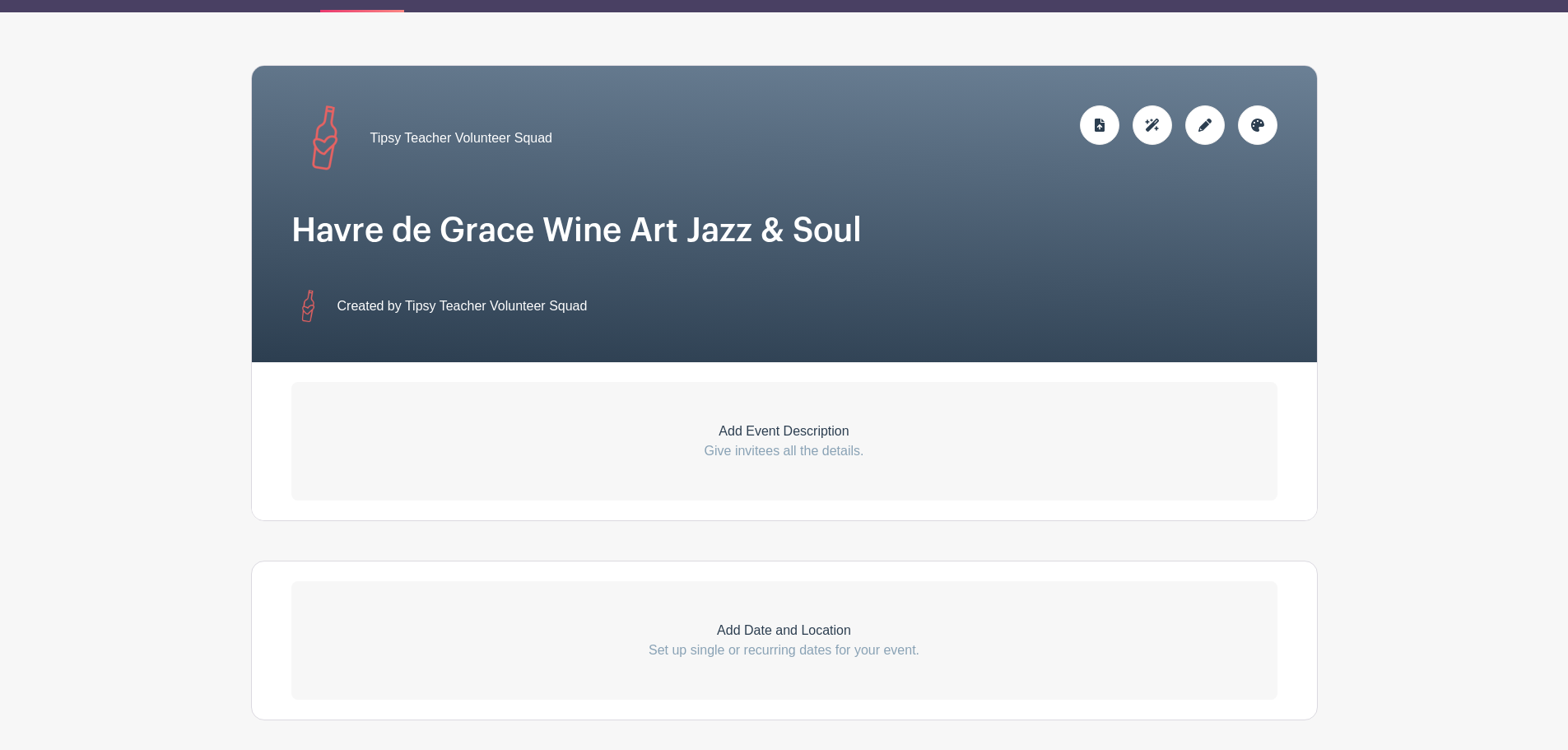 scroll, scrollTop: 247, scrollLeft: 0, axis: vertical 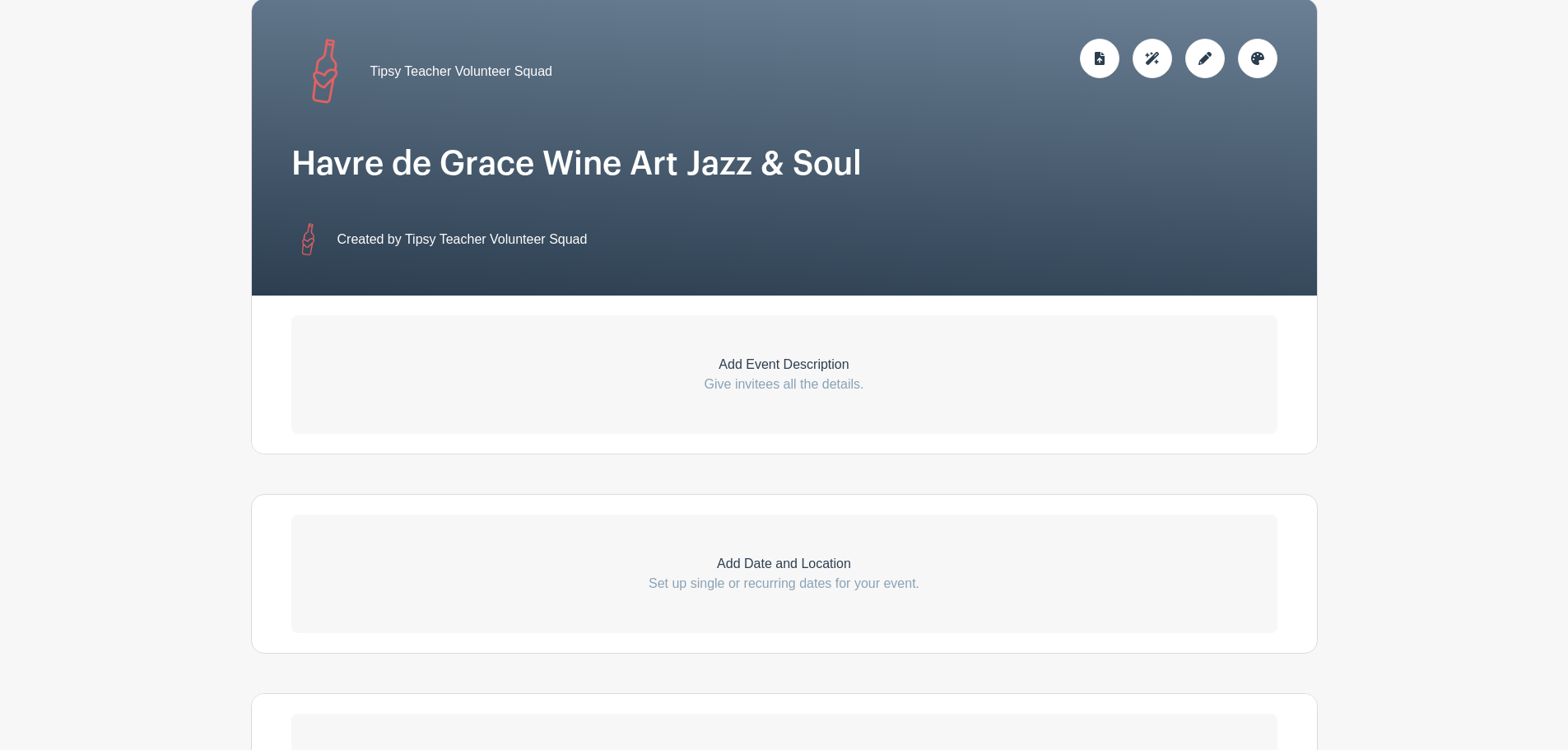 click on "Add Event Description" at bounding box center (784, 365) 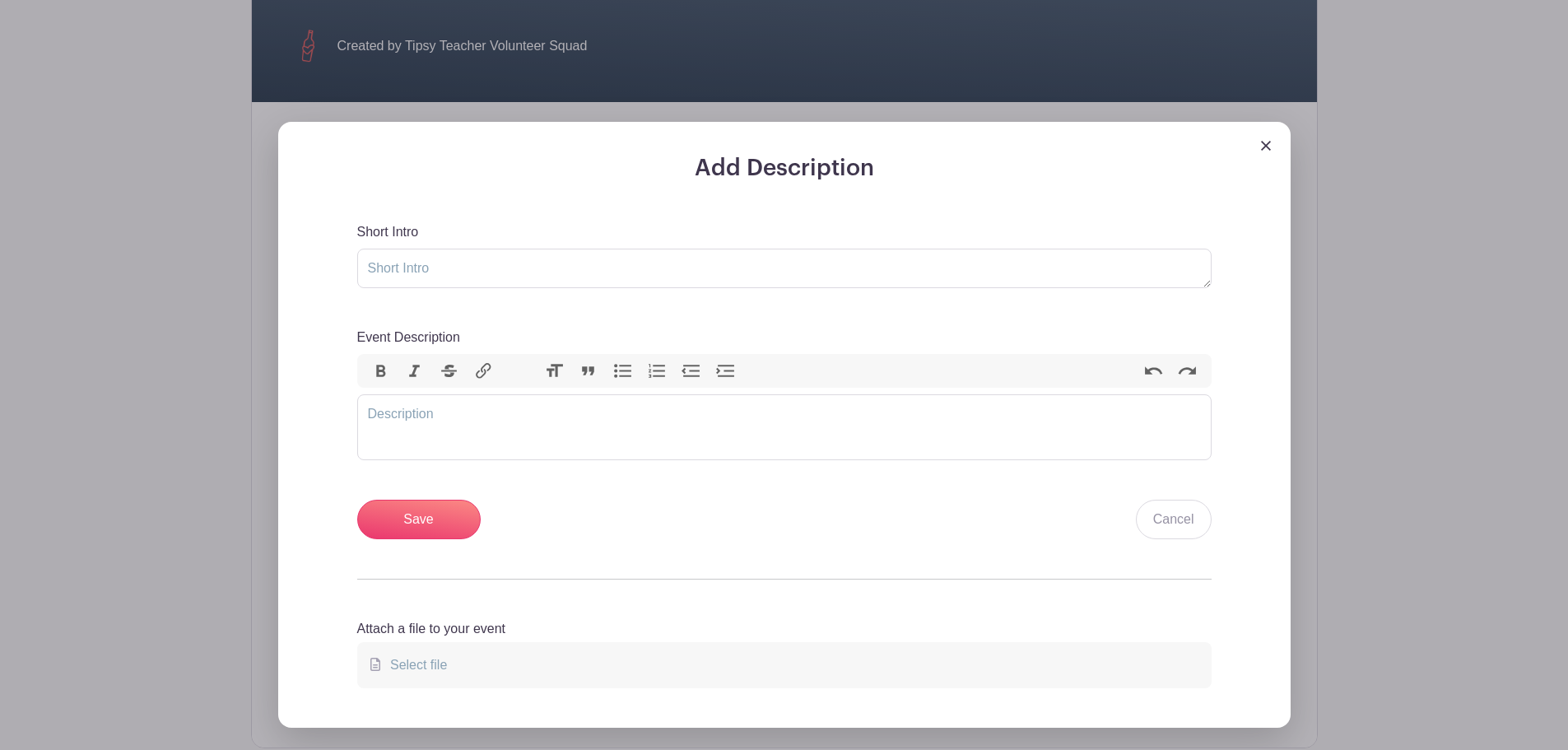scroll, scrollTop: 412, scrollLeft: 0, axis: vertical 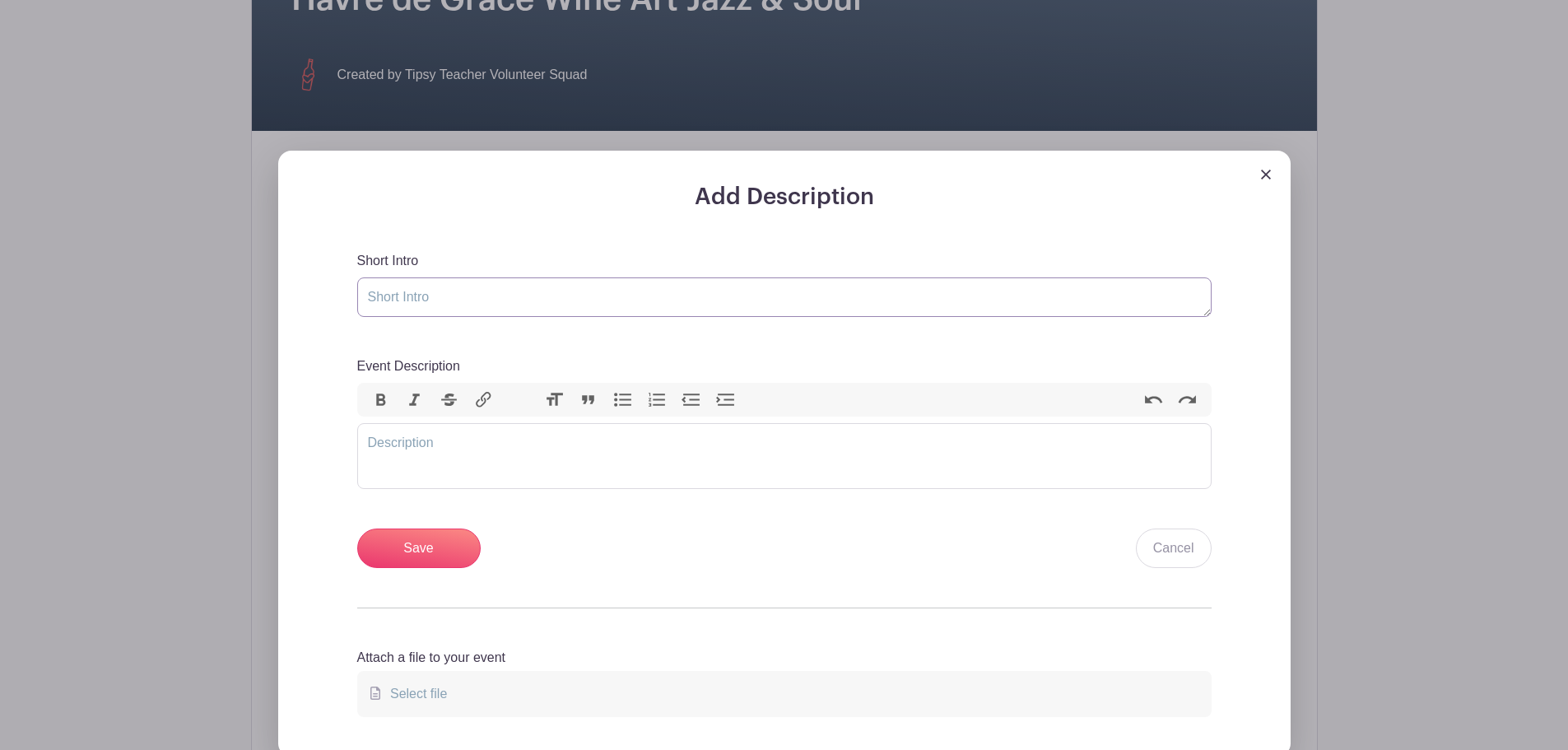 click on "Short Intro" at bounding box center (784, 297) 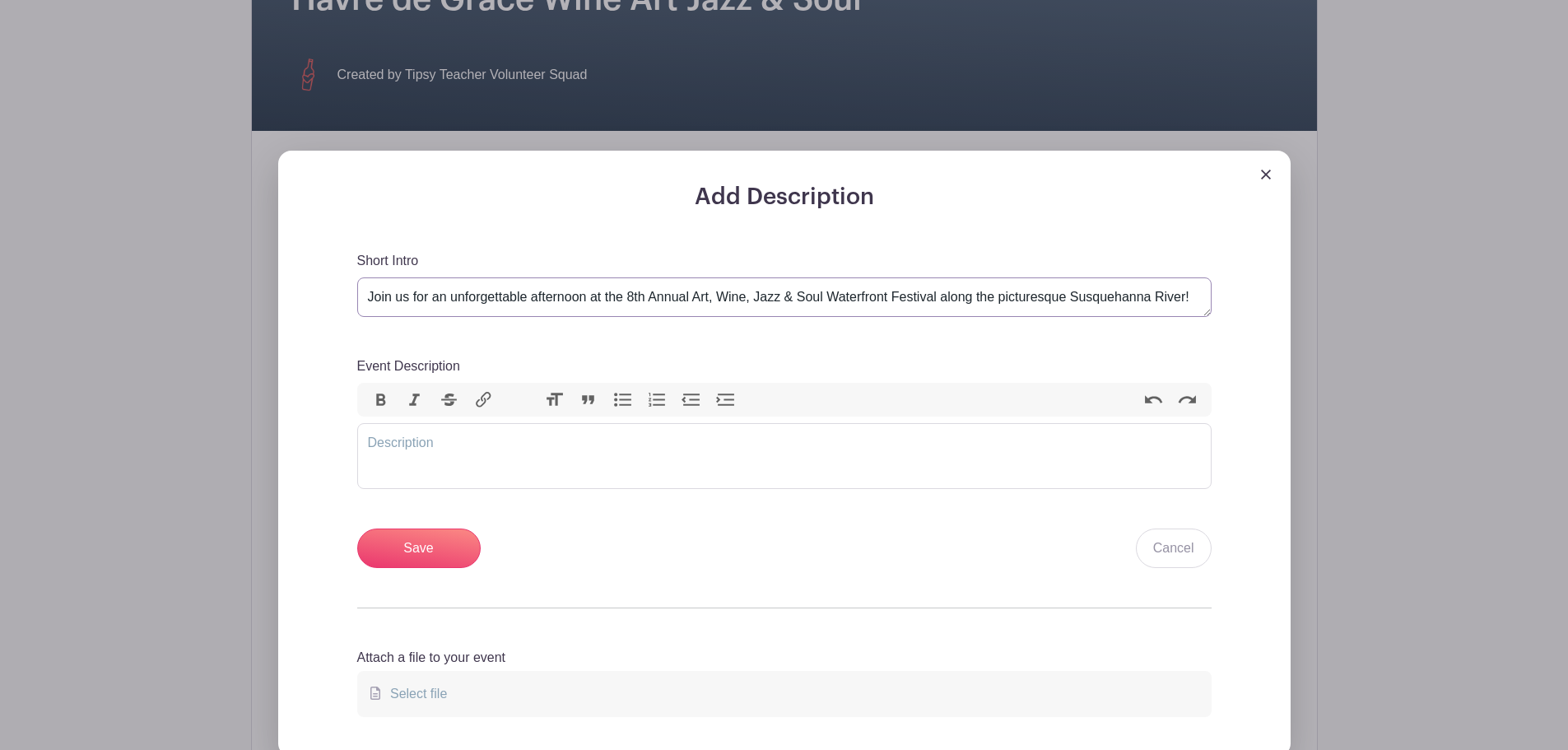 type on "Join us for an unforgettable afternoon at the 8th Annual Art, Wine, Jazz & Soul Waterfront Festival along the picturesque Susquehanna River!" 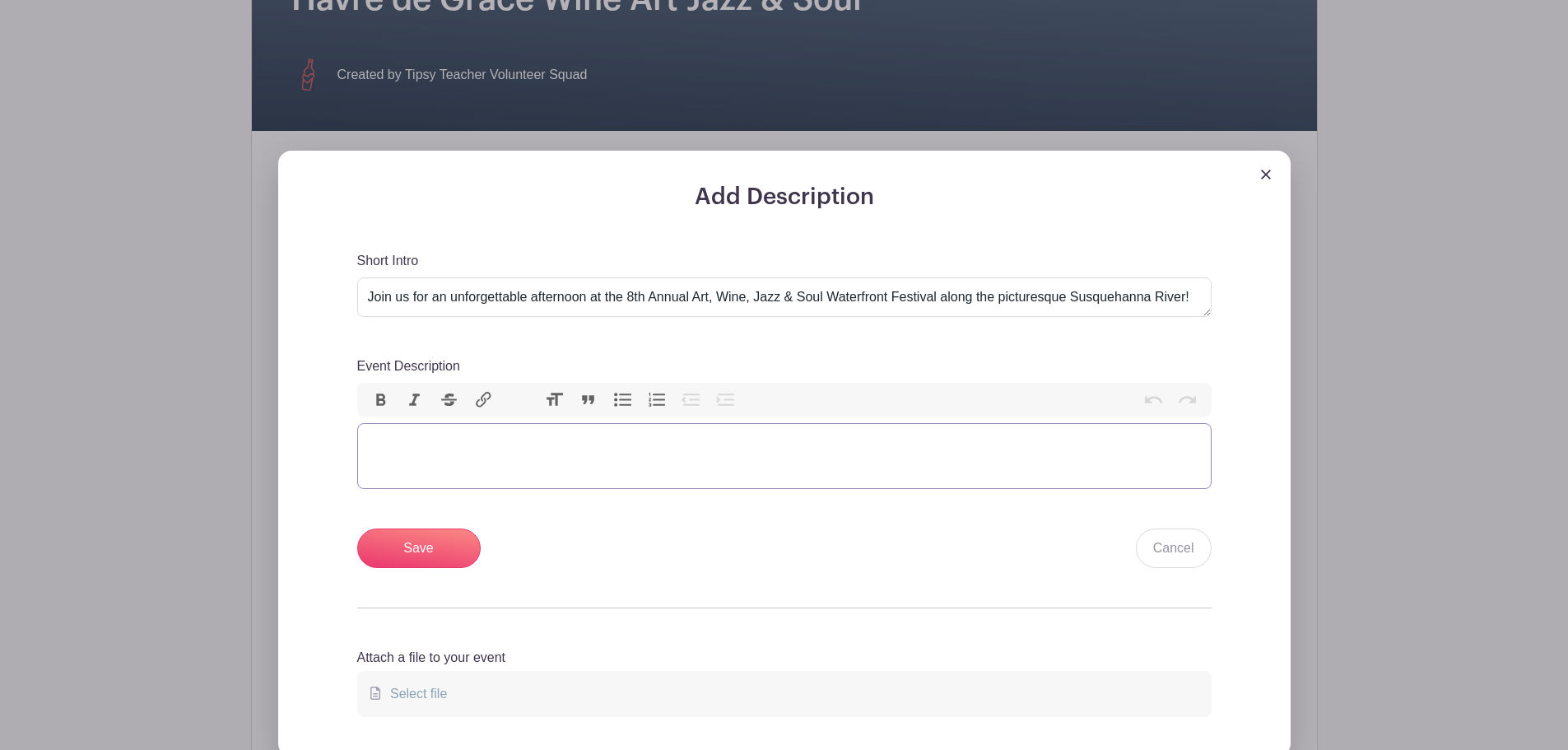 click at bounding box center (784, 456) 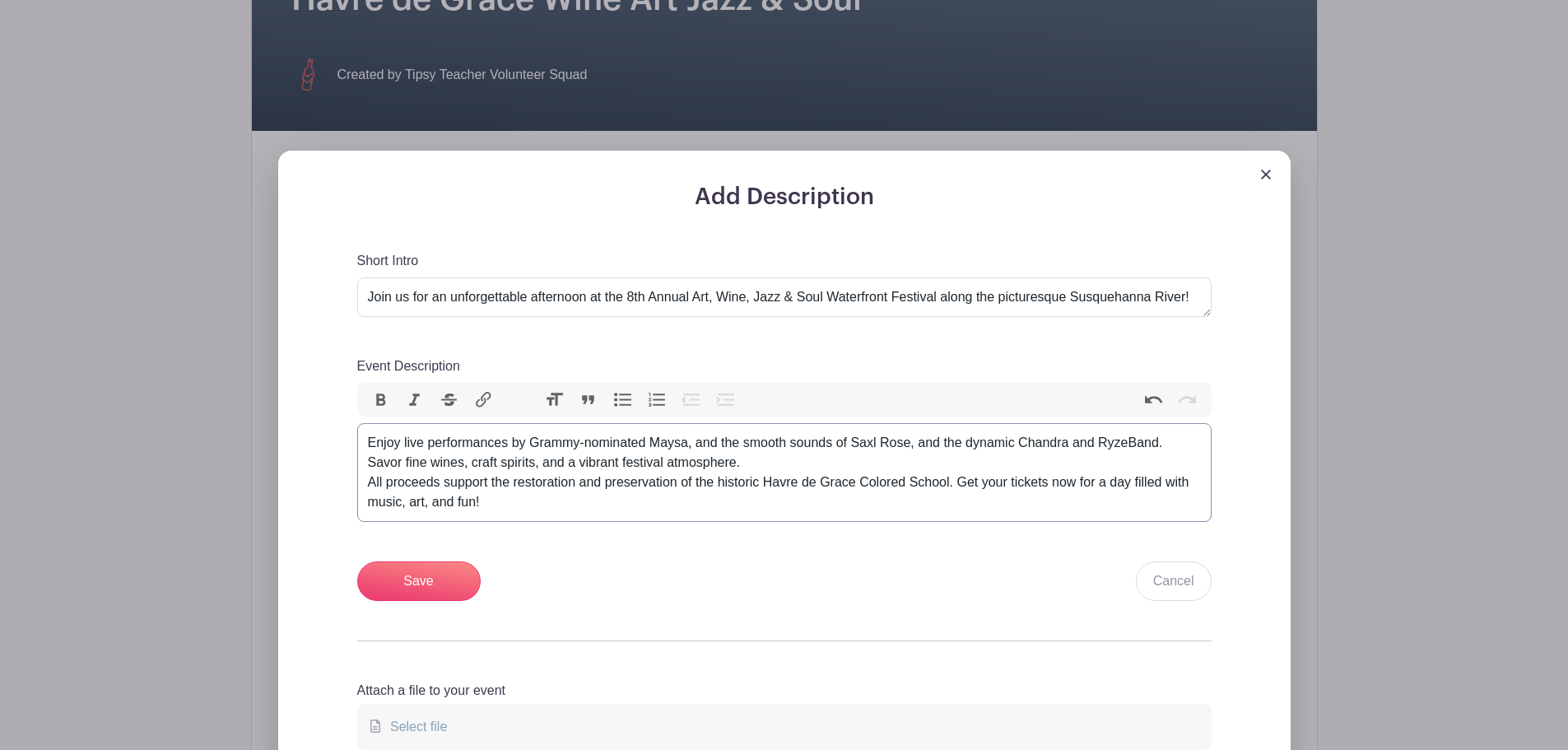 type on "<div>Enjoy live performances by Grammy-nominated Maysa, and the smooth sounds of Saxl Rose, and the dynamic Chandra and RyzeBand. Savor fine wines, craft spirits, and a vibrant festival atmosphere.</div><div>All proceeds support the restoration and preservation of the historic Havre de Grace Colored School. Get your tickets now for a day filled with music, art, and fun!</div>" 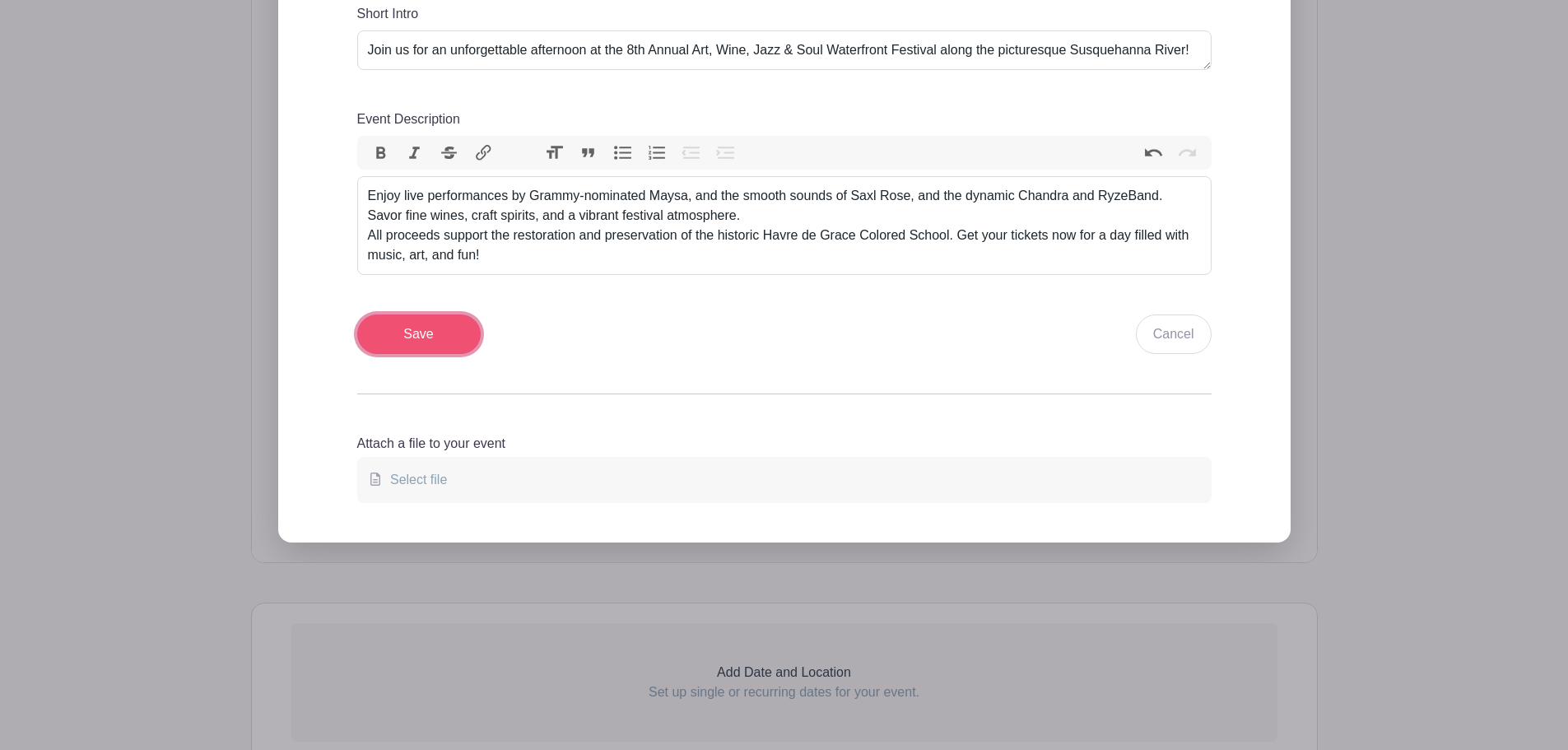 click on "Save" at bounding box center (419, 334) 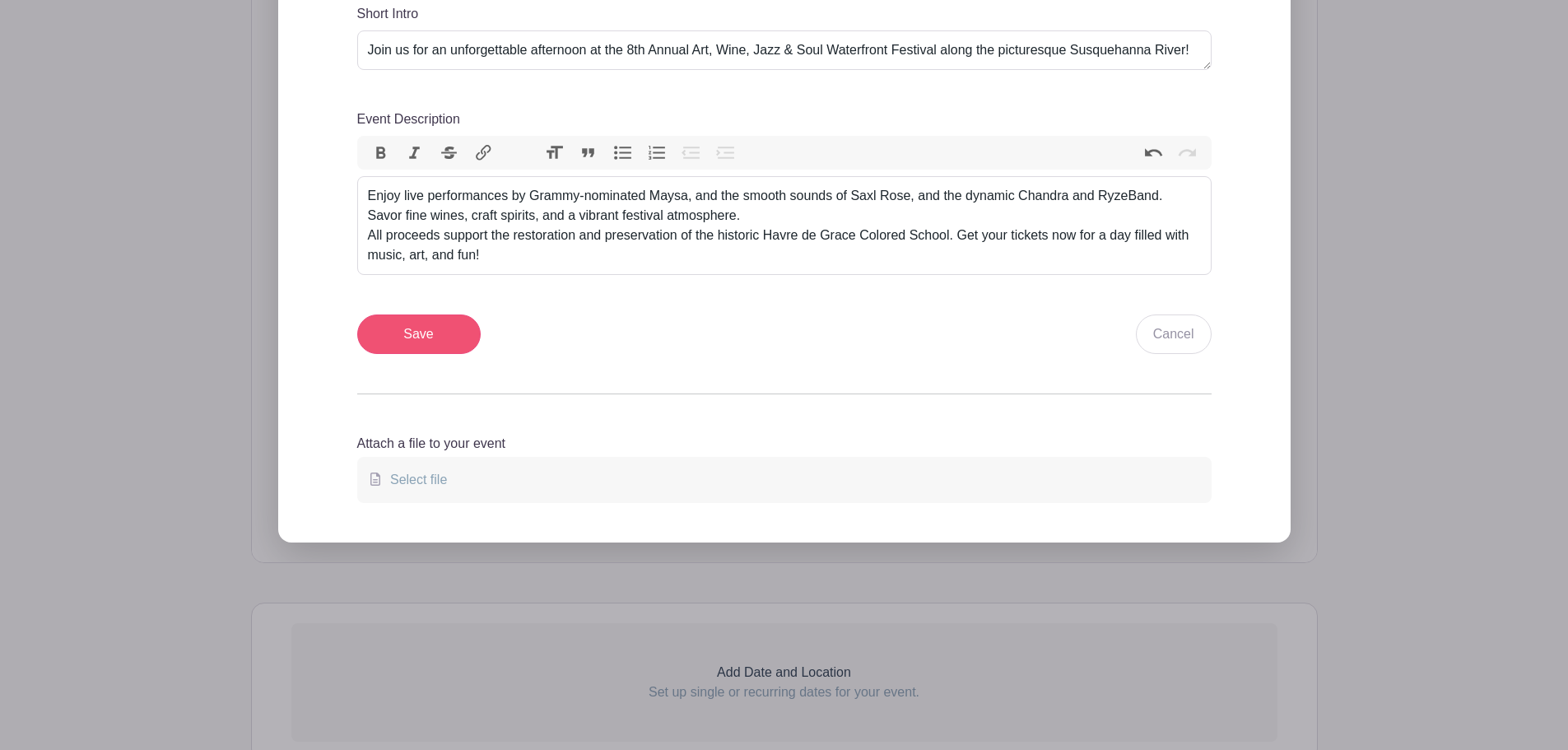 scroll, scrollTop: 790, scrollLeft: 0, axis: vertical 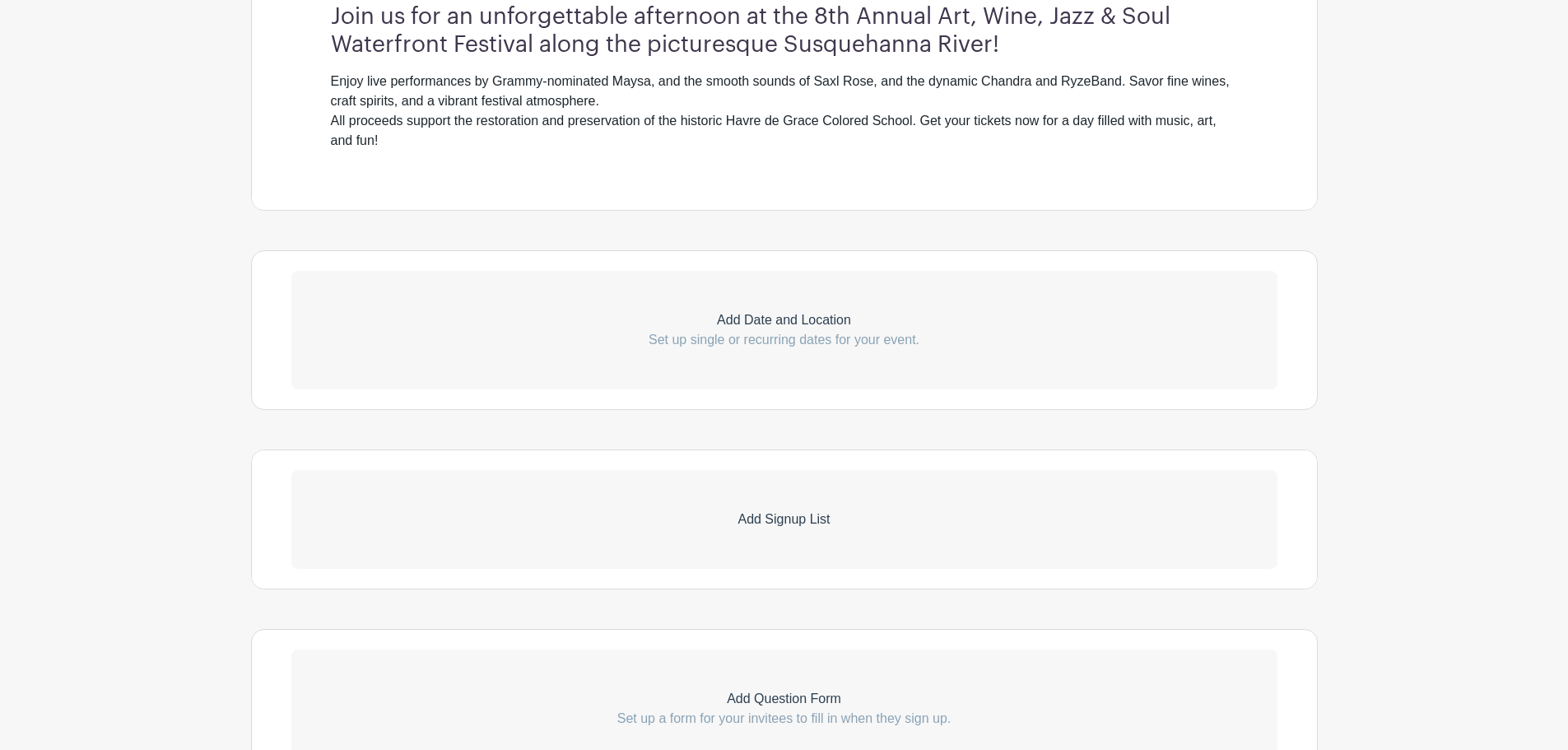 click on "Add Signup List" at bounding box center (784, 519) 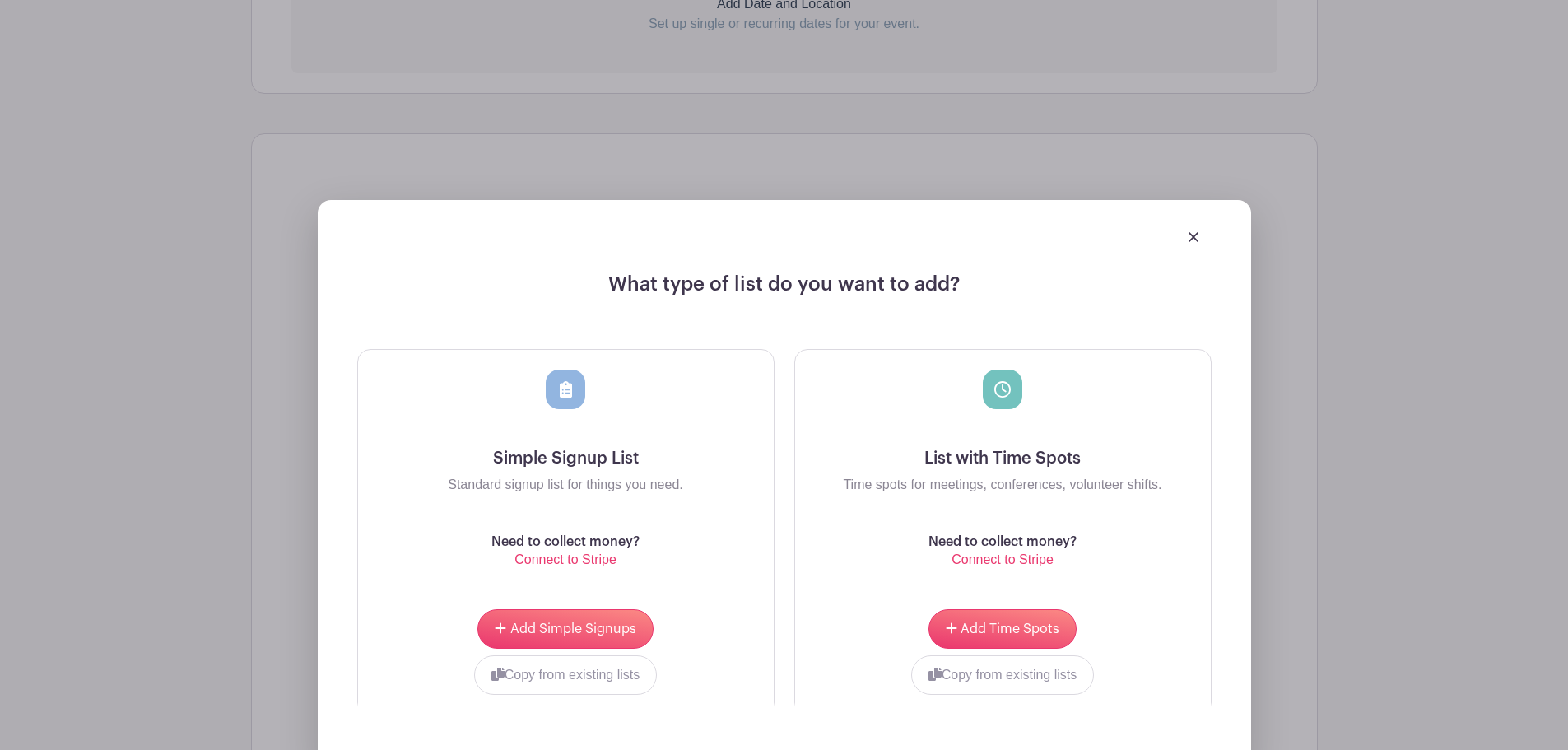 scroll, scrollTop: 1120, scrollLeft: 0, axis: vertical 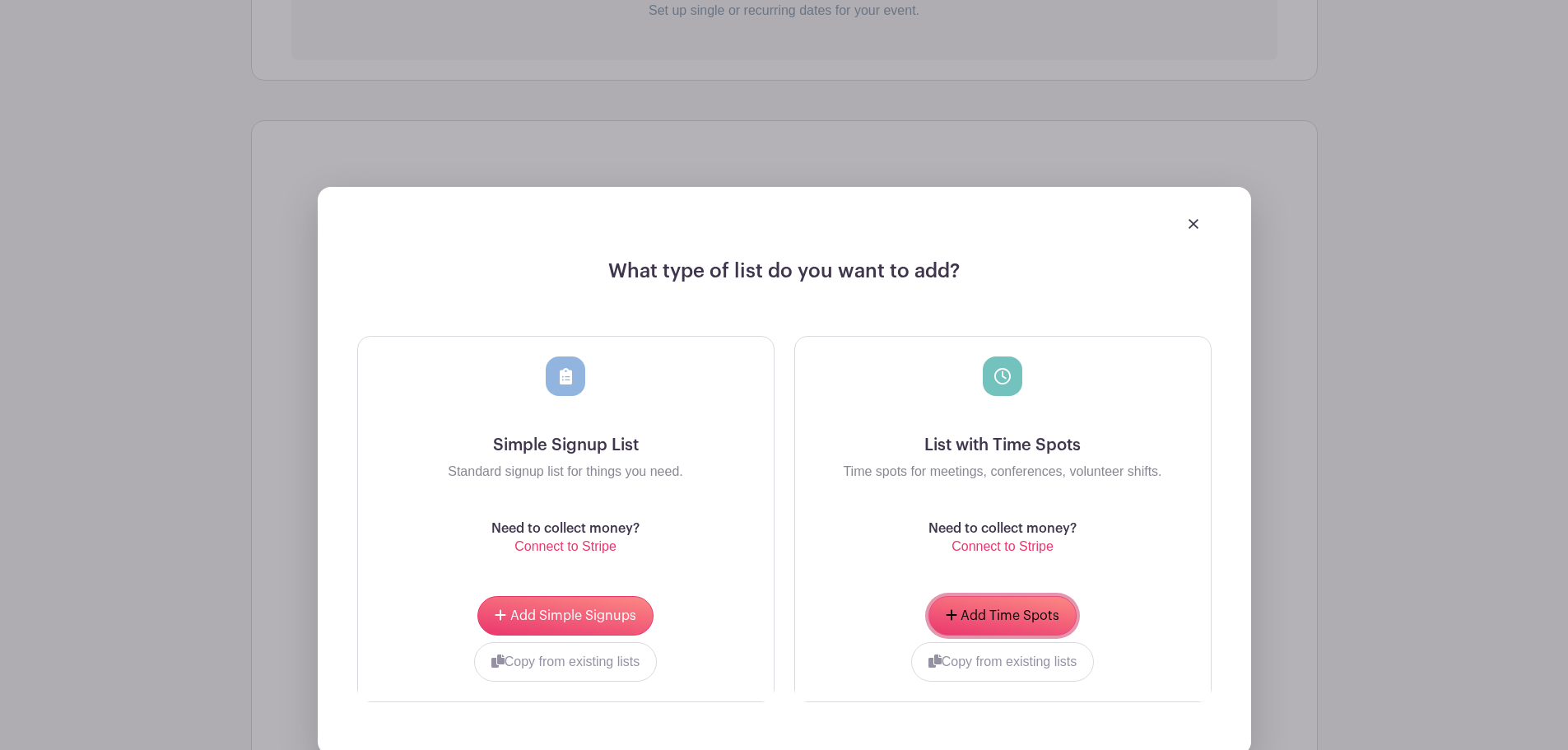 click on "Add Time Spots" at bounding box center [1010, 616] 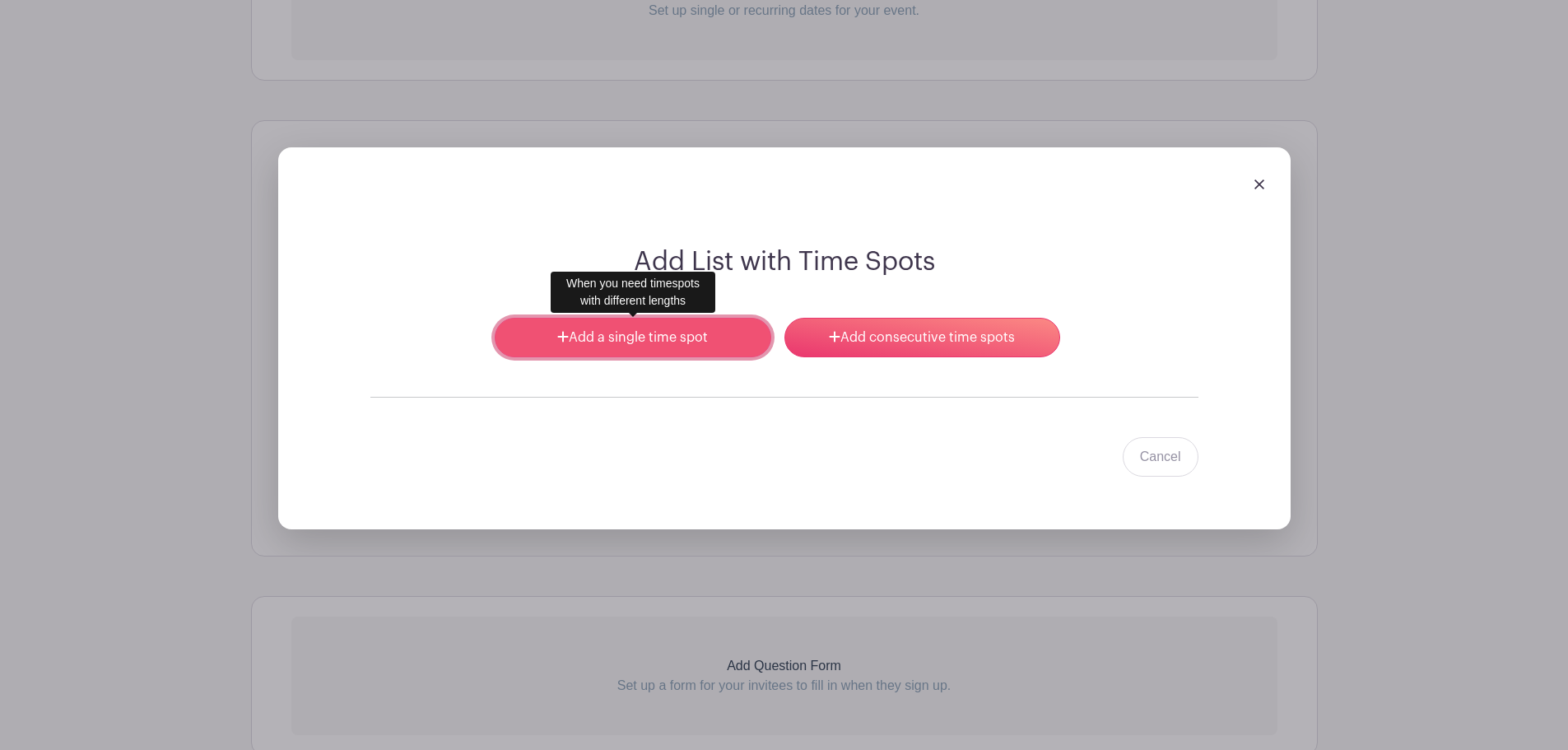 click on "Add a single time spot" at bounding box center (632, 338) 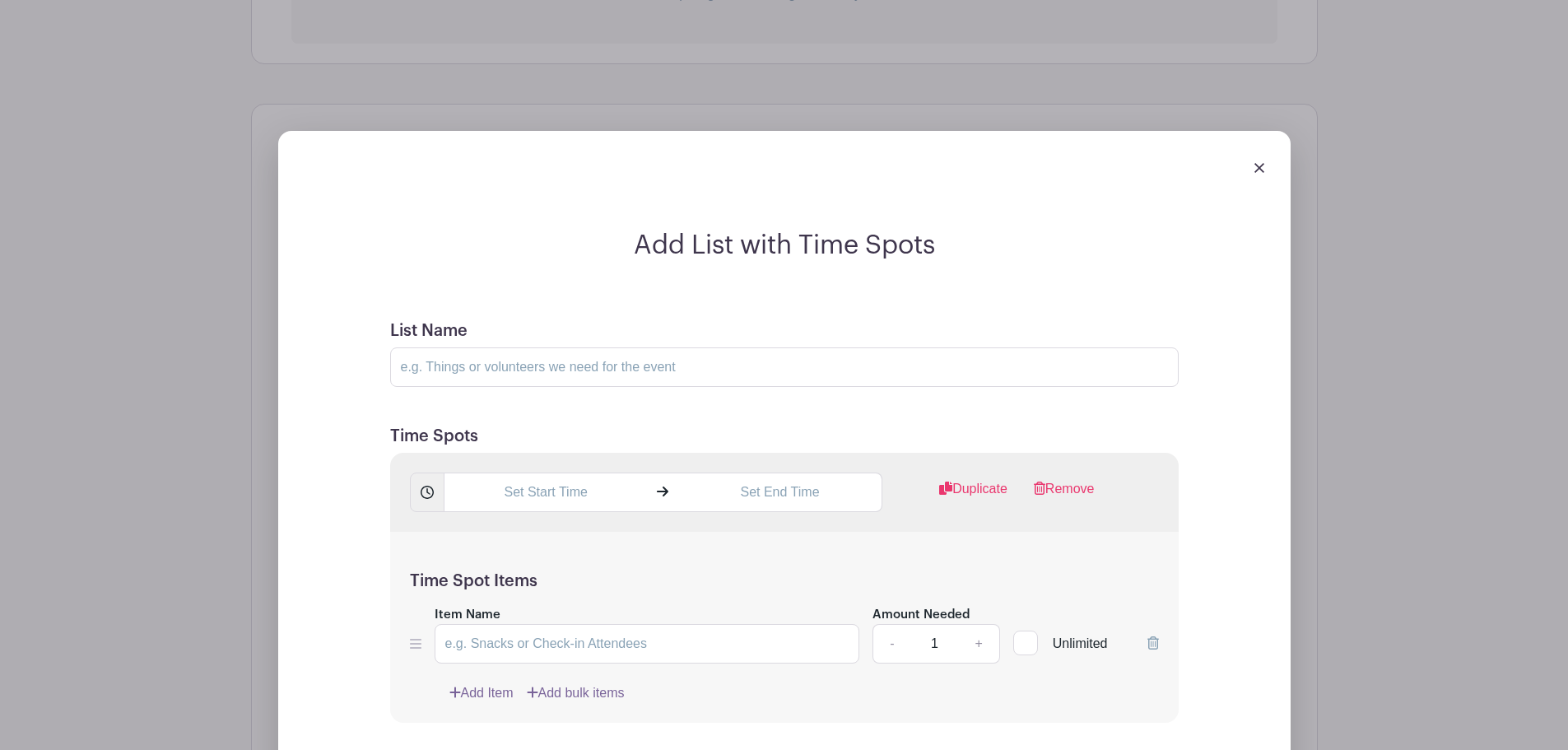scroll, scrollTop: 1120, scrollLeft: 0, axis: vertical 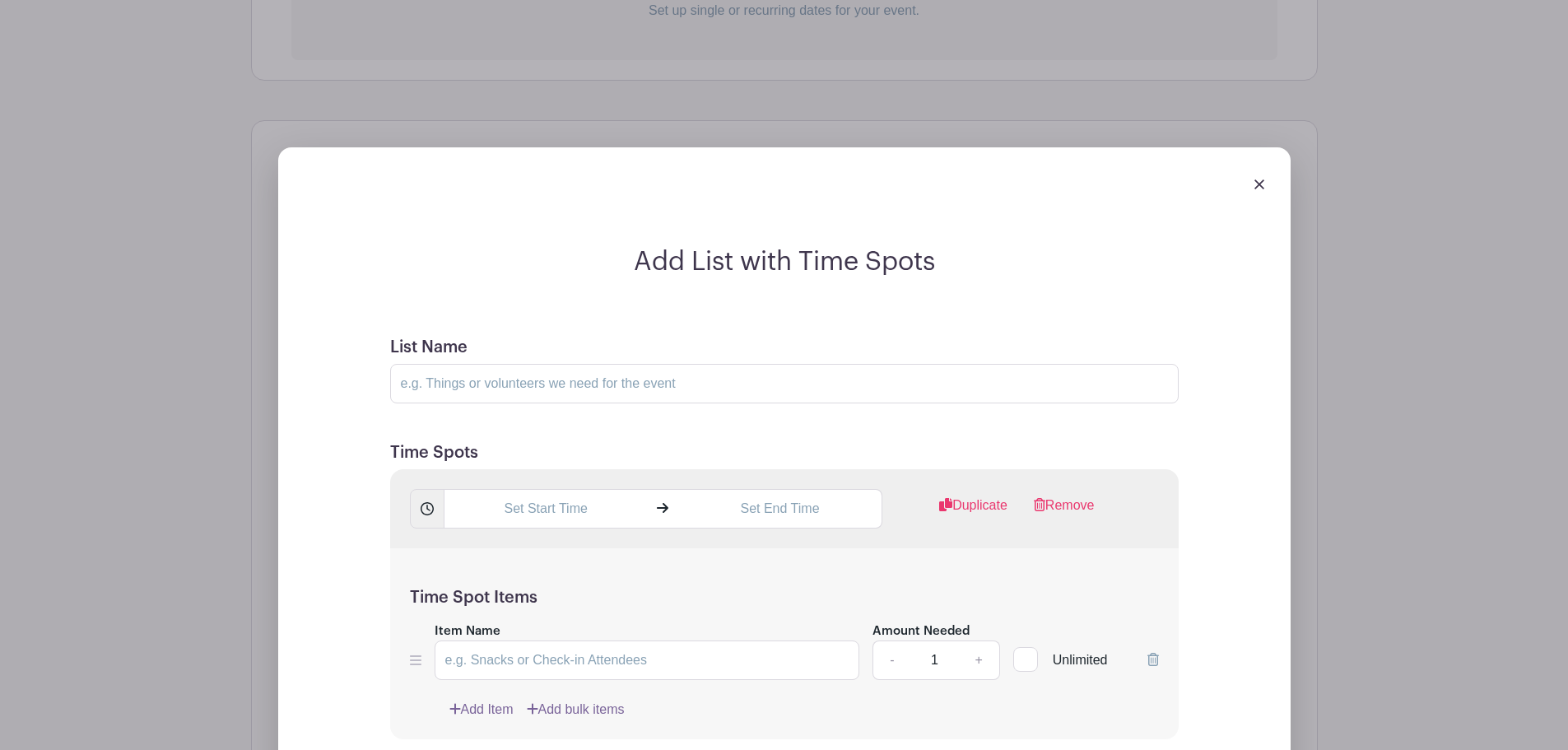 click at bounding box center (1259, 184) 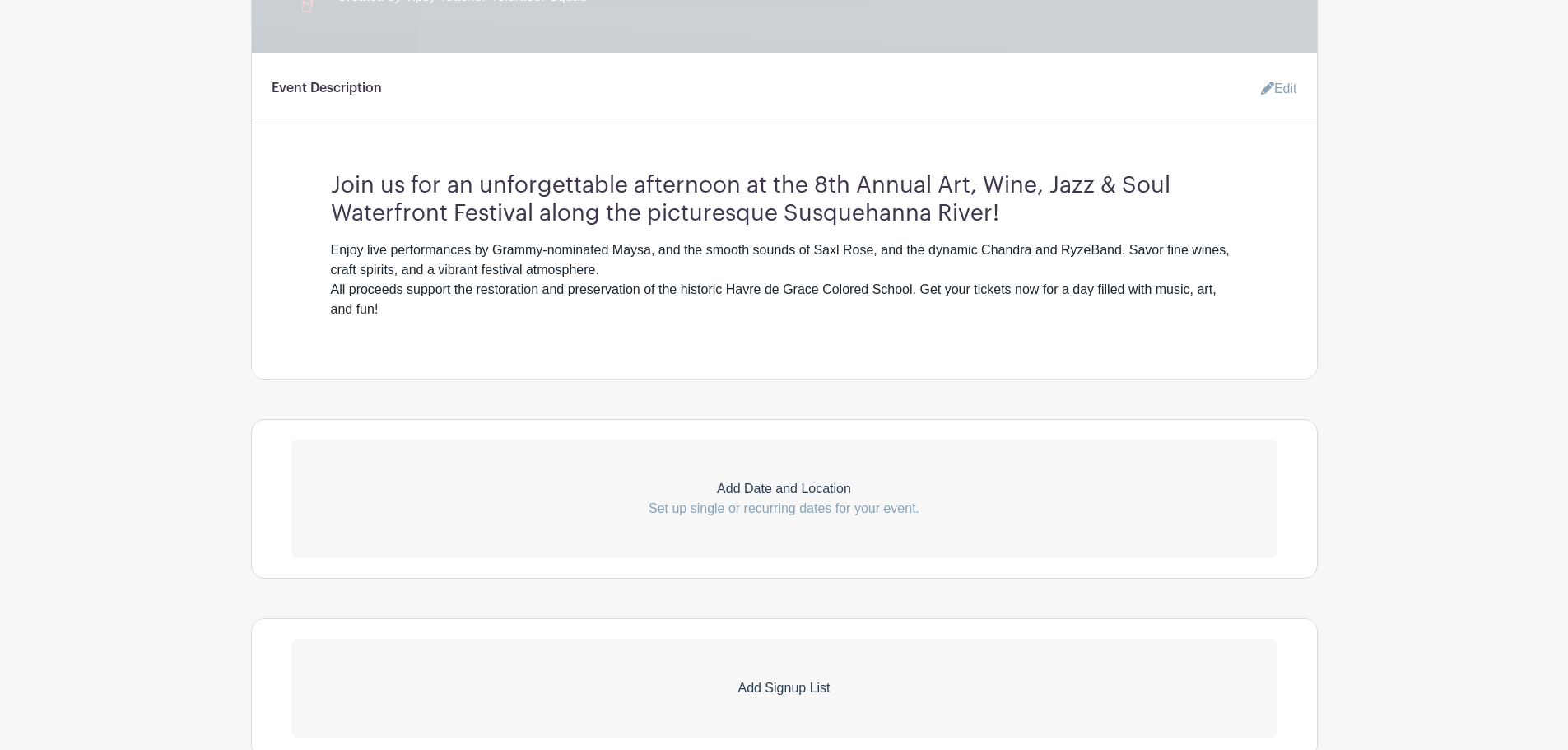 scroll, scrollTop: 767, scrollLeft: 0, axis: vertical 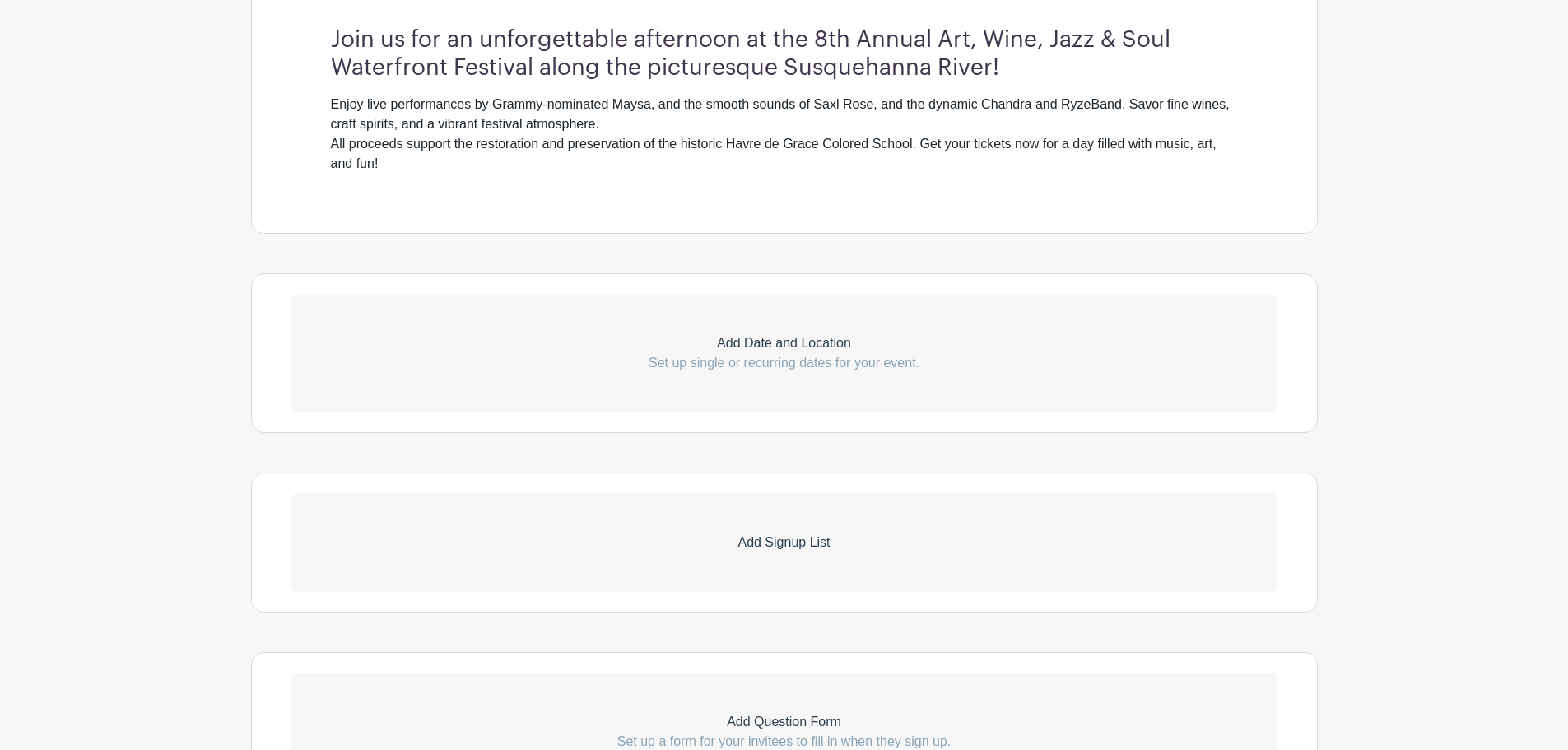click on "Set up single or recurring dates for your event." at bounding box center [784, 363] 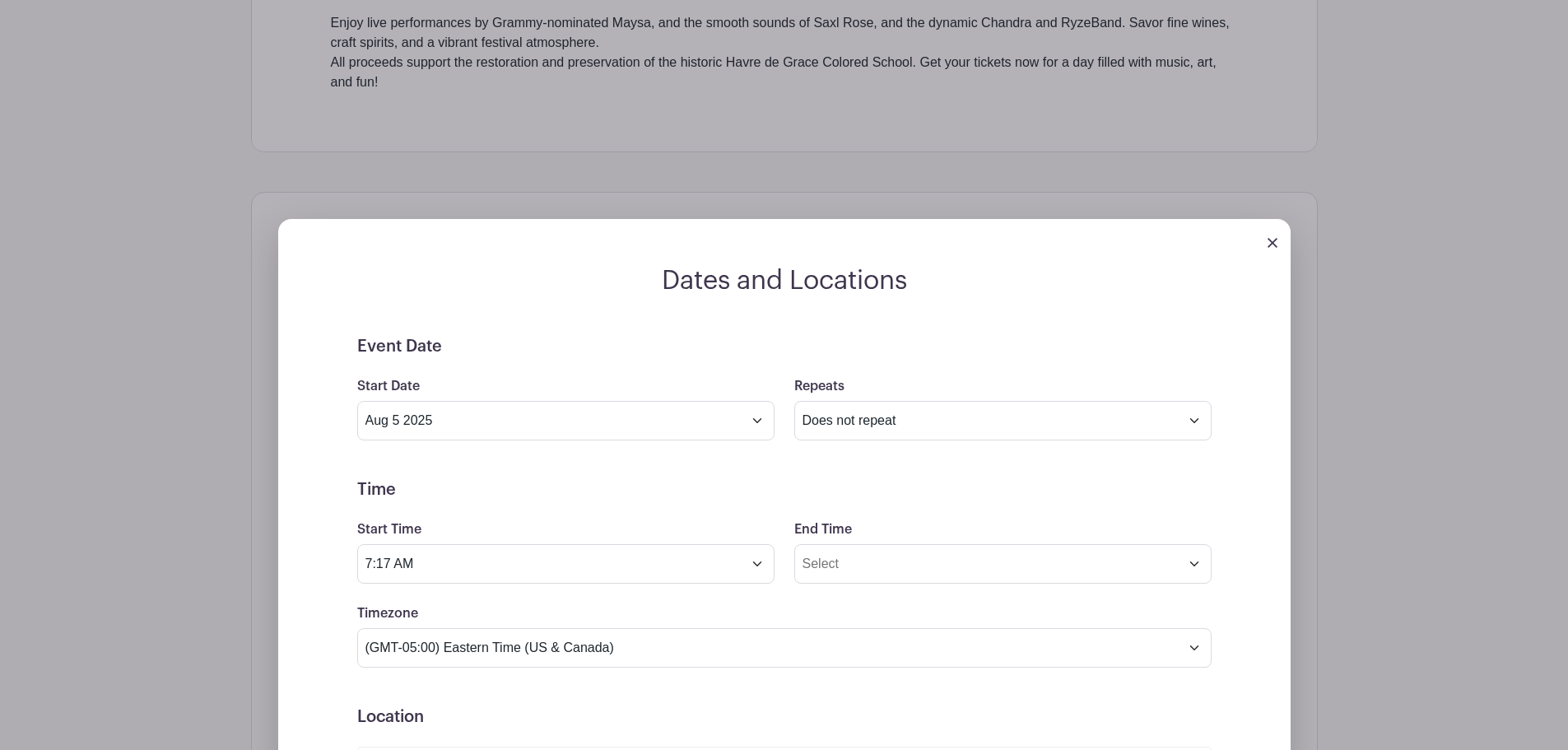 scroll, scrollTop: 850, scrollLeft: 0, axis: vertical 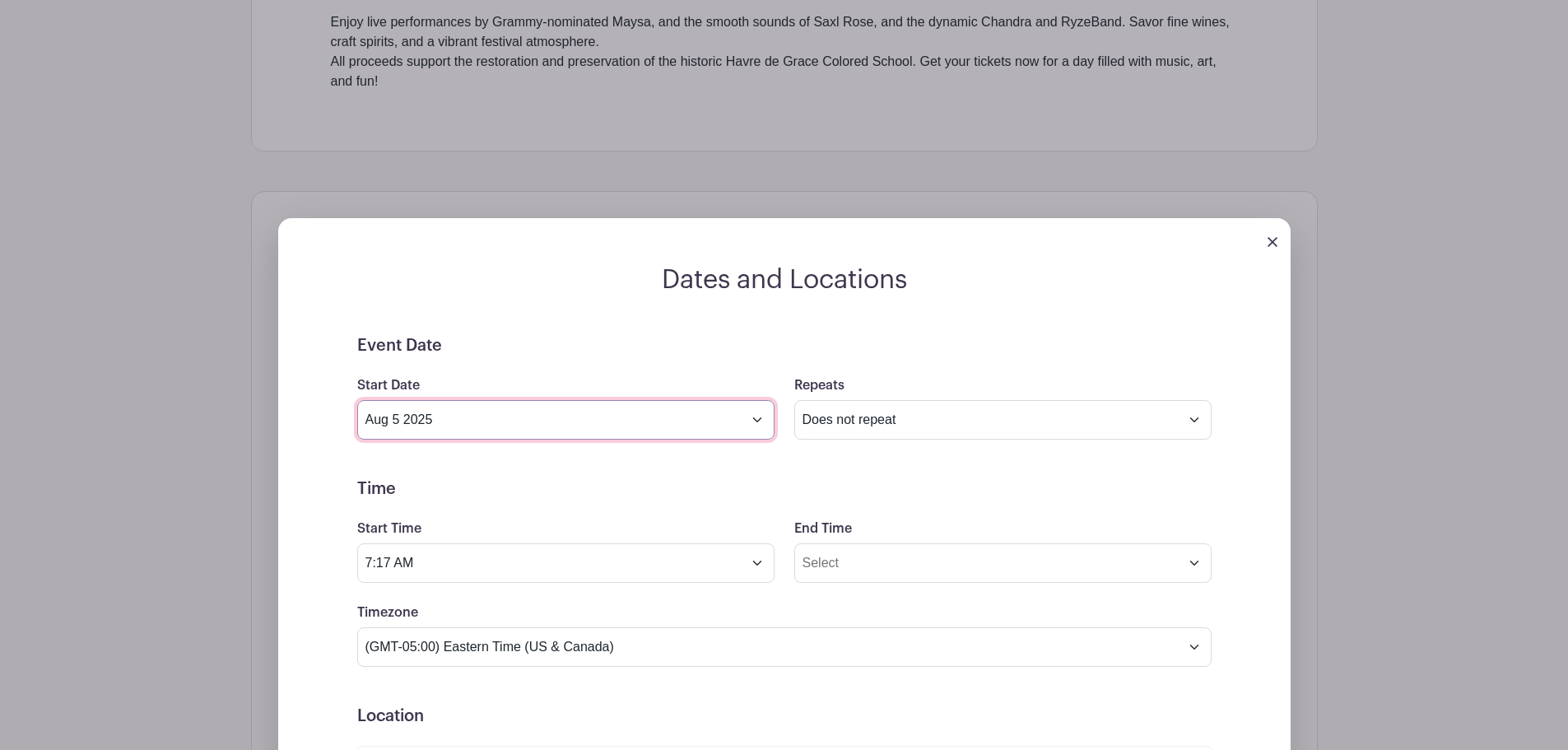 click on "Aug 5 2025" at bounding box center (565, 420) 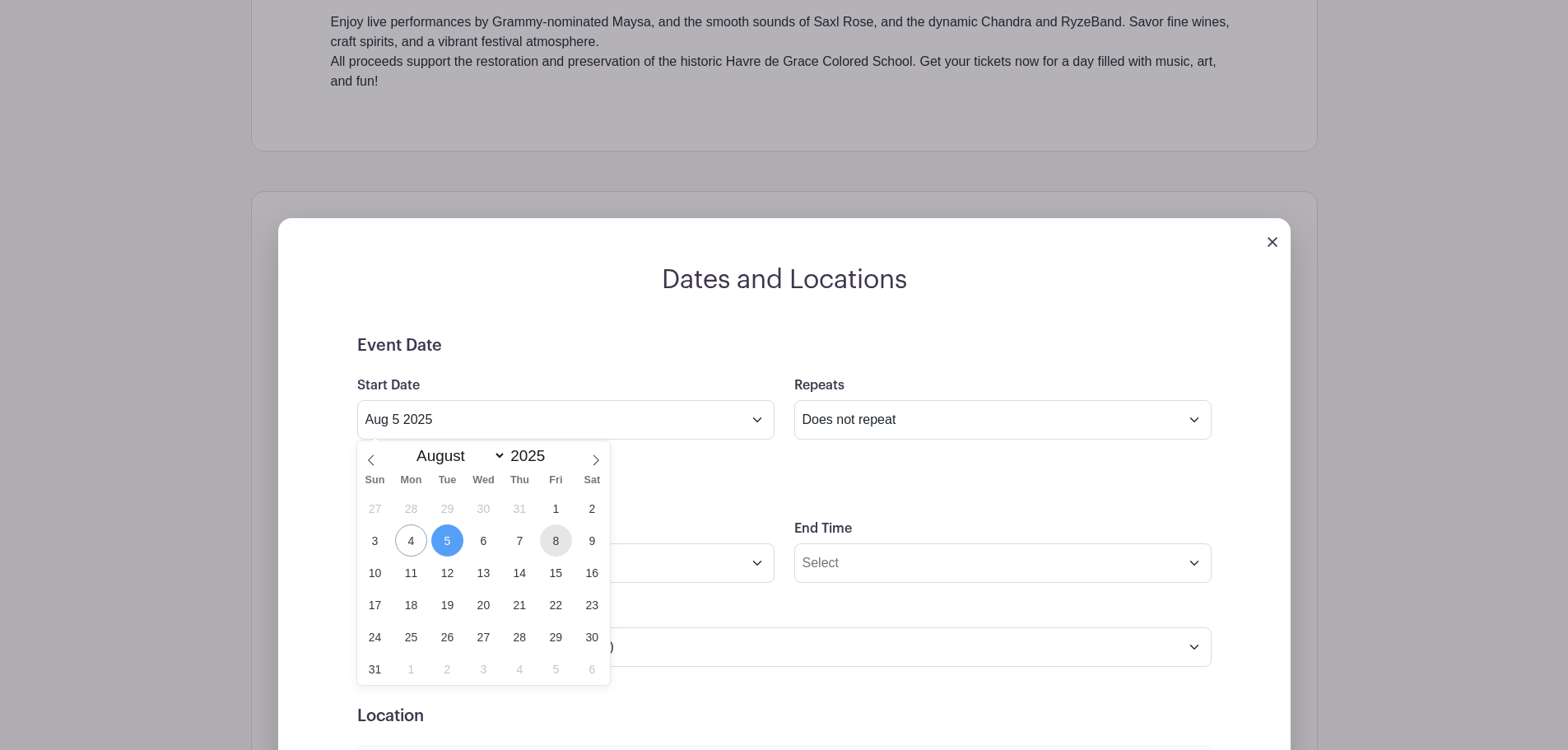click on "8" at bounding box center (556, 540) 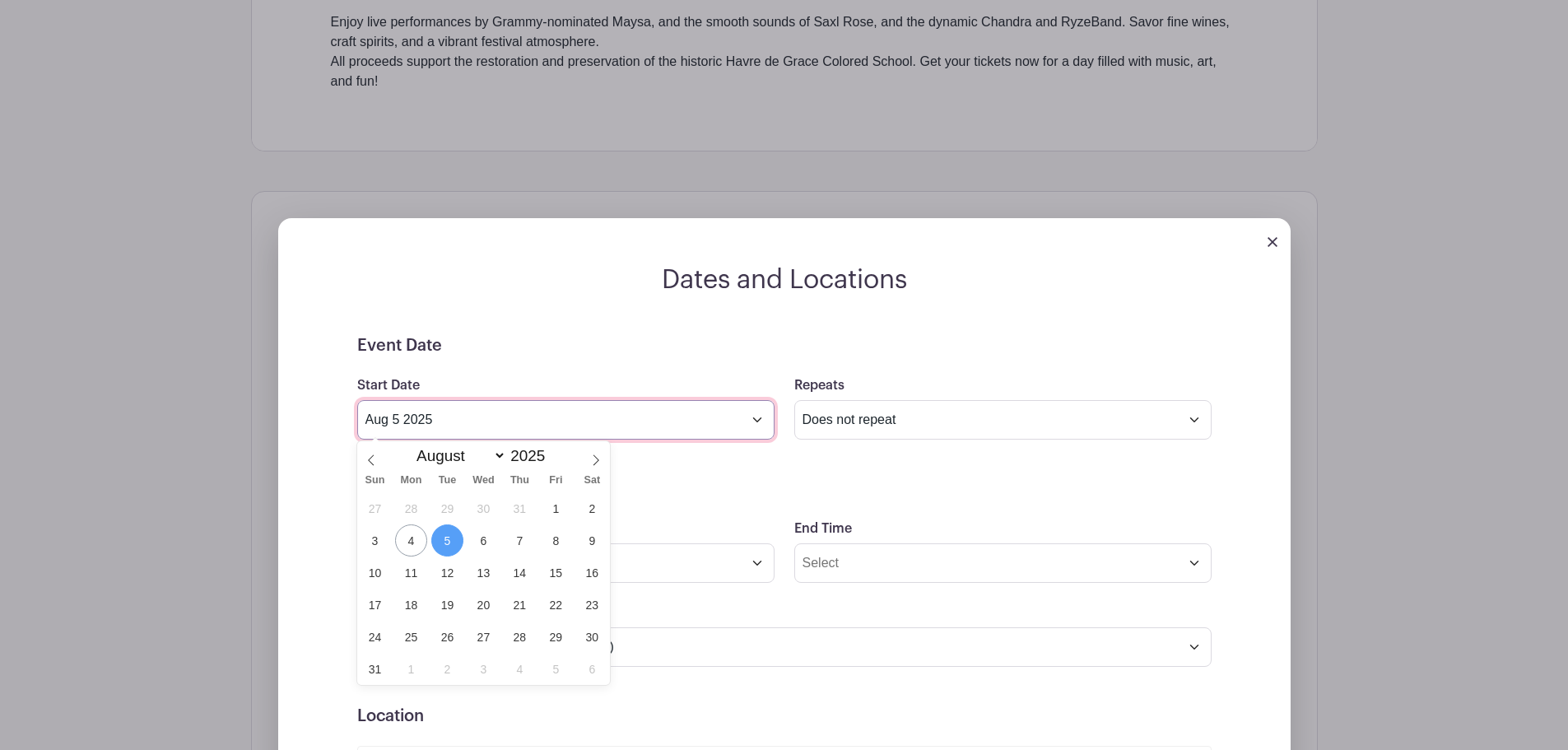 type on "Aug 8 2025" 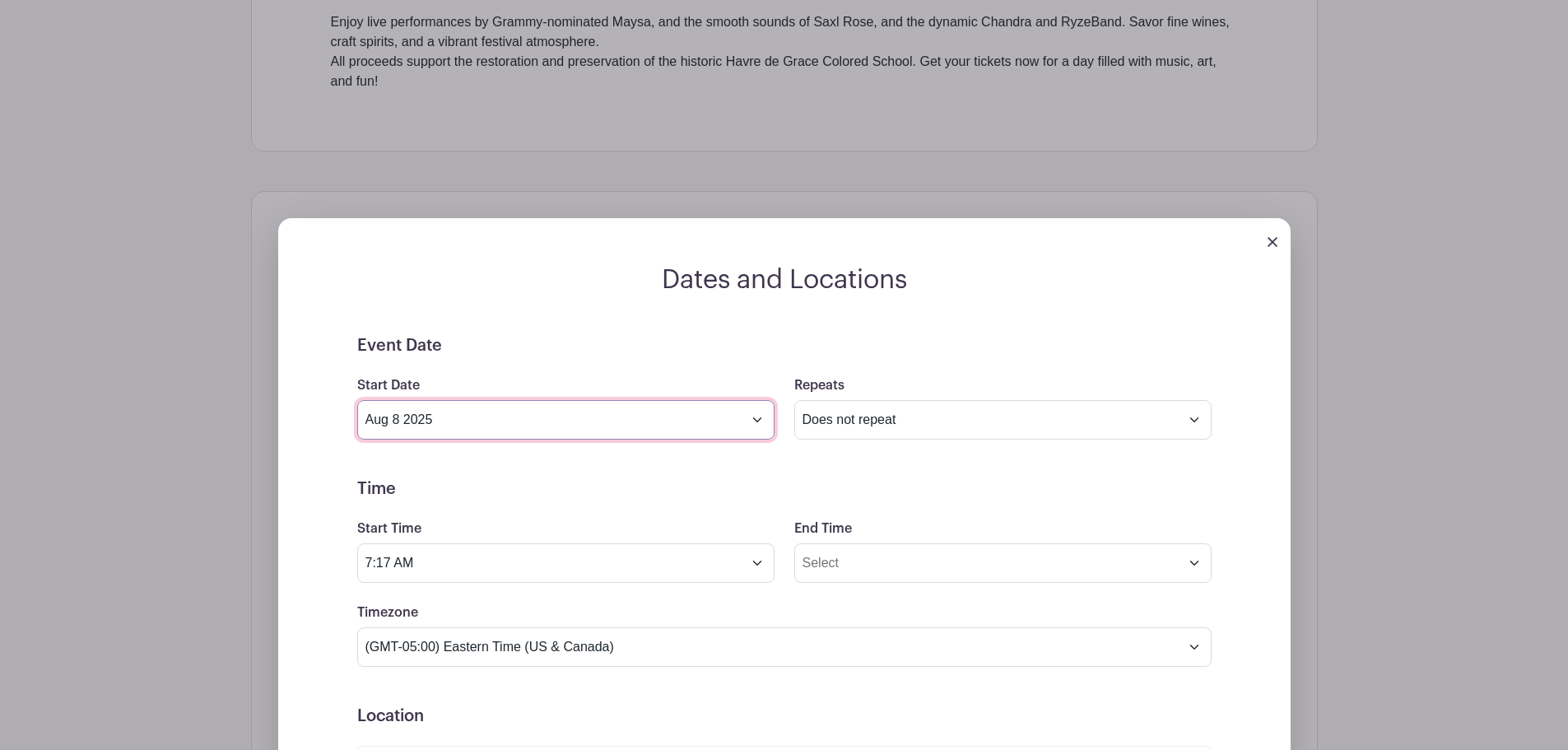 scroll, scrollTop: 932, scrollLeft: 0, axis: vertical 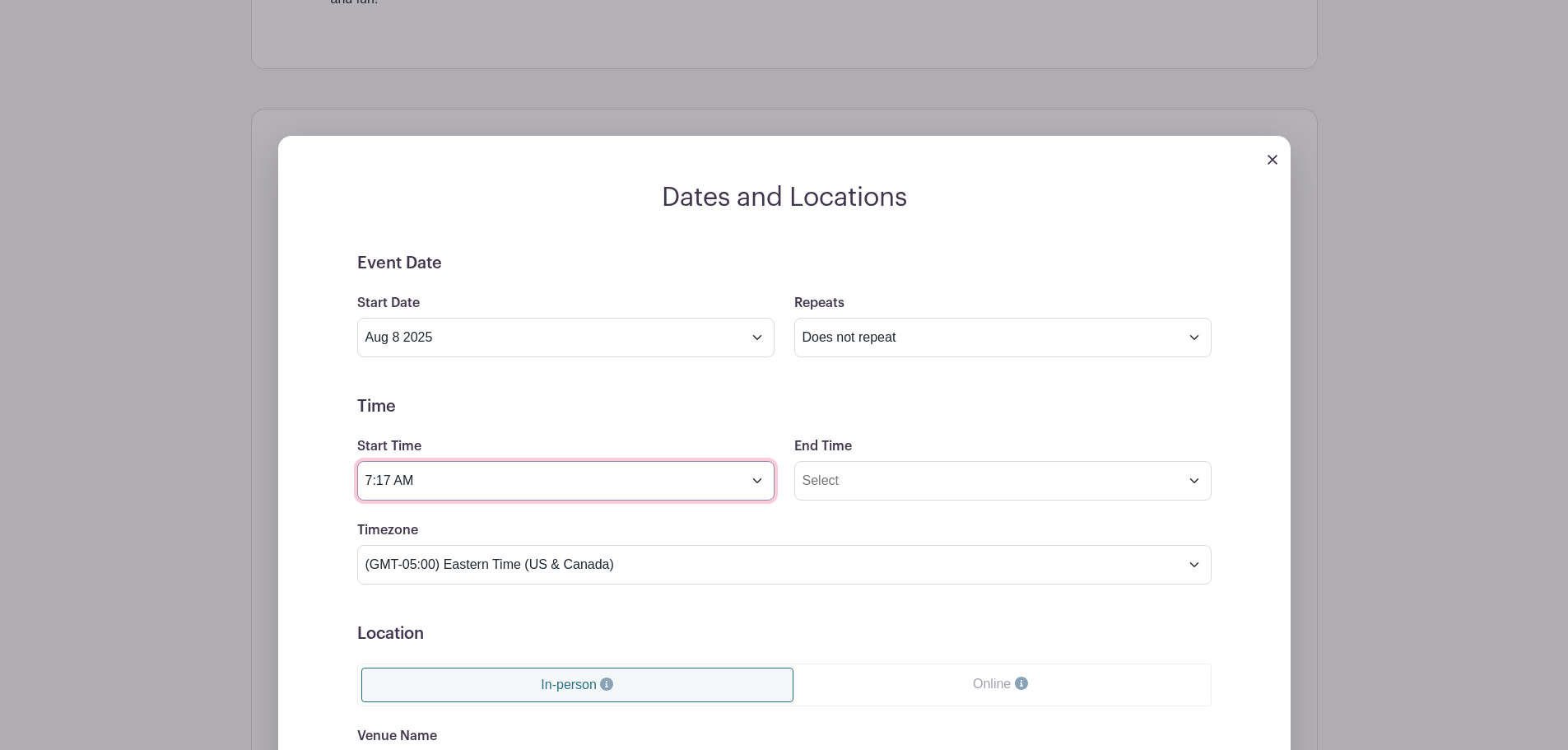 click on "7:17 AM" at bounding box center (565, 481) 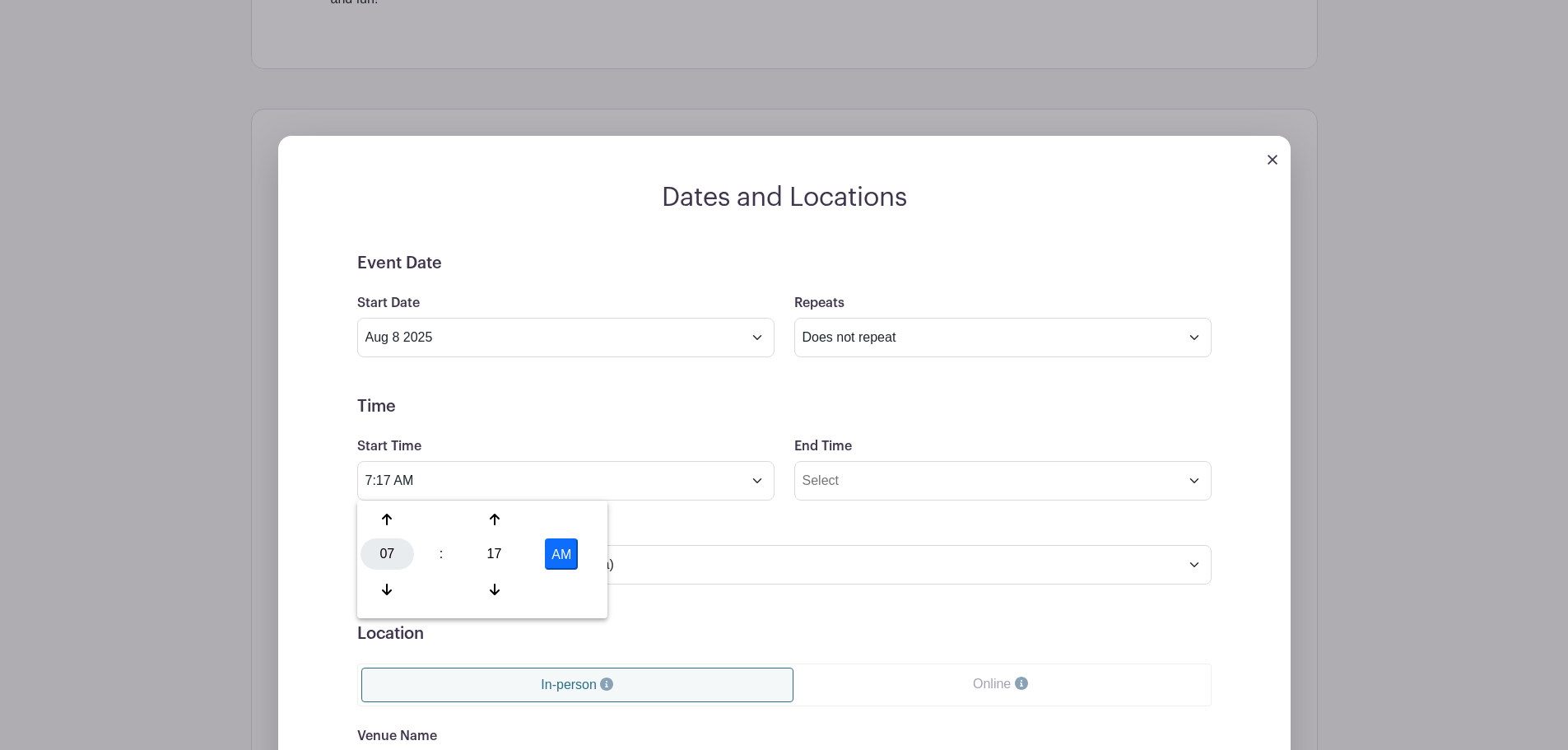 click on "07" at bounding box center [387, 554] 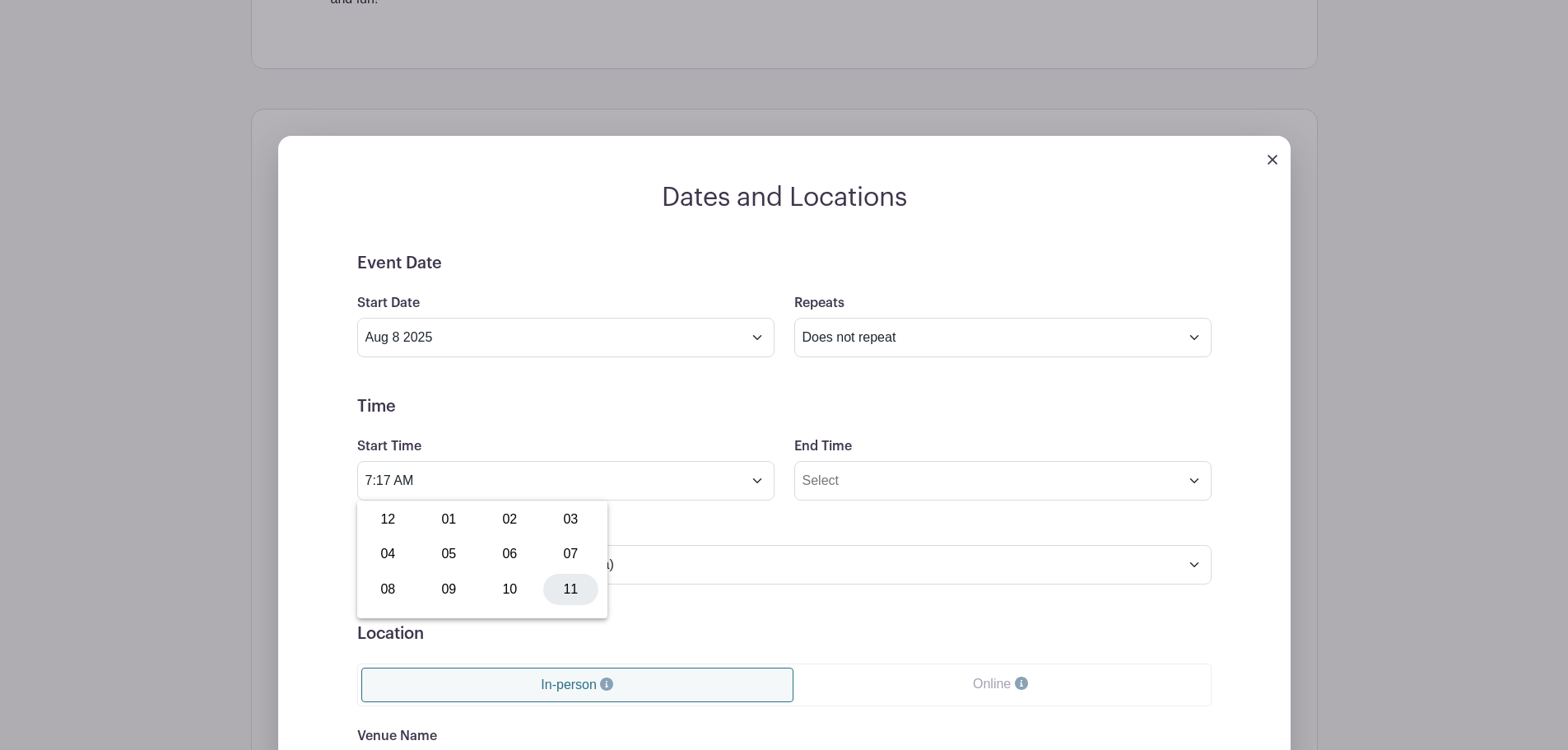 click on "11" at bounding box center (570, 589) 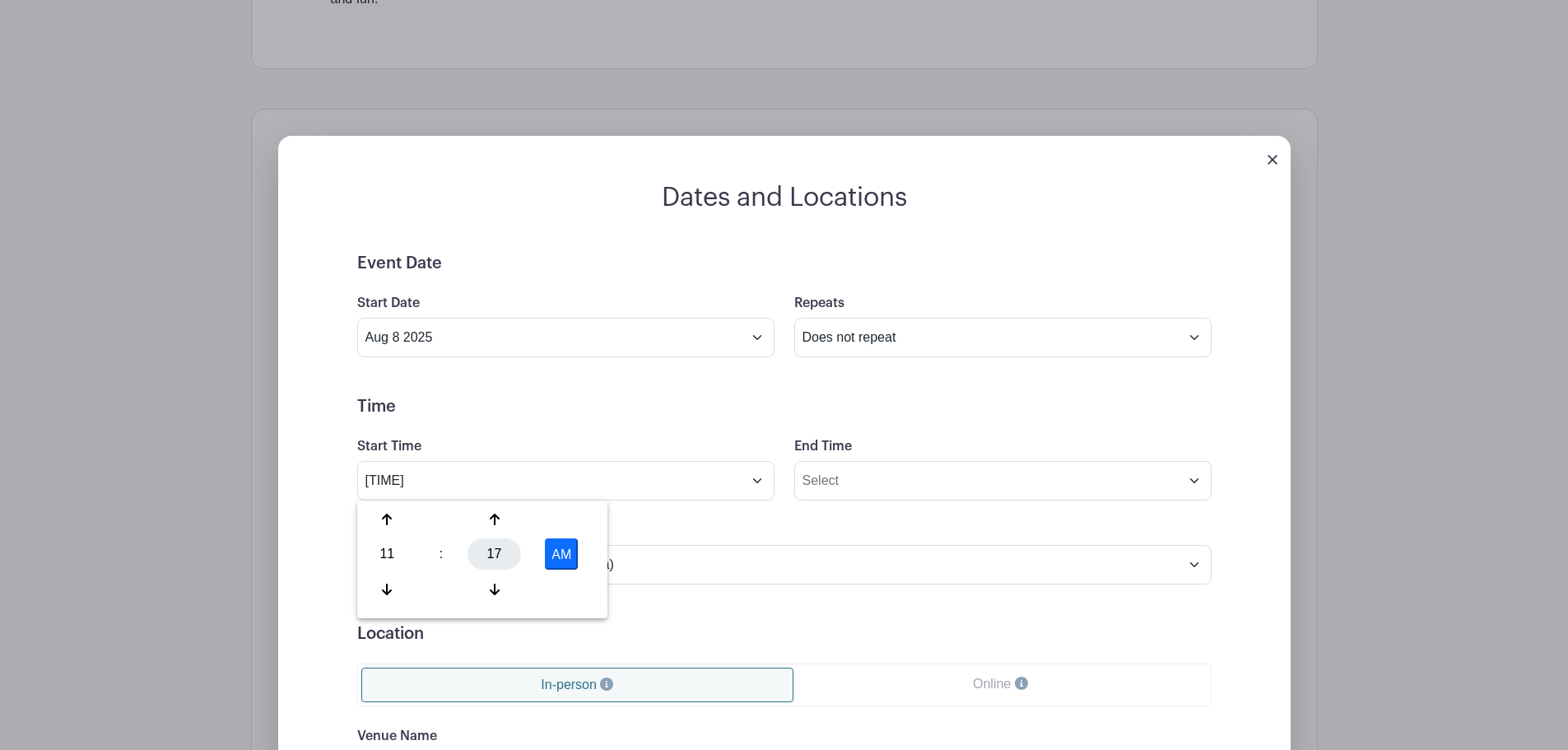 click on "17" at bounding box center [494, 554] 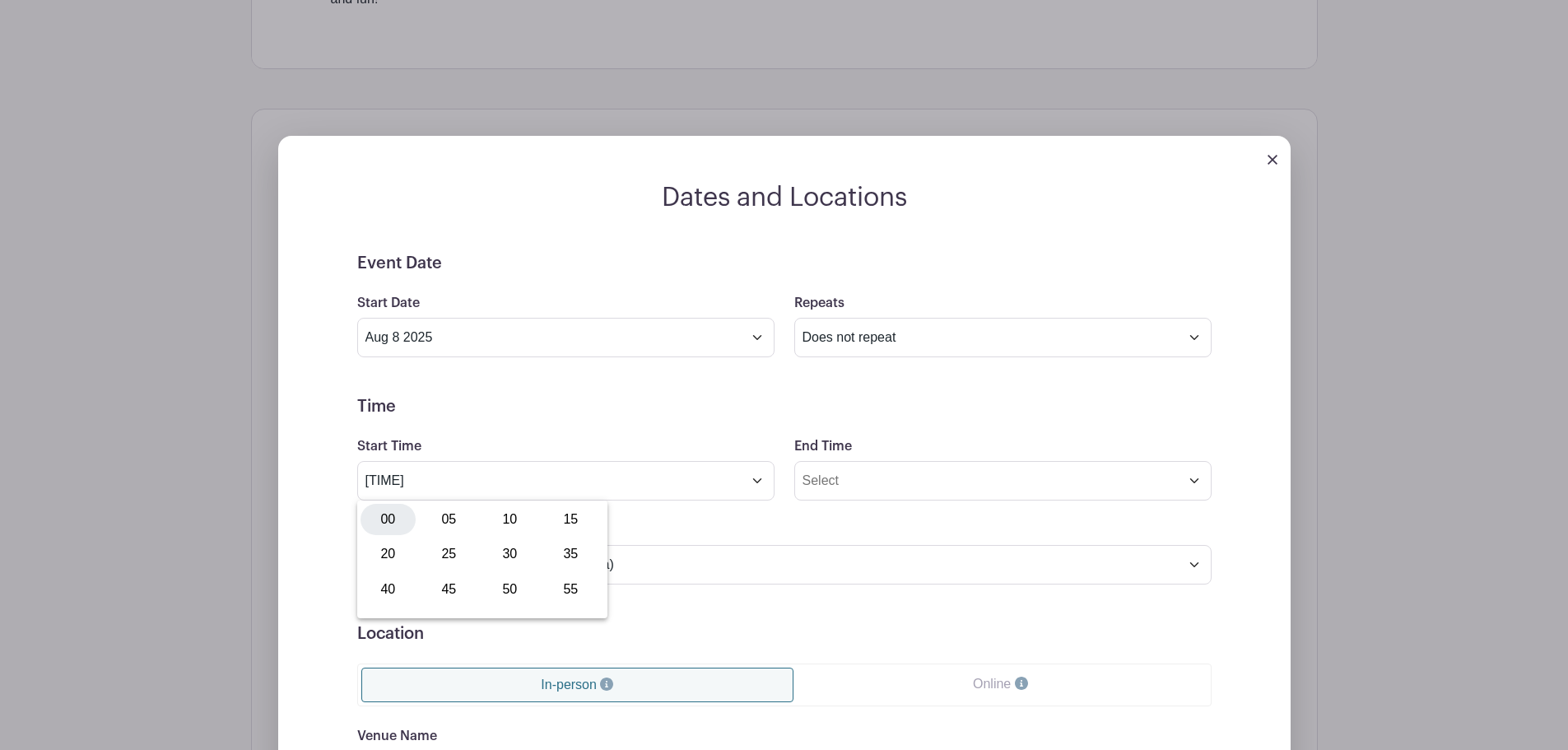 click on "00" at bounding box center [388, 519] 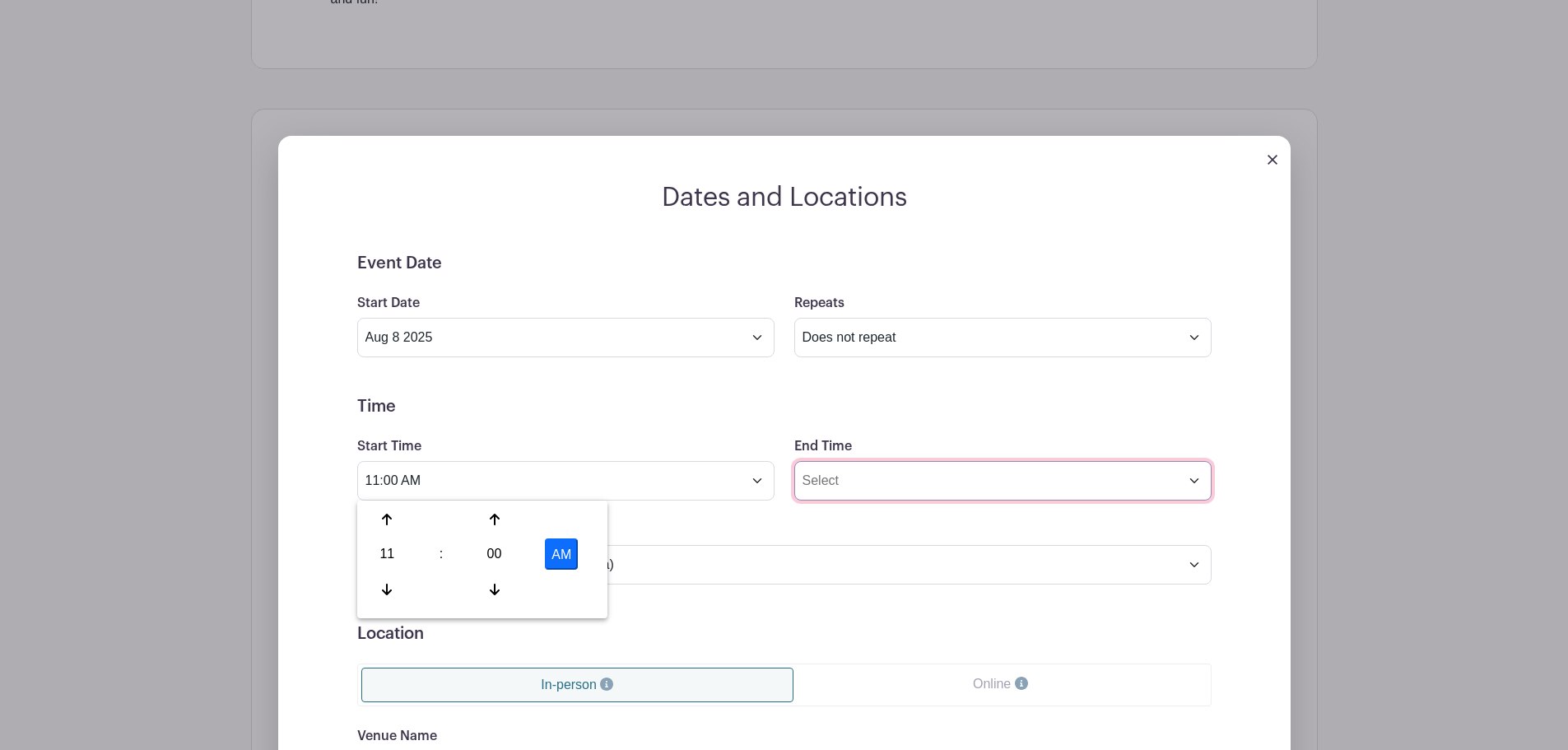 click on "End Time" at bounding box center [1003, 481] 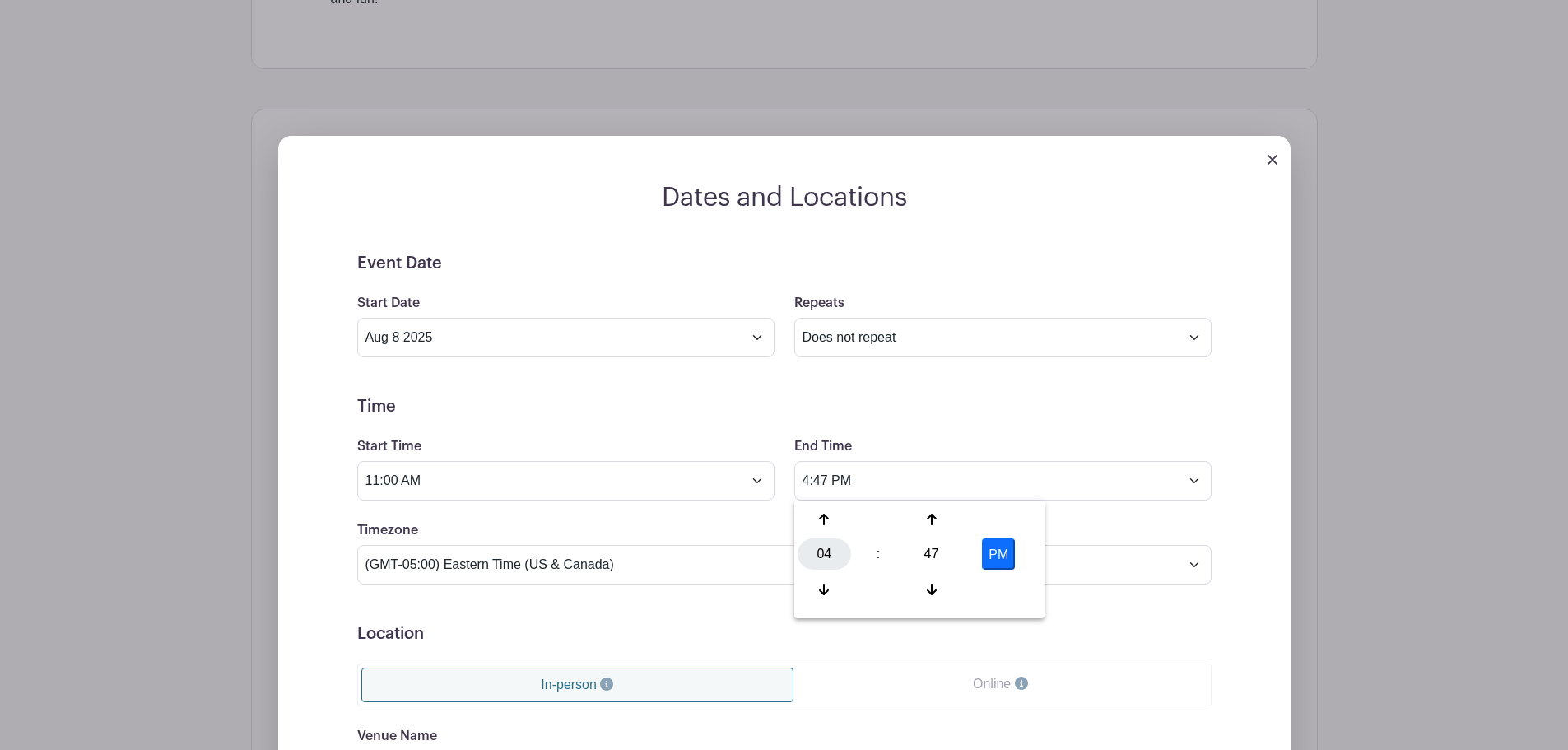 click on "04" at bounding box center (824, 554) 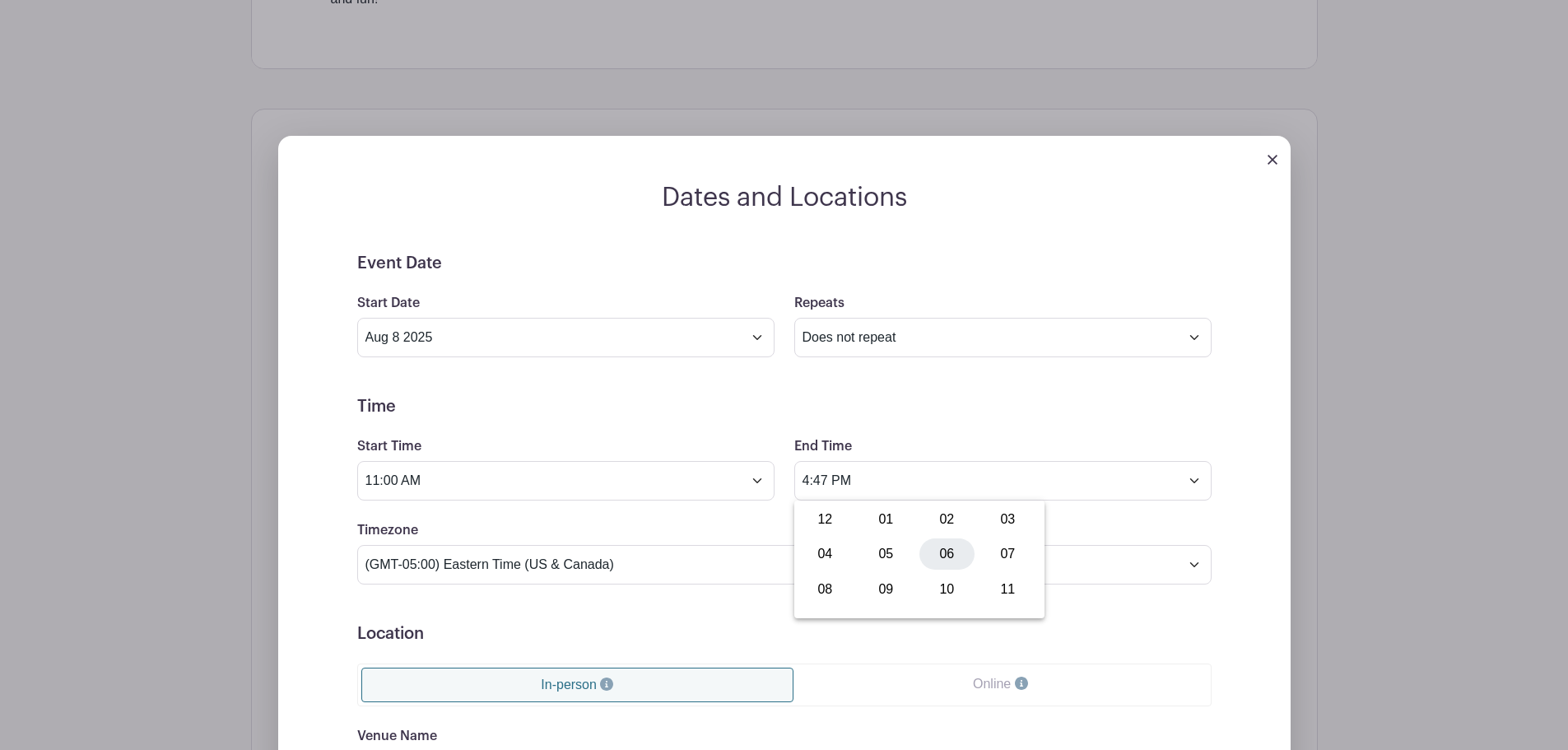 click on "06" at bounding box center [947, 554] 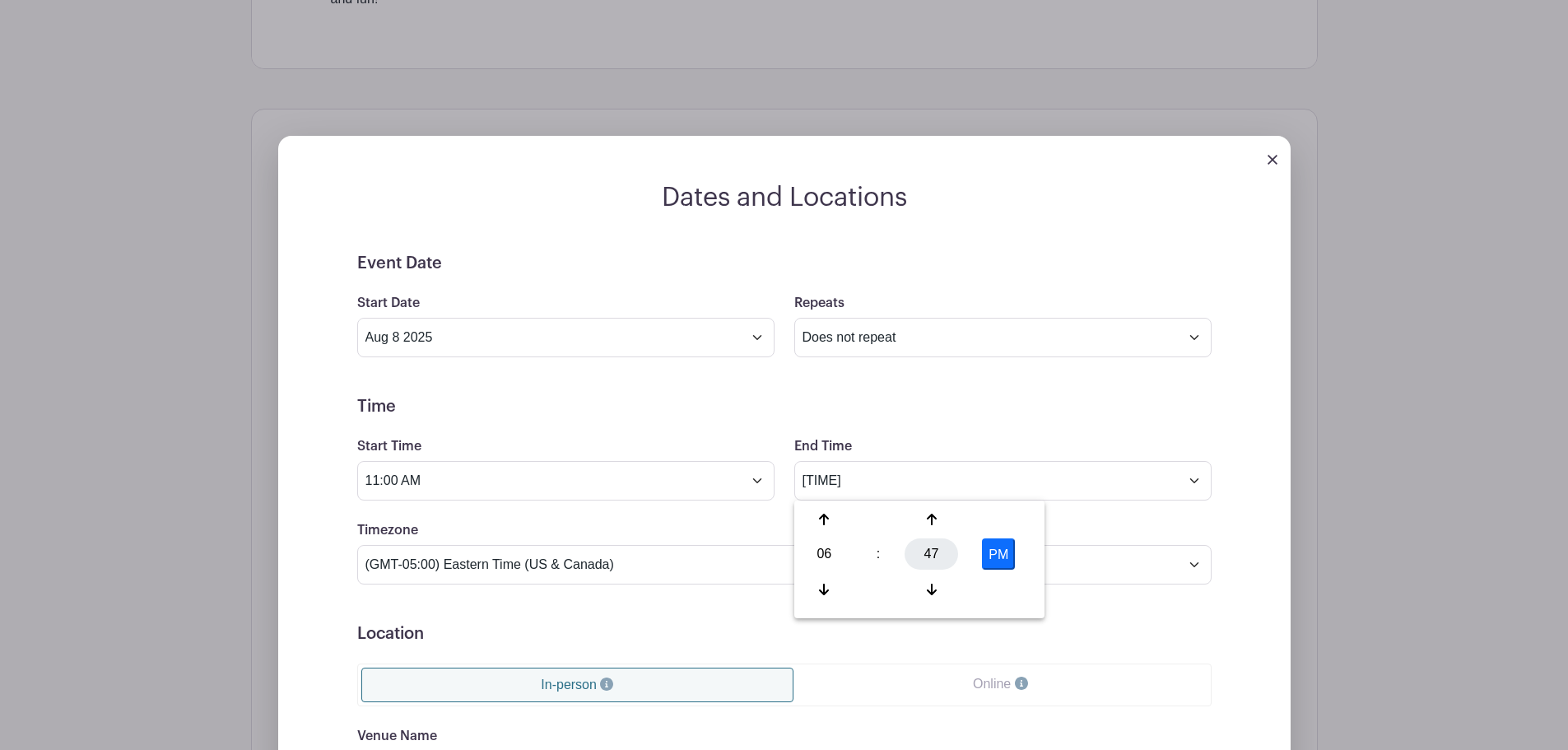 click on "47" at bounding box center (931, 554) 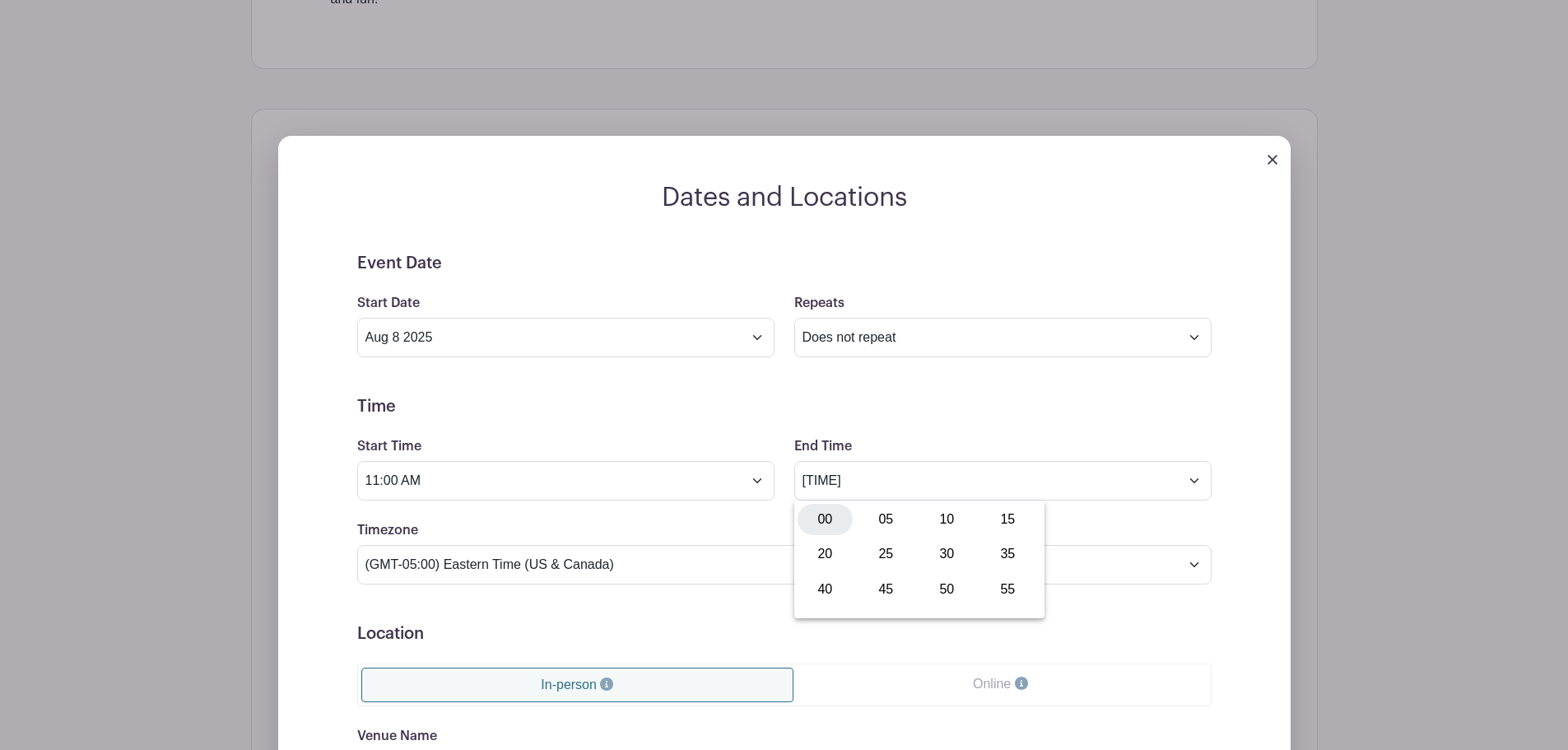 click on "00" at bounding box center [825, 519] 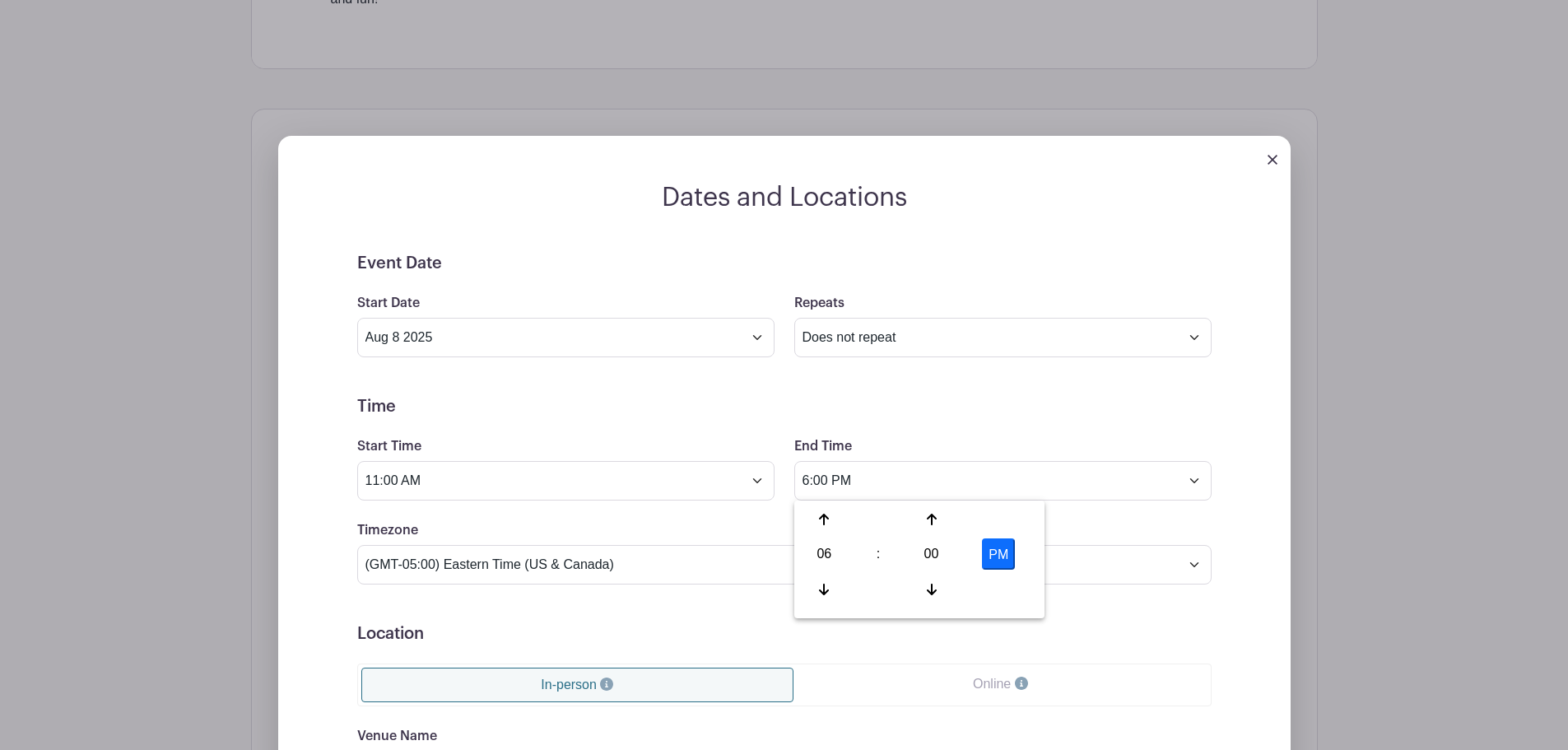 click on "Event Date
Start Date
Aug 8 2025
Repeats
Does not repeat
Daily
Weekly
Monthly on day 8
Monthly on the second Friday
Other...
End date
Sep 8 2025
Repeats every
1
Day
Week
Monthly on day 8
Select Repeating Days
Sun
Mon
Tue
Wed
Thu
Fri
Sat
Time
Start Time
11:00 AM
End Time
6:00 PM
Timezone
(GMT-12:00) International Date Line West
(GMT-11:00) American Samoa
(GMT-11:00) Midway Island" at bounding box center [784, 624] 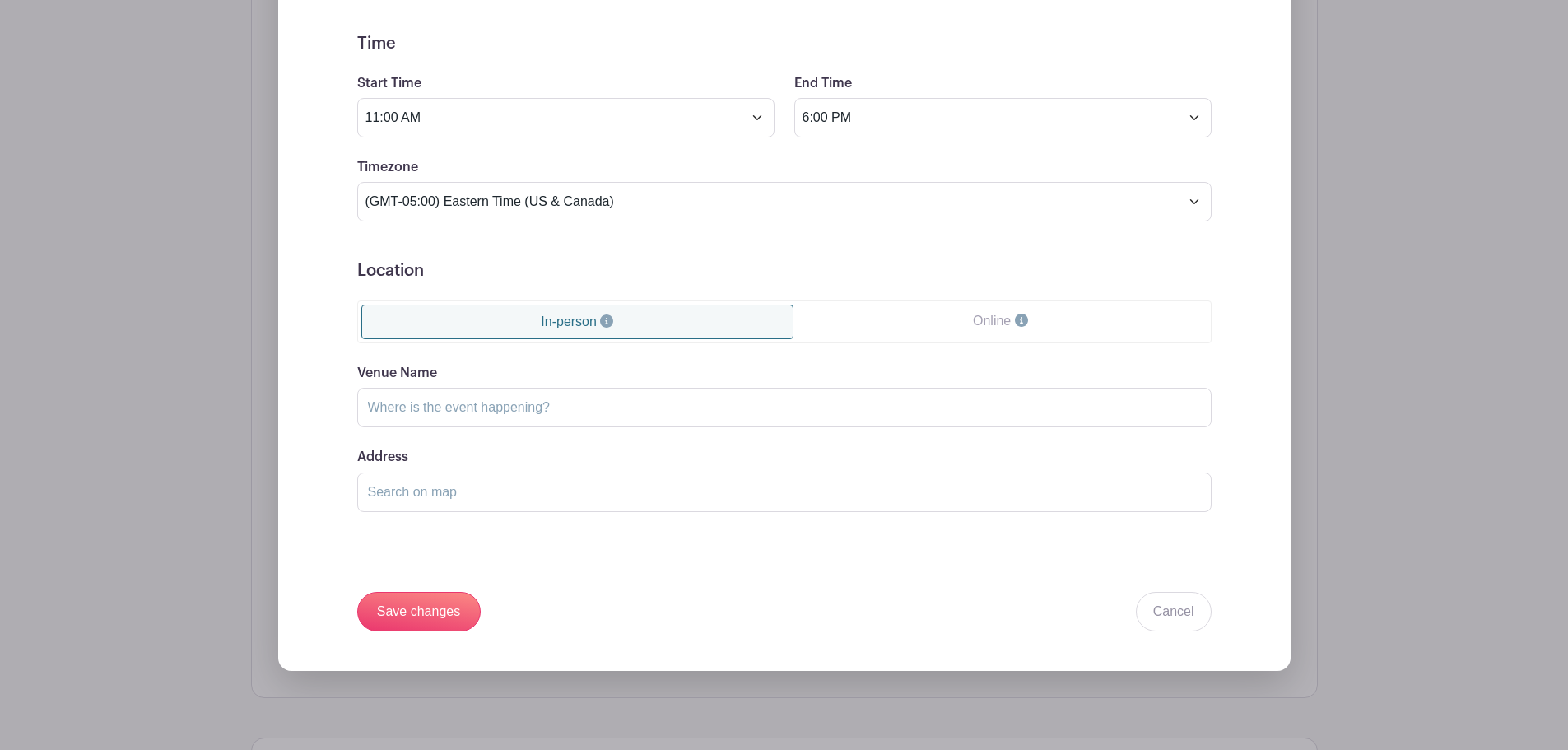 scroll, scrollTop: 1344, scrollLeft: 0, axis: vertical 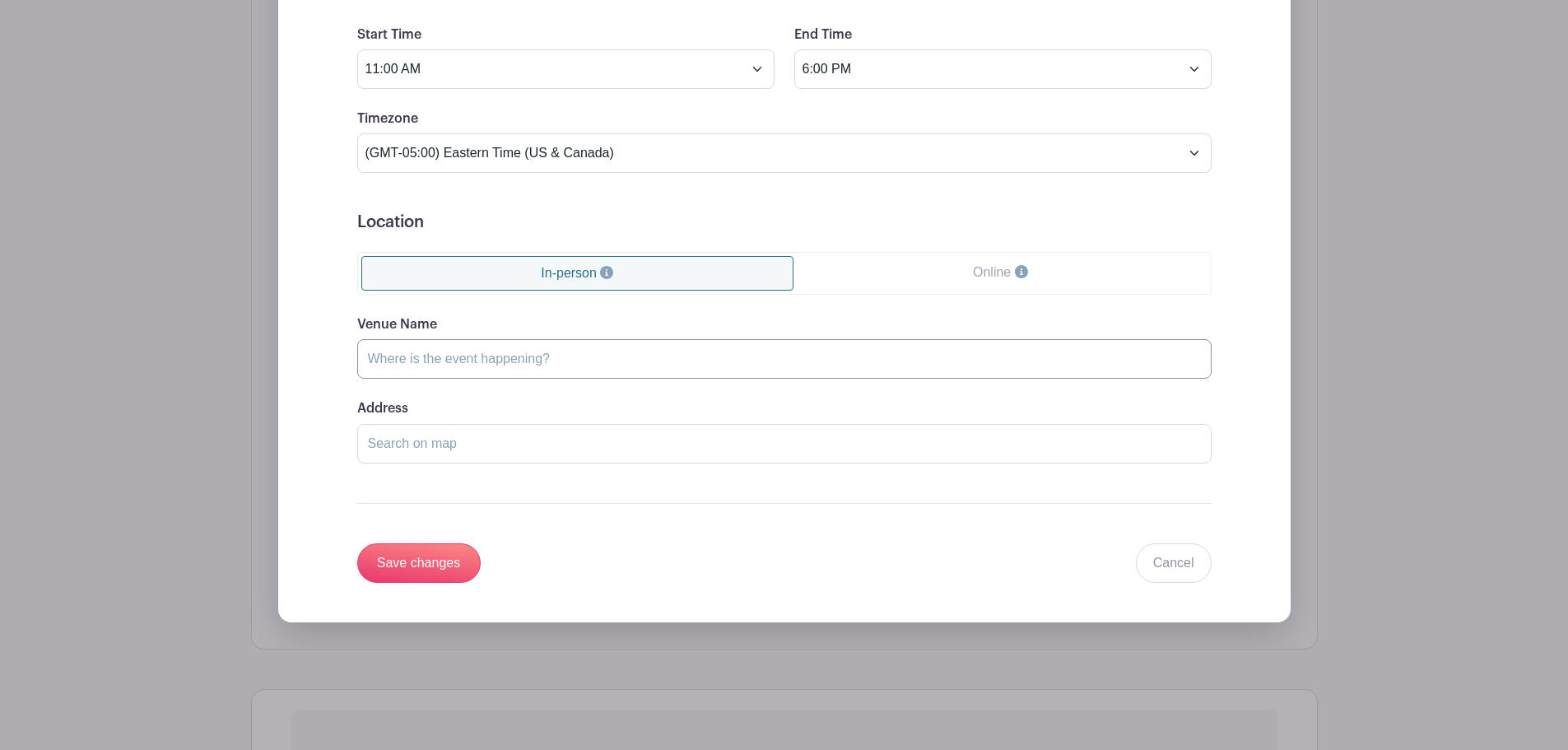 click on "Venue Name" at bounding box center (784, 359) 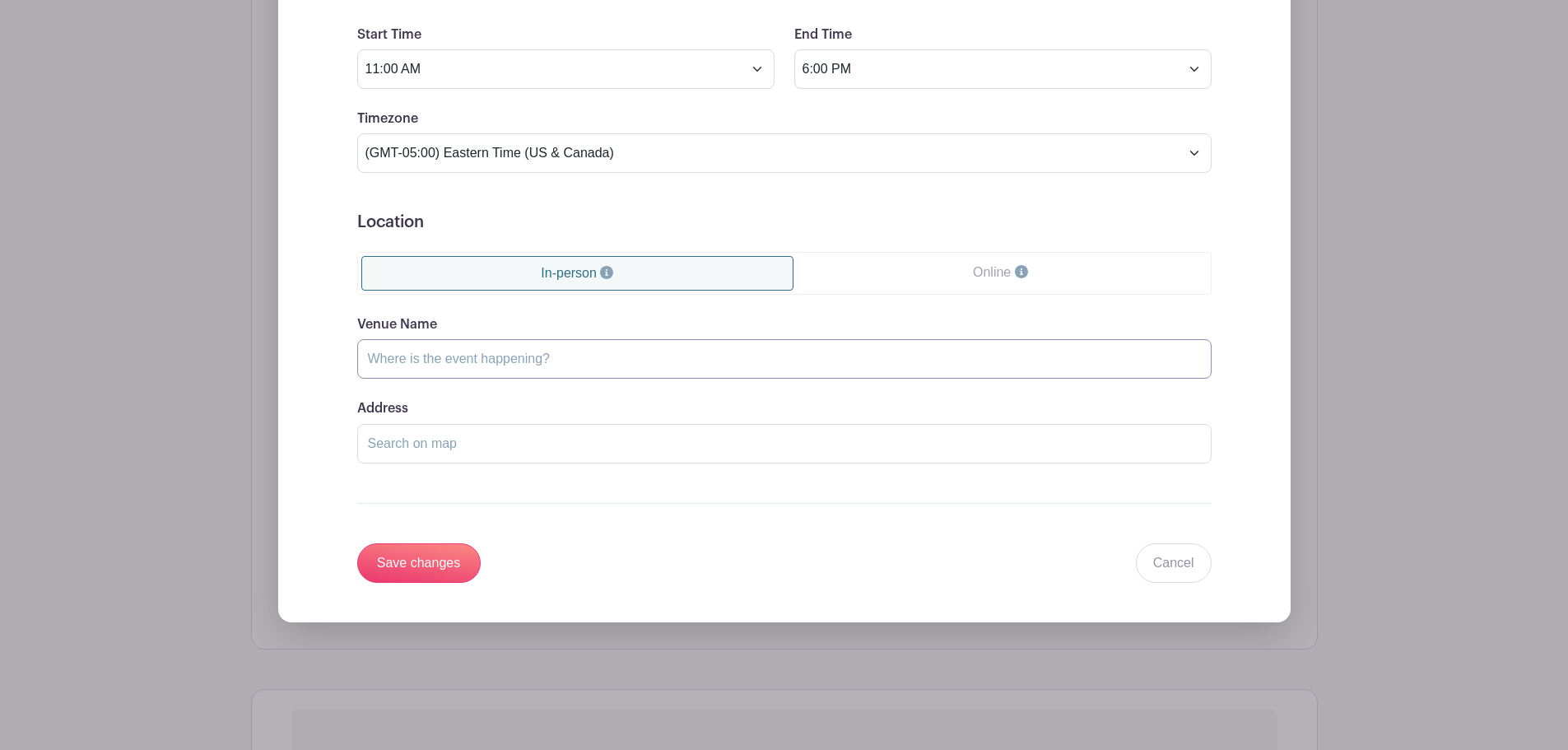 click on "Venue Name" at bounding box center [784, 359] 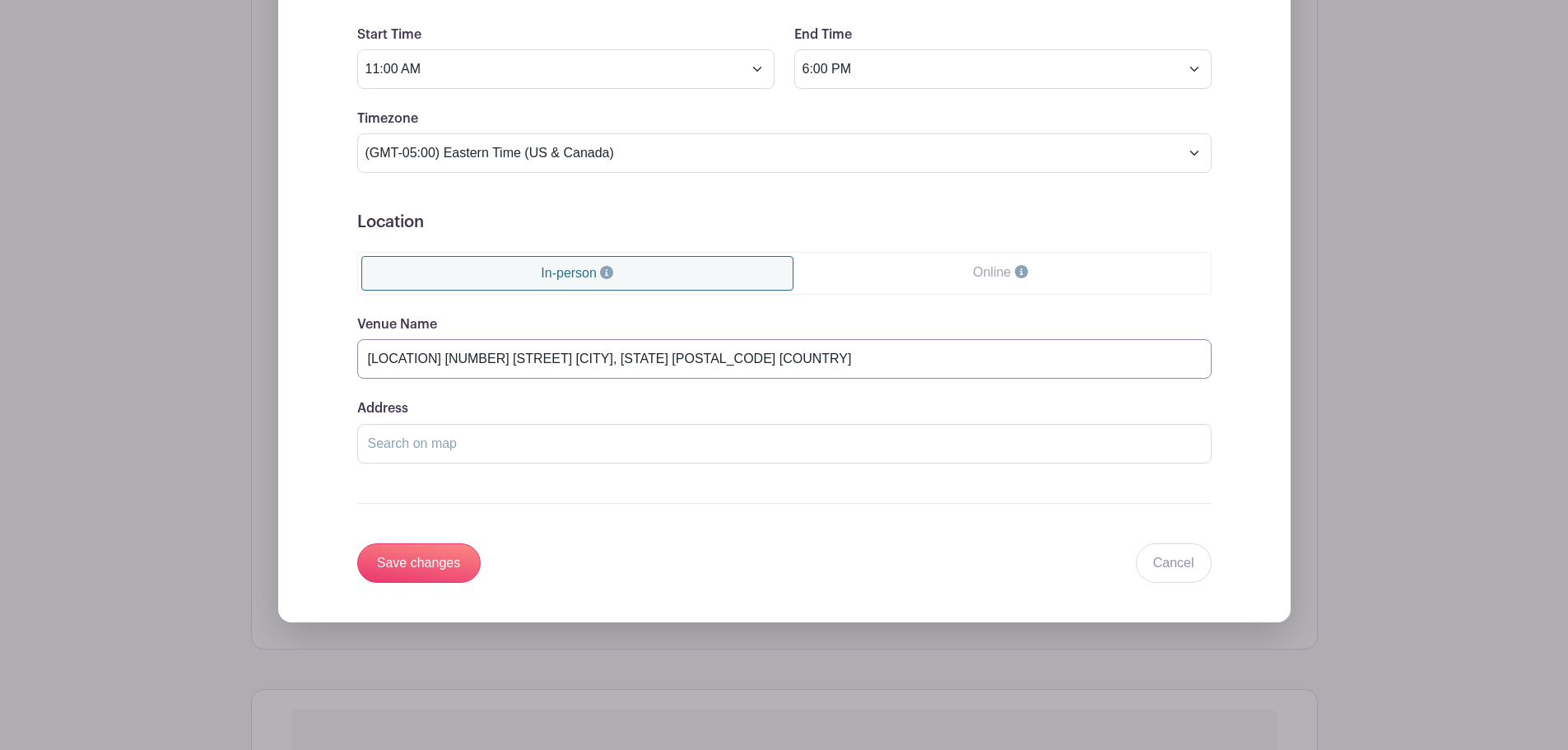 click on "Concord Point Lighthouse Keeper's House  714 Concord Street Havre de Grace, MD 21078 United States" at bounding box center (784, 359) 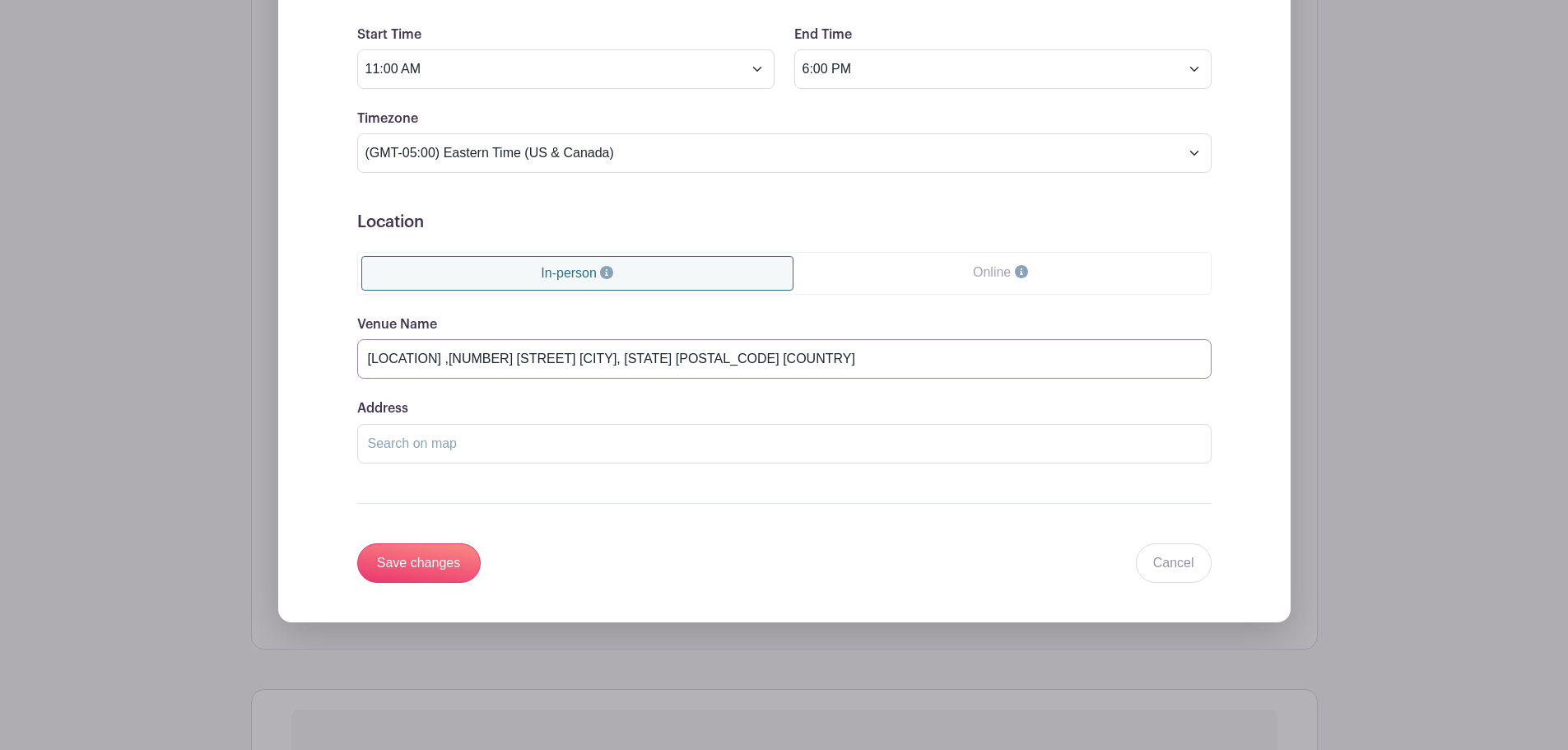 drag, startPoint x: 644, startPoint y: 361, endPoint x: 633, endPoint y: 362, distance: 11.045361 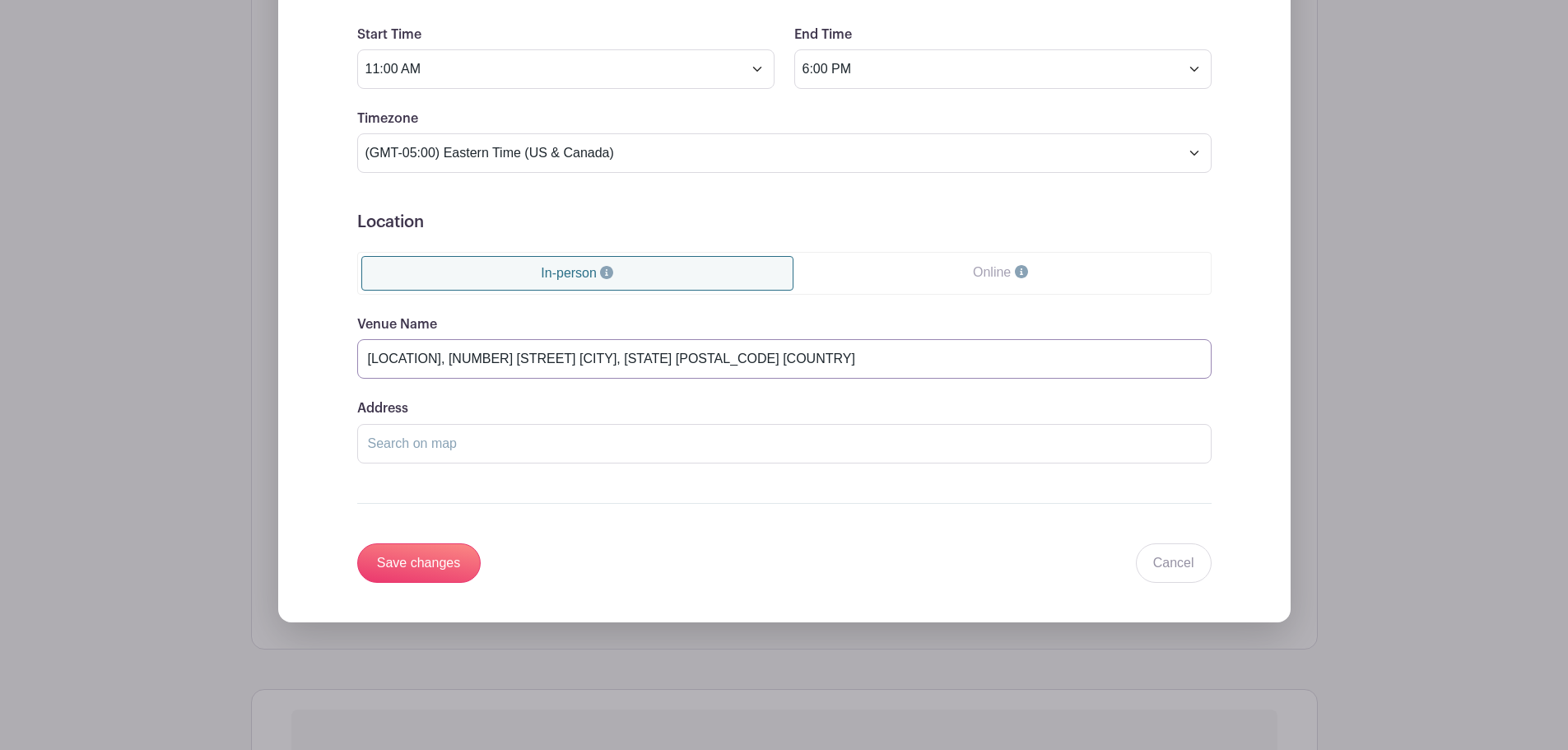 type on "Concord Point Lighthouse Keeper's House,714 Concord Street Havre de Grace, MD 21078 United States" 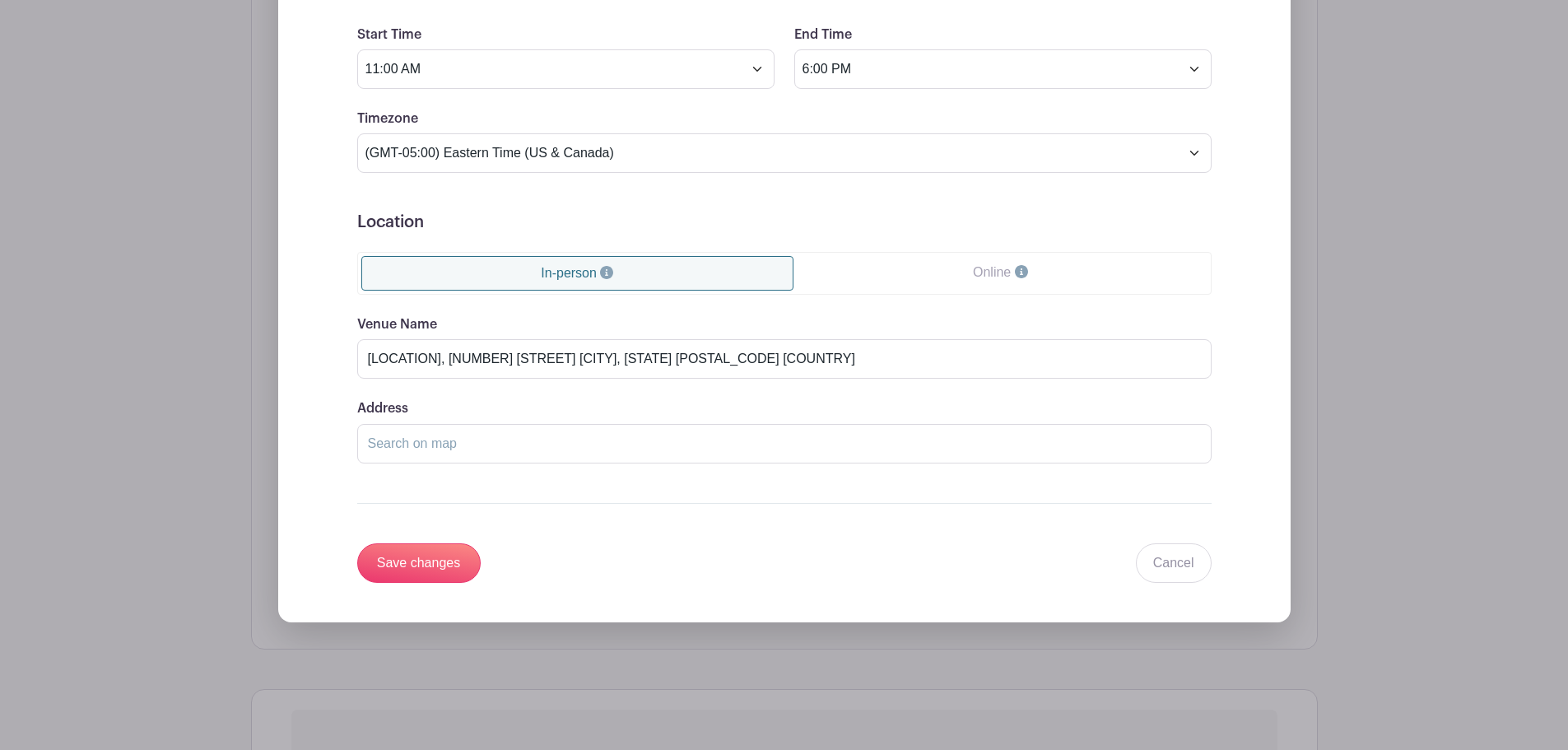 click on "Address" at bounding box center [784, 431] 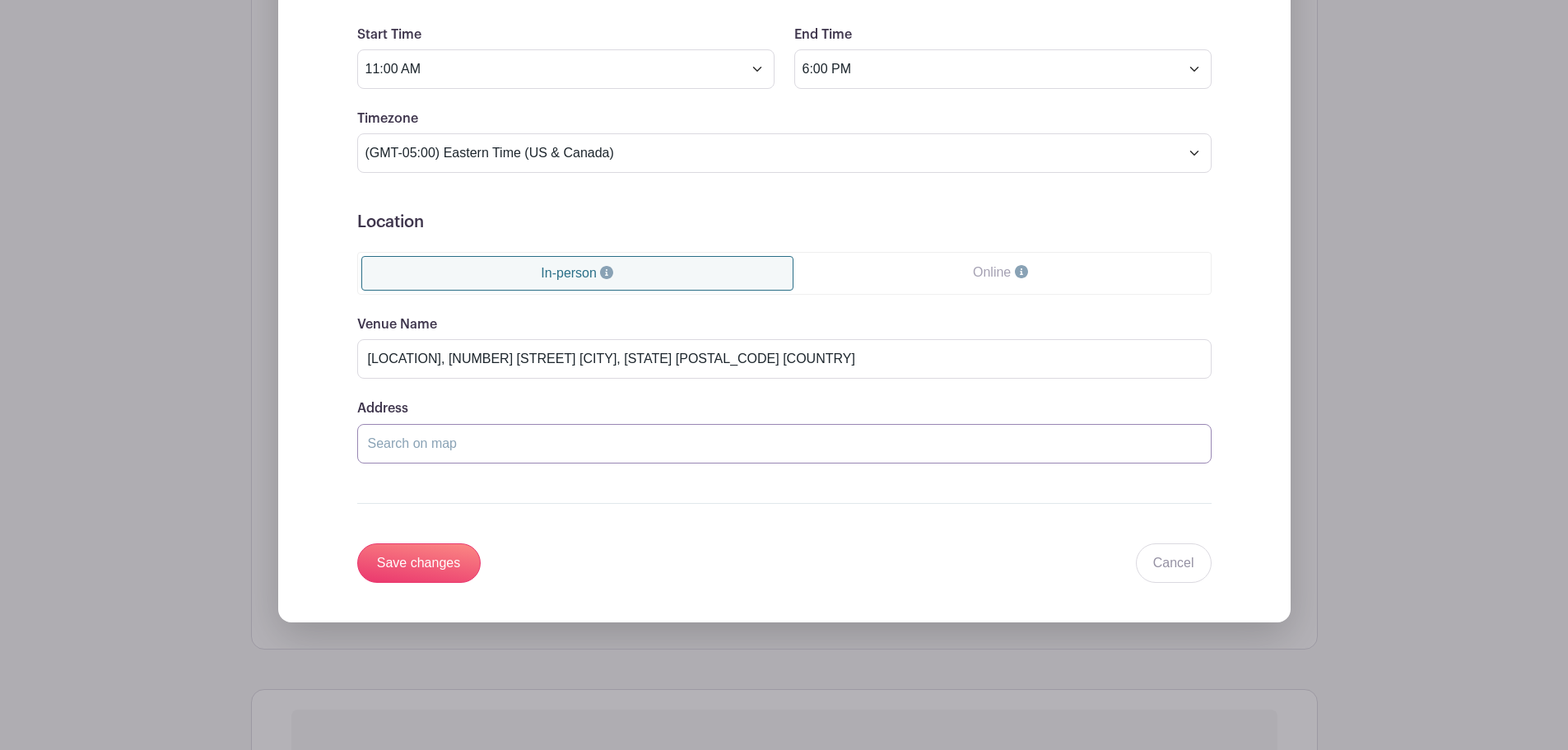 click on "Address" at bounding box center [784, 444] 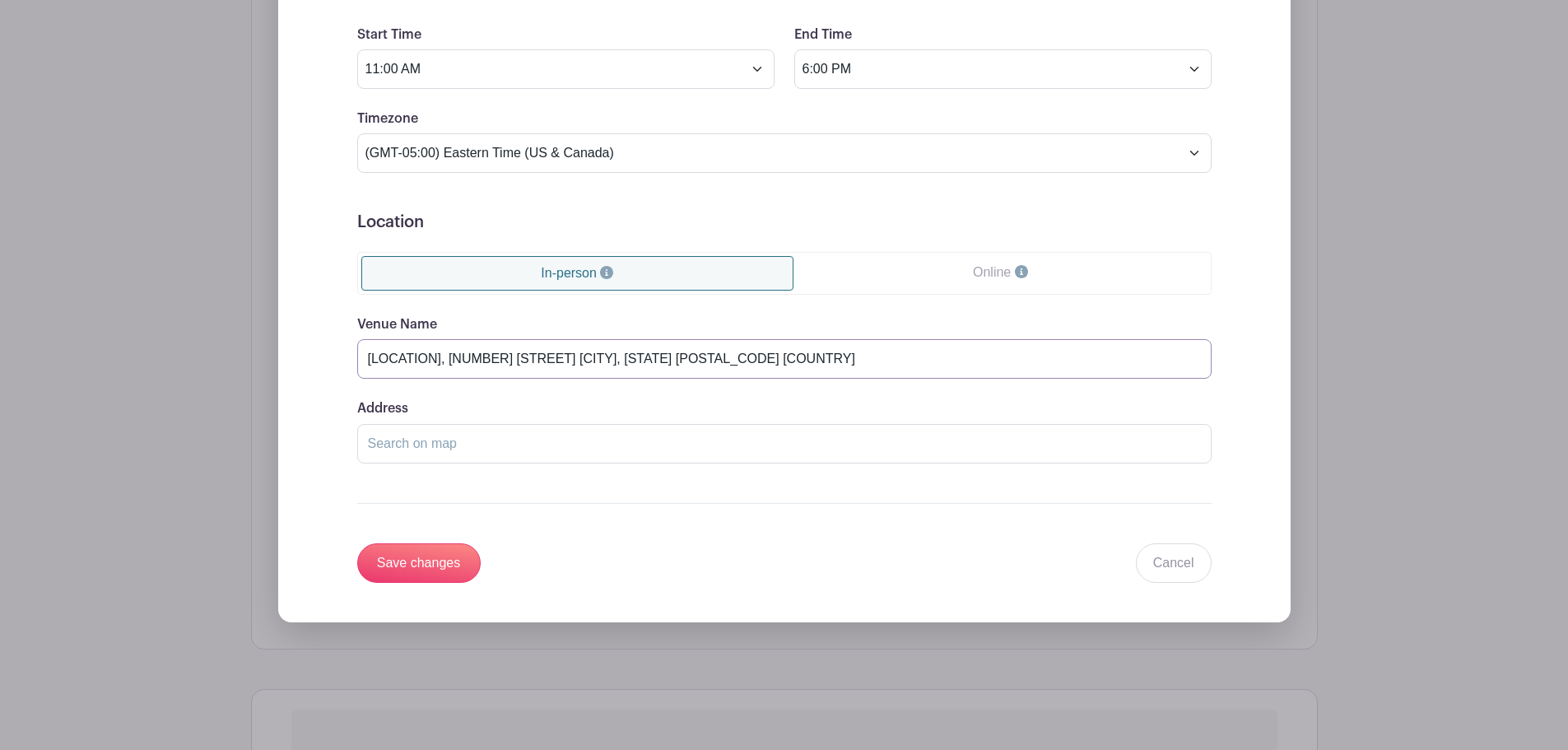 drag, startPoint x: 365, startPoint y: 359, endPoint x: 1013, endPoint y: 350, distance: 648.0625 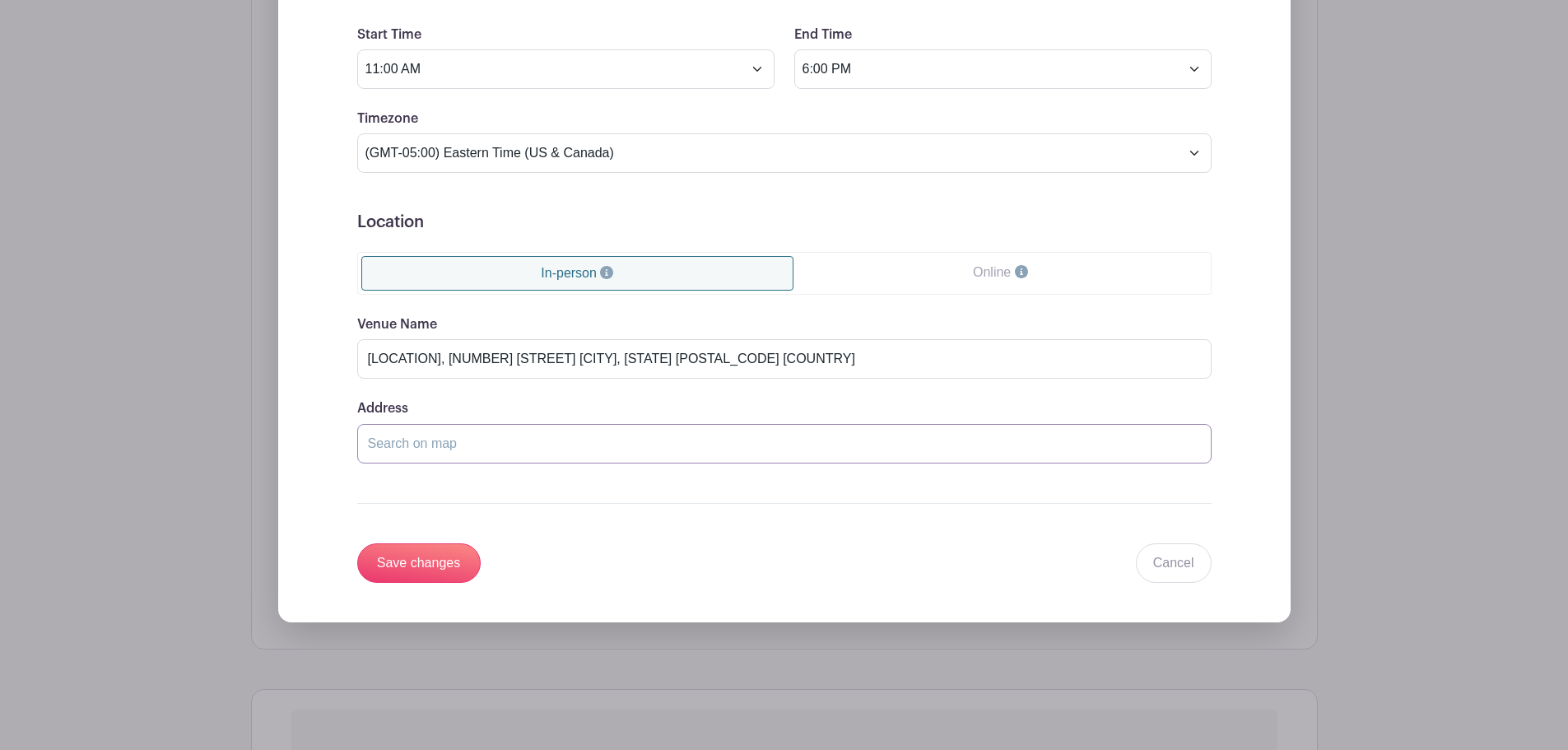 click on "Address" at bounding box center (784, 444) 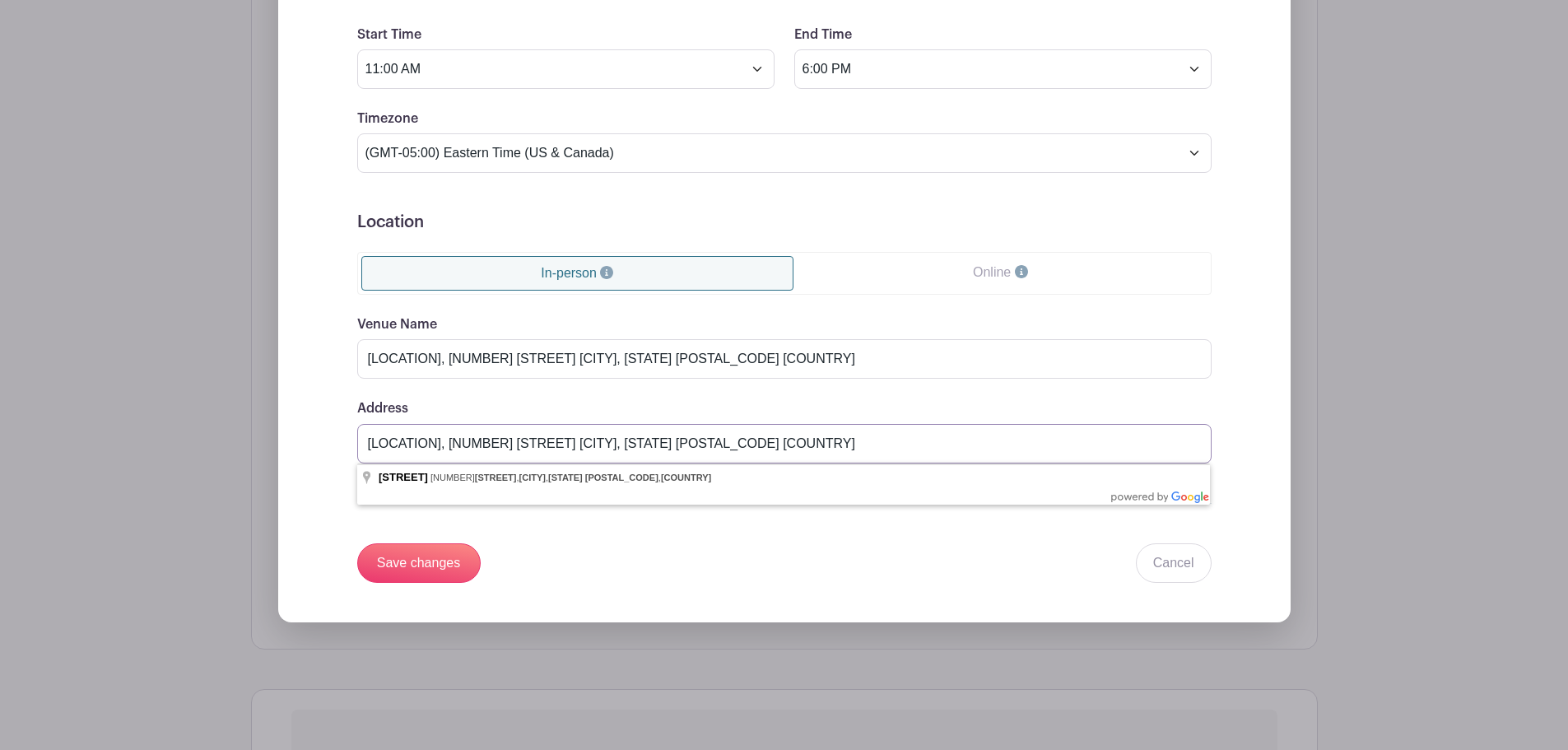 type on "Concord Point Lighthouse Keeper's House,714 Concord Street Havre de Grace, MD 21078 United States" 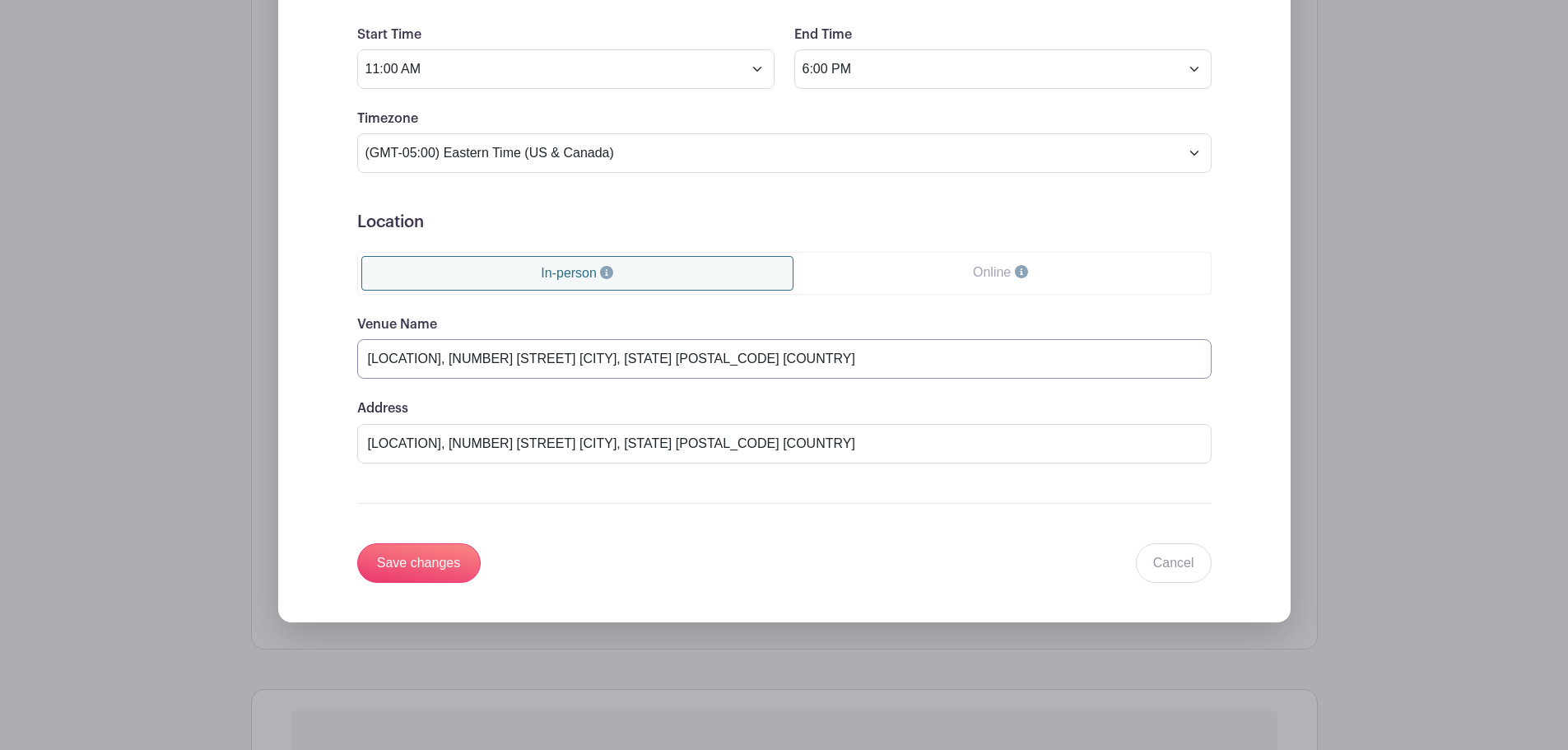 drag, startPoint x: 995, startPoint y: 354, endPoint x: 346, endPoint y: 377, distance: 649.4074 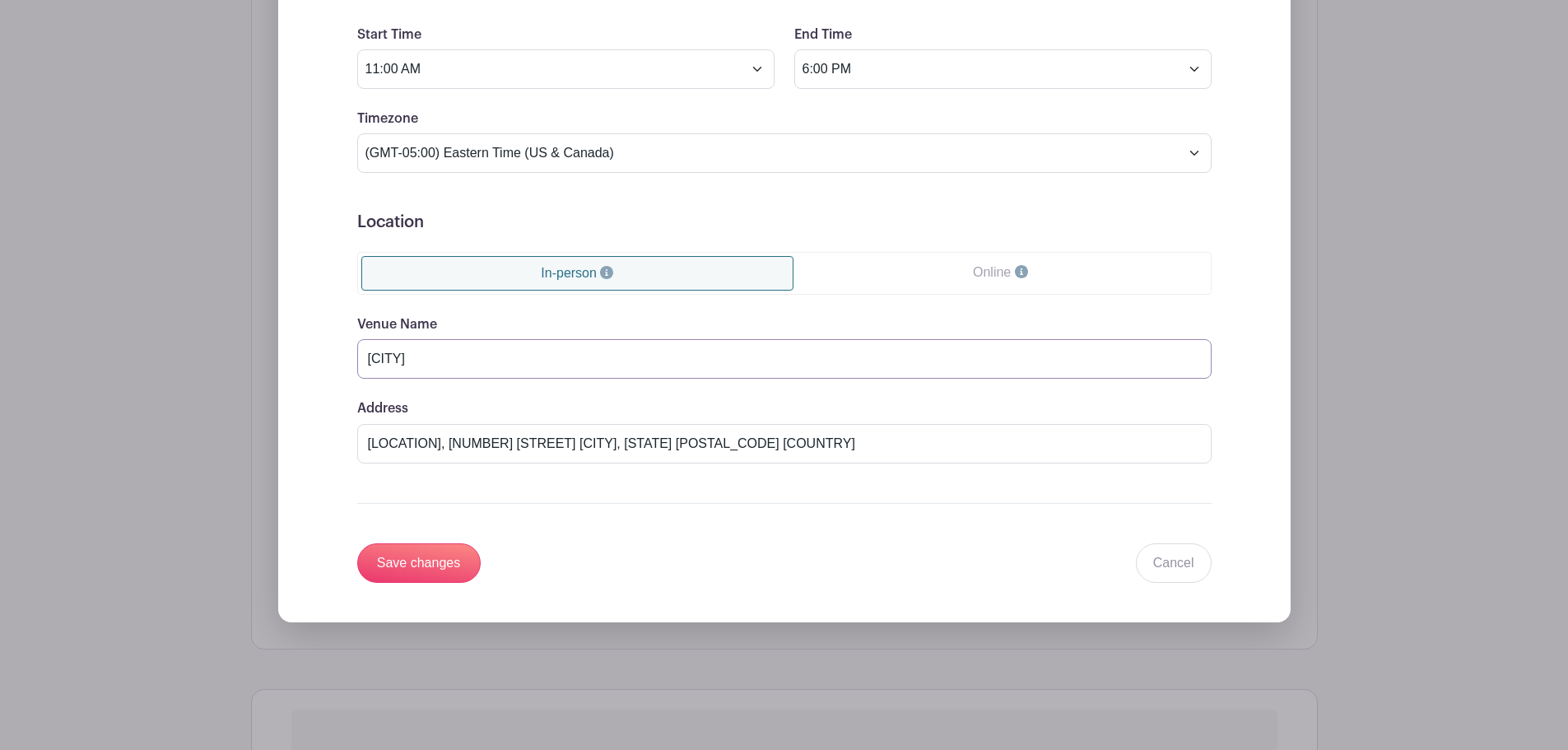 type on "Havre De Grace" 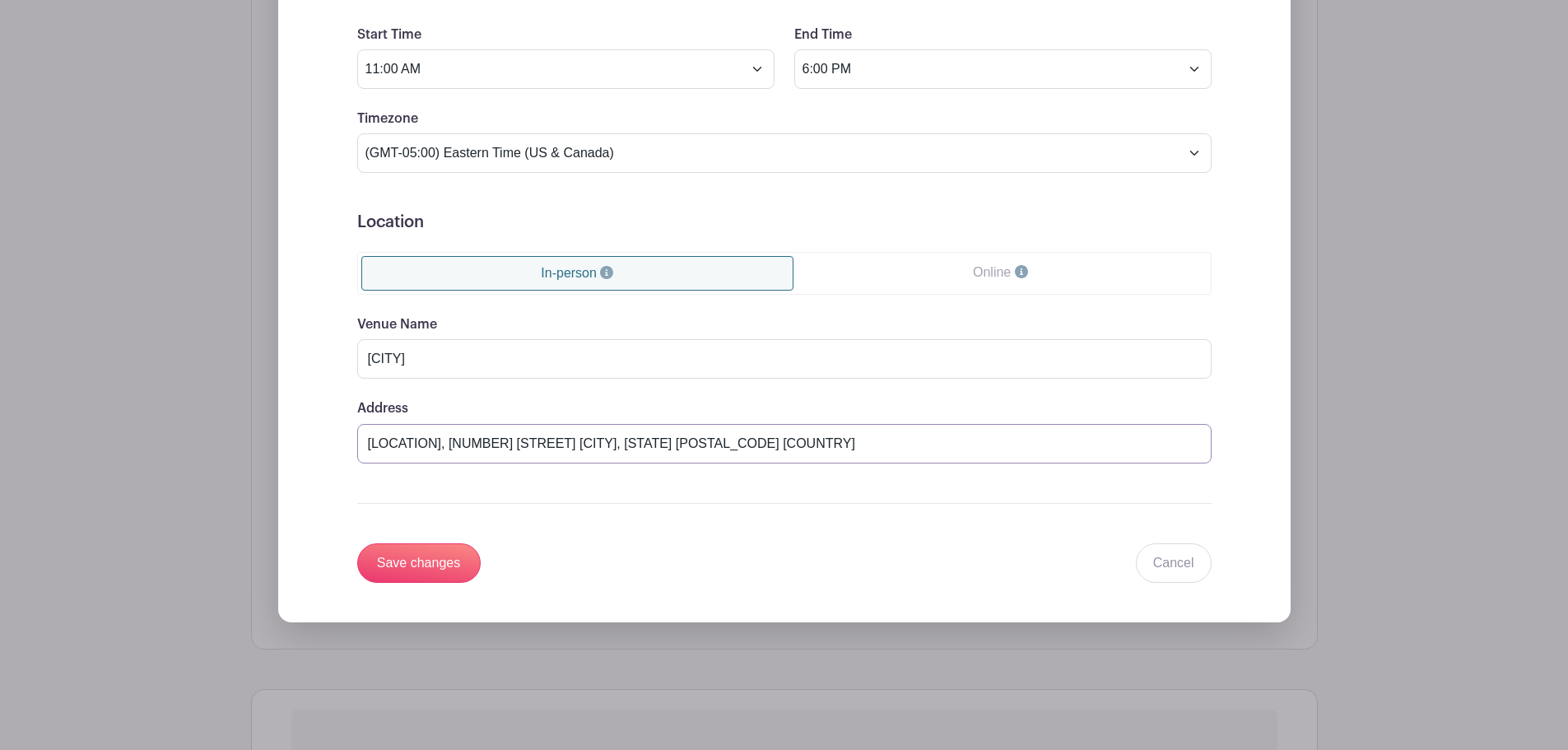 click on "Concord Point Lighthouse Keeper's House,714 Concord Street Havre de Grace, MD 21078 United States" at bounding box center (784, 444) 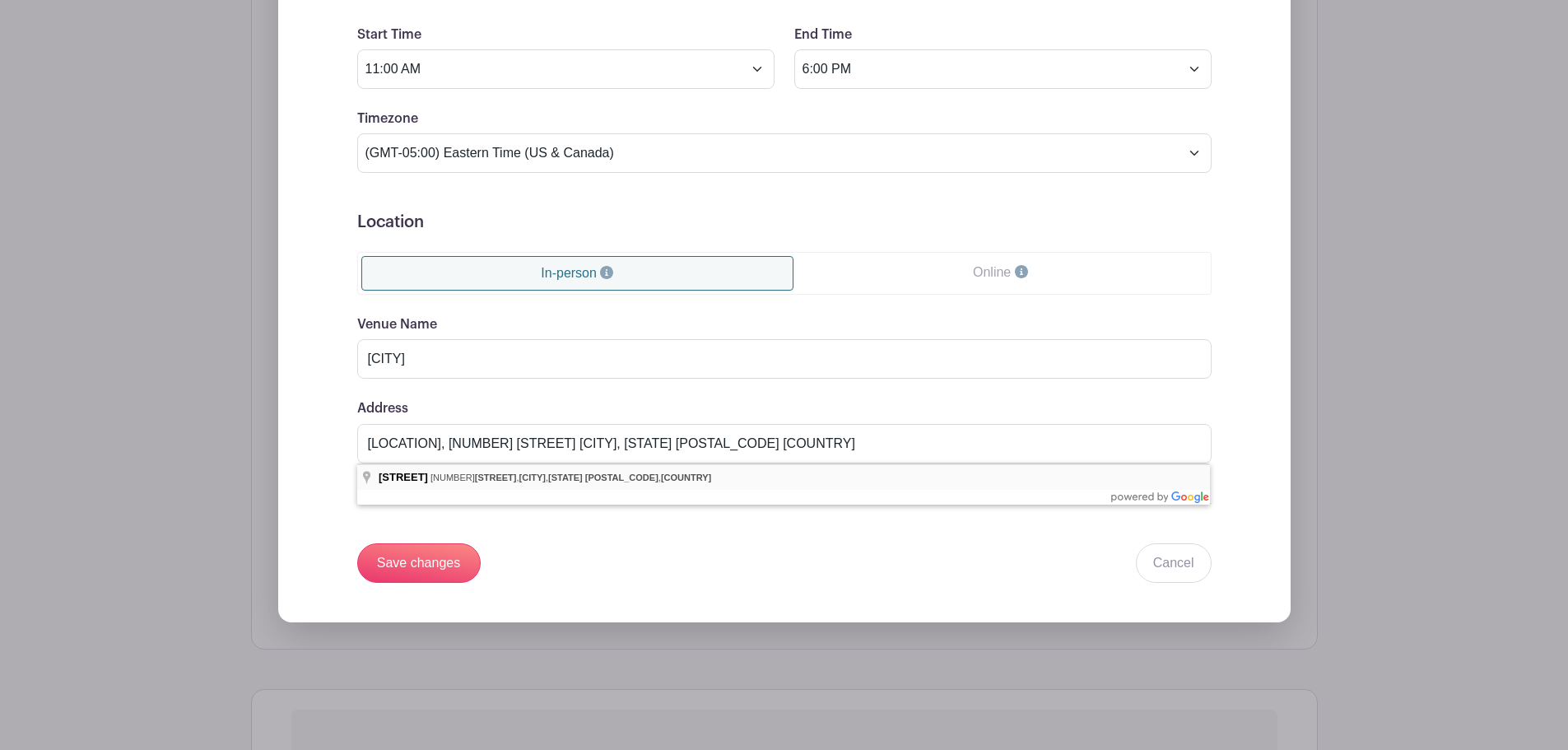 type on "Concord Point Lighthouse Keeper's House, 714 Concord Street, Havre de Grace, MD 21078, United States" 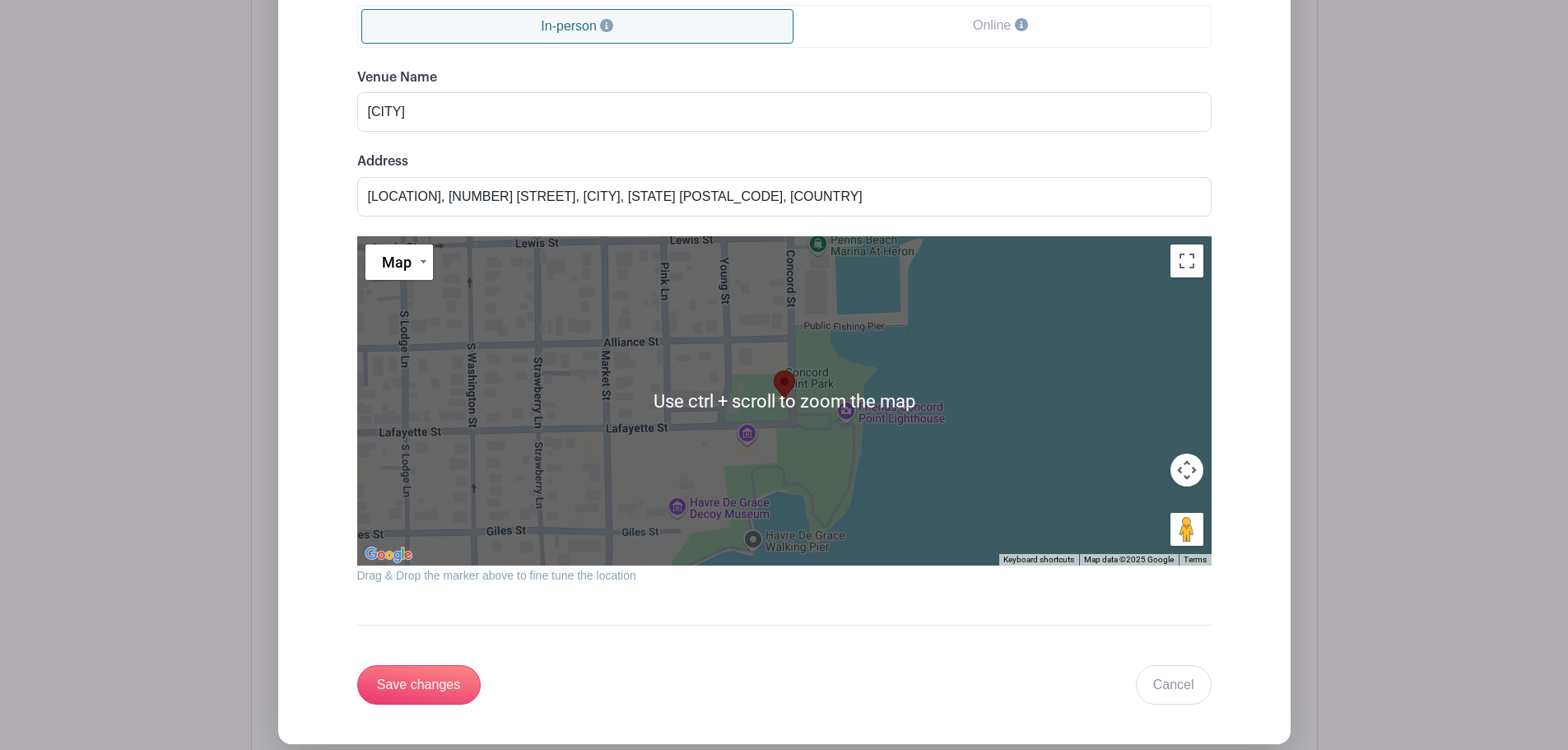scroll, scrollTop: 1755, scrollLeft: 0, axis: vertical 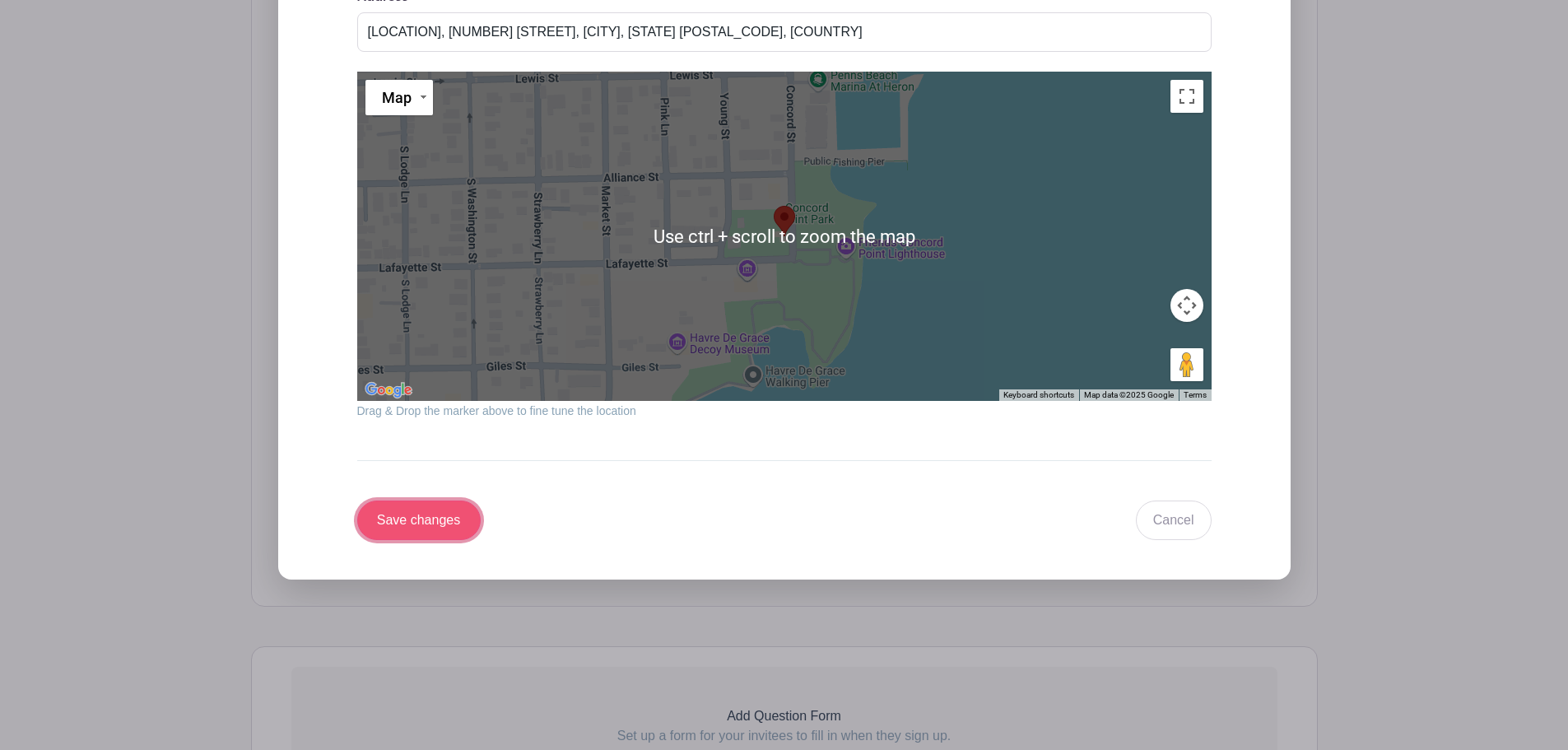 click on "Save changes" at bounding box center (419, 520) 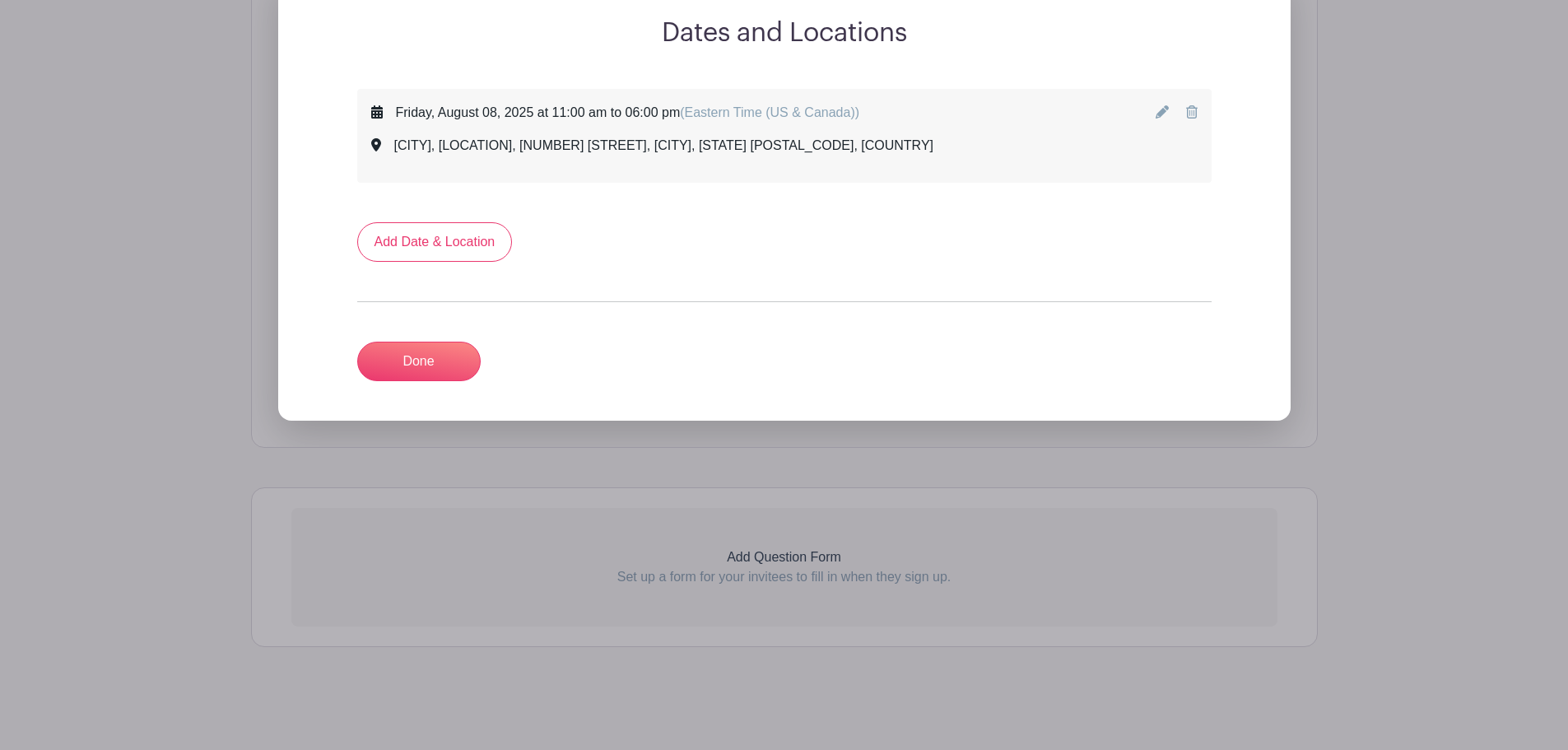 scroll, scrollTop: 965, scrollLeft: 0, axis: vertical 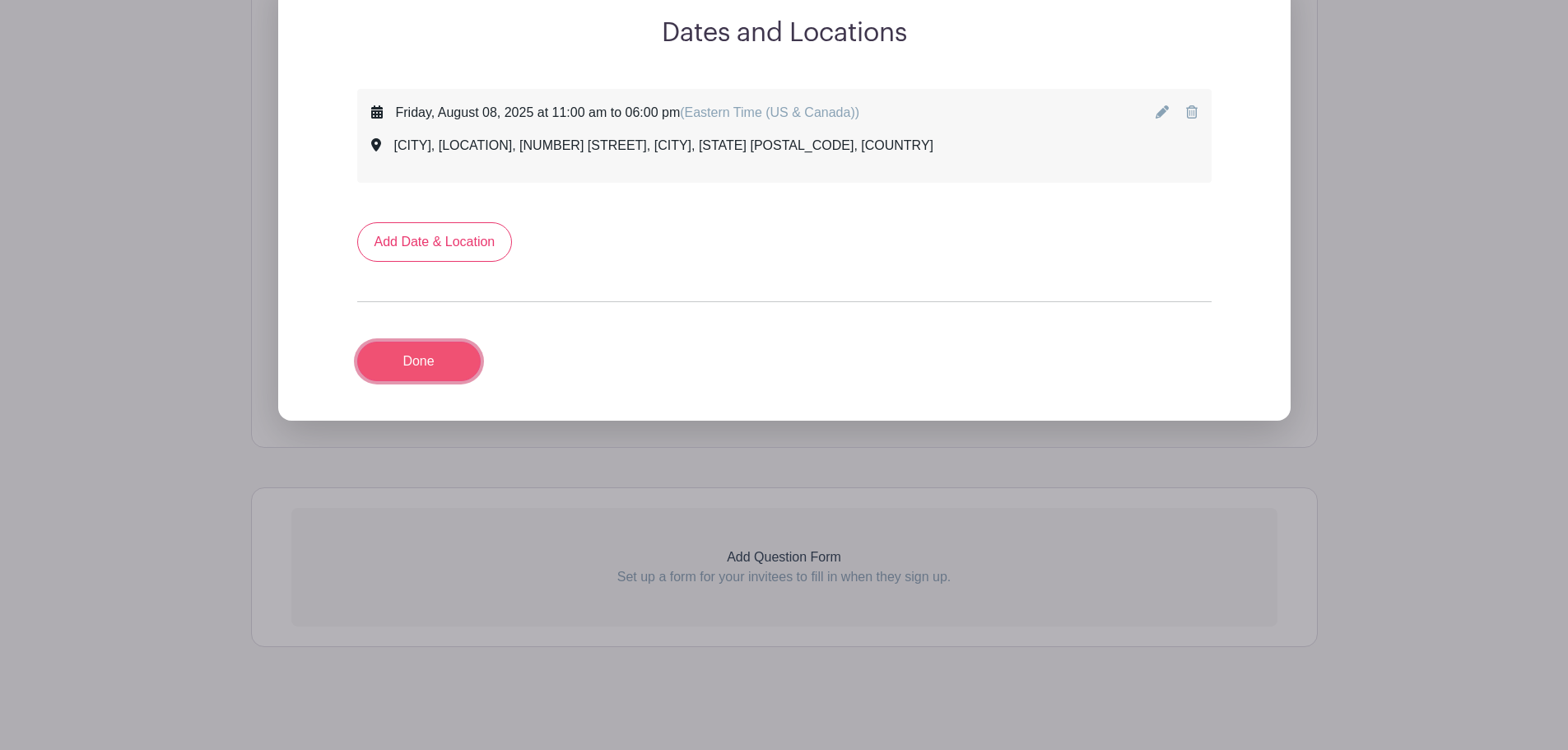 click on "Done" at bounding box center [419, 361] 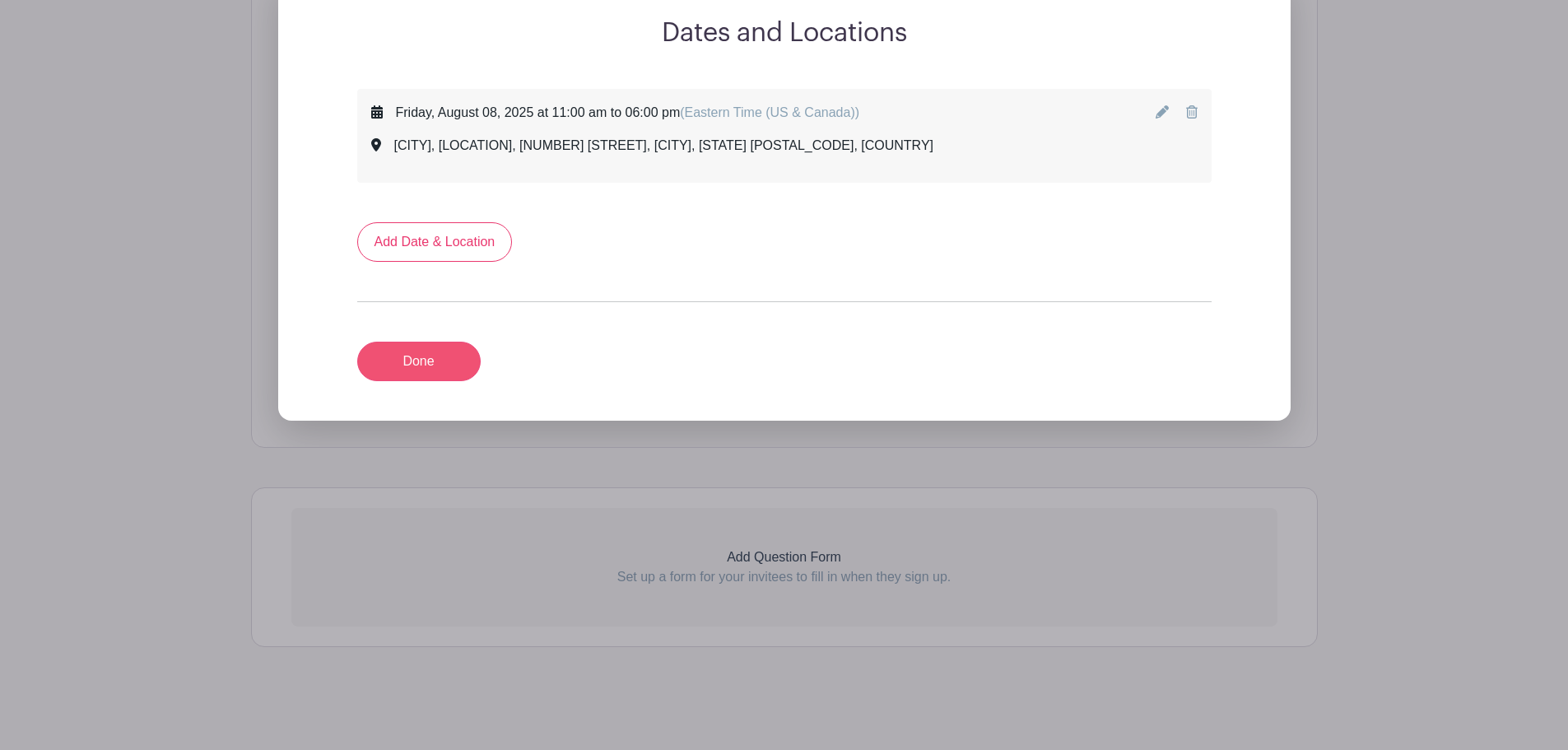 scroll, scrollTop: 827, scrollLeft: 0, axis: vertical 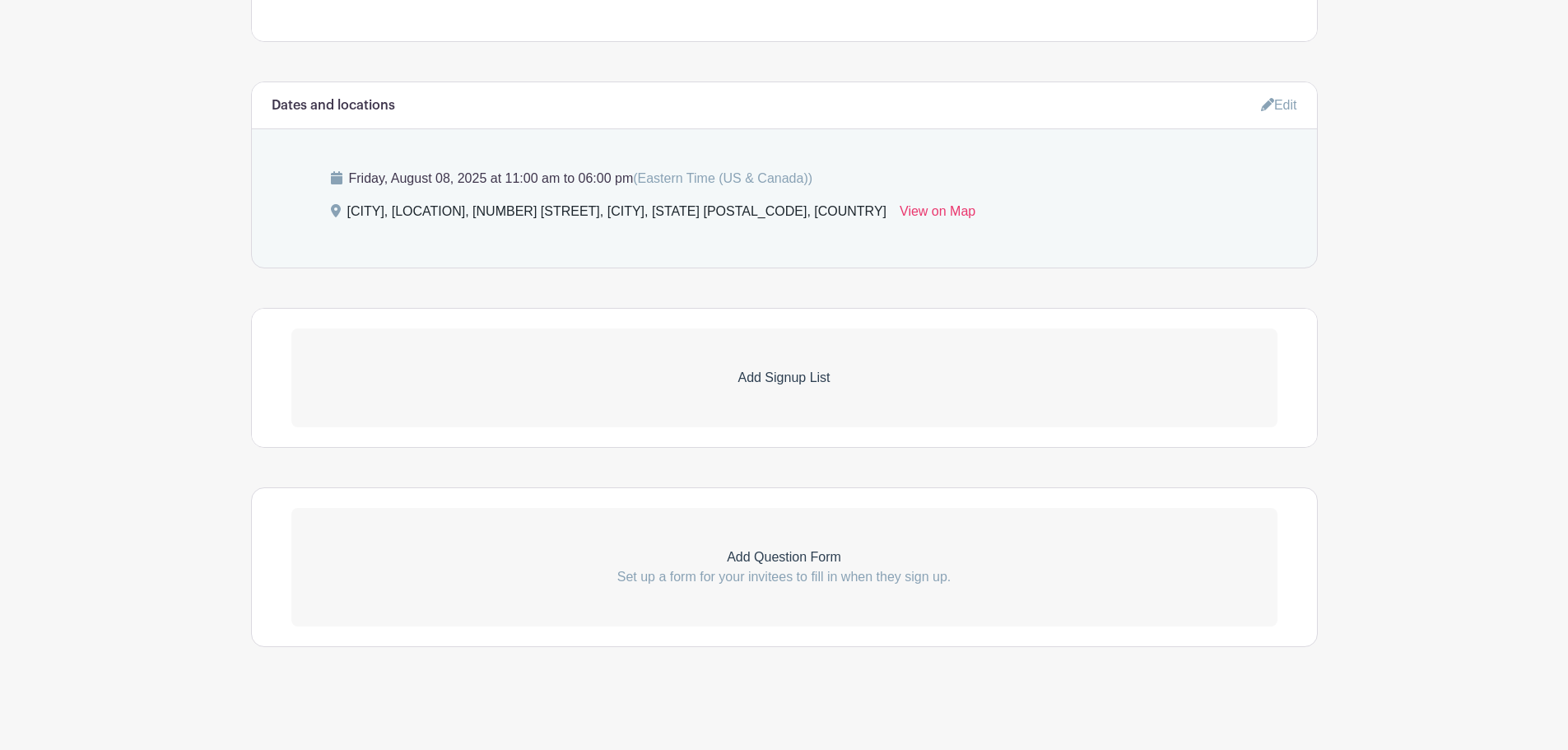 click on "Add Signup List" at bounding box center (784, 378) 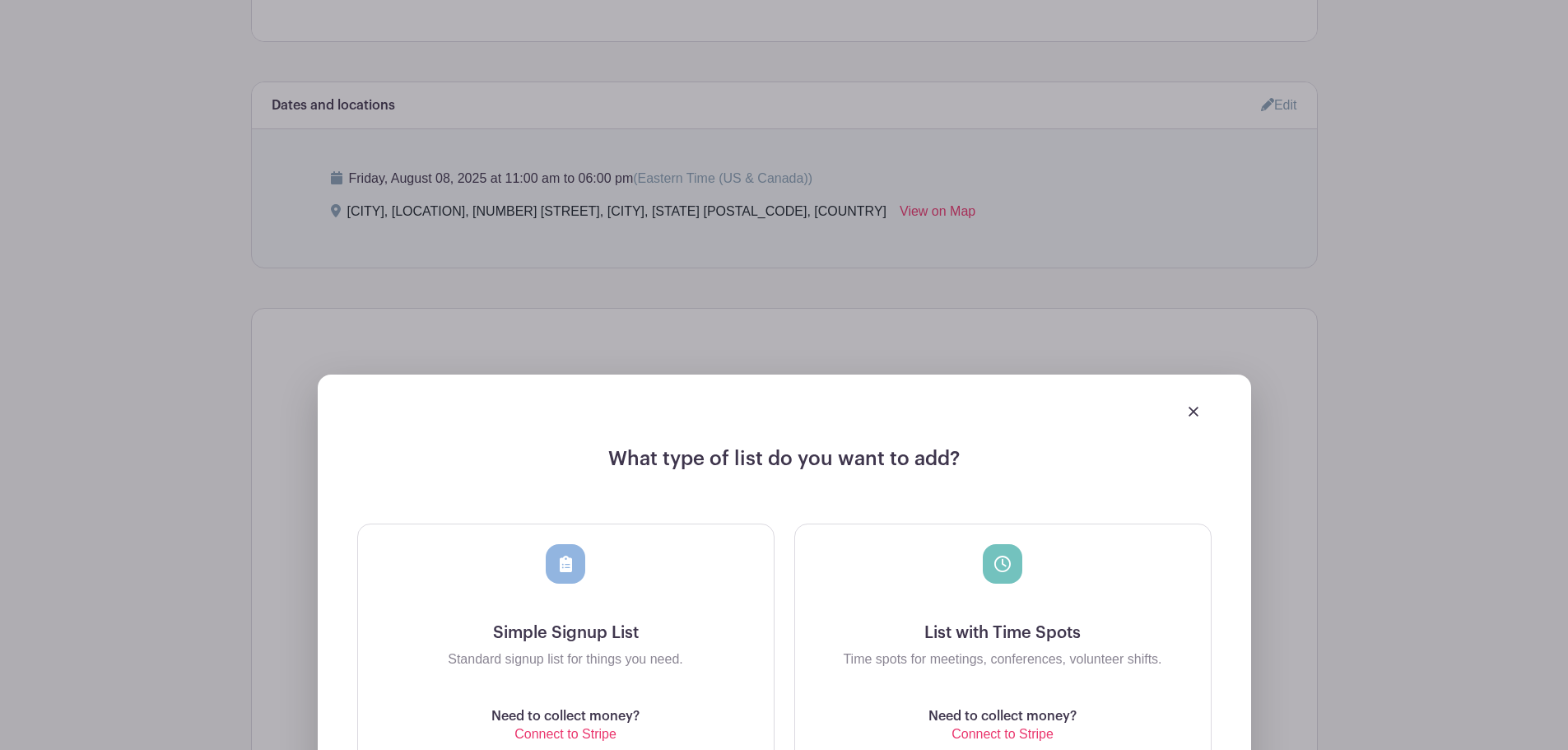 click 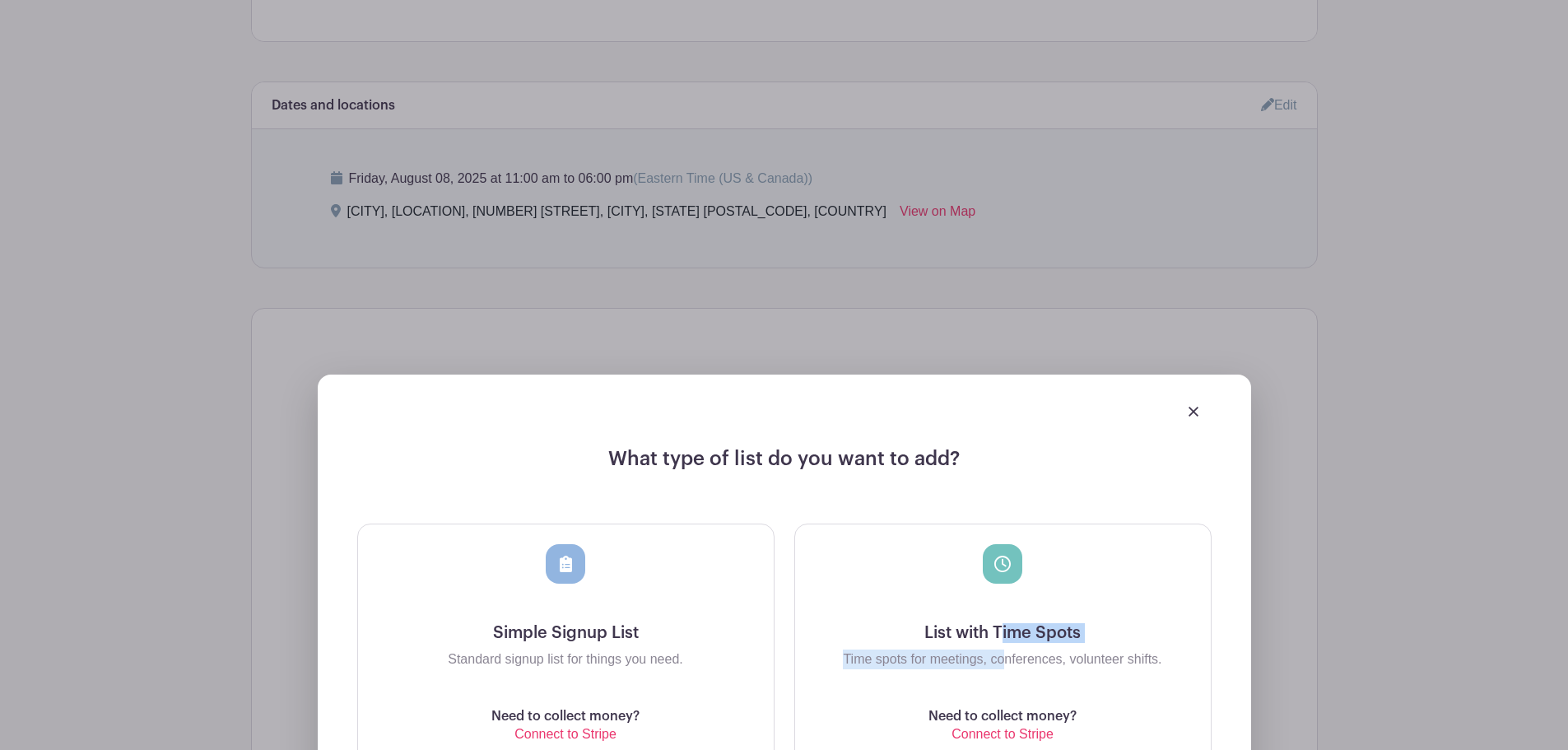 click on "List with Time Spots
Time spots for meetings, conferences, volunteer shifts.
Need to collect money?
Connect to Stripe" at bounding box center (1003, 644) 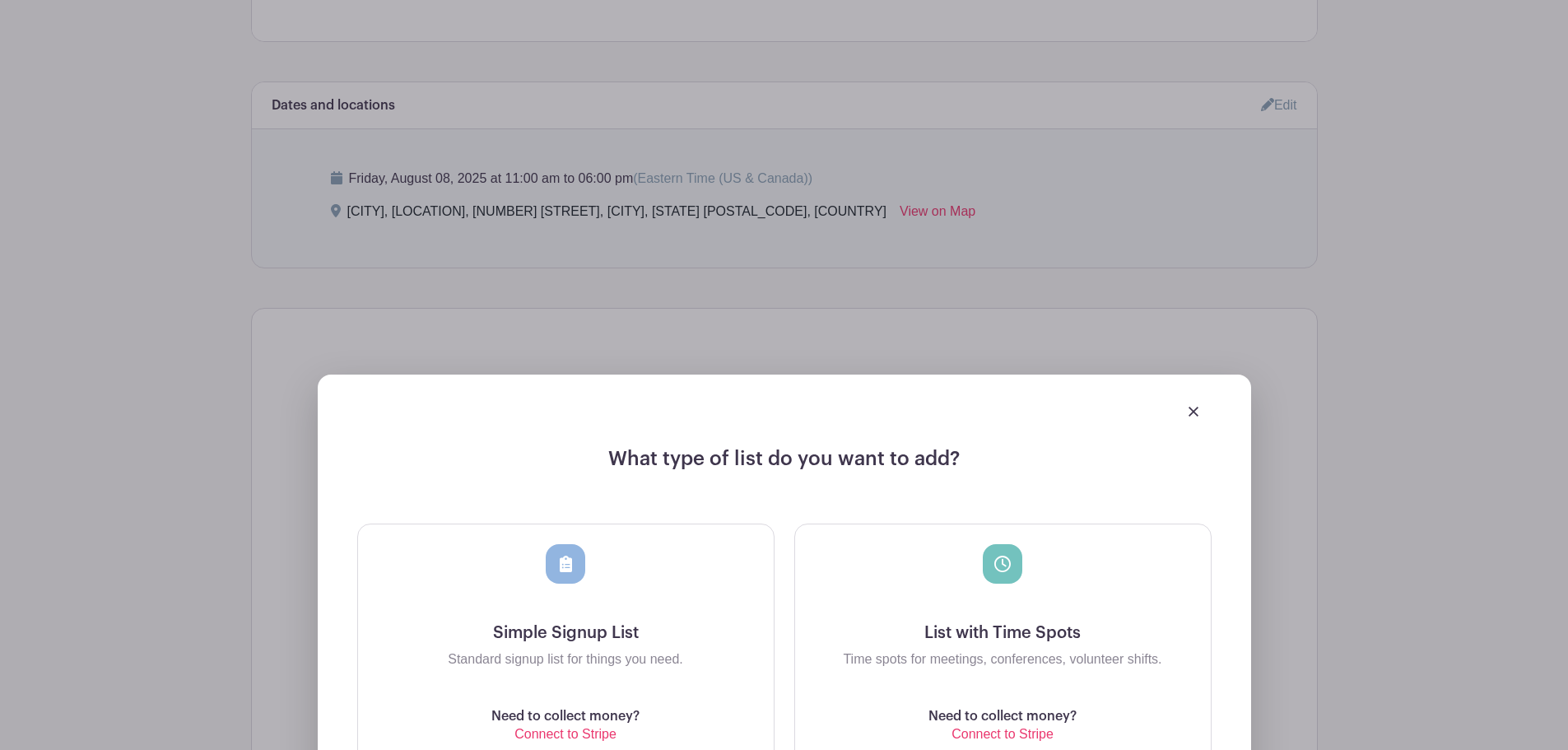 click at bounding box center (1003, 584) 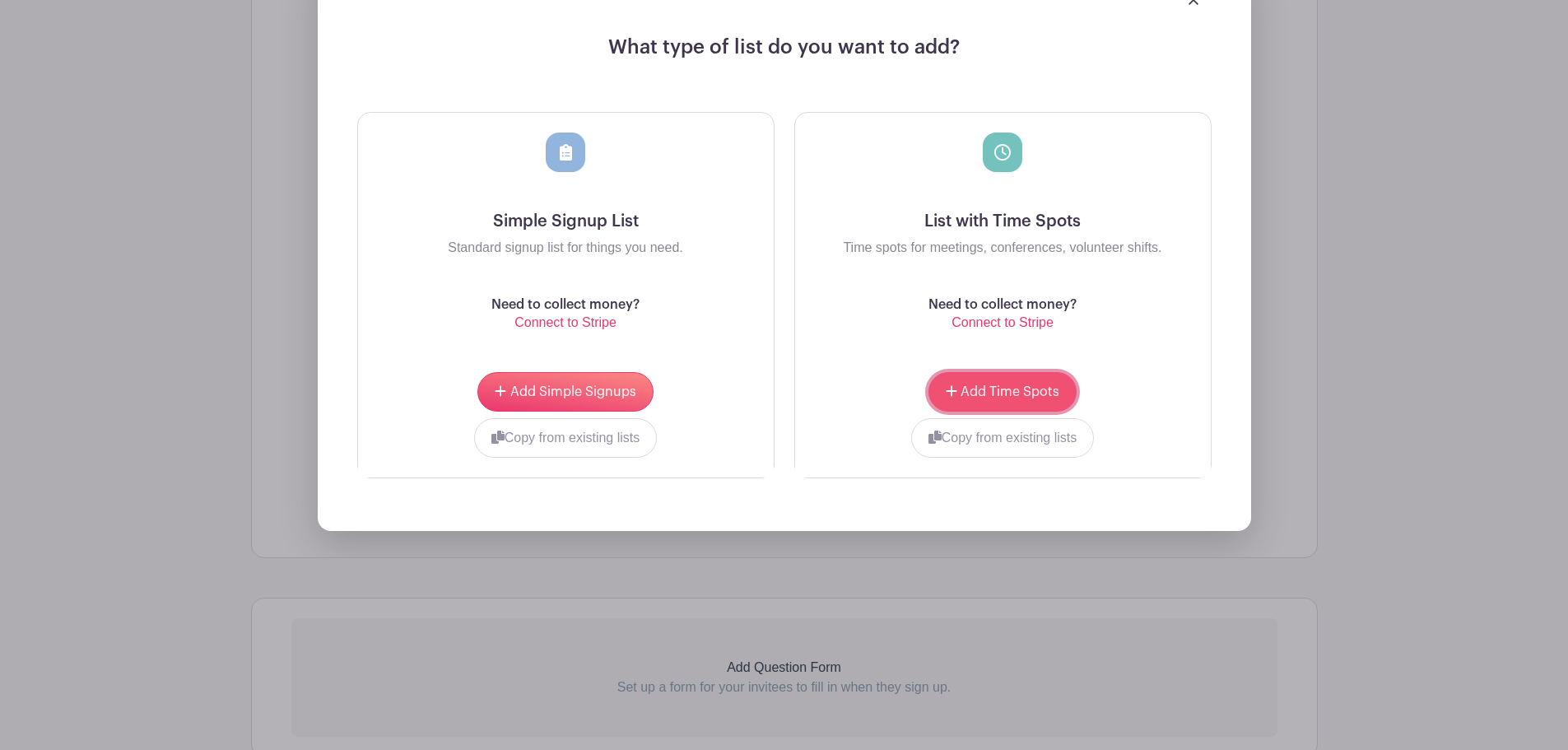 click on "Add Time Spots" at bounding box center (1003, 392) 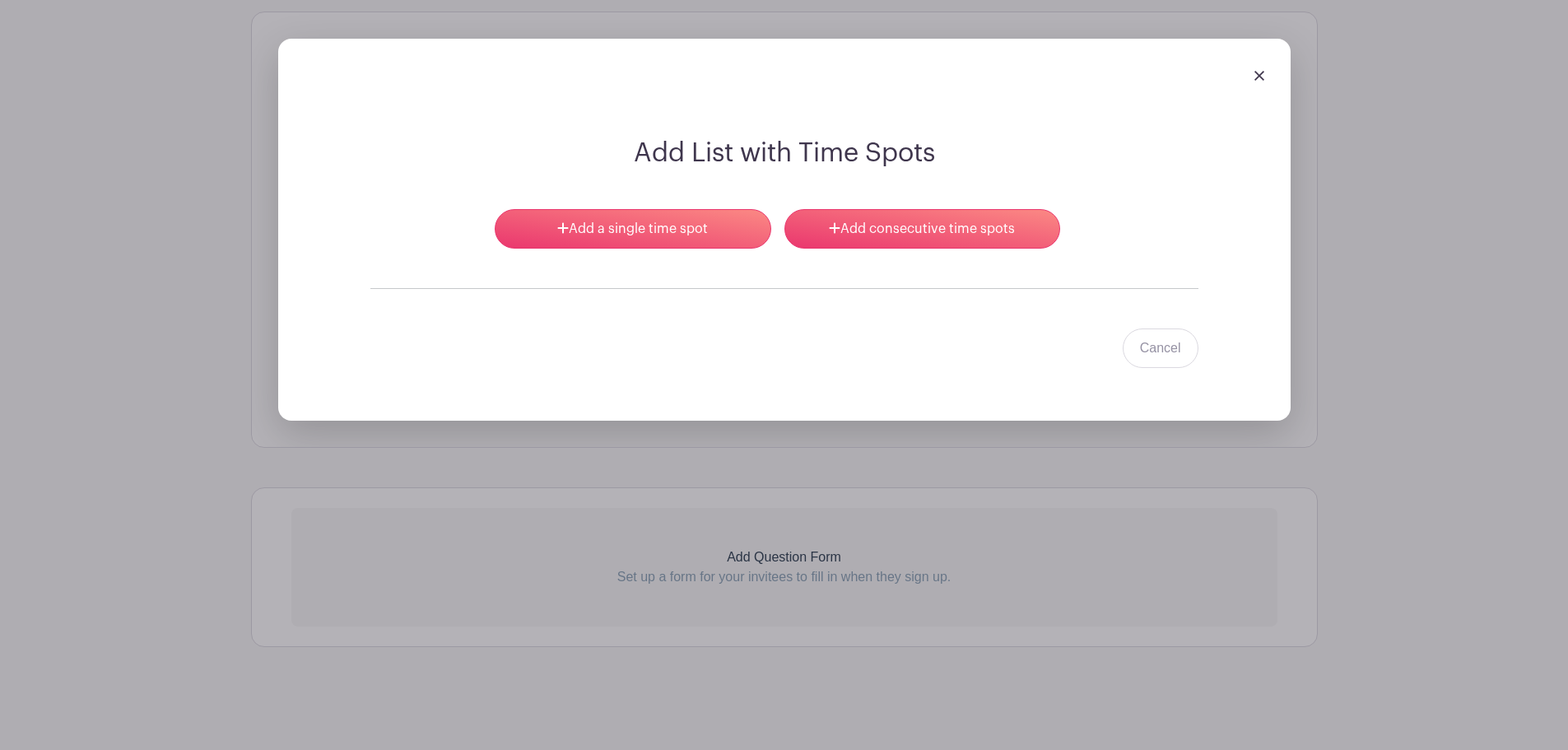 scroll, scrollTop: 1255, scrollLeft: 0, axis: vertical 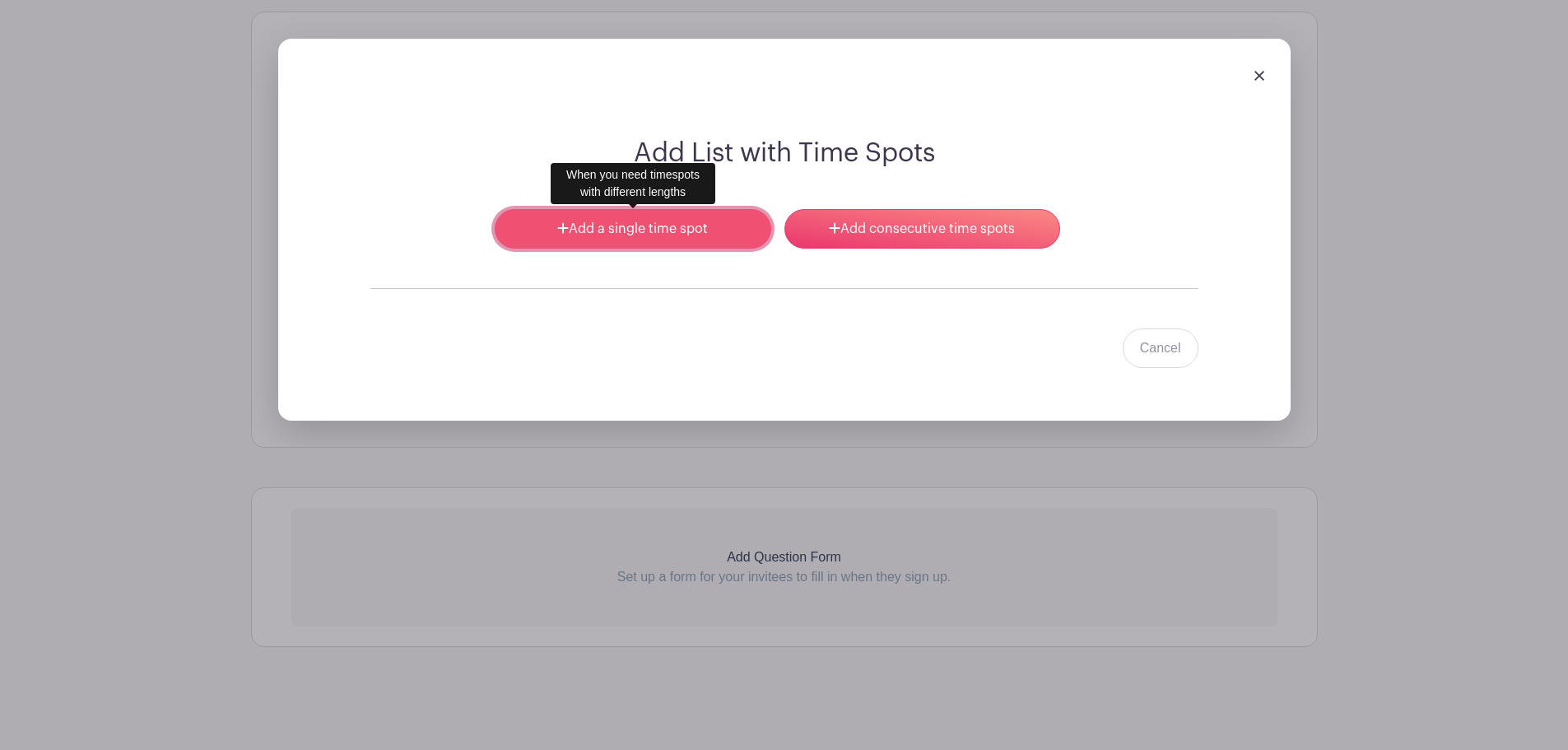 click on "Add a single time spot" at bounding box center [632, 229] 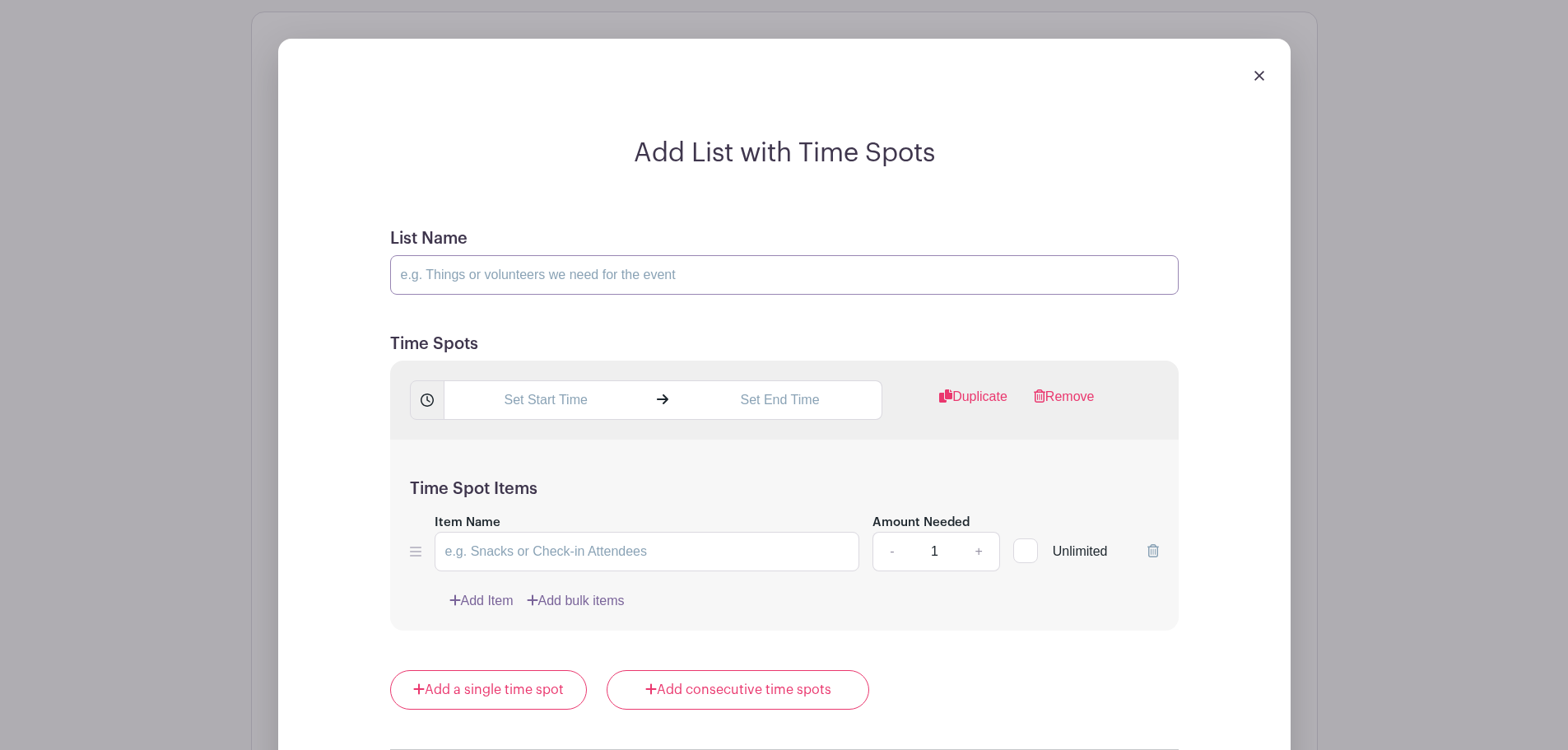 click on "List Name" at bounding box center (784, 275) 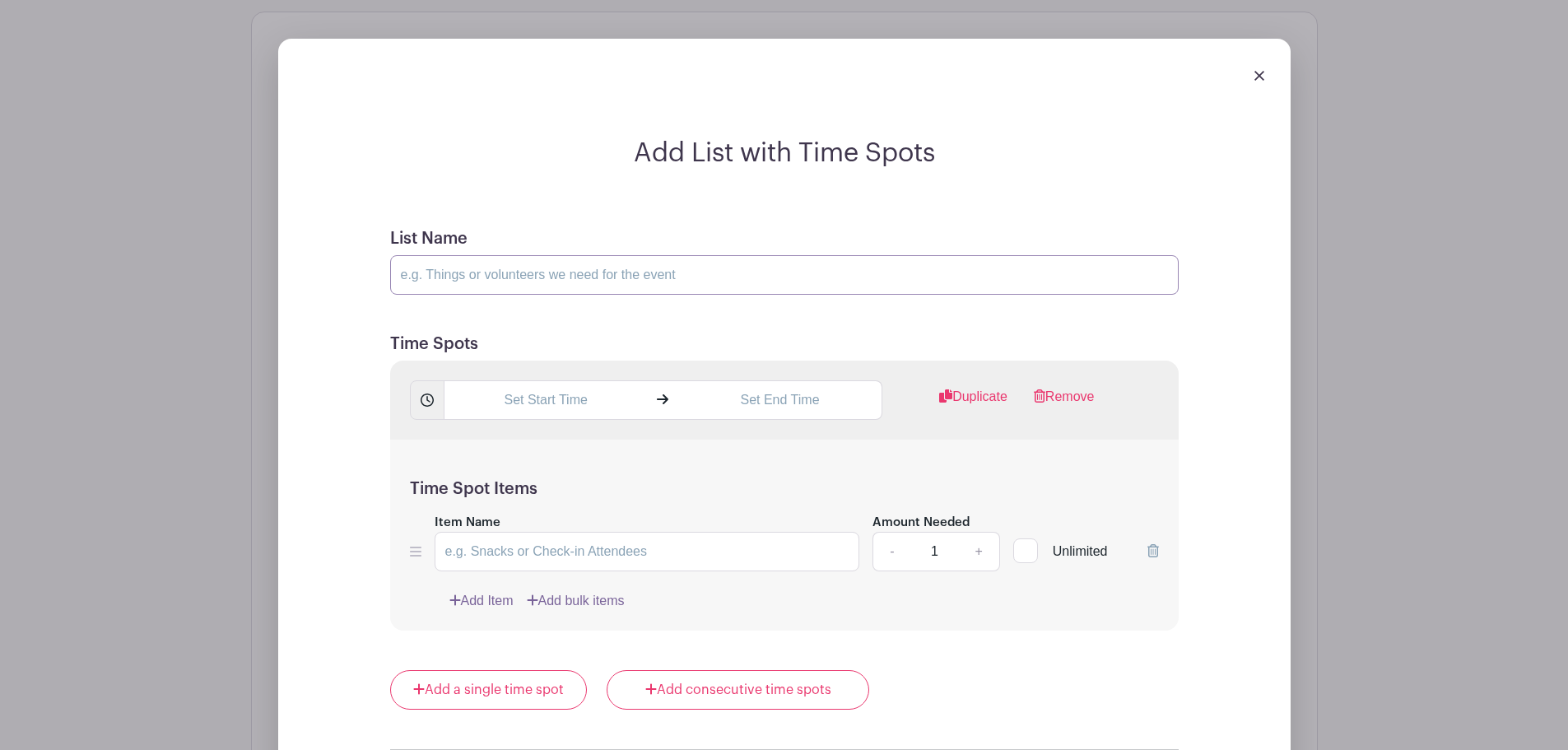 paste on "Volunteer here! Feel free to sign up for multiple time slots. Please provide full name and contact information for each volunteer. Contact [NAME] if you are unable to make it or running late. [PHONE]" 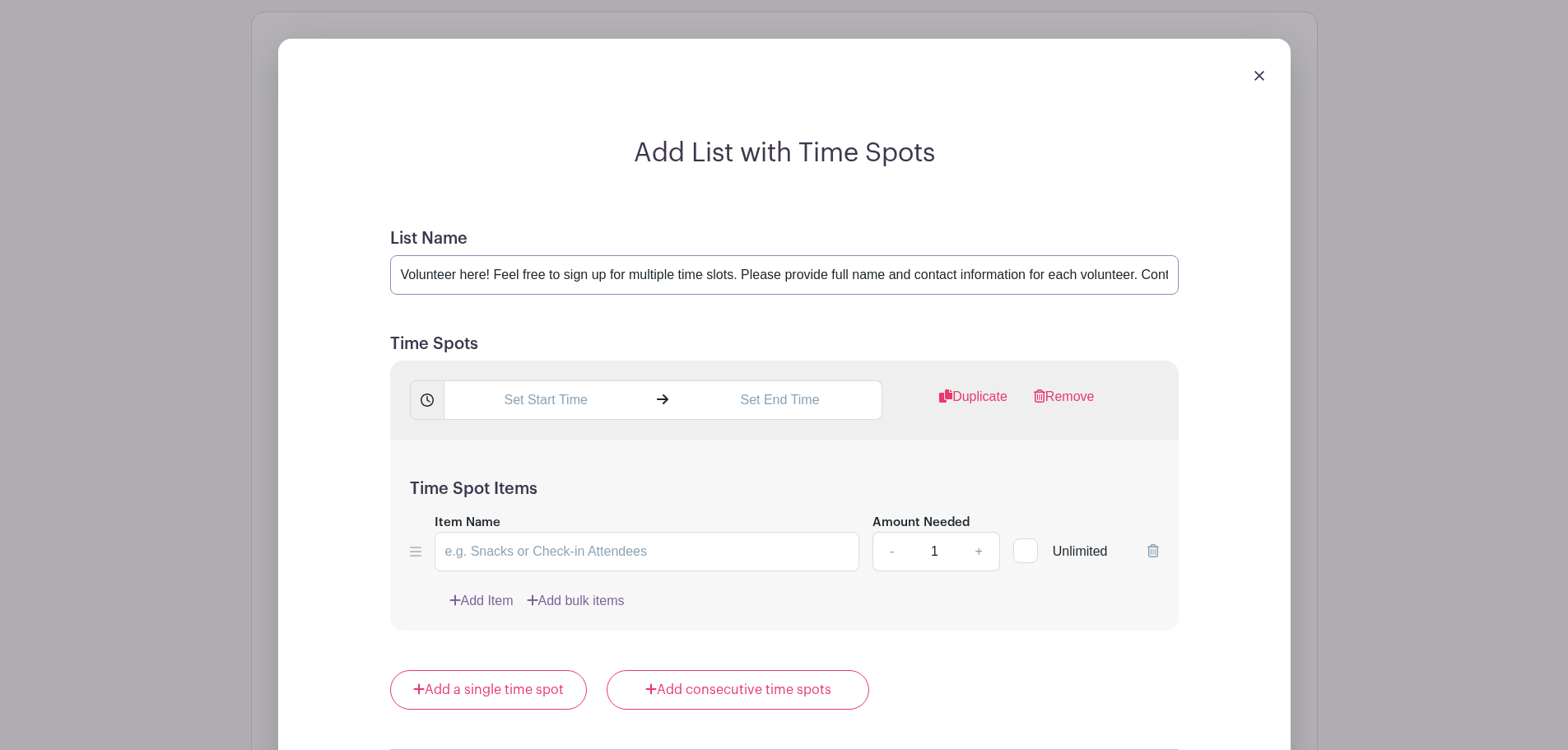 scroll, scrollTop: 0, scrollLeft: 389, axis: horizontal 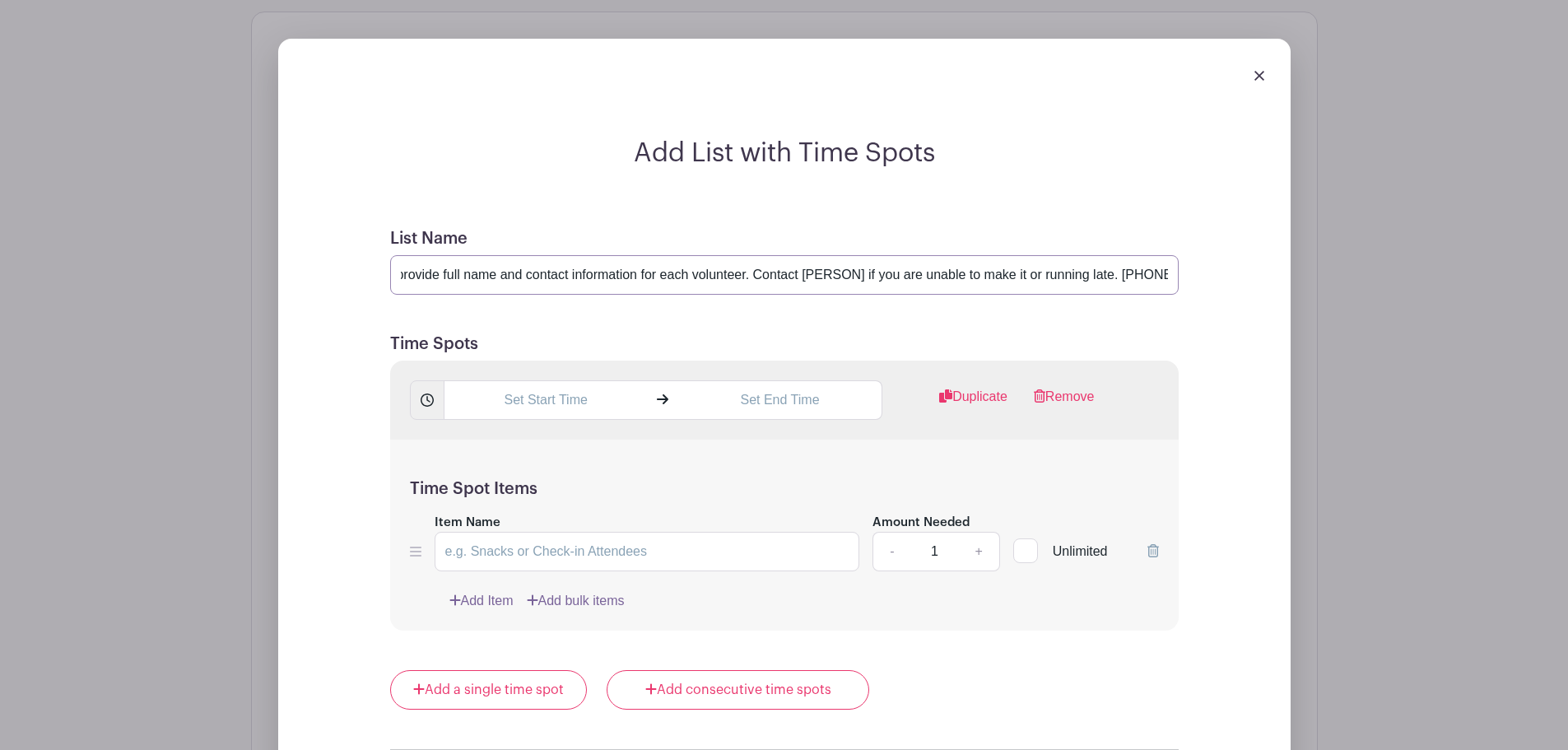 click on "Volunteer here! Feel free to sign up for multiple time slots. Please provide full name and contact information for each volunteer. Contact [NAME] if you are unable to make it or running late. [PHONE]" at bounding box center (784, 275) 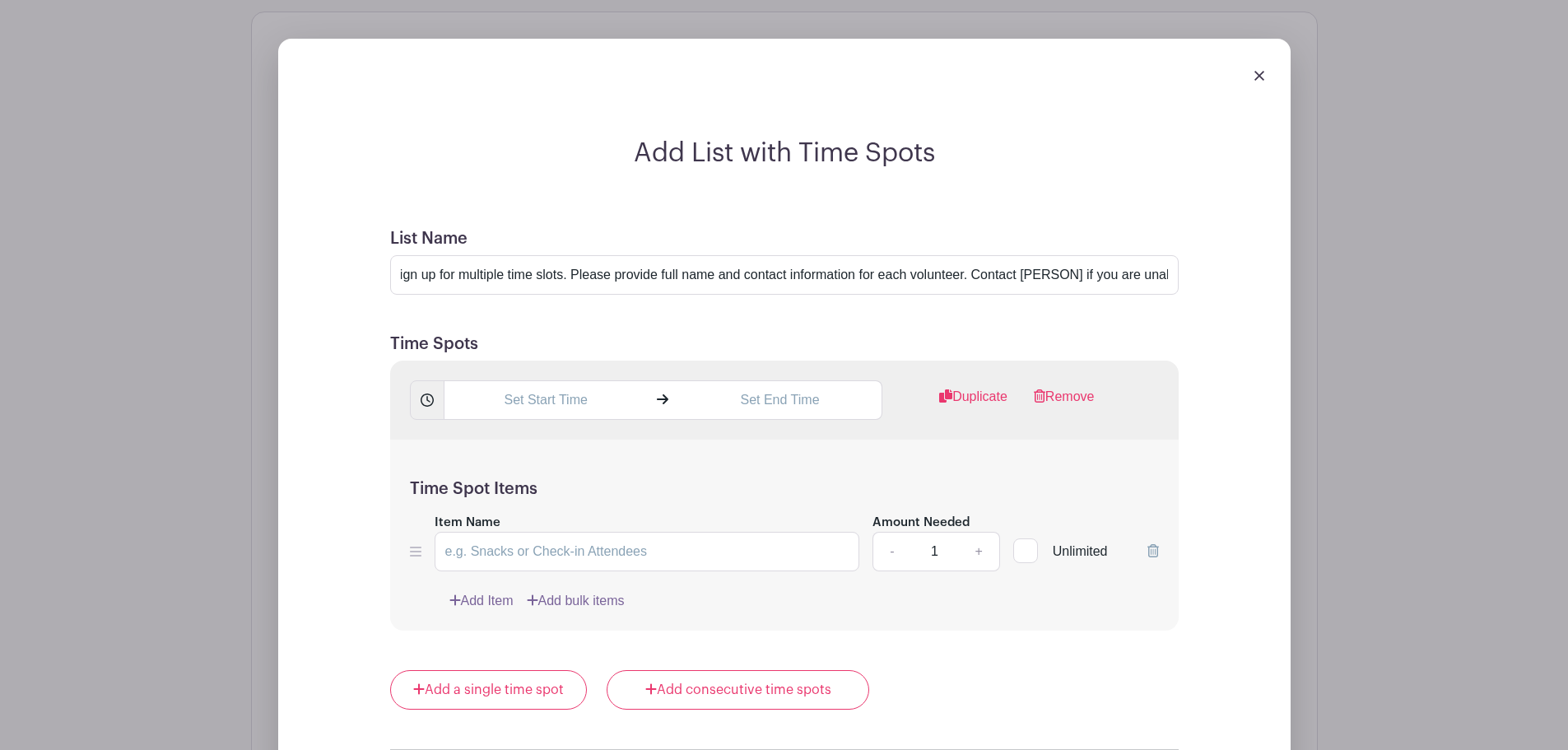 scroll, scrollTop: 0, scrollLeft: 0, axis: both 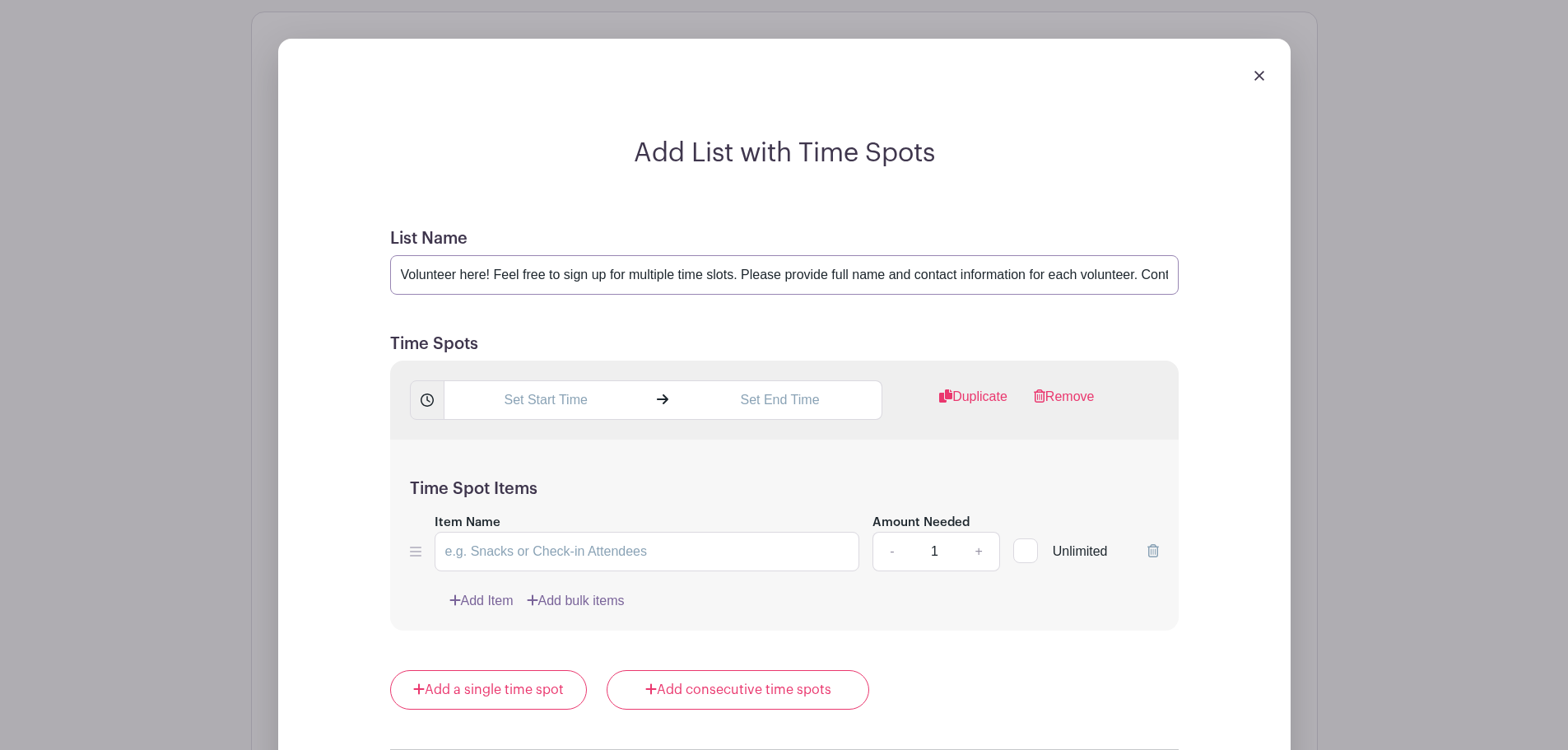 click on "Volunteer here! Feel free to sign up for multiple time slots. Please provide full name and contact information for each volunteer. Contact [NAME] if you are unable to make it or running late. [PHONE]" at bounding box center [784, 275] 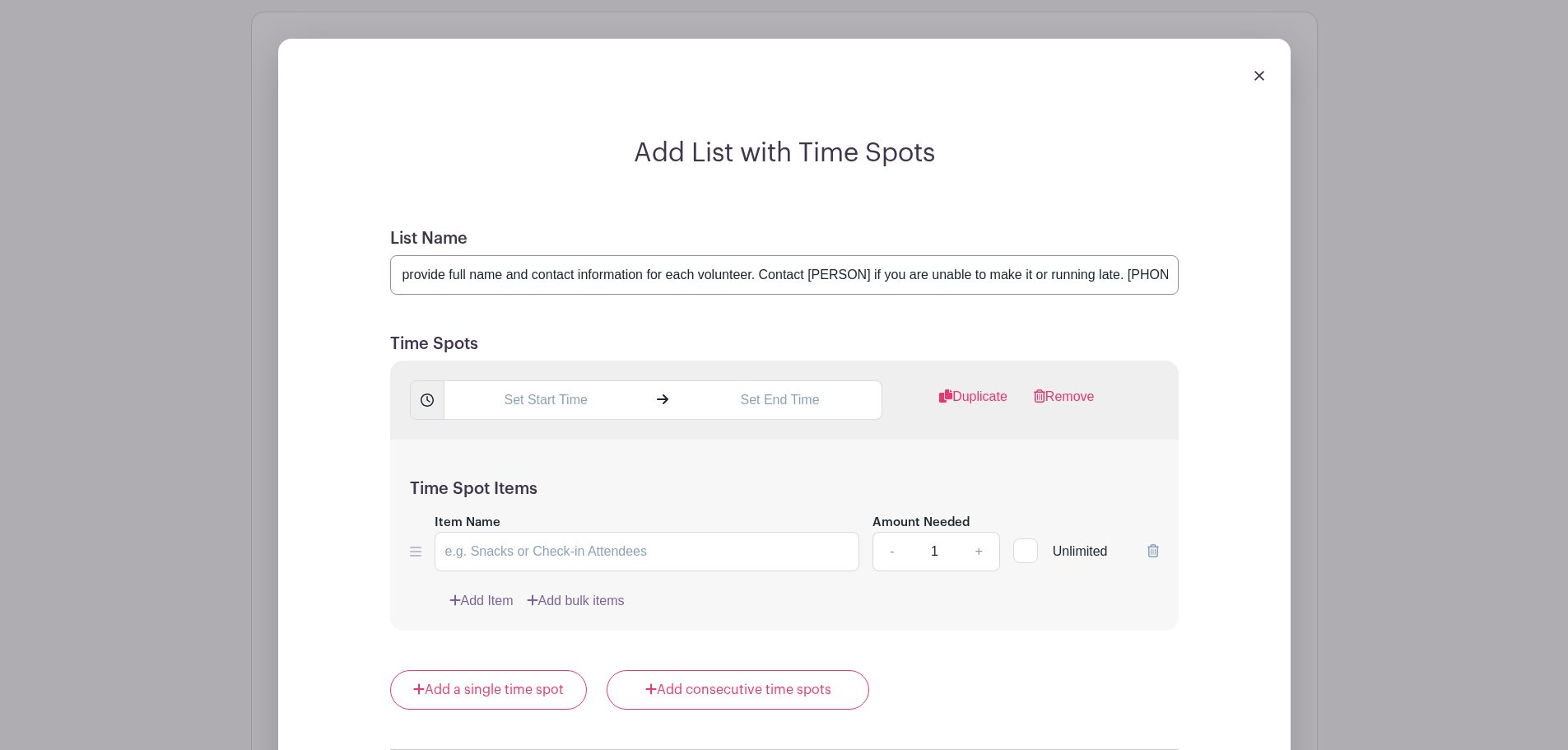 scroll, scrollTop: 0, scrollLeft: 389, axis: horizontal 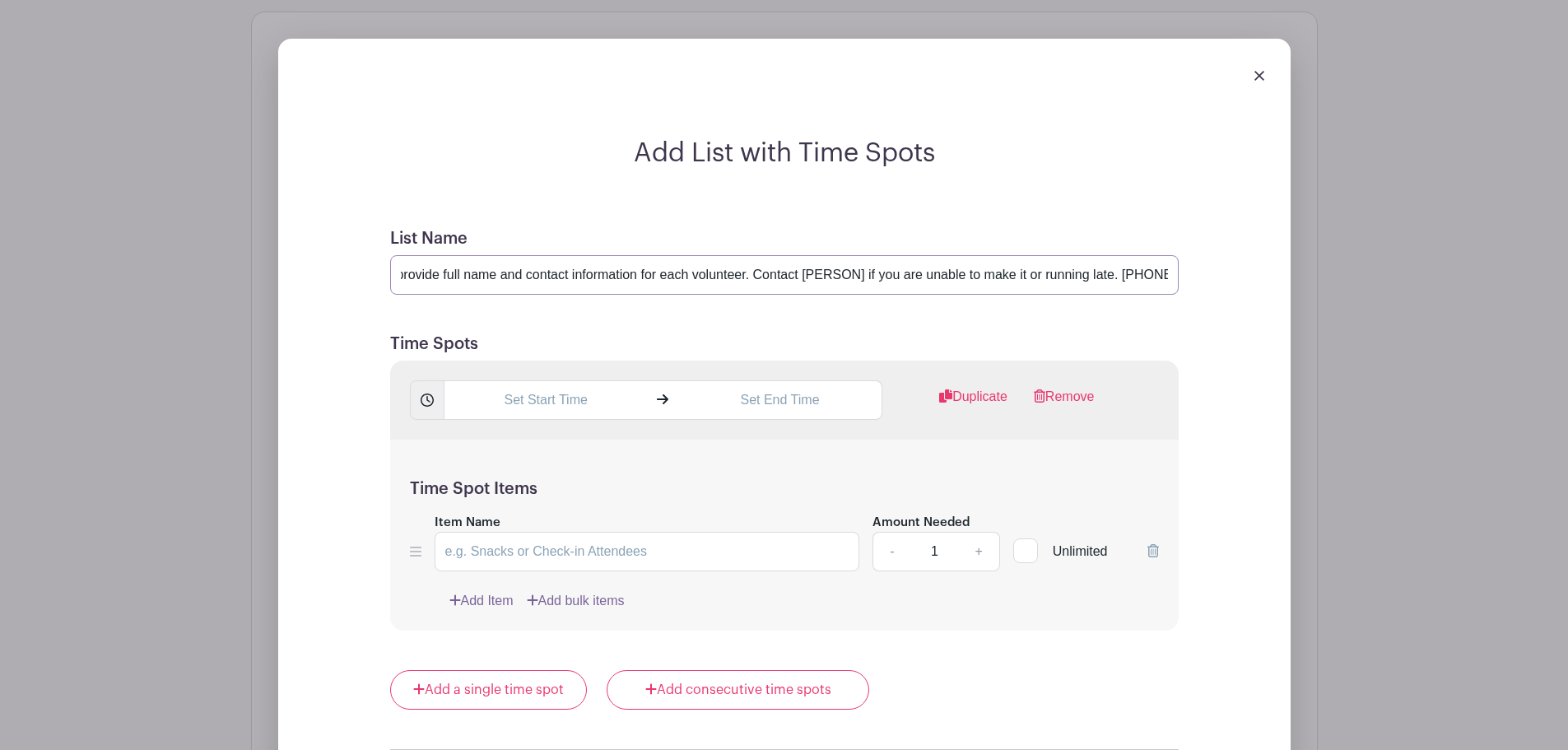 drag, startPoint x: 798, startPoint y: 272, endPoint x: 830, endPoint y: 277, distance: 32.388269 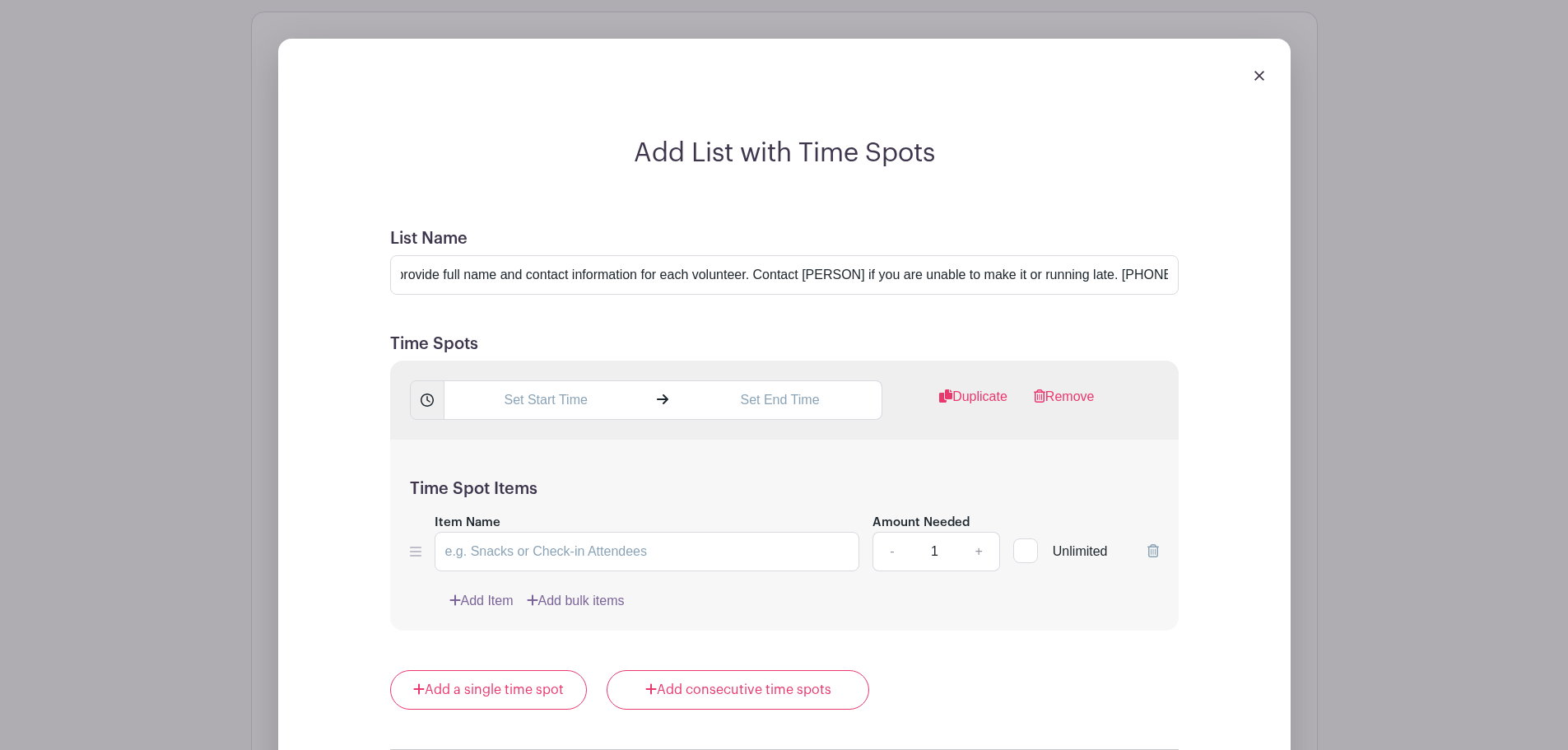 click on "List Name
Volunteer here! Feel free to sign up for multiple time slots. Please provide full name and contact information for each volunteer. Contact Kristen B if you are unable to make it or running late. 410-271-8914" at bounding box center [784, 262] 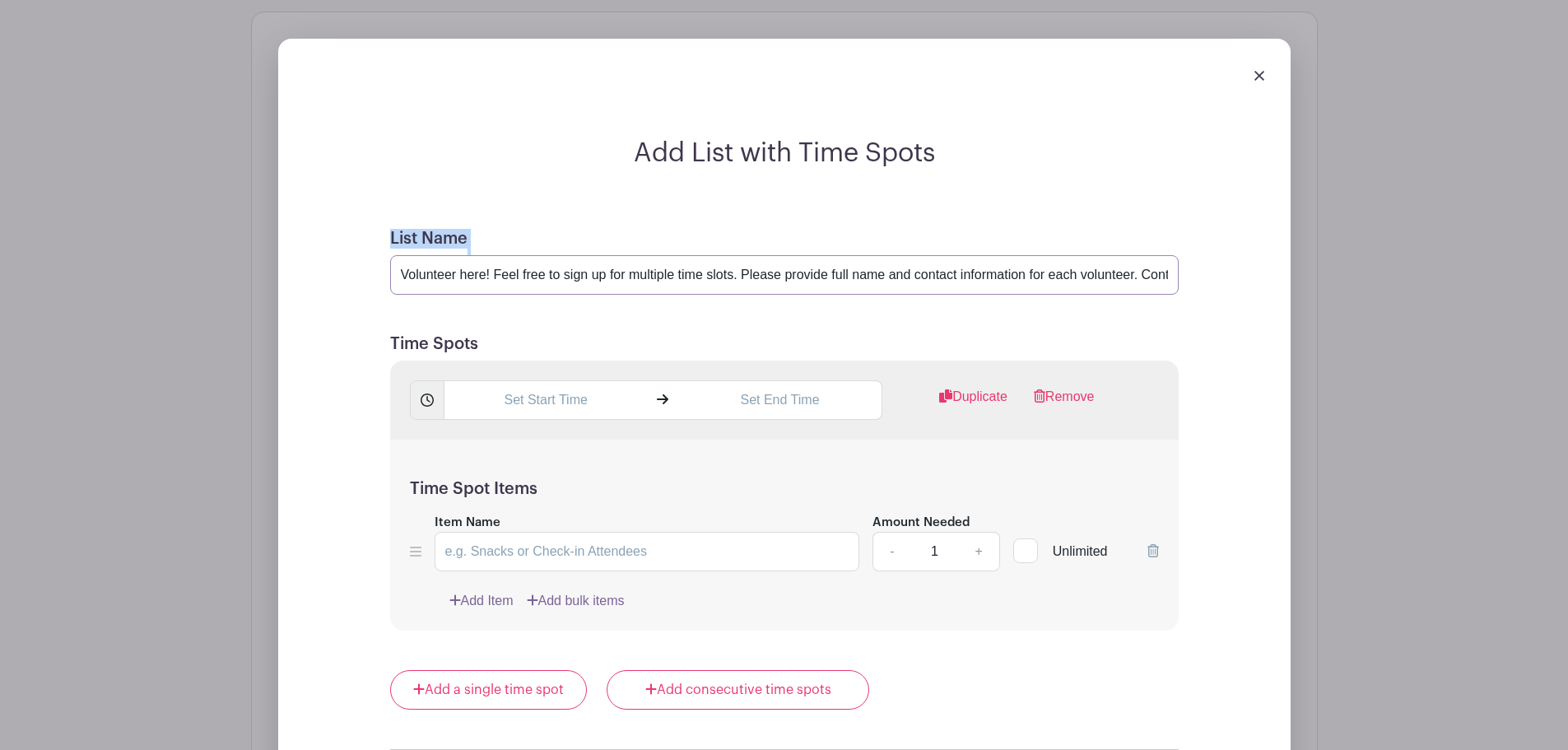 click on "Volunteer here! Feel free to sign up for multiple time slots. Please provide full name and contact information for each volunteer. Contact Kristen B if you are unable to make it or running late. 410-271-8914" at bounding box center (784, 275) 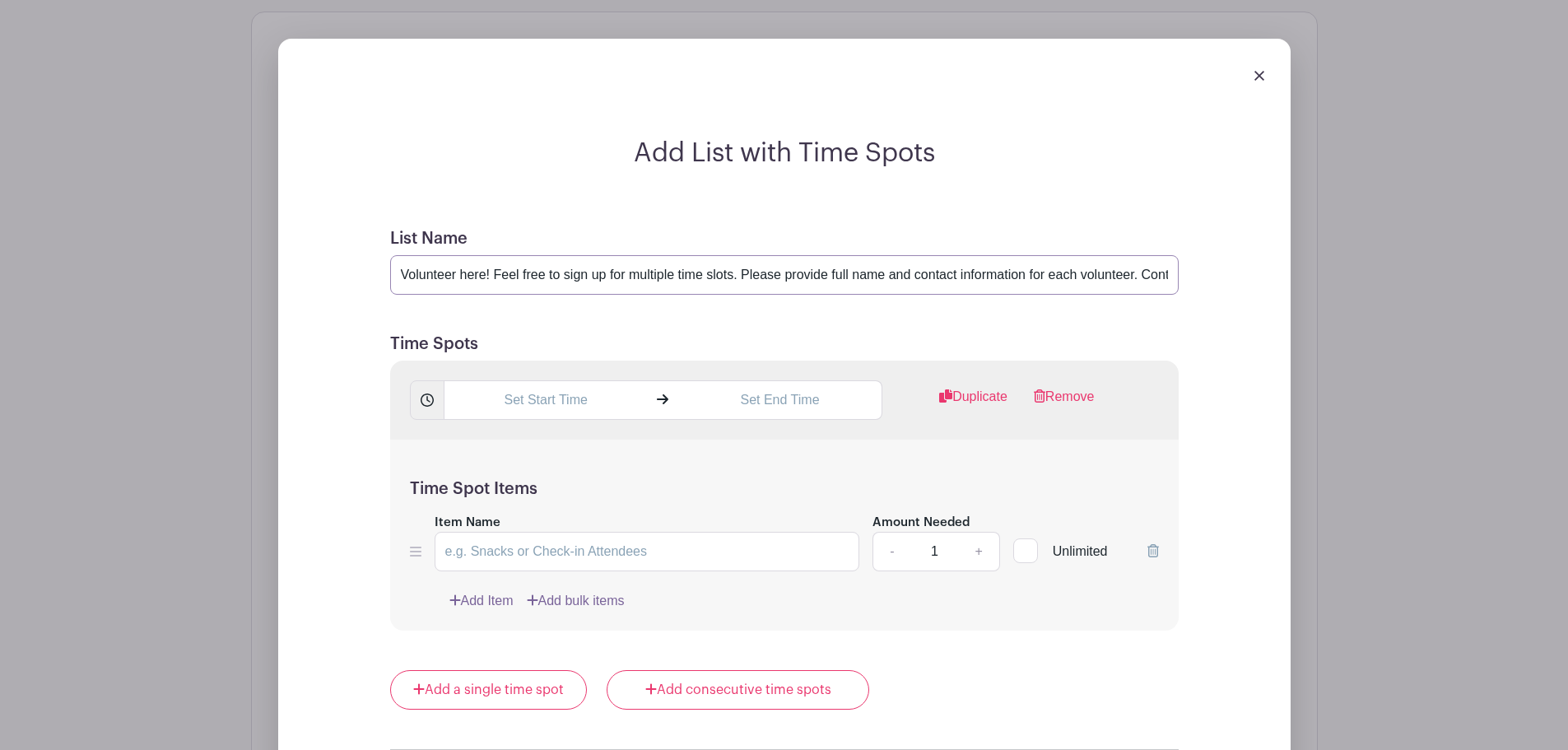 click on "Volunteer here! Feel free to sign up for multiple time slots. Please provide full name and contact information for each volunteer. Contact Kristen B if you are unable to make it or running late. 410-271-8914" at bounding box center [784, 275] 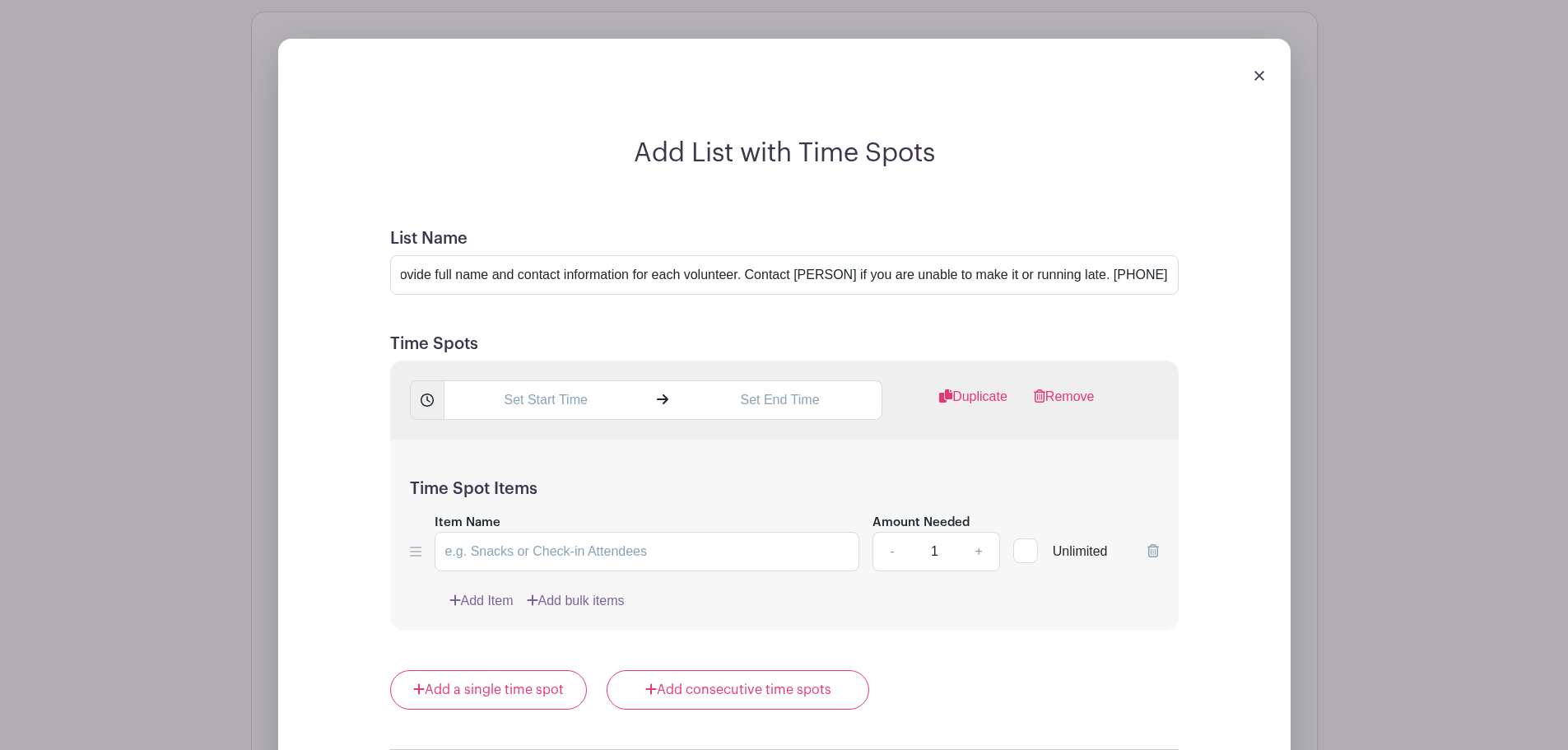 scroll, scrollTop: 0, scrollLeft: 0, axis: both 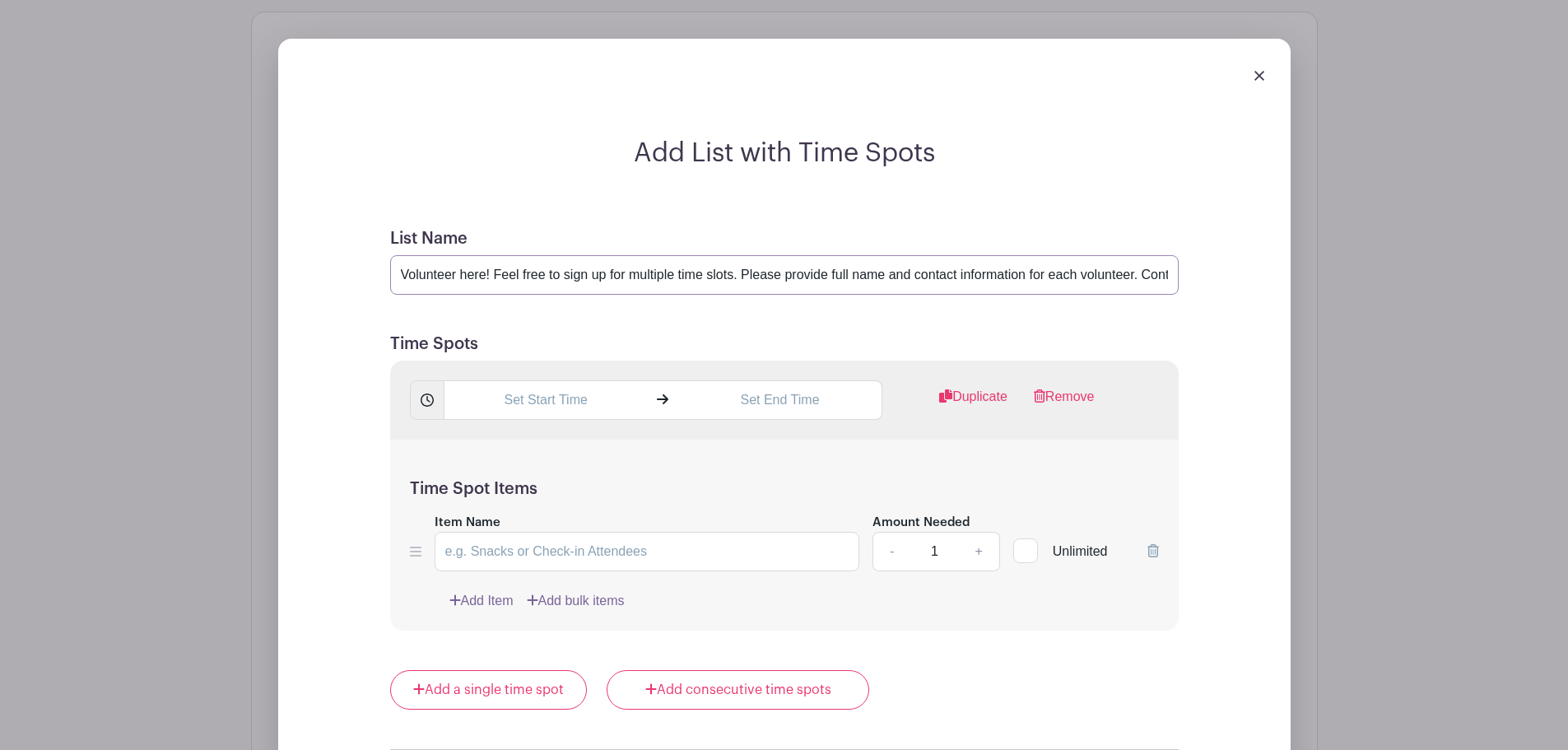 click on "Volunteer here! Feel free to sign up for multiple time slots. Please provide full name and contact information for each volunteer. Contact Kristen B if you are unable to make it or running late. 410-271-8914" at bounding box center [784, 275] 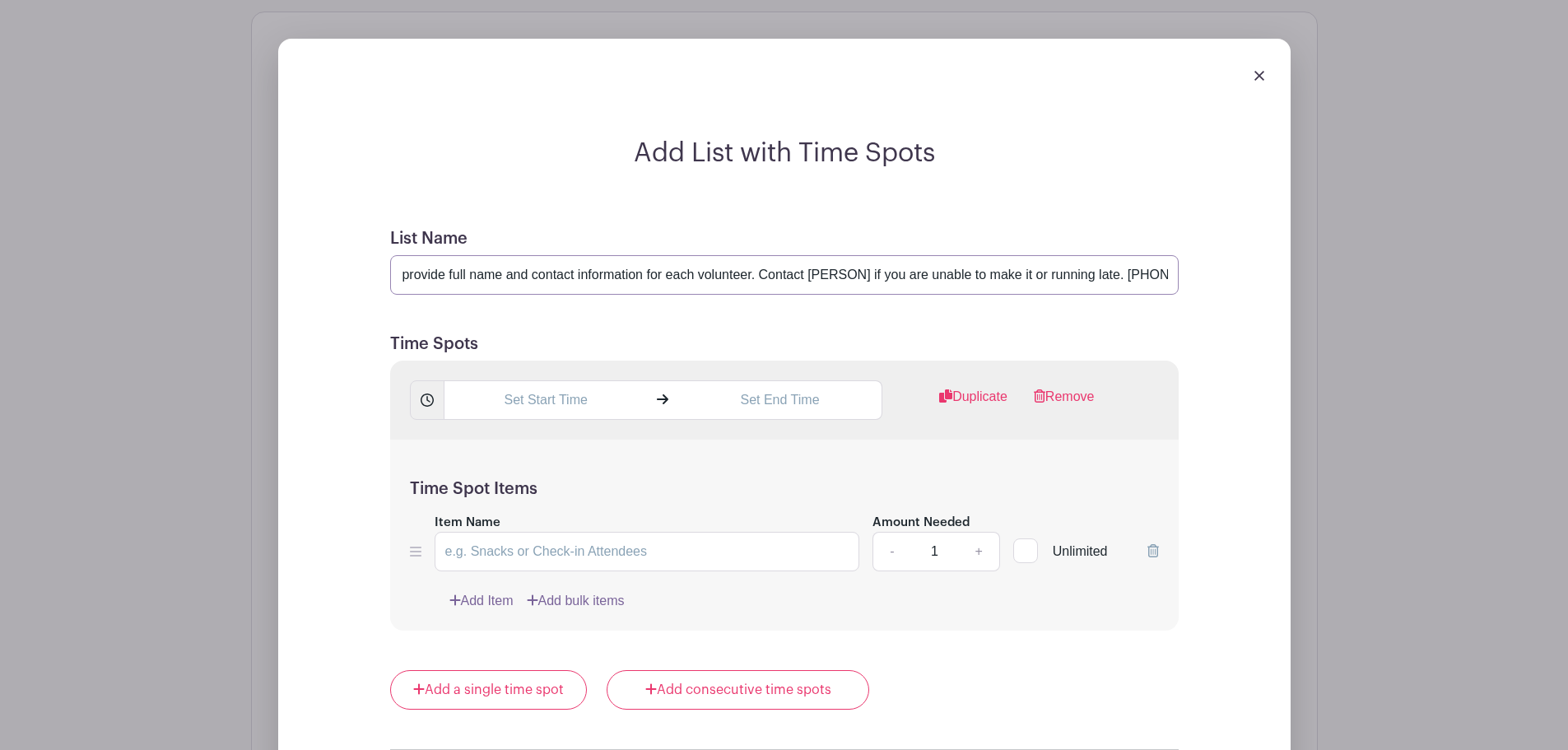 scroll, scrollTop: 0, scrollLeft: 415, axis: horizontal 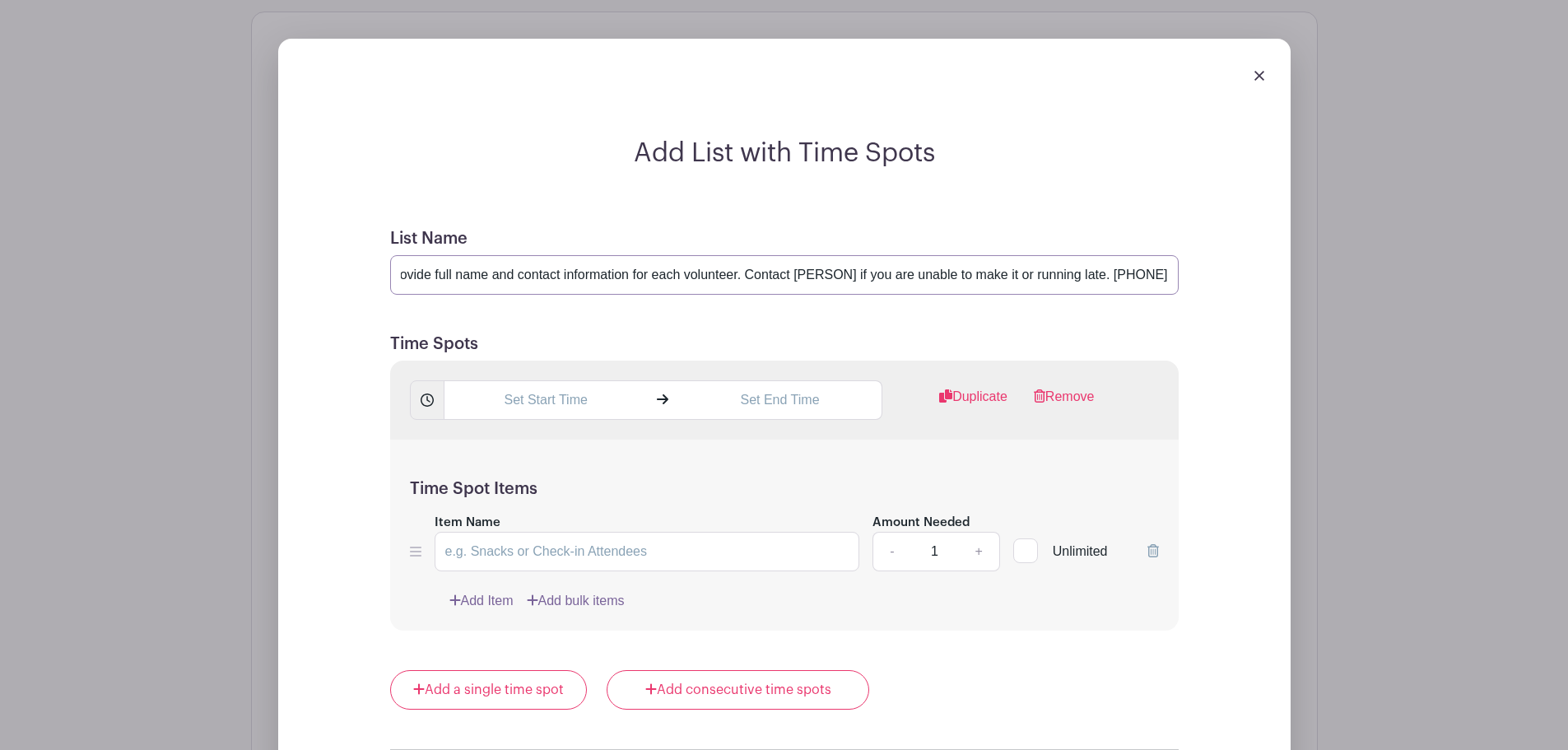 drag, startPoint x: 1084, startPoint y: 273, endPoint x: 1170, endPoint y: 277, distance: 86.093 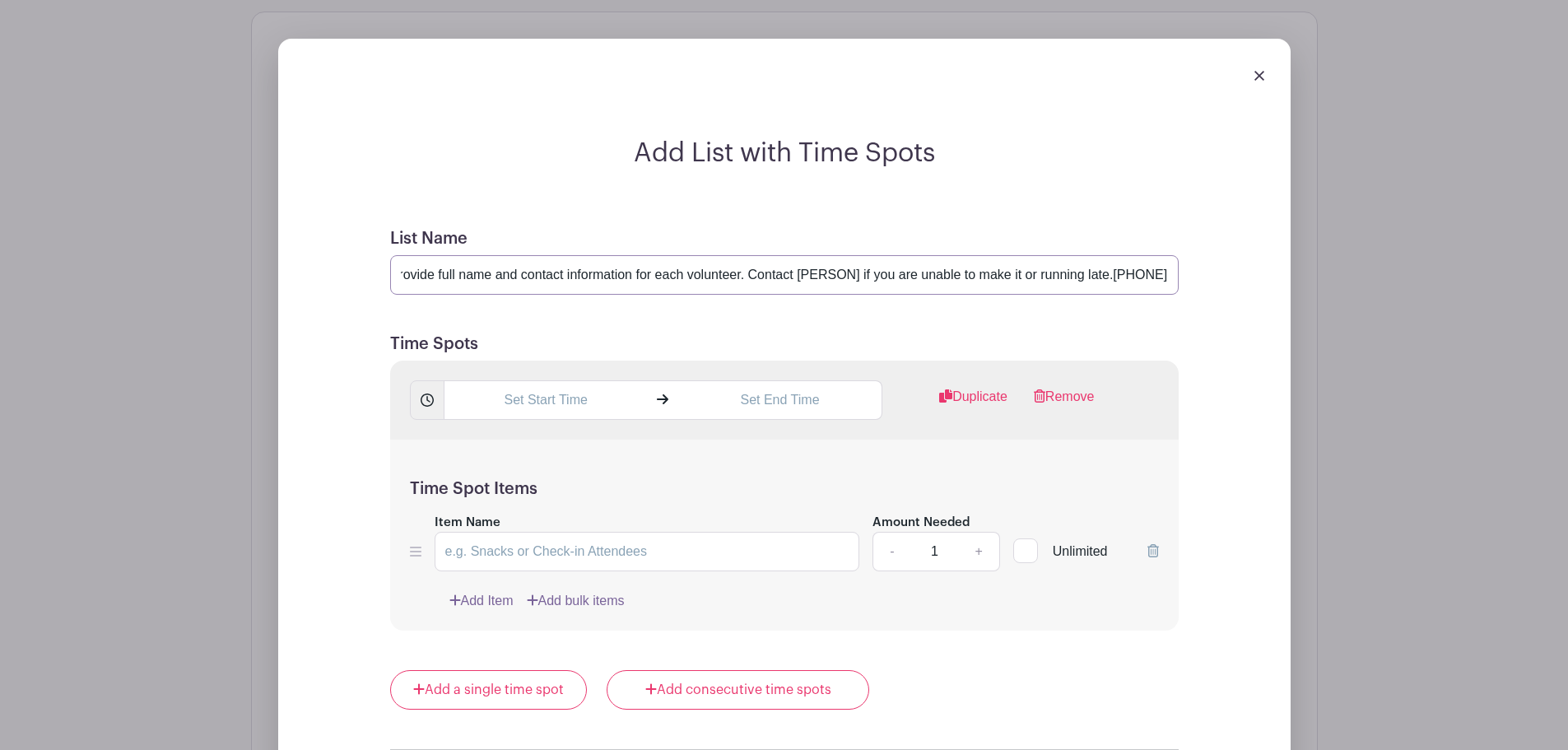scroll, scrollTop: 0, scrollLeft: 412, axis: horizontal 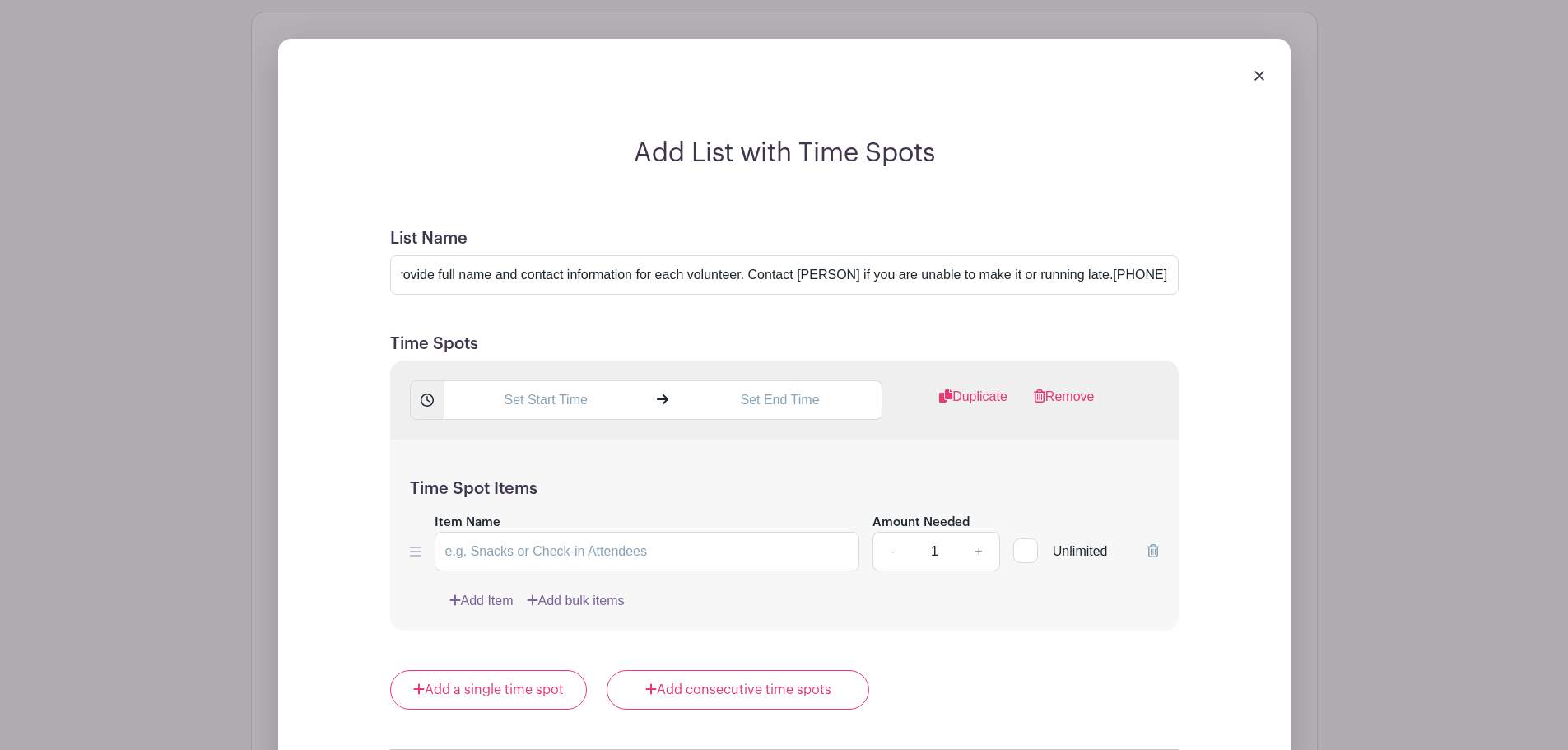 click on "Add List with Time Spots
List Name
Volunteer here! Feel free to sign up for multiple time slots. Please provide full name and contact information for each volunteer. Contact Kristen B if you are unable to make it or running late.410-459-0824
Time Spots
Duplicate
Remove
Time Spot Items
Item Name
Amount Needed
-
1
+
Unlimited" at bounding box center [784, 543] 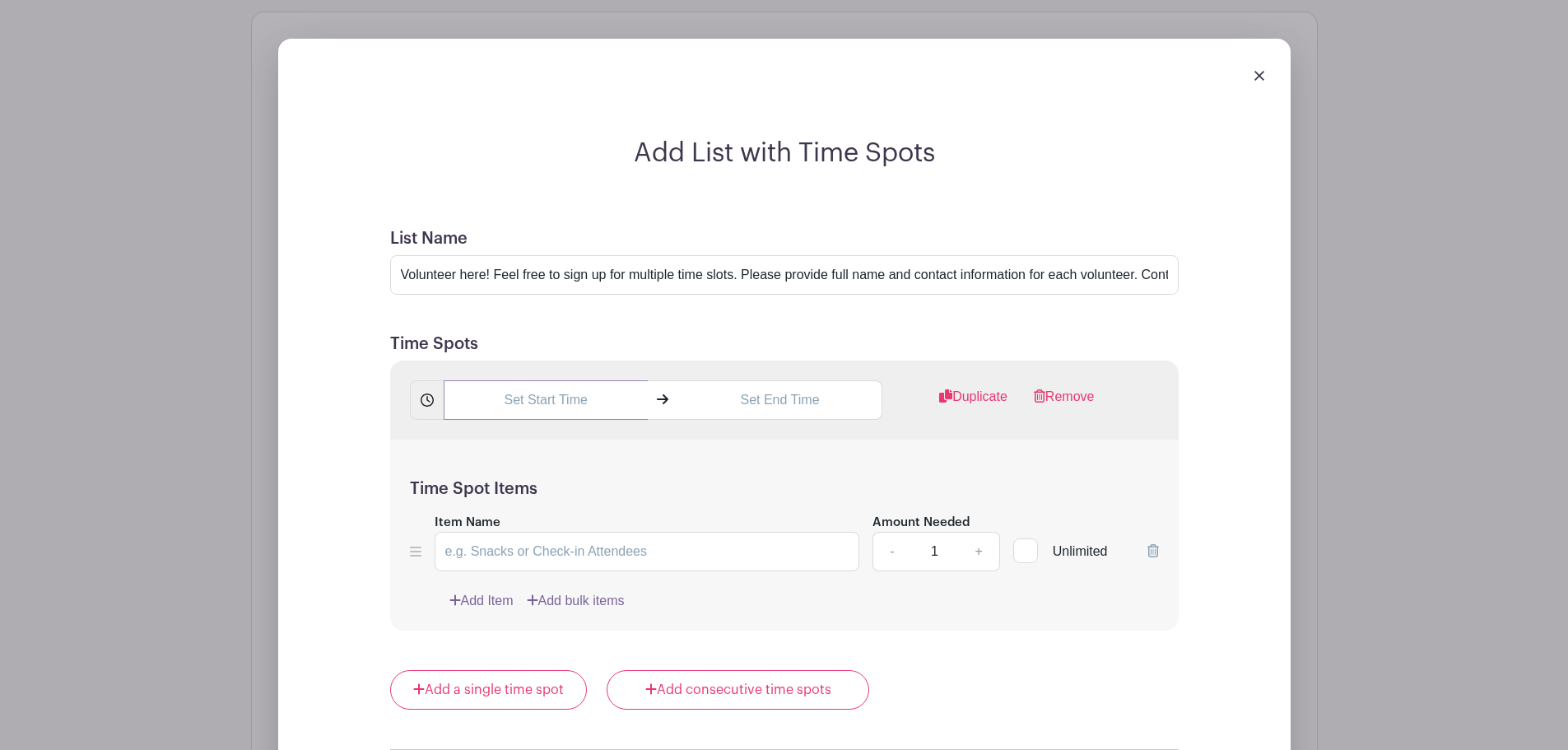 click at bounding box center [546, 400] 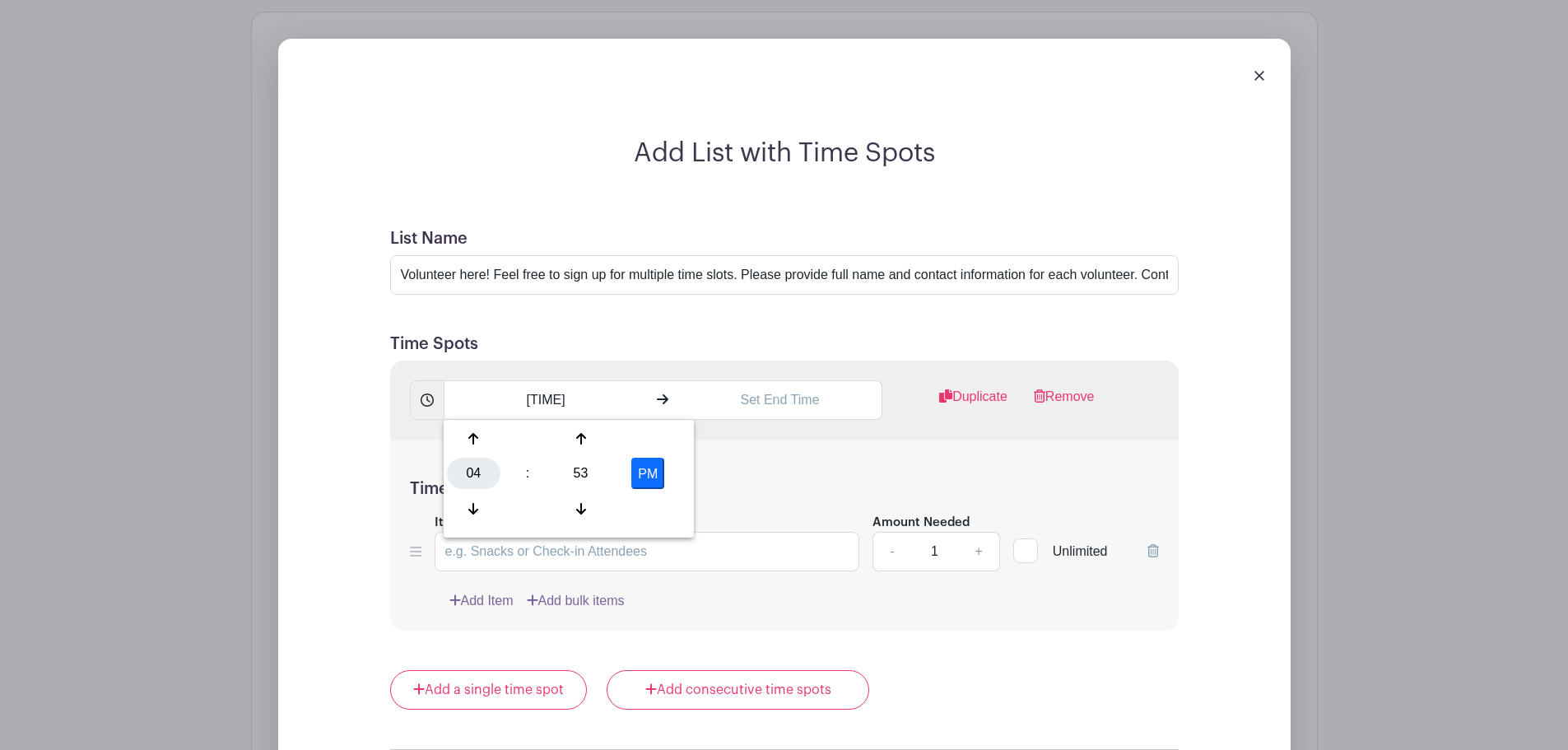 click on "04" at bounding box center [473, 473] 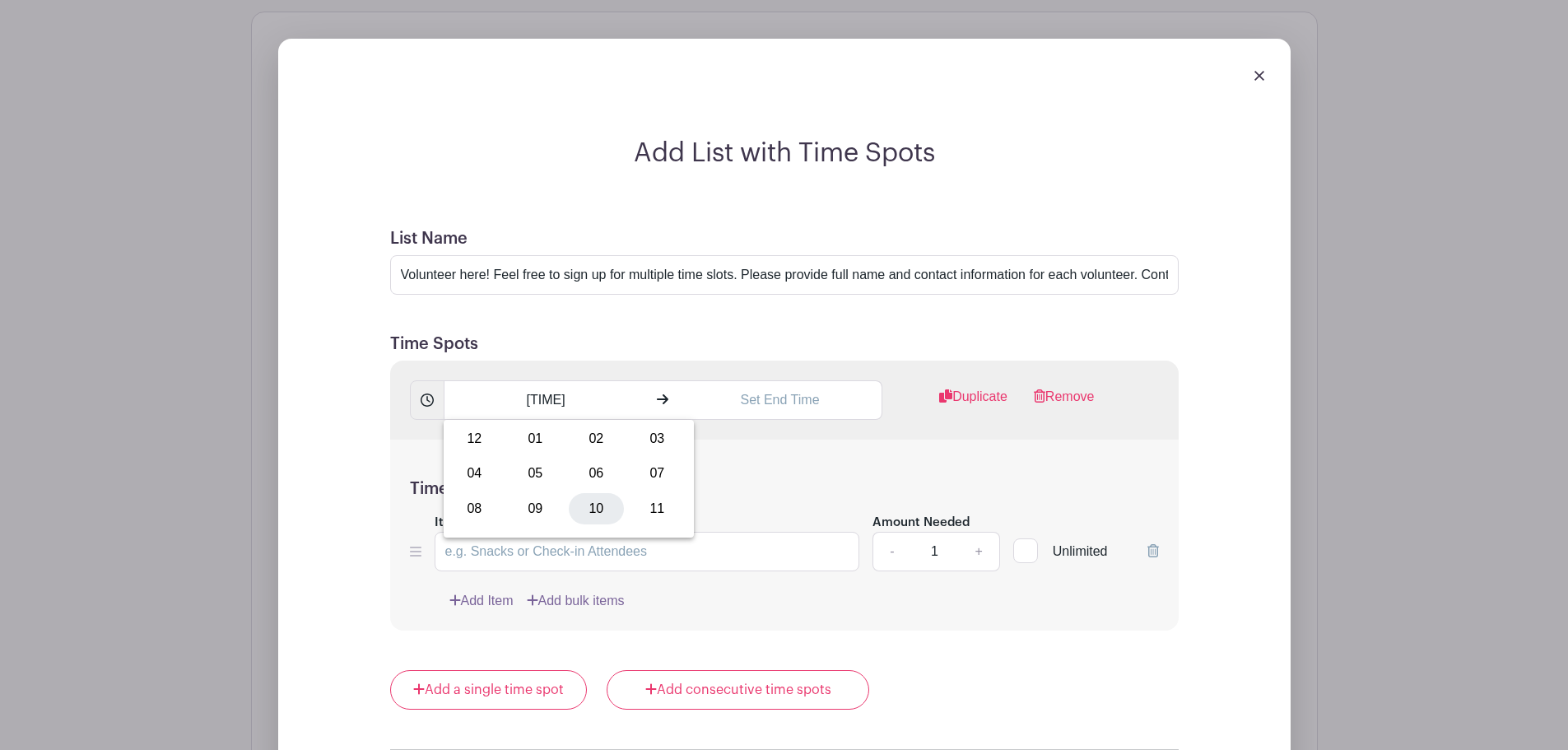 click on "10" at bounding box center [596, 509] 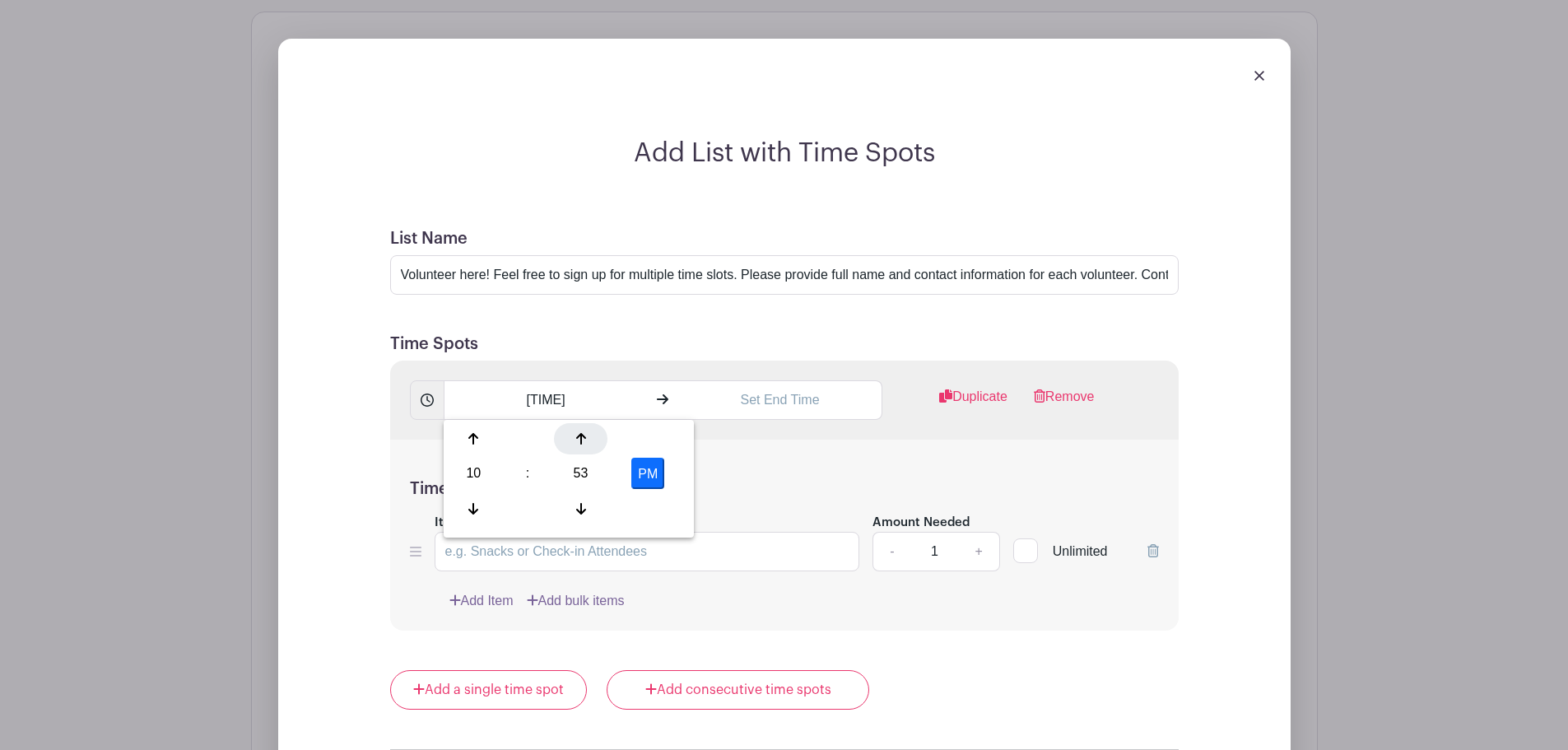 click at bounding box center [580, 439] 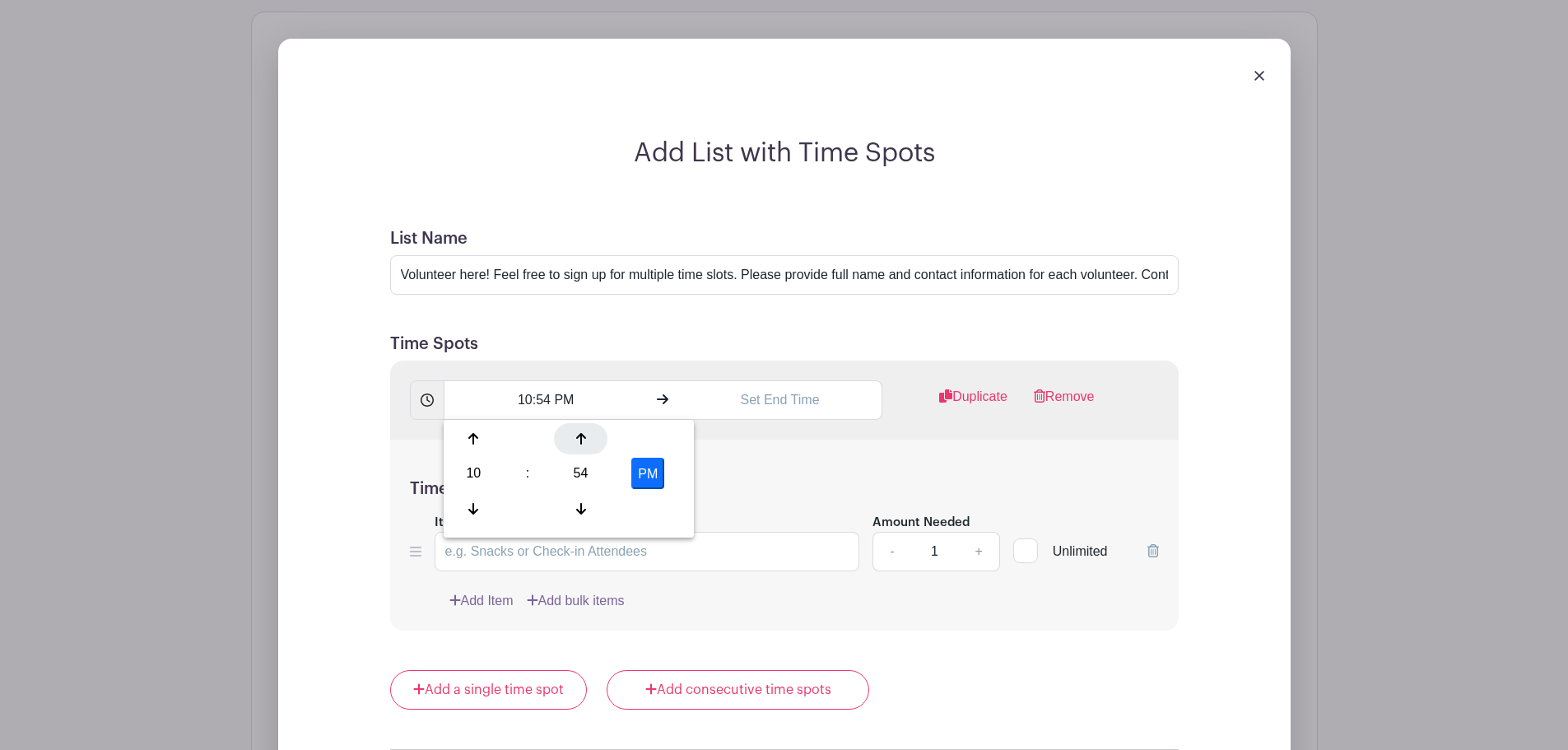 click at bounding box center [580, 439] 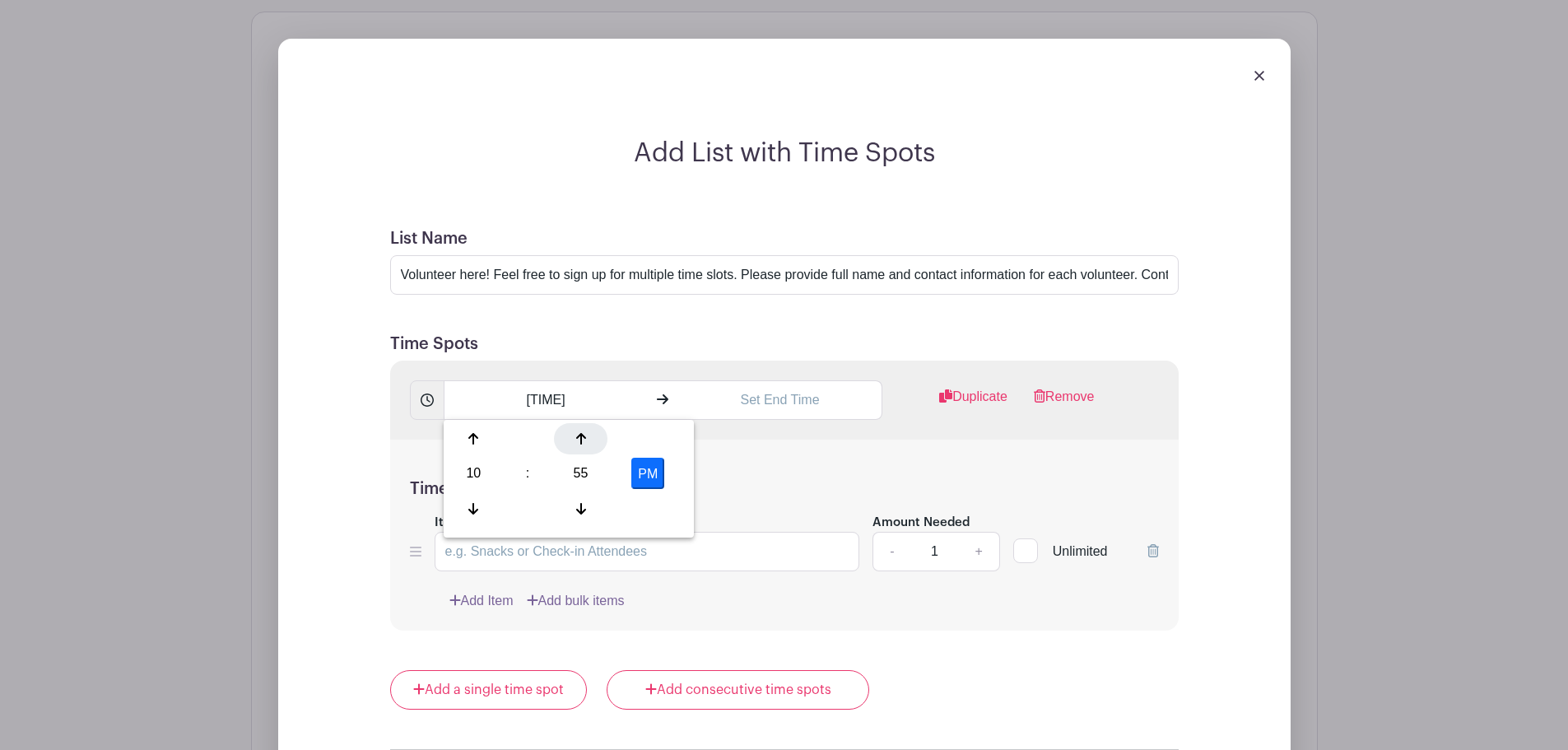 click 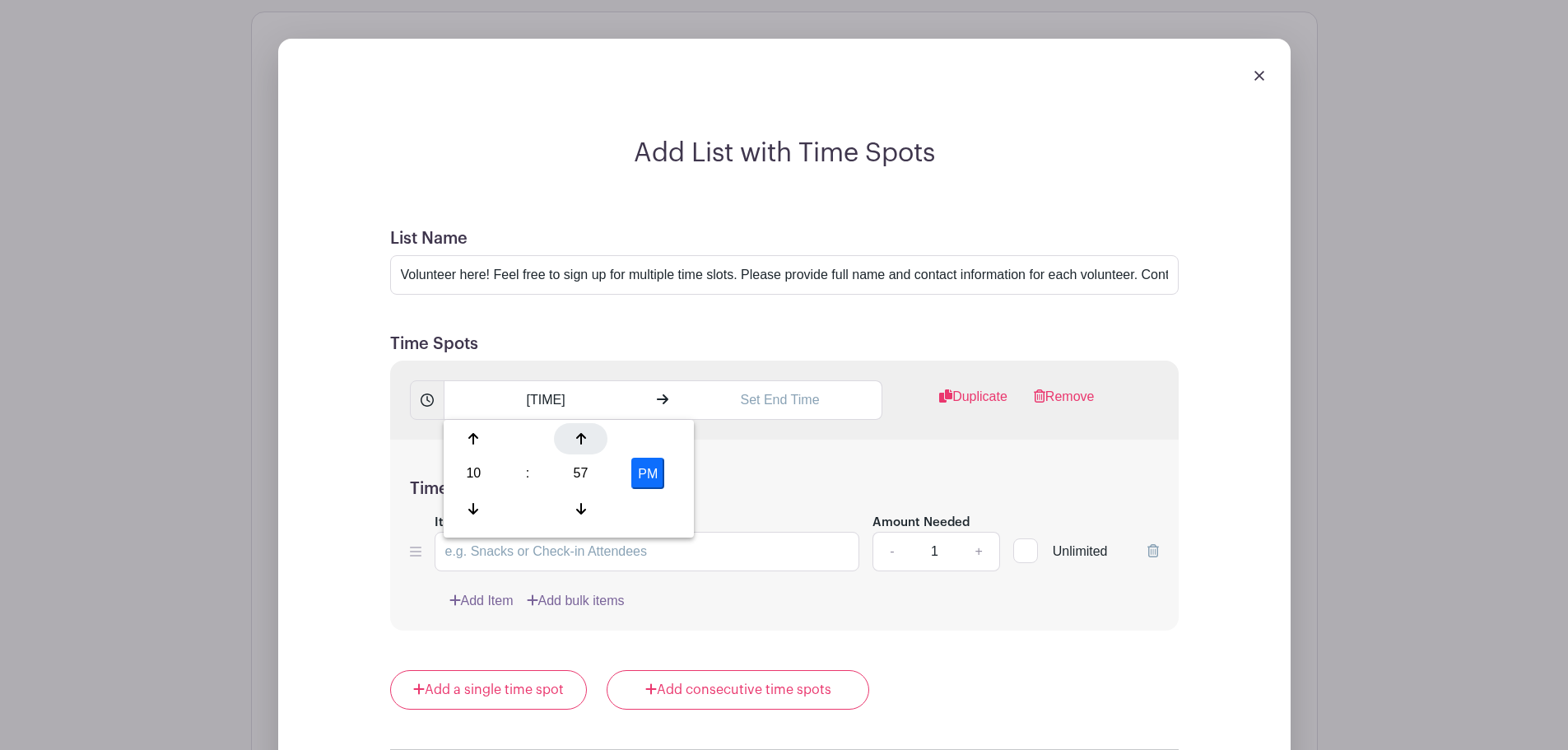 click 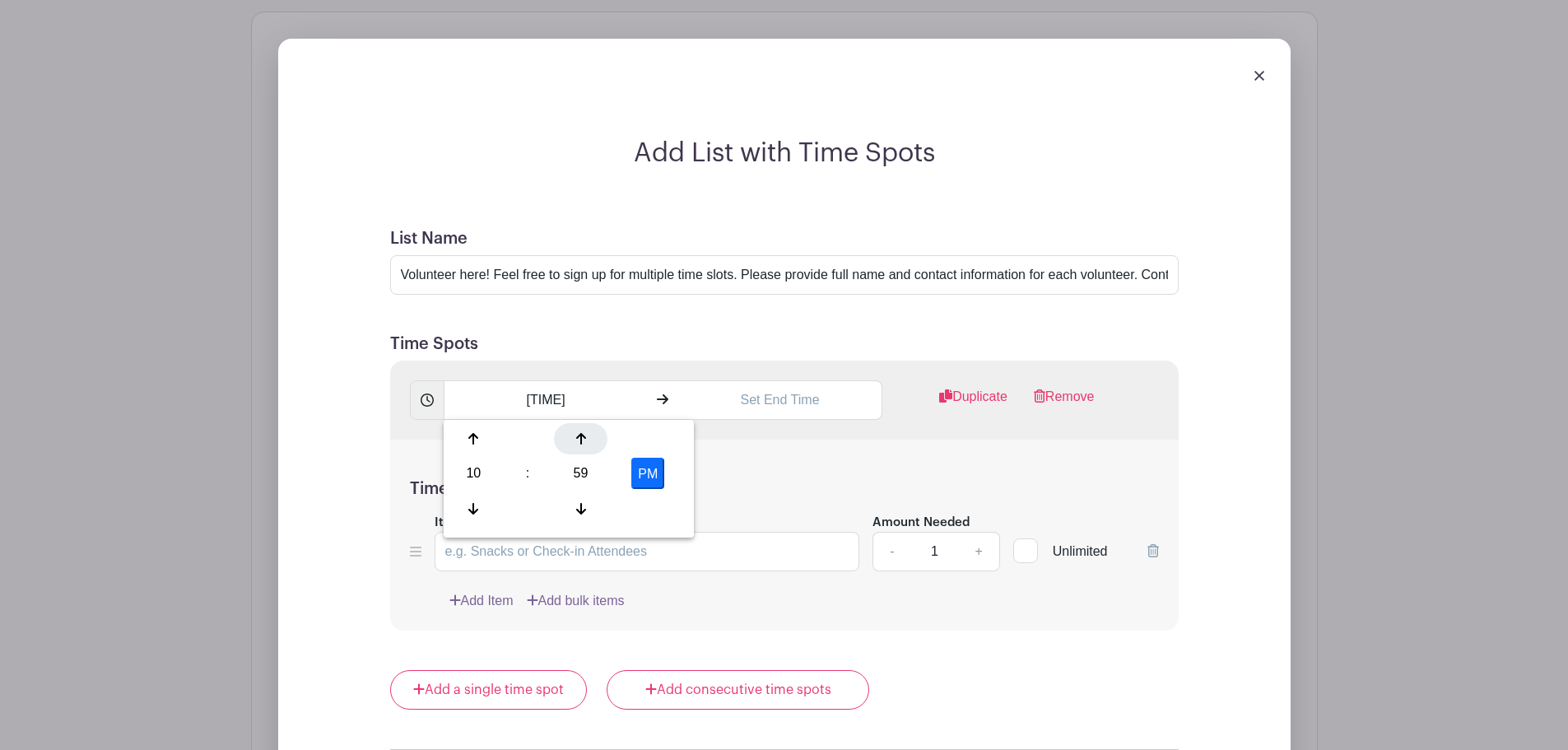 click 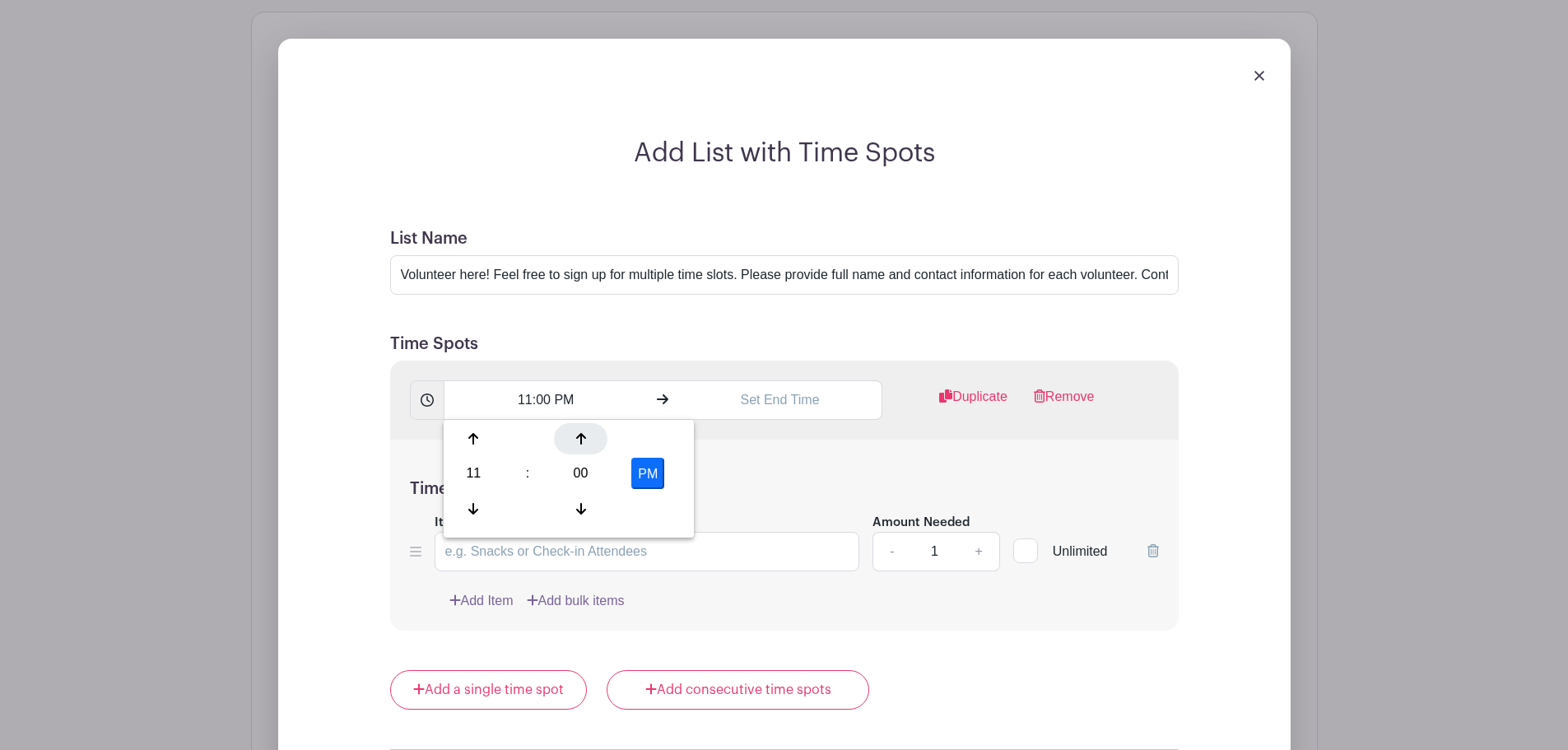 click 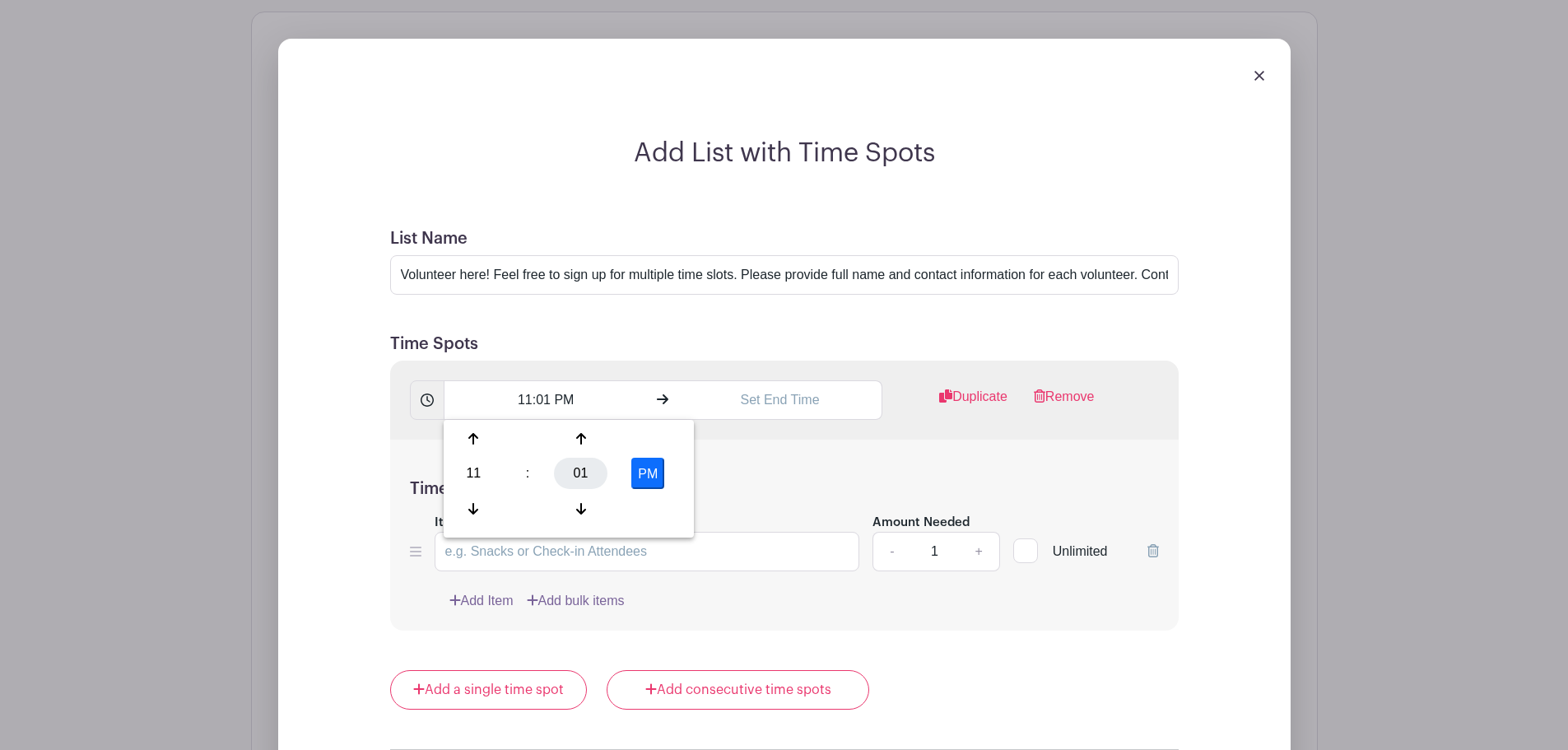 click on "01" at bounding box center [580, 473] 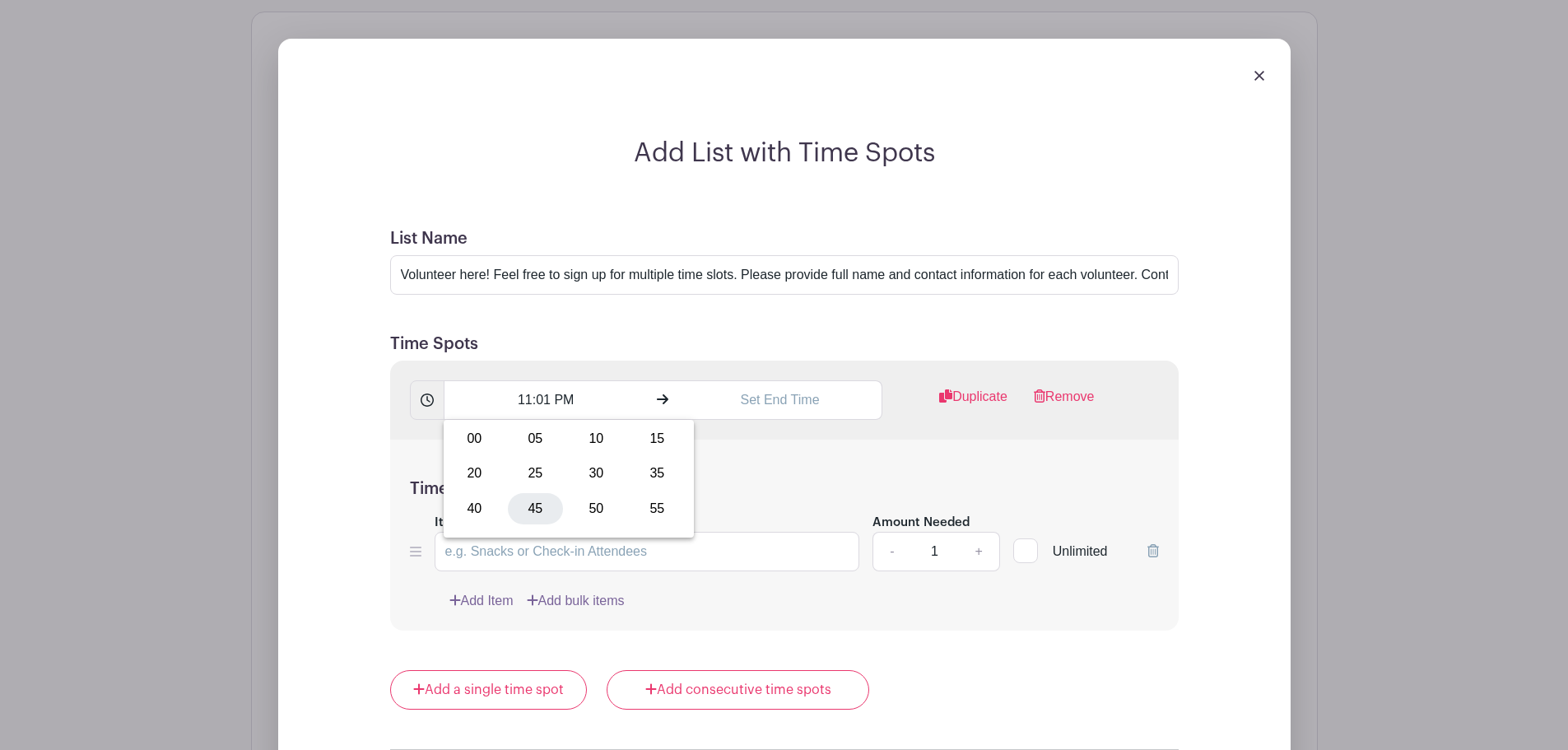 click on "45" at bounding box center [535, 509] 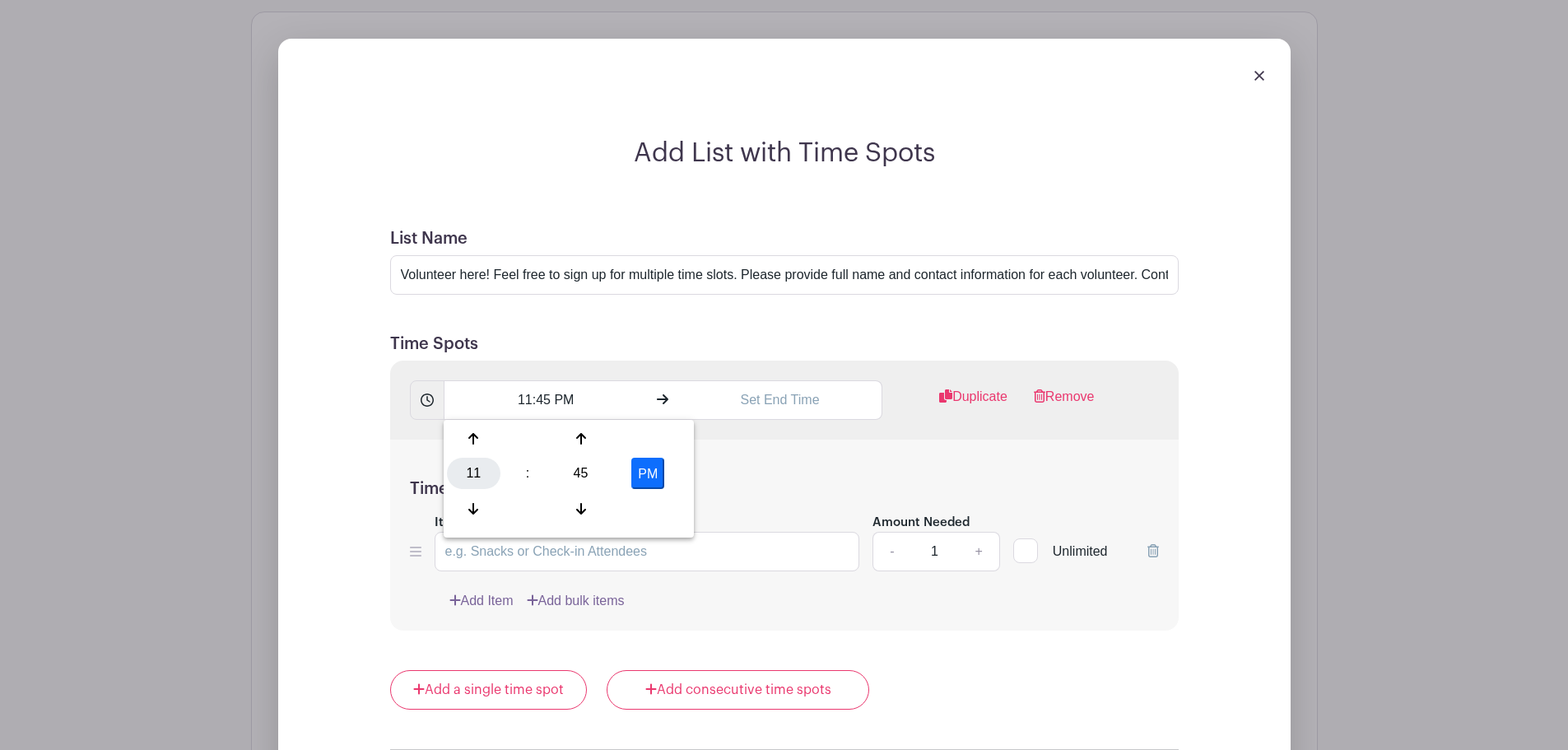 click on "11" at bounding box center (473, 473) 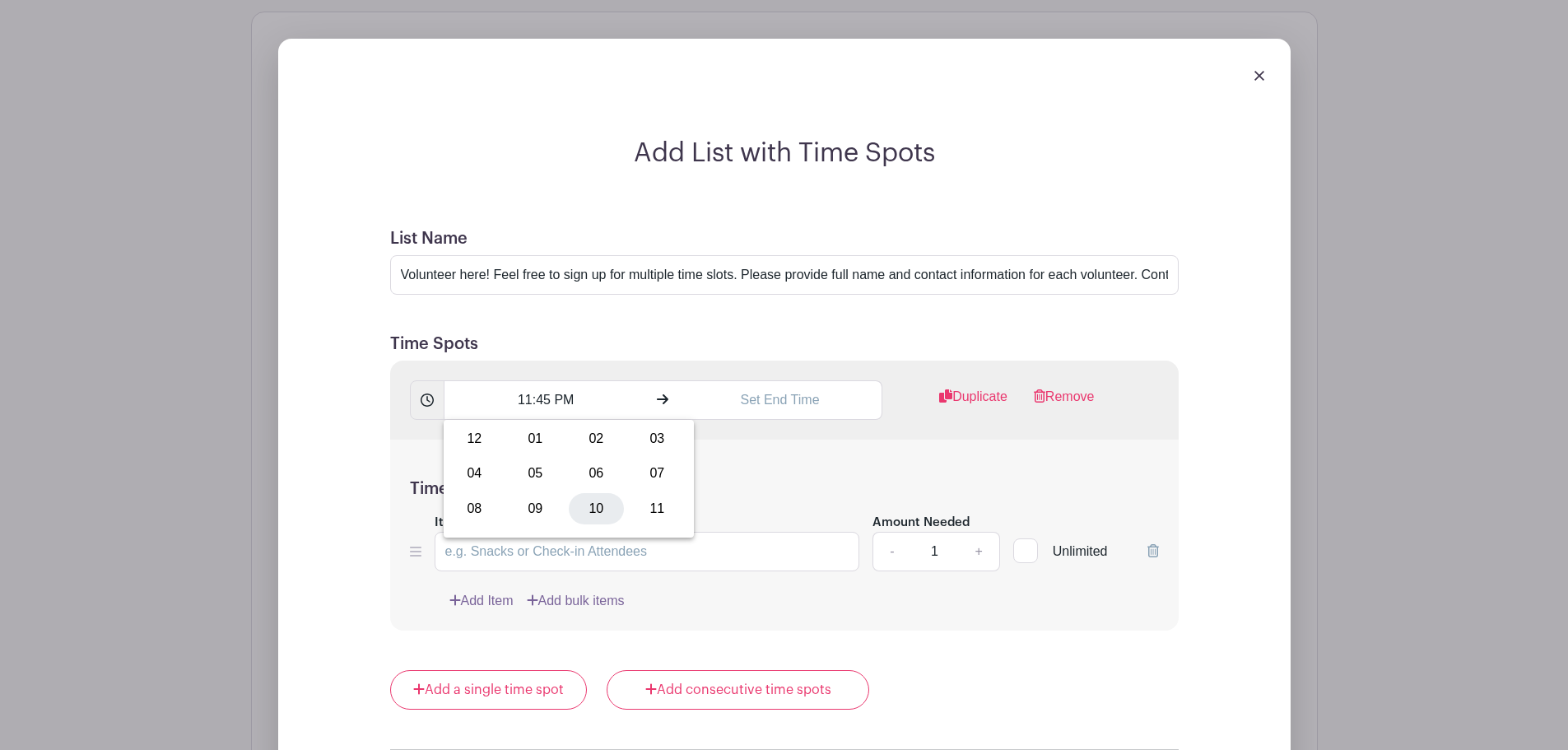 click on "10" at bounding box center [596, 509] 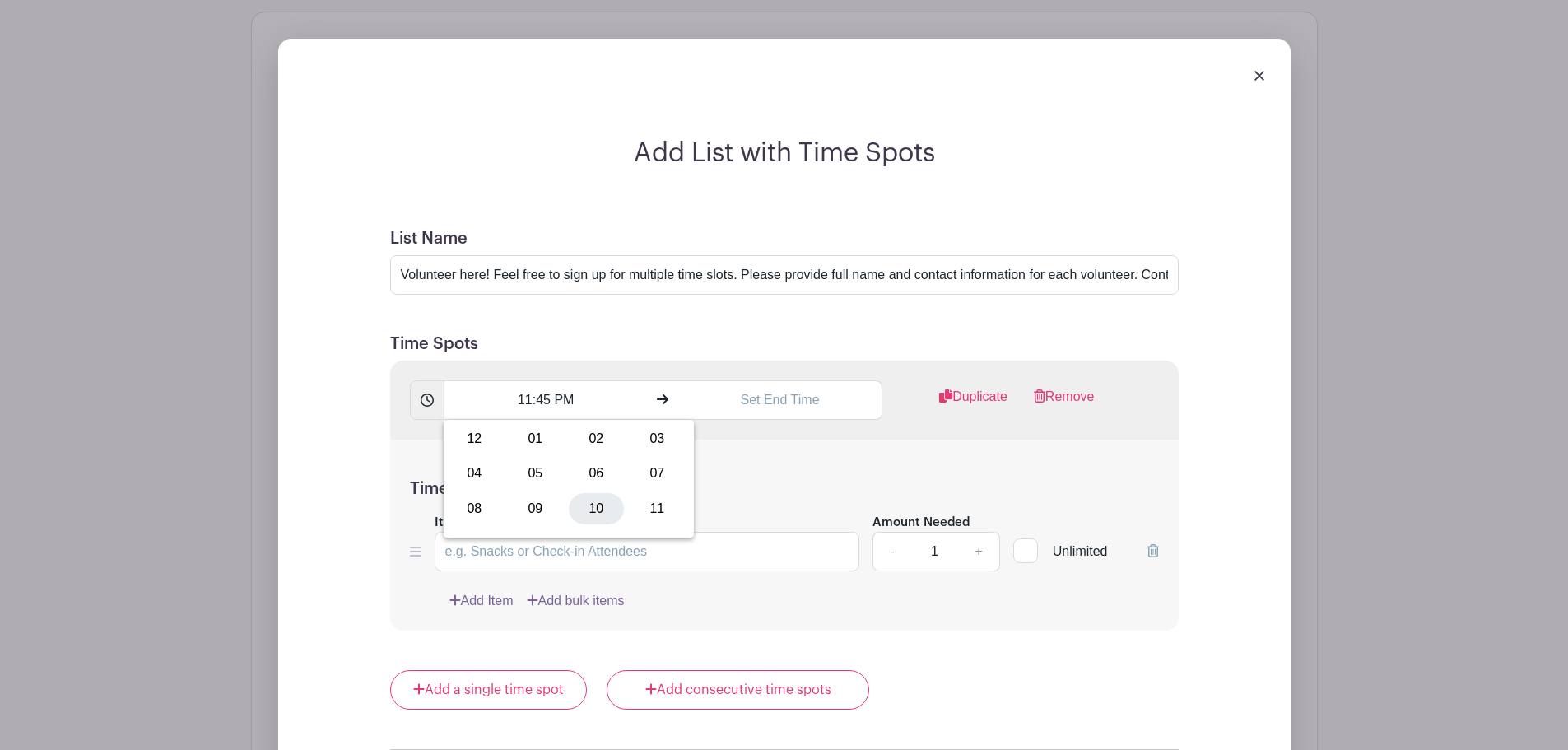 type on "10:45 PM" 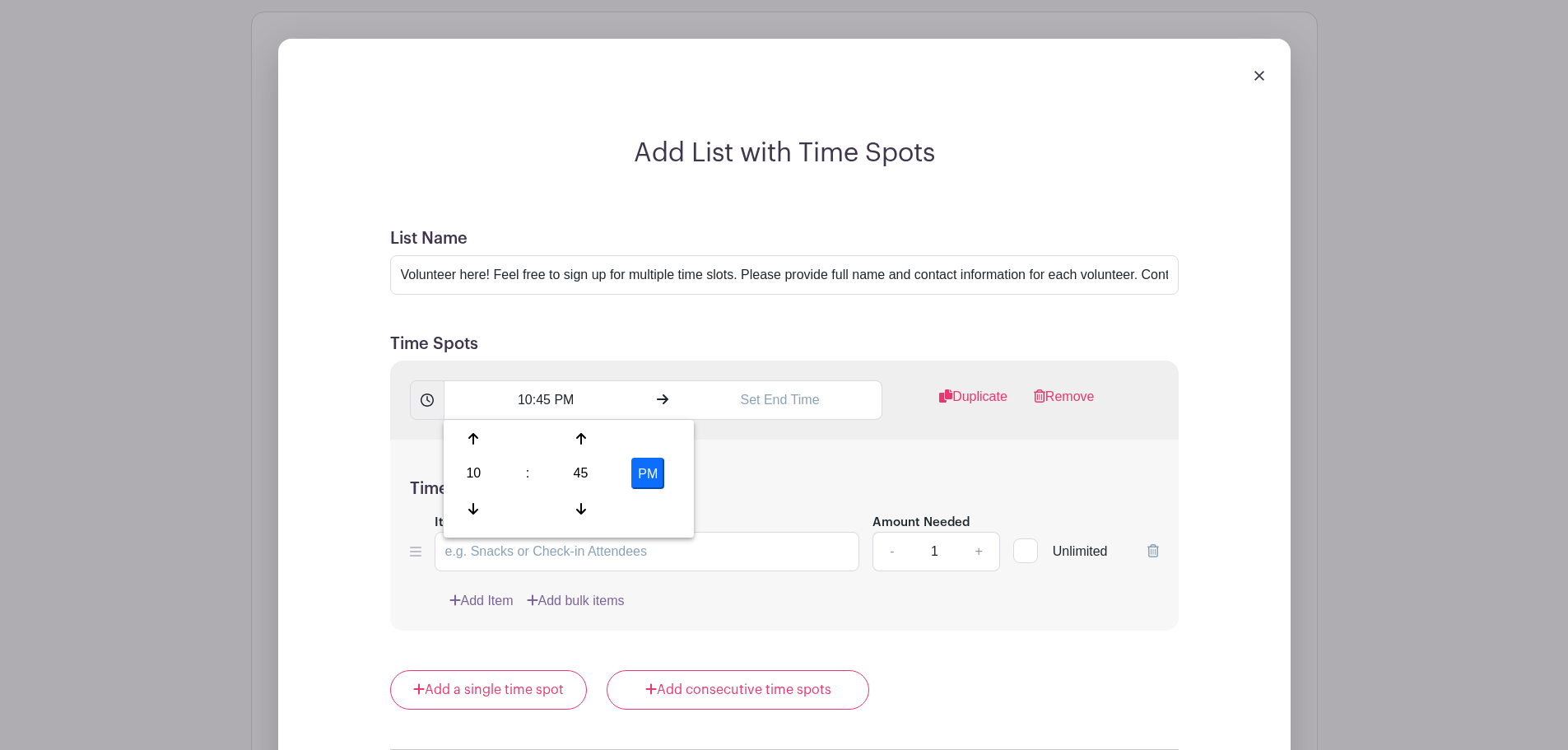 click on "Time Spot Items
Item Name
Amount Needed
-
1
+
Unlimited
Add Item
Add bulk items" at bounding box center (784, 535) 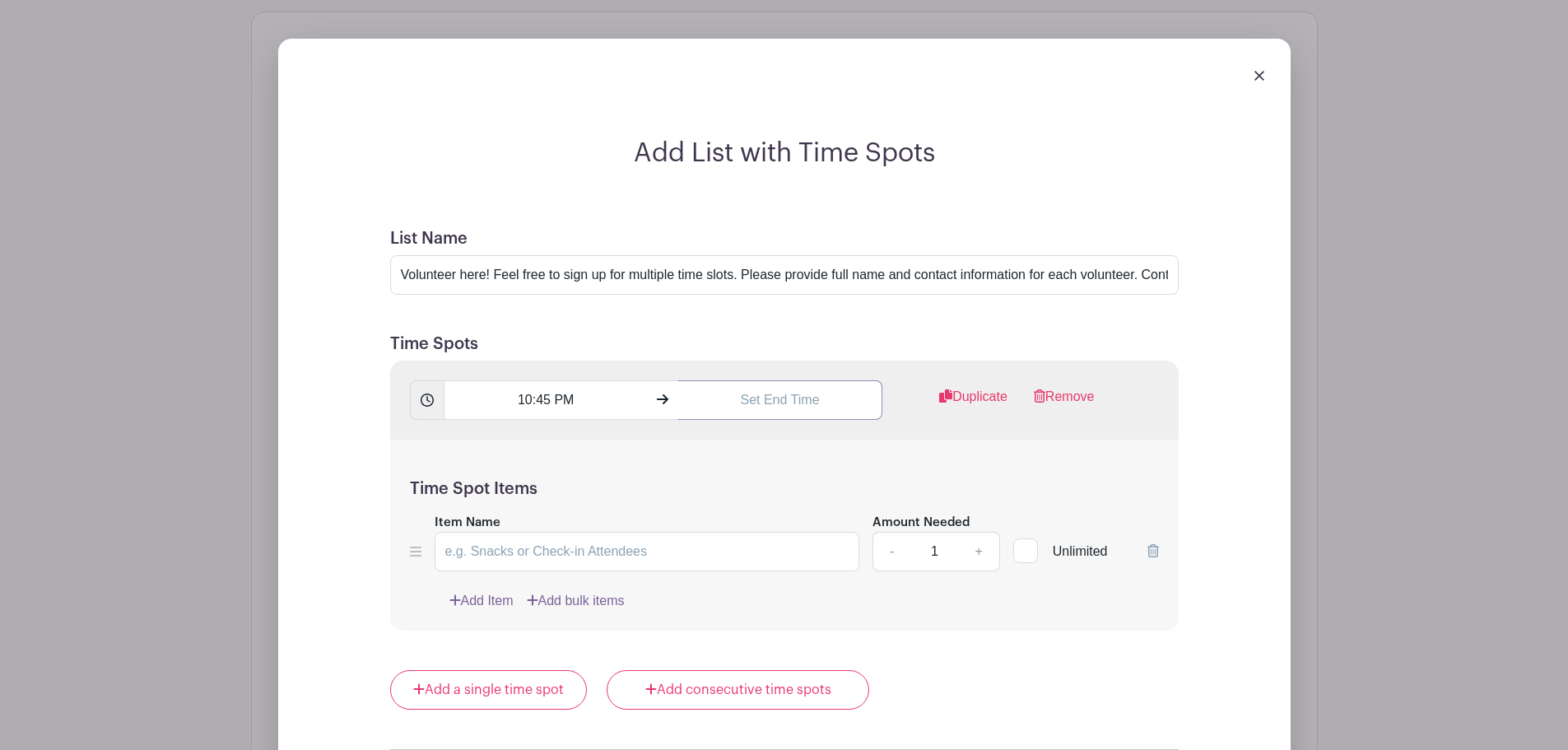 click at bounding box center (780, 400) 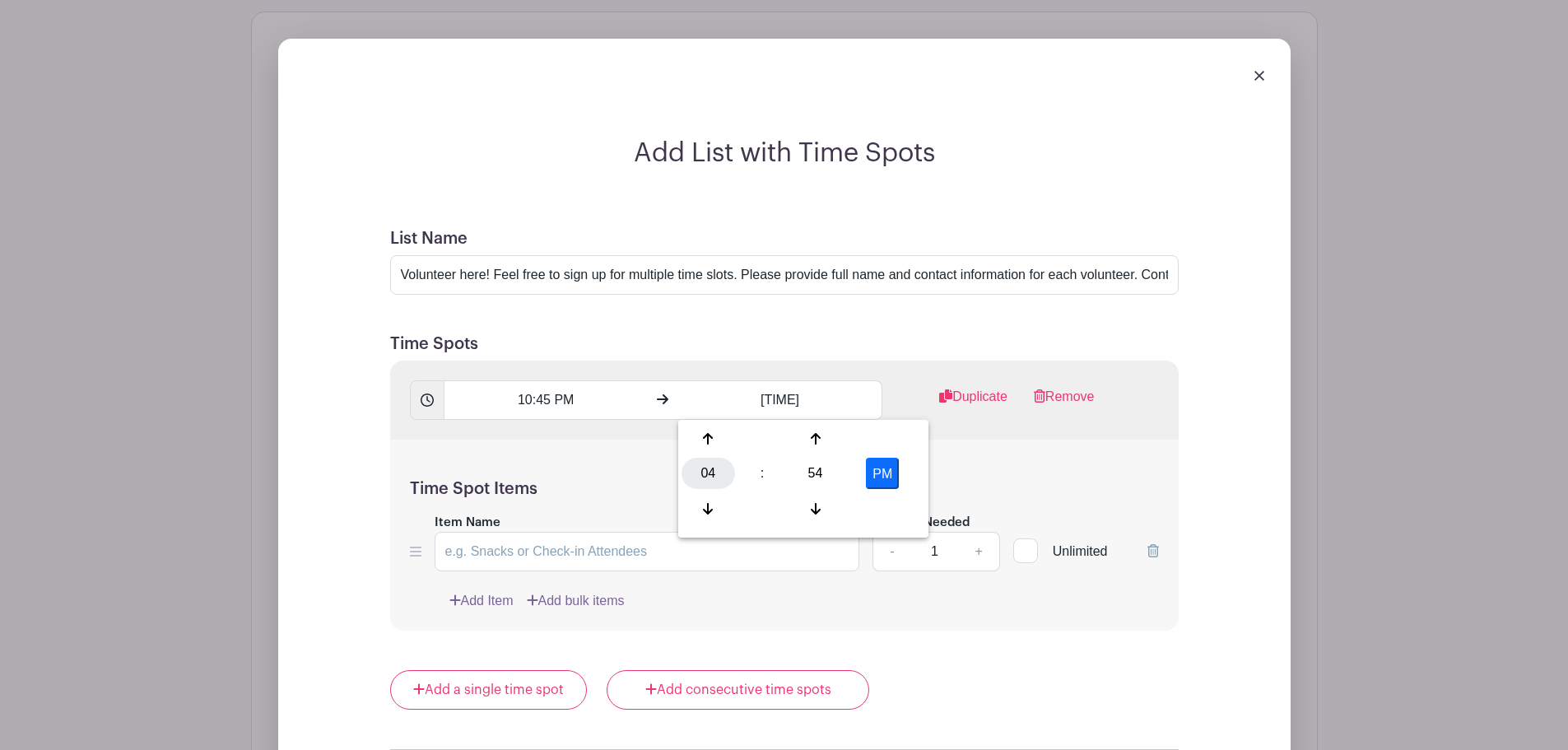 click on "04" at bounding box center [708, 473] 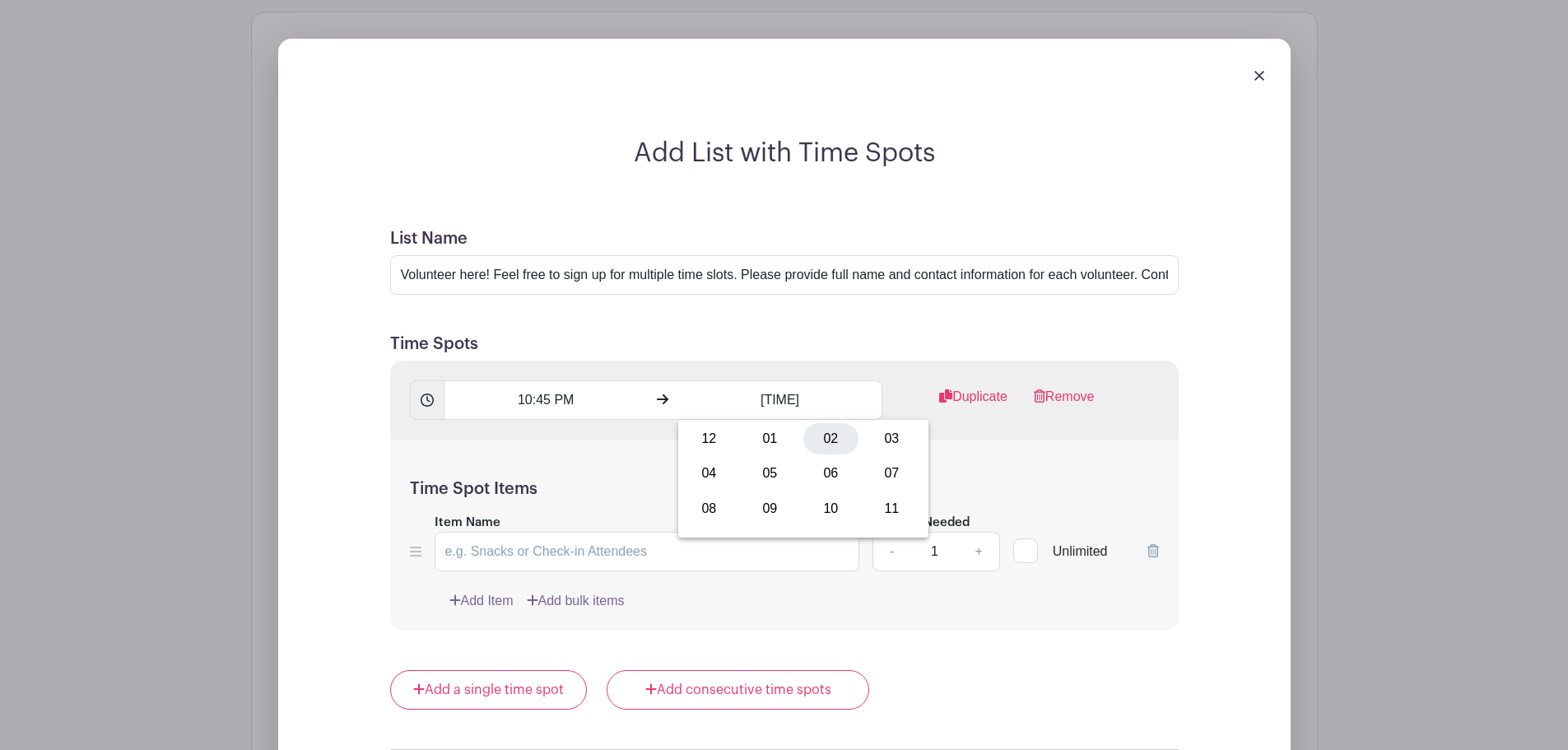 click on "02" at bounding box center (831, 439) 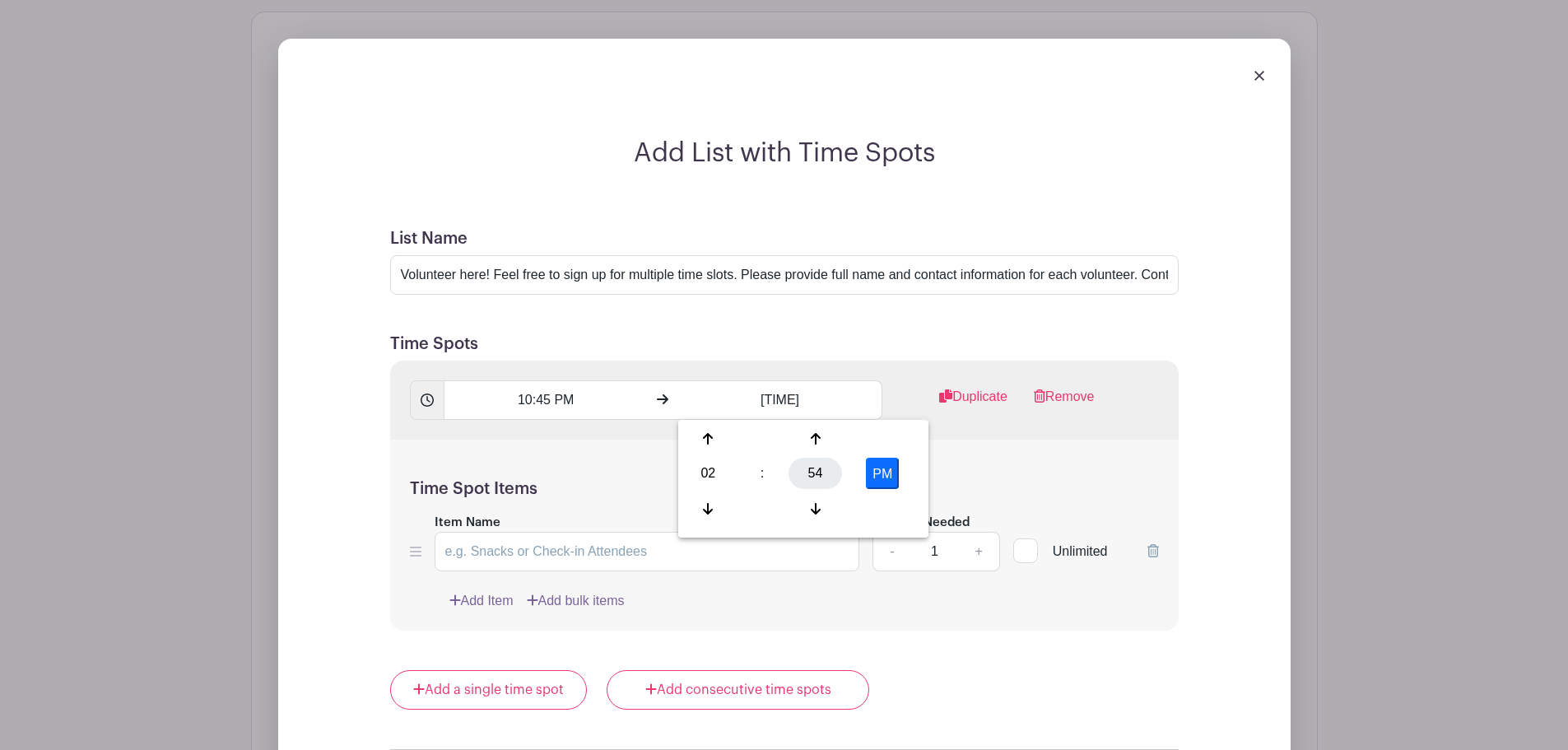 click on "54" at bounding box center (815, 473) 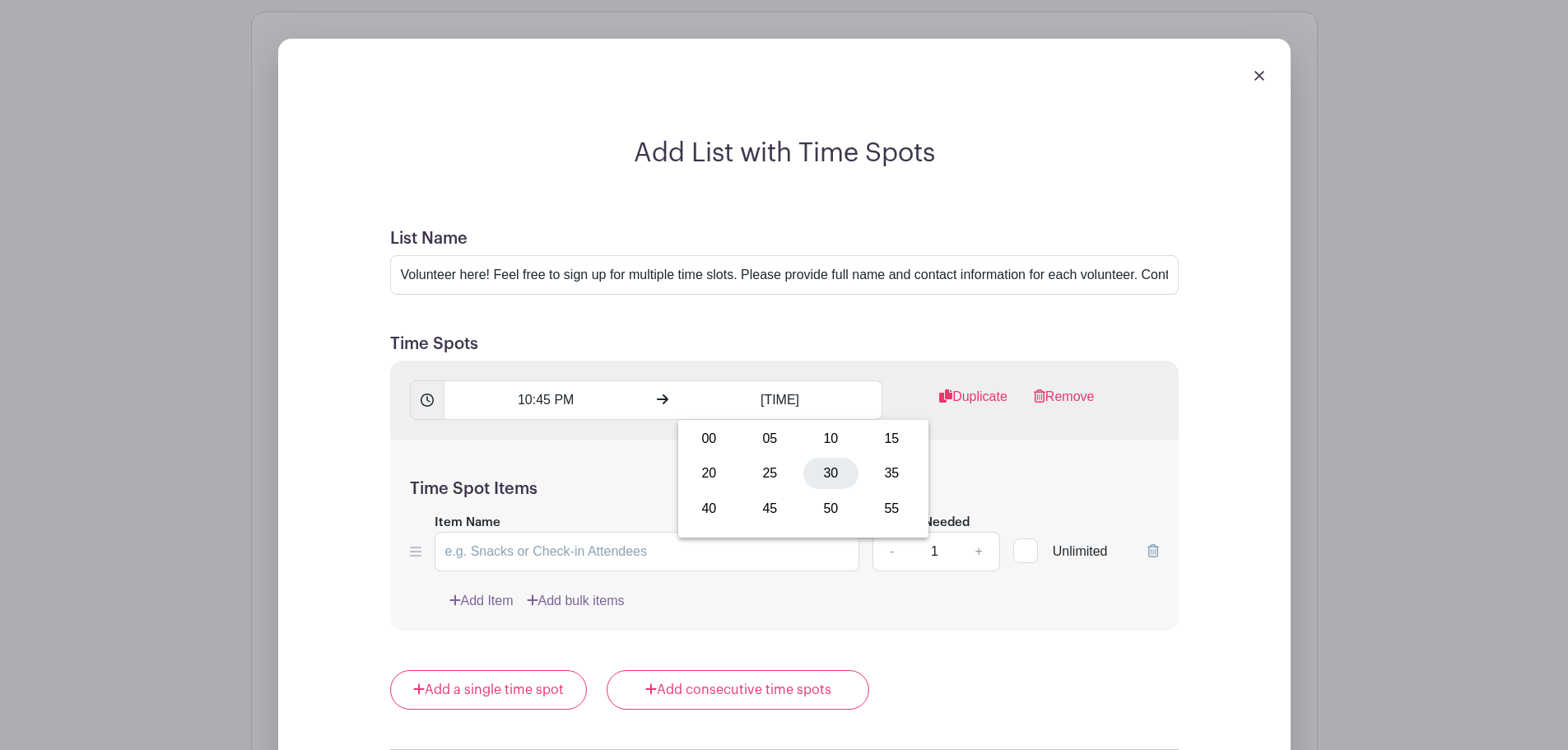 click on "30" at bounding box center [831, 473] 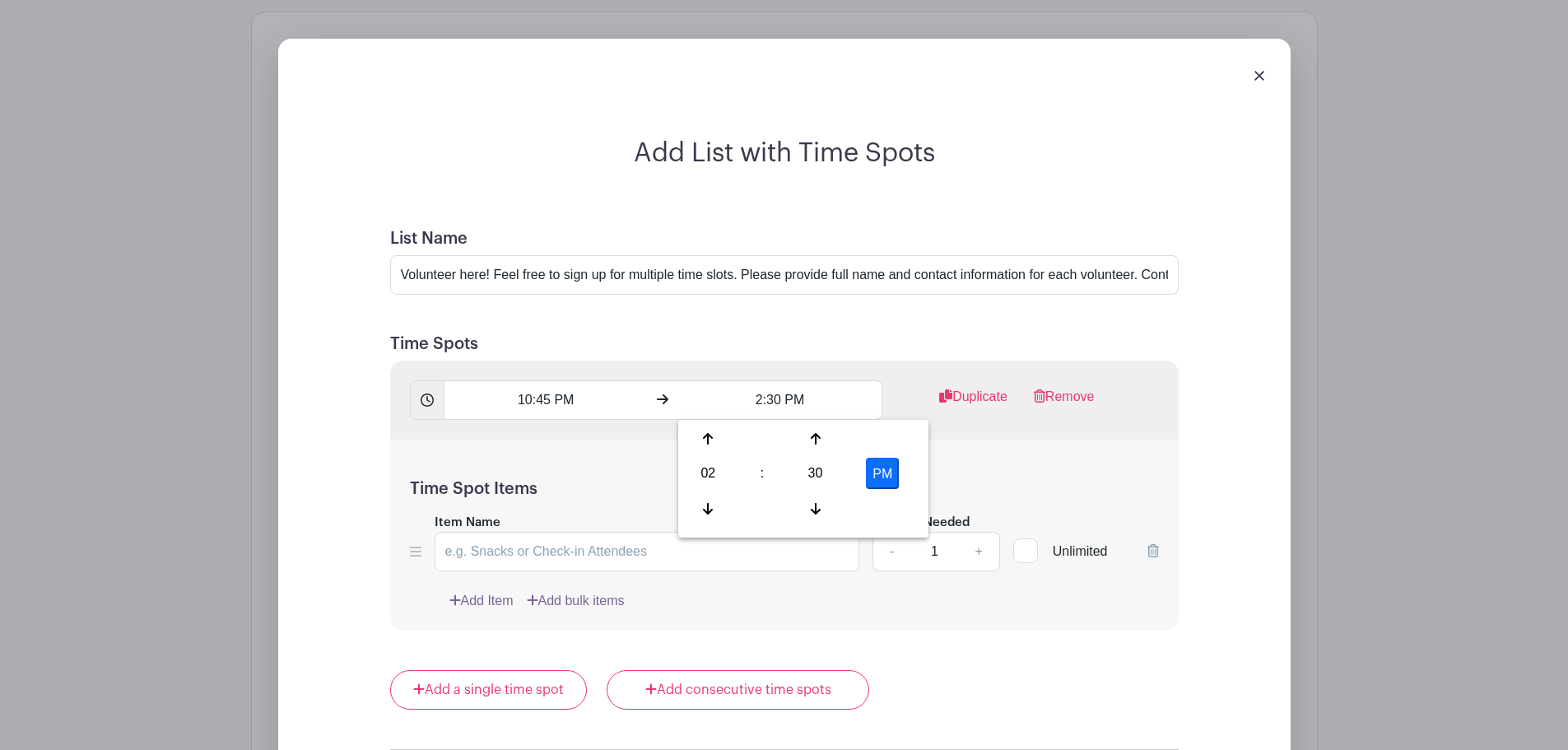 click on "10:45 PM
2:30 PM
Duplicate
Remove" at bounding box center [784, 400] 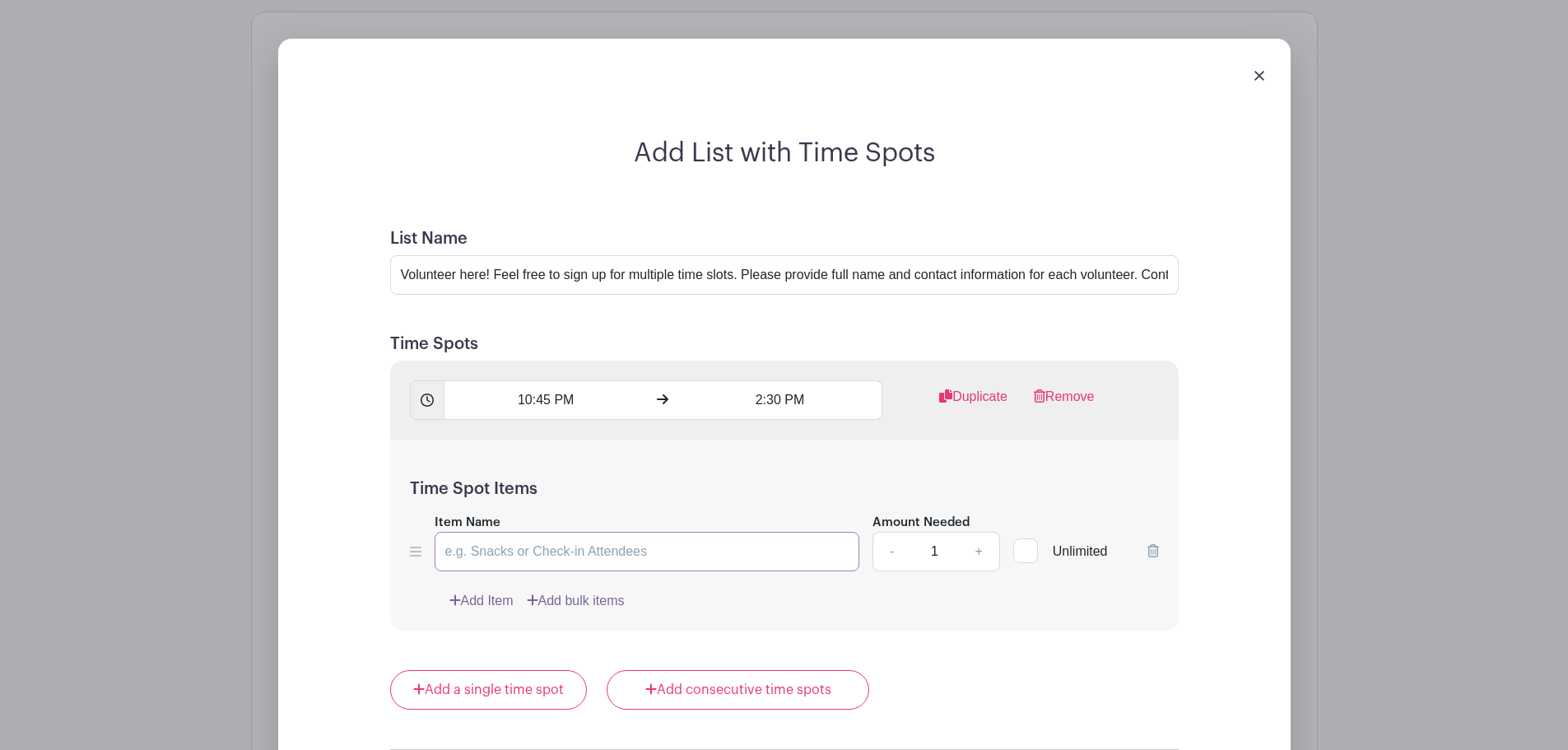 click on "Item Name" at bounding box center (647, 552) 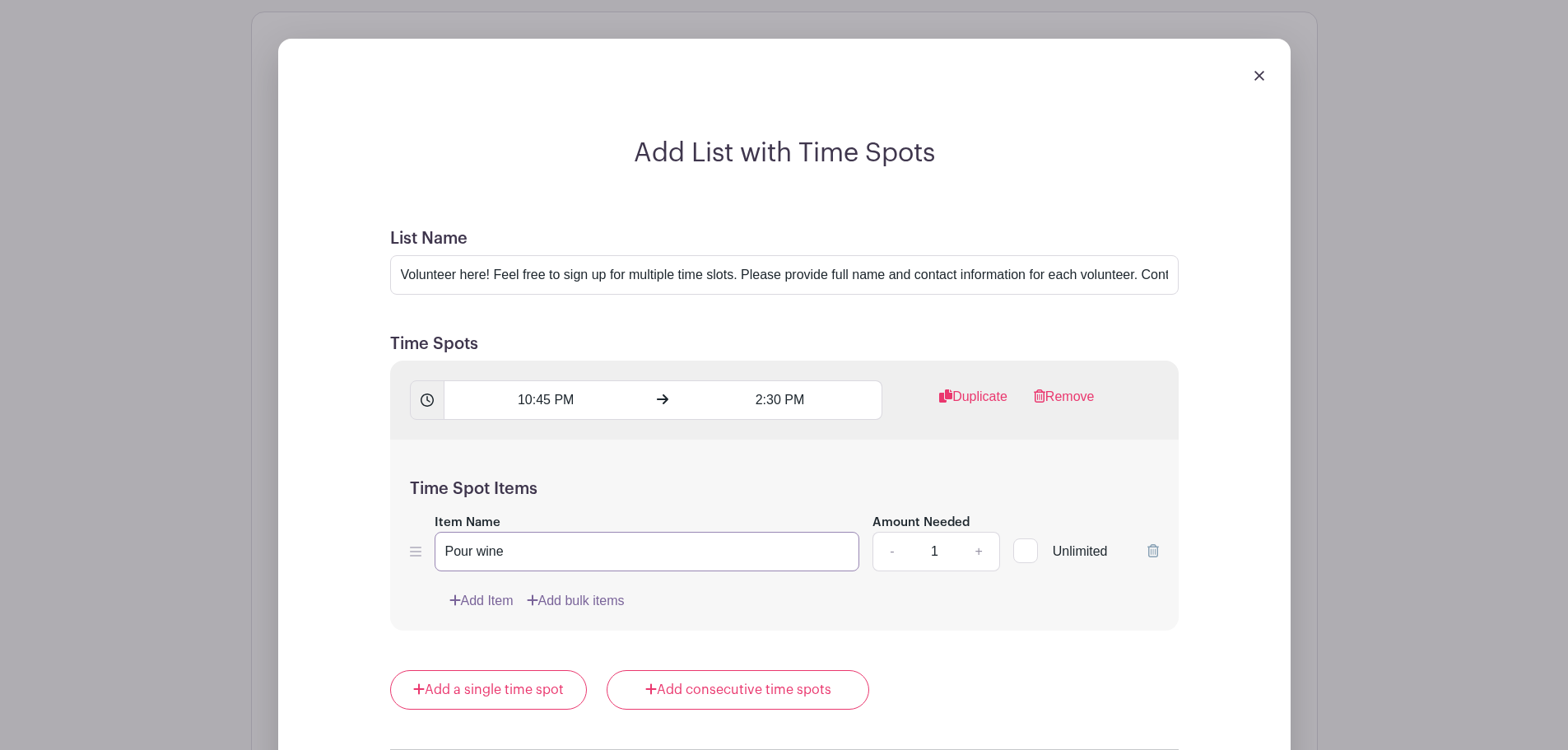 type on "Pour wine" 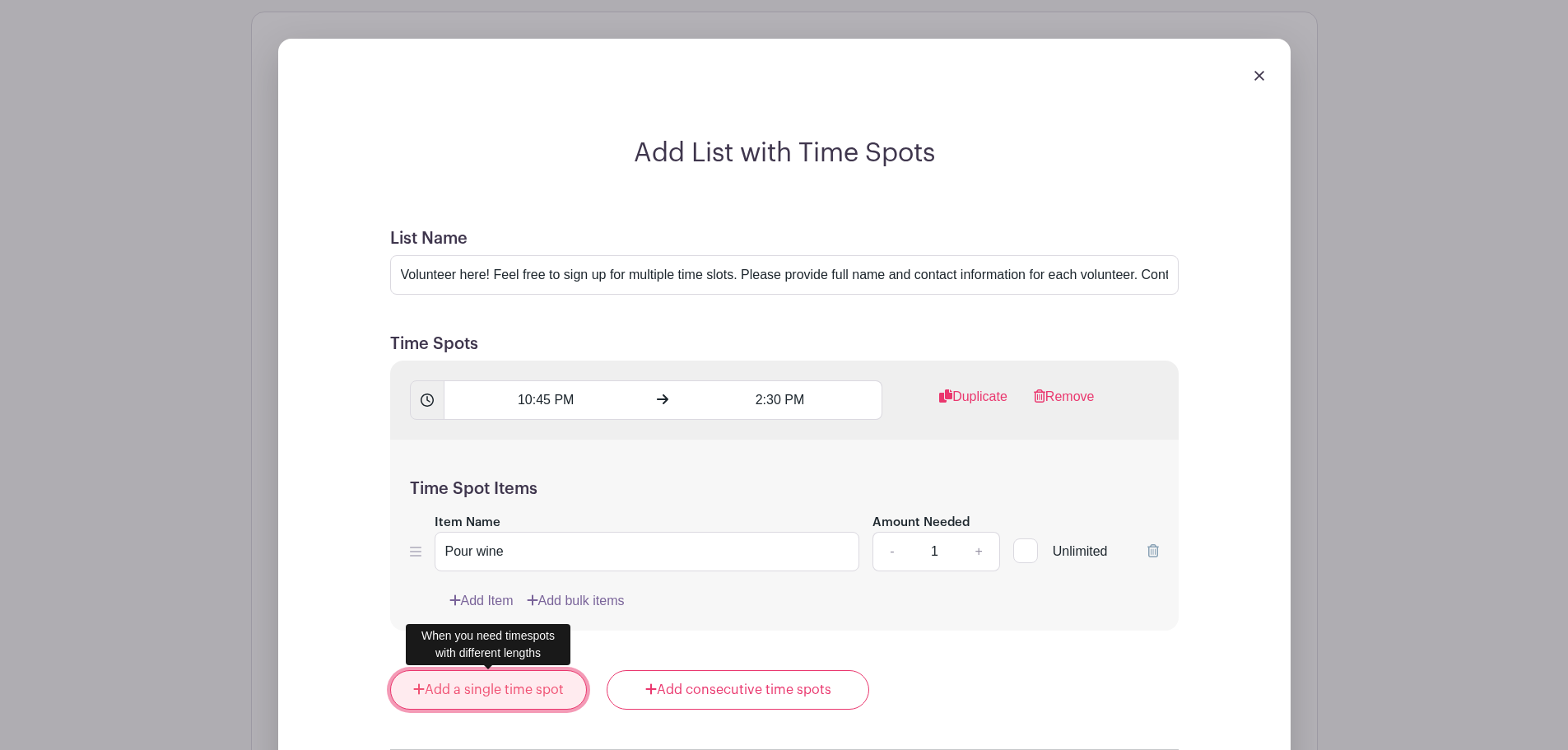 click on "Add a single time spot" at bounding box center (489, 690) 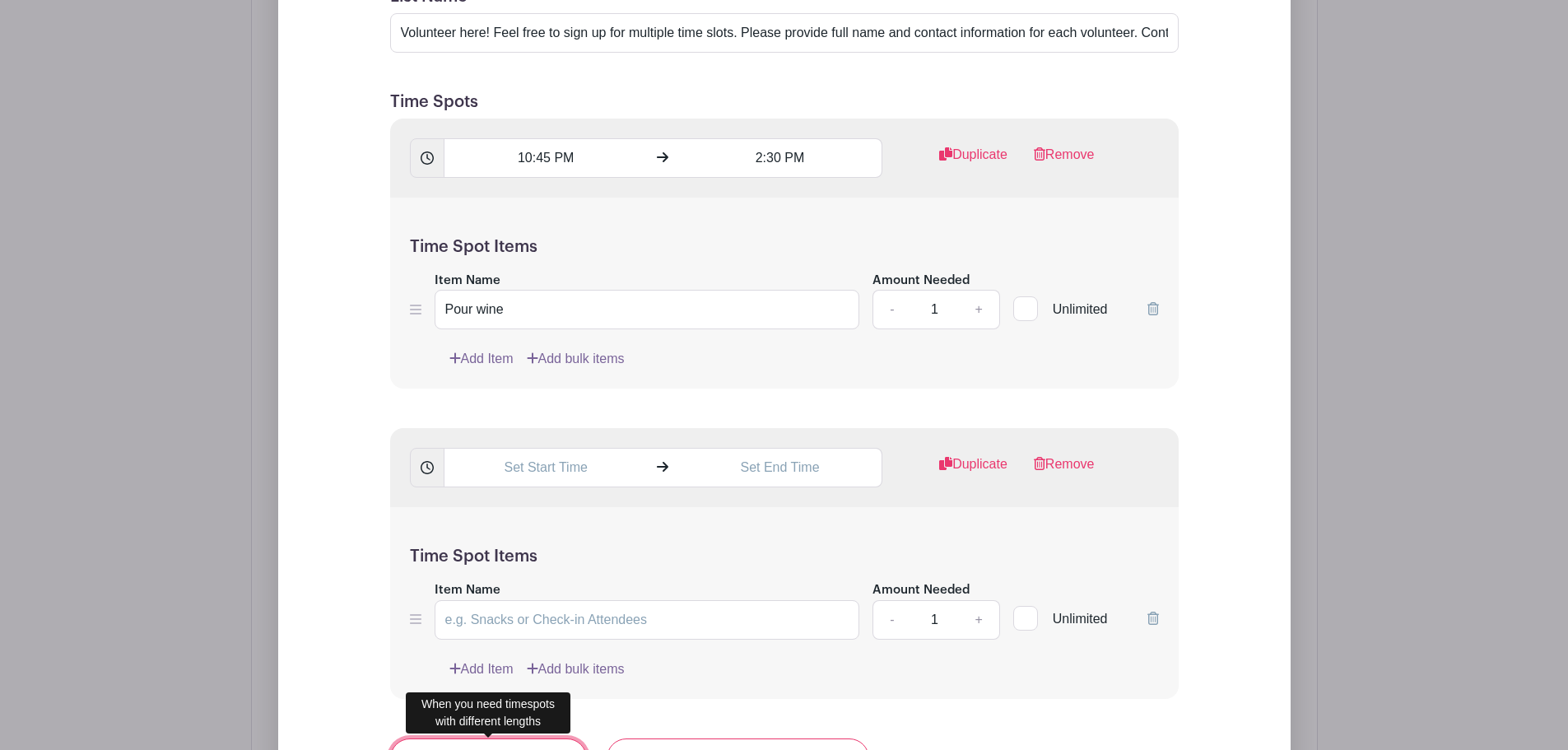 scroll, scrollTop: 1371, scrollLeft: 0, axis: vertical 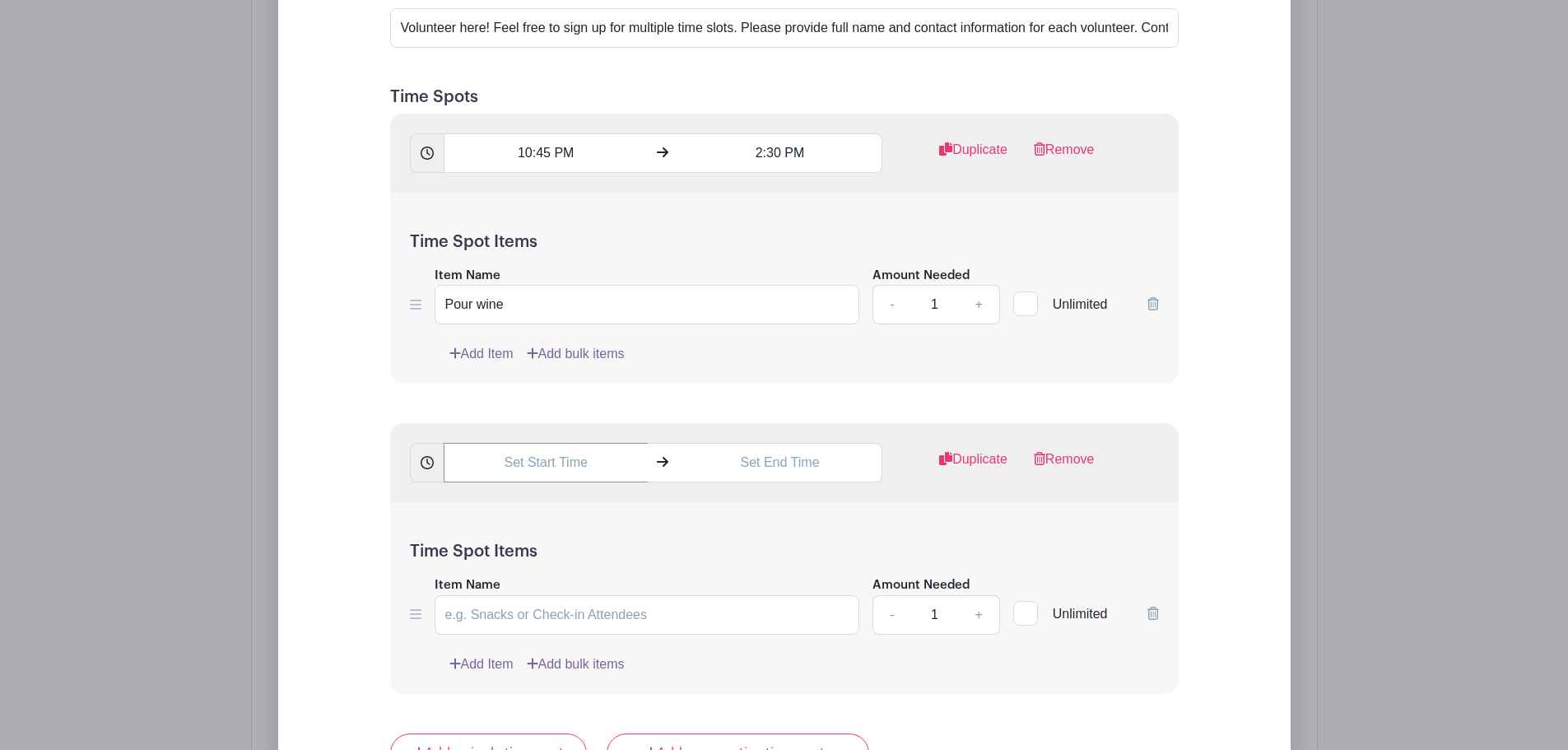 click at bounding box center (546, 463) 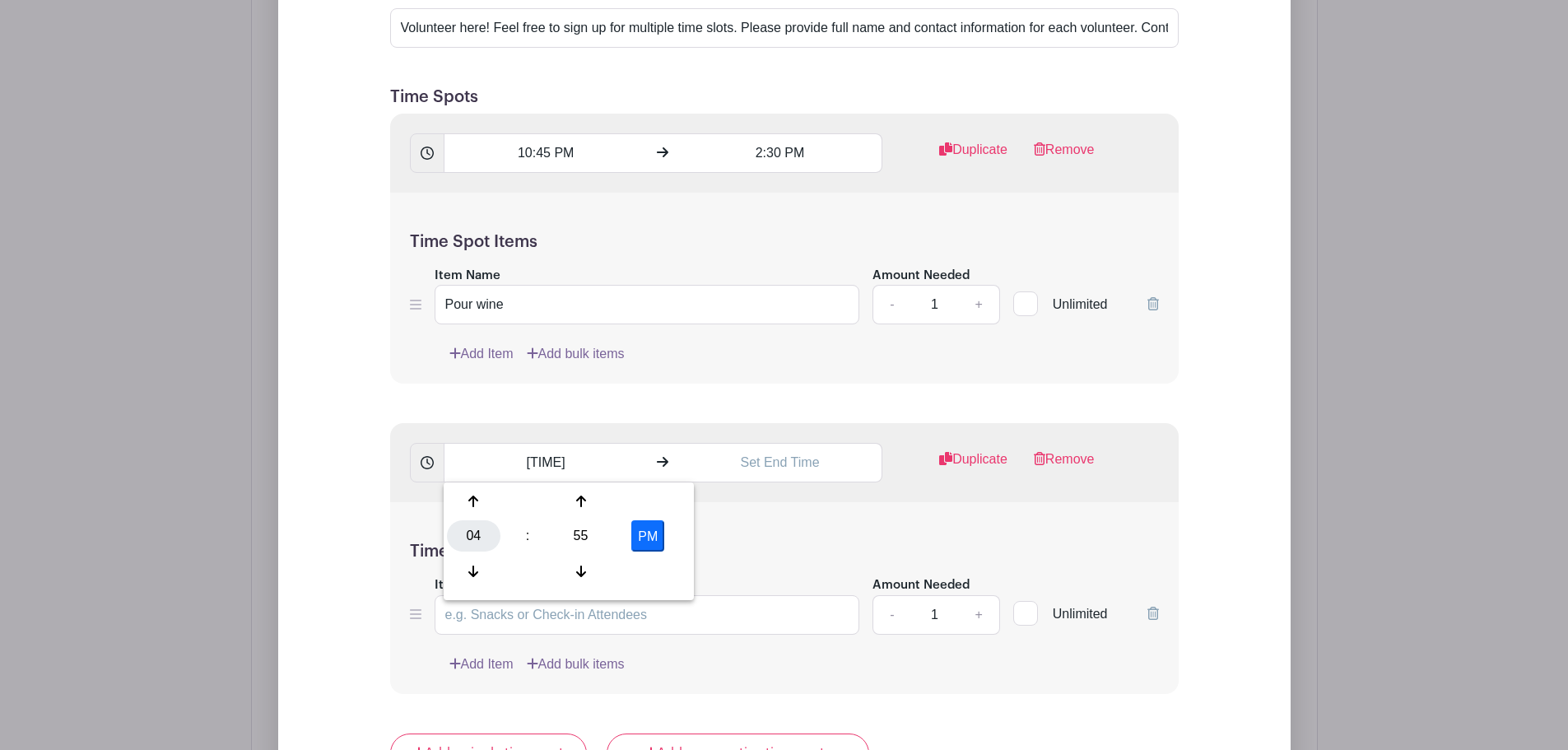 click on "04" at bounding box center (473, 536) 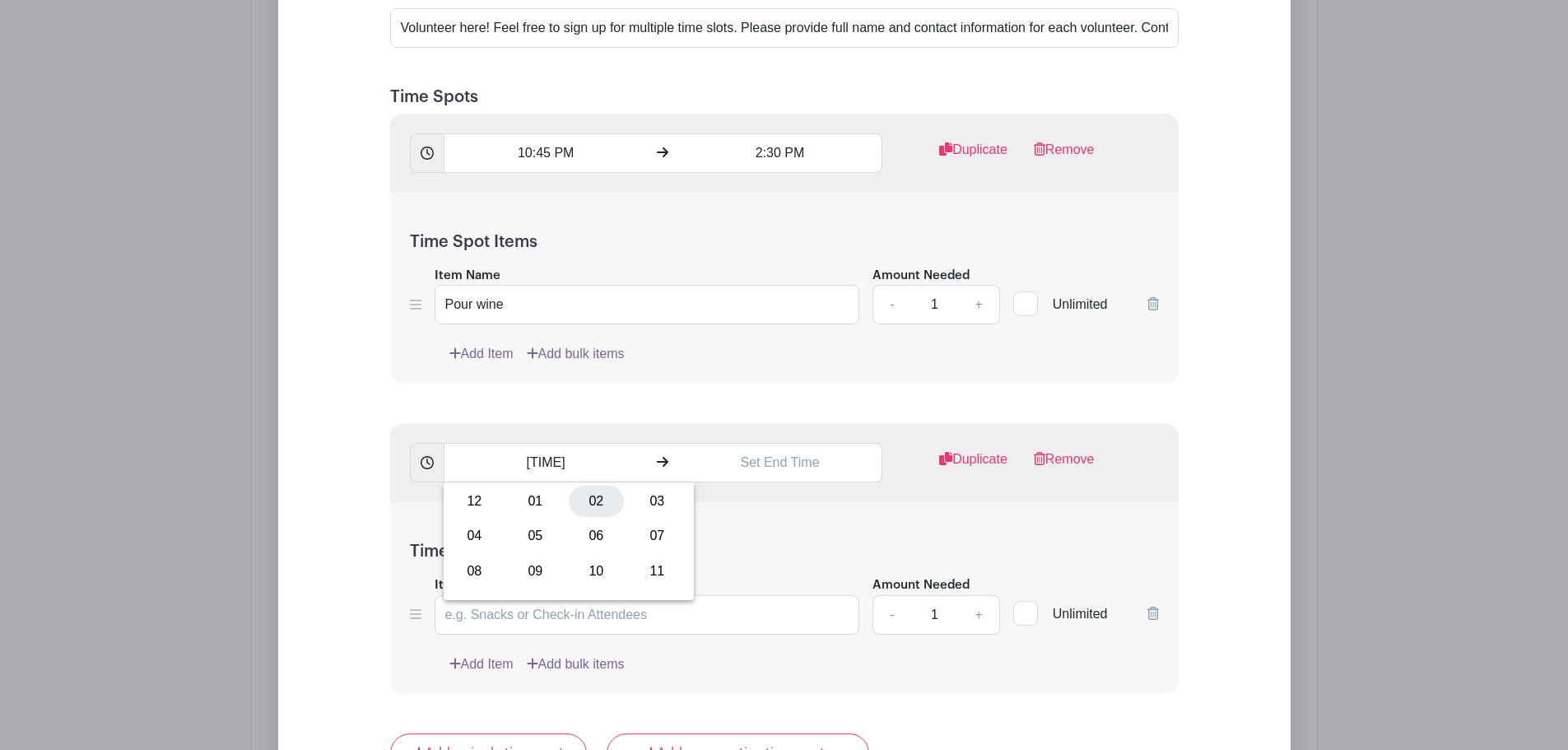 click on "02" at bounding box center (596, 501) 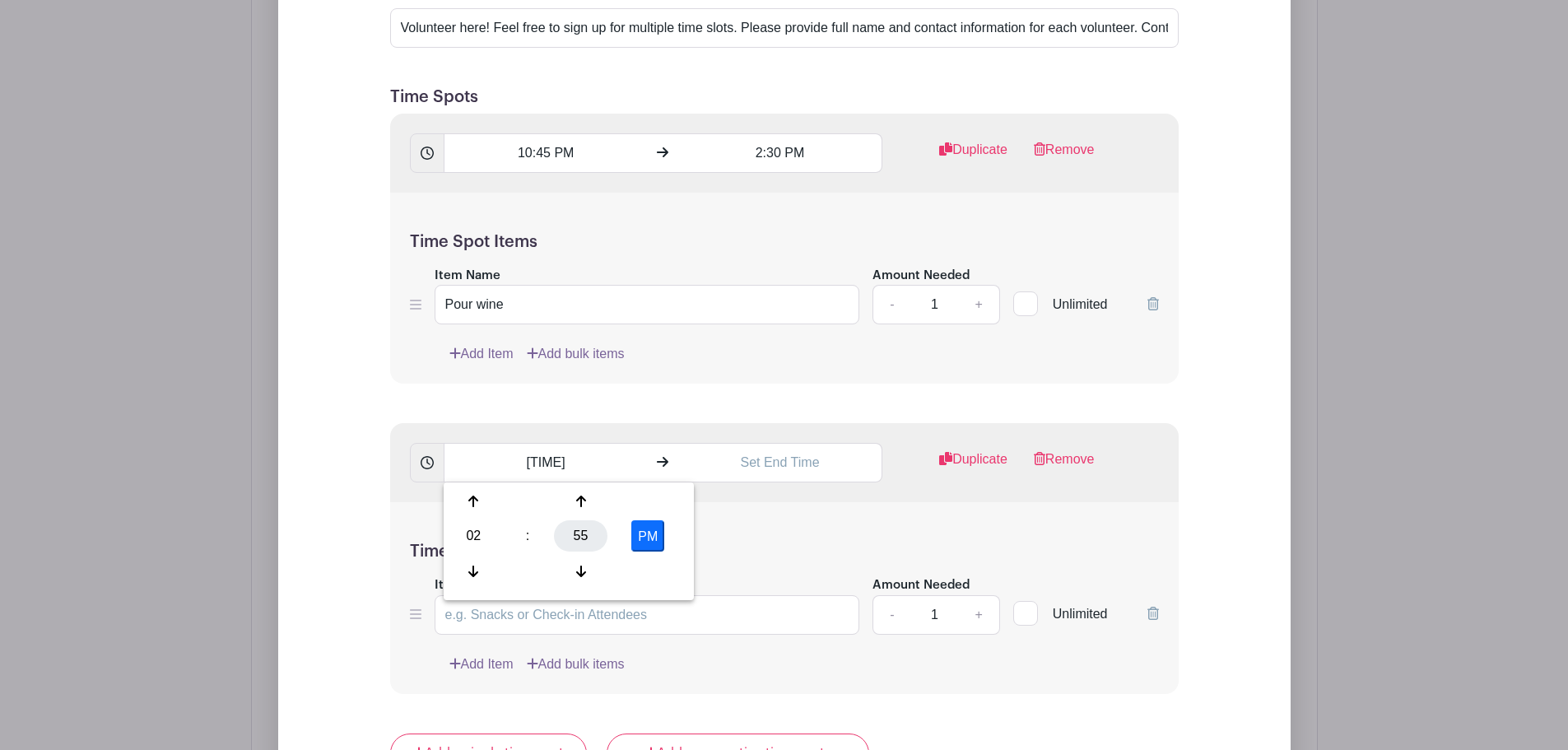 click on "55" at bounding box center (580, 536) 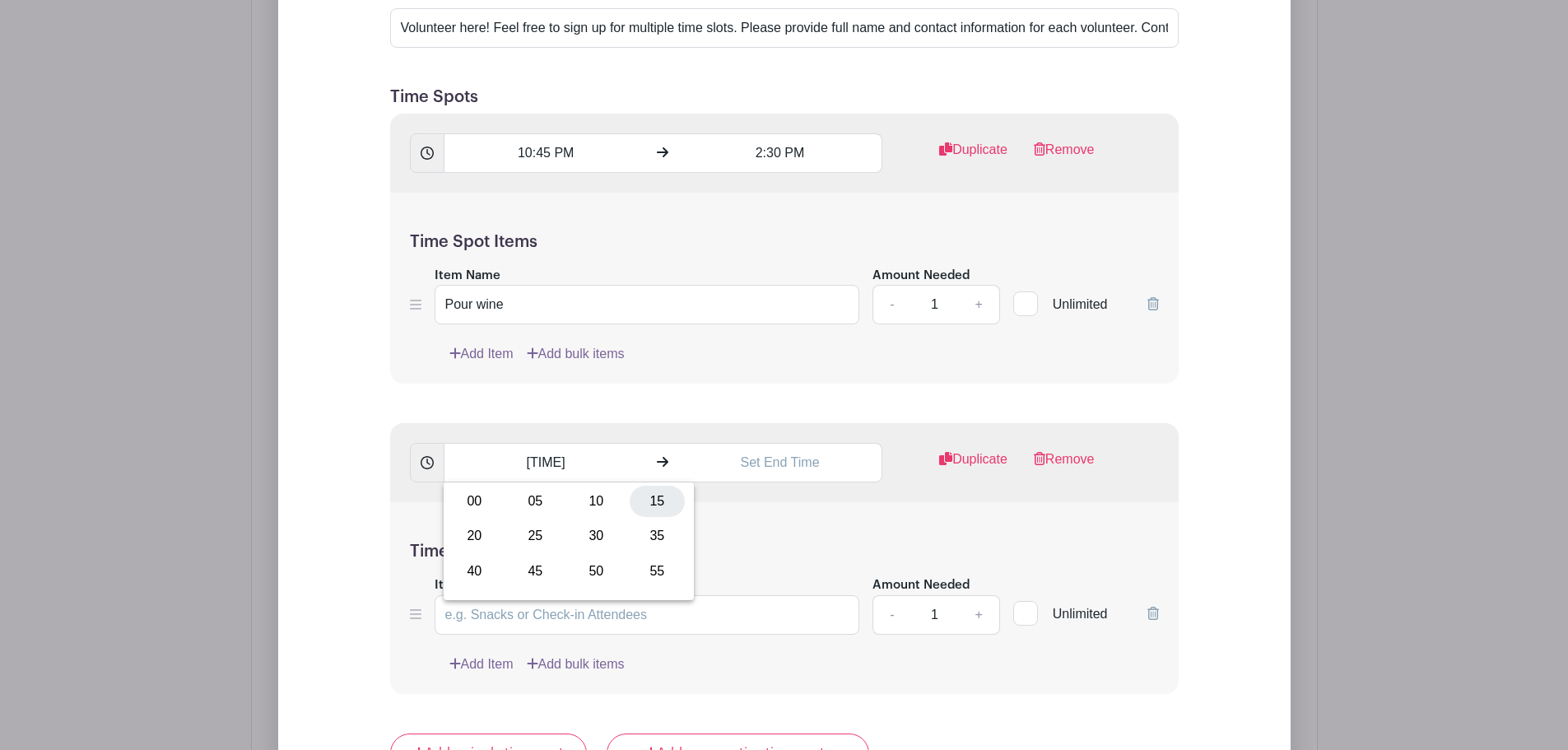 click on "15" at bounding box center [657, 501] 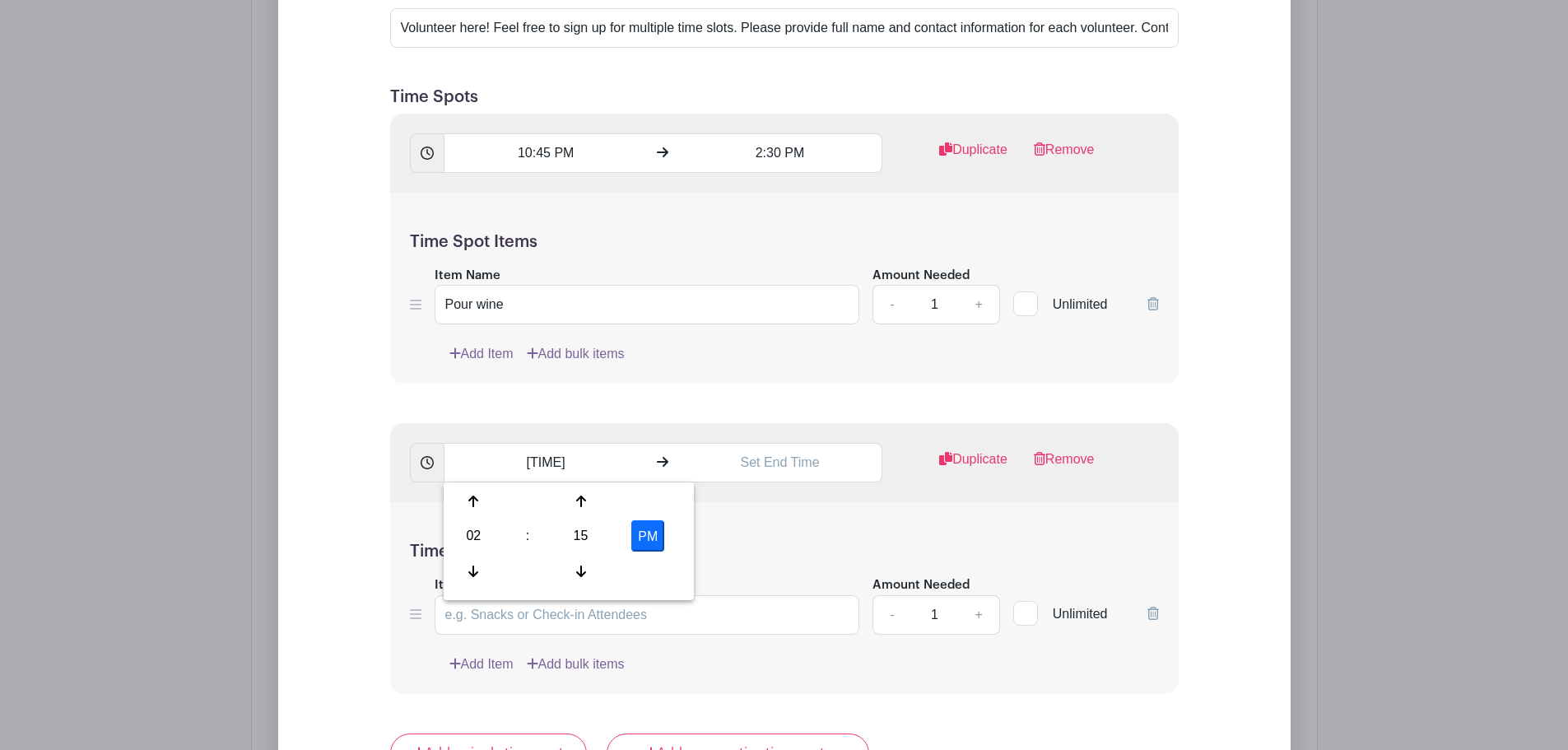 click on "List Name
Volunteer here! Feel free to sign up for multiple time slots. Please provide full name and contact information for each volunteer. Contact Kristen B if you are unable to make it or running late.410-459-0824
Time Spots
10:45 PM
2:30 PM
Duplicate
Remove
Time Spot Items
Item Name
Pour wine
Amount Needed
-
1
+
Unlimited" at bounding box center [784, 500] 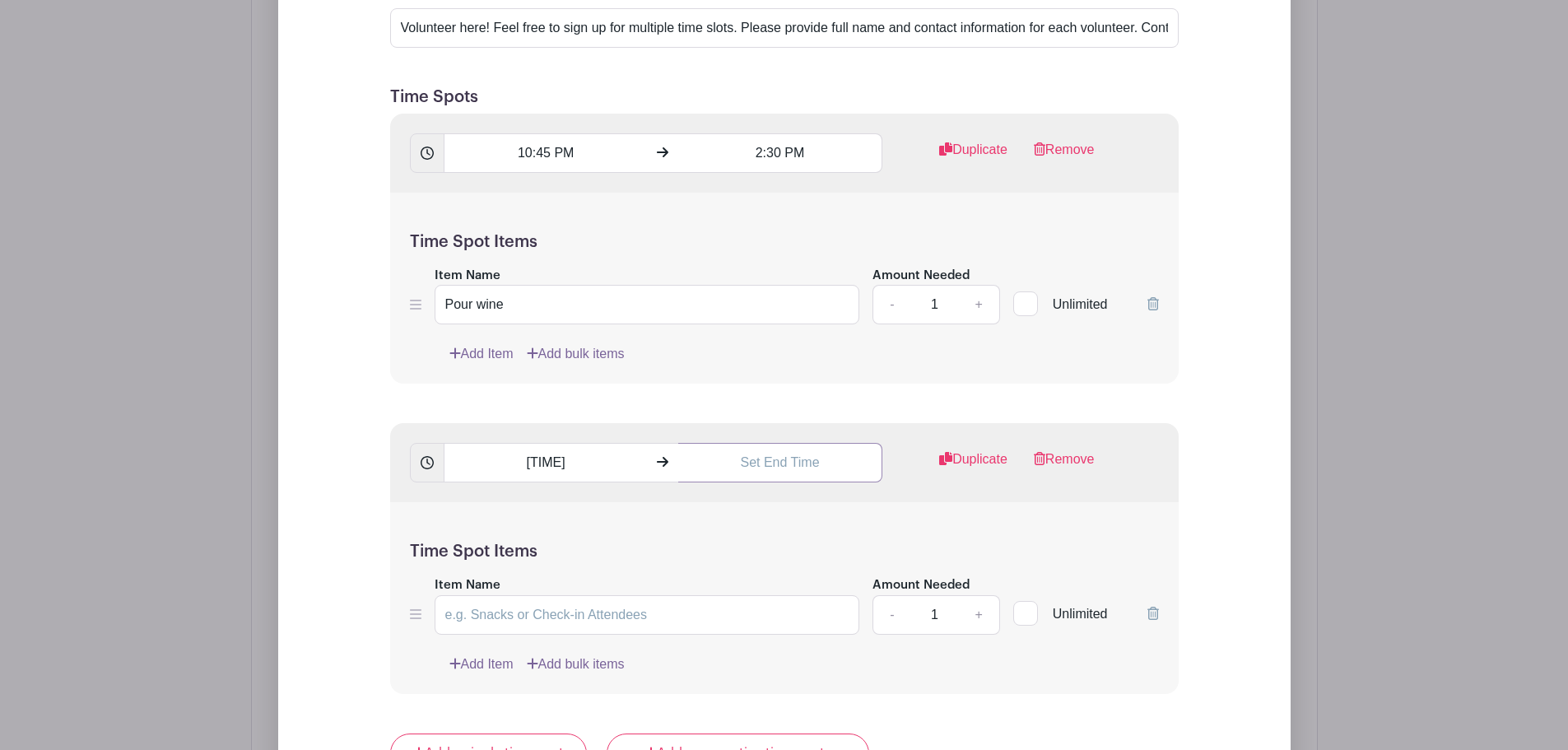 click at bounding box center [780, 463] 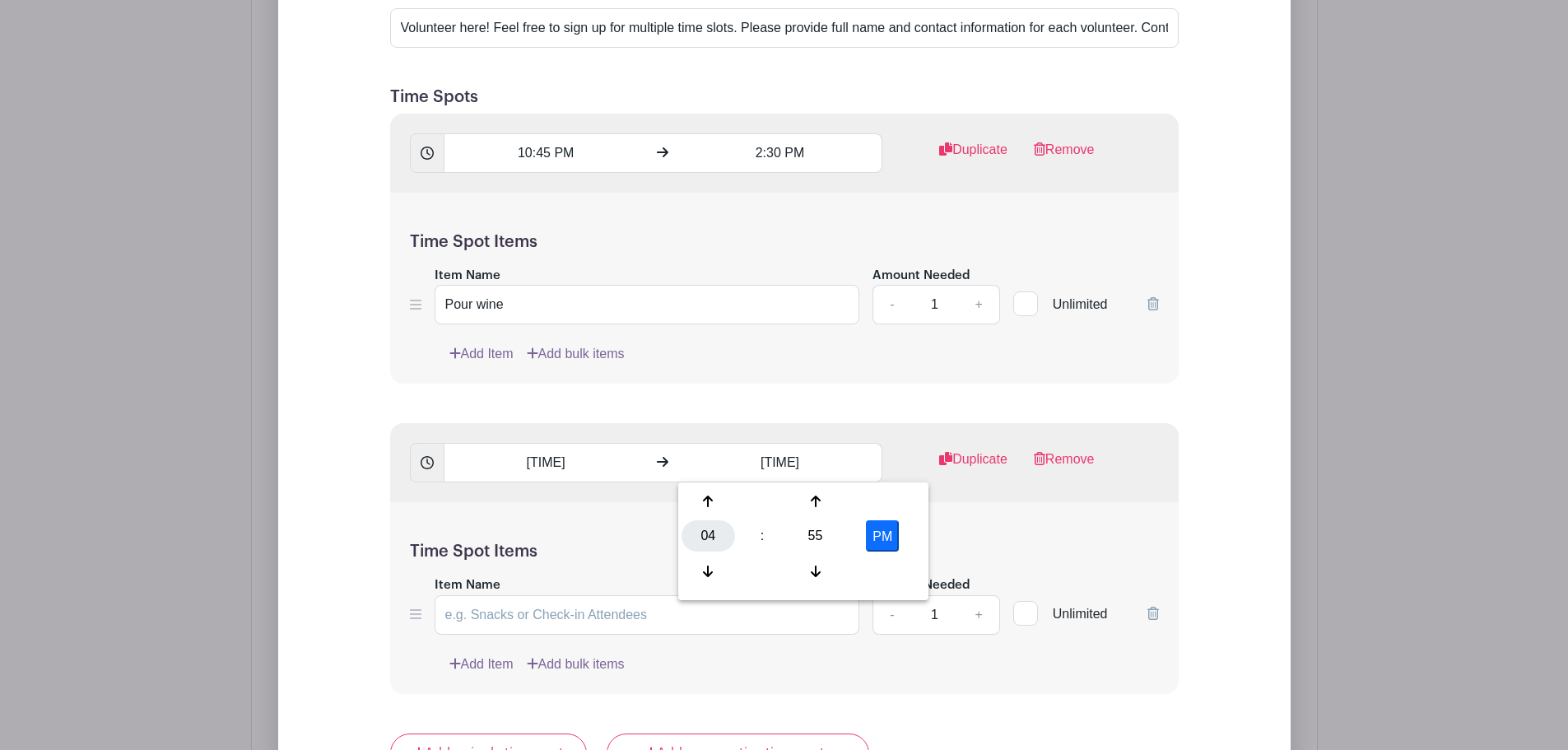 click on "04" at bounding box center [708, 536] 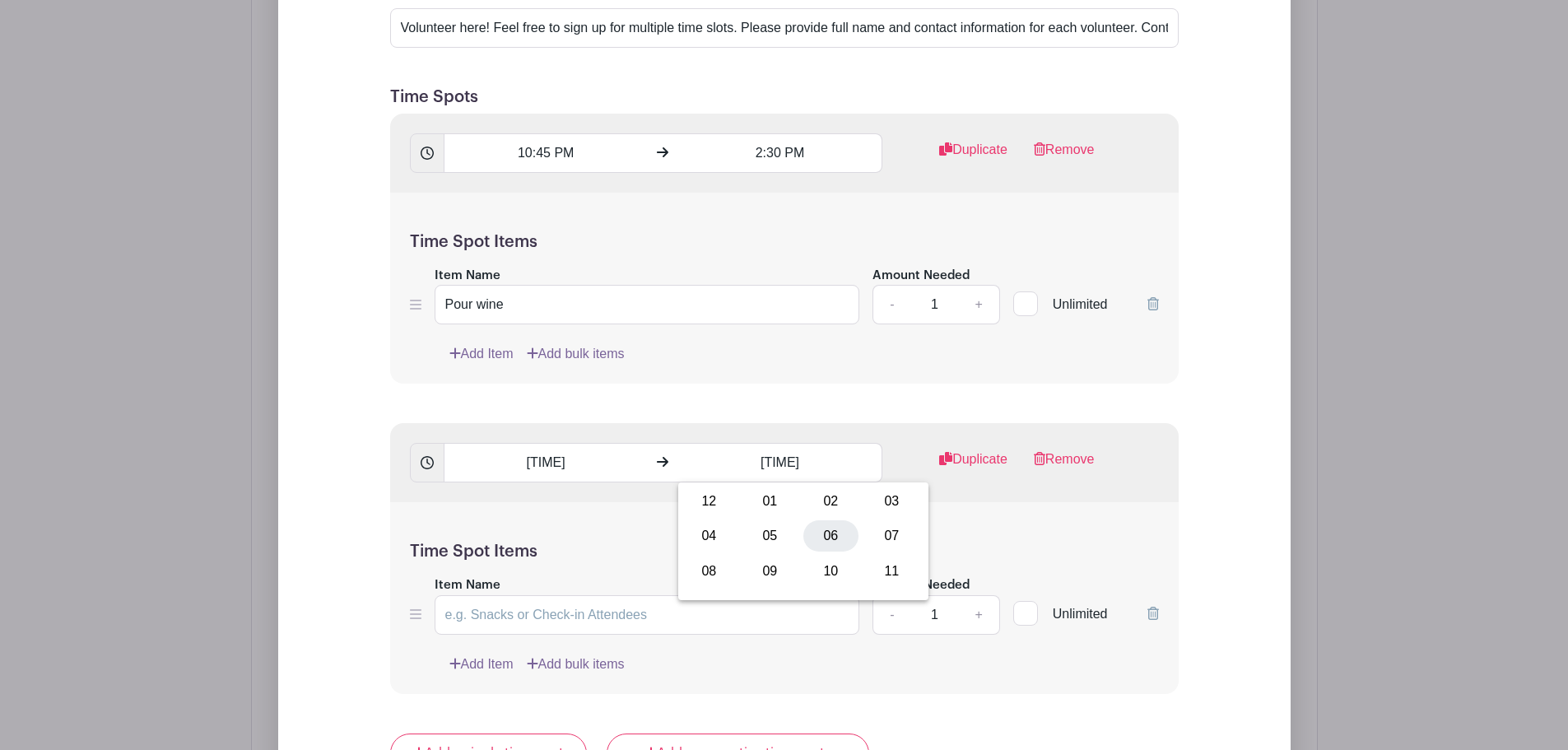 click on "06" at bounding box center [831, 536] 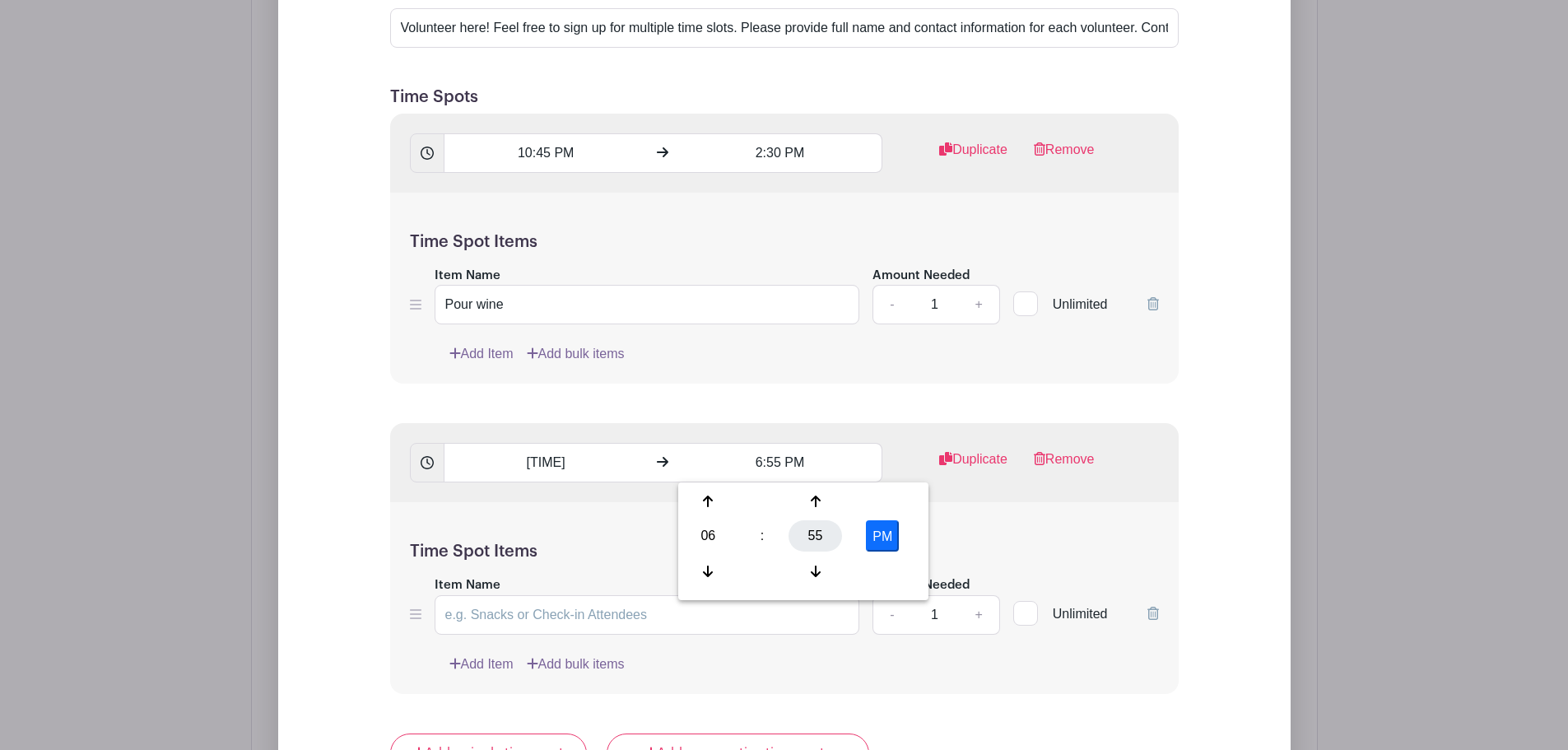 click on "55" at bounding box center (815, 536) 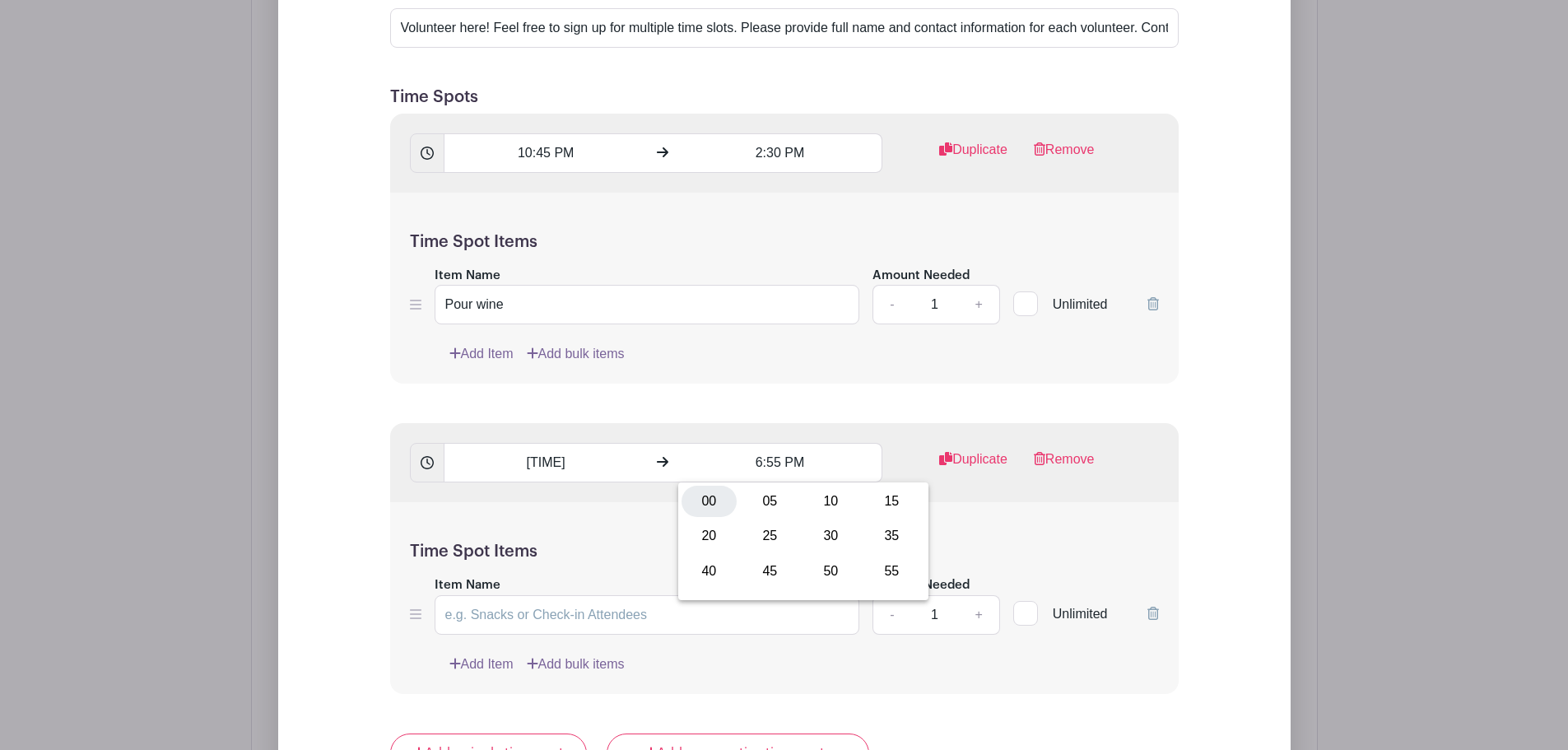click on "00" at bounding box center (709, 501) 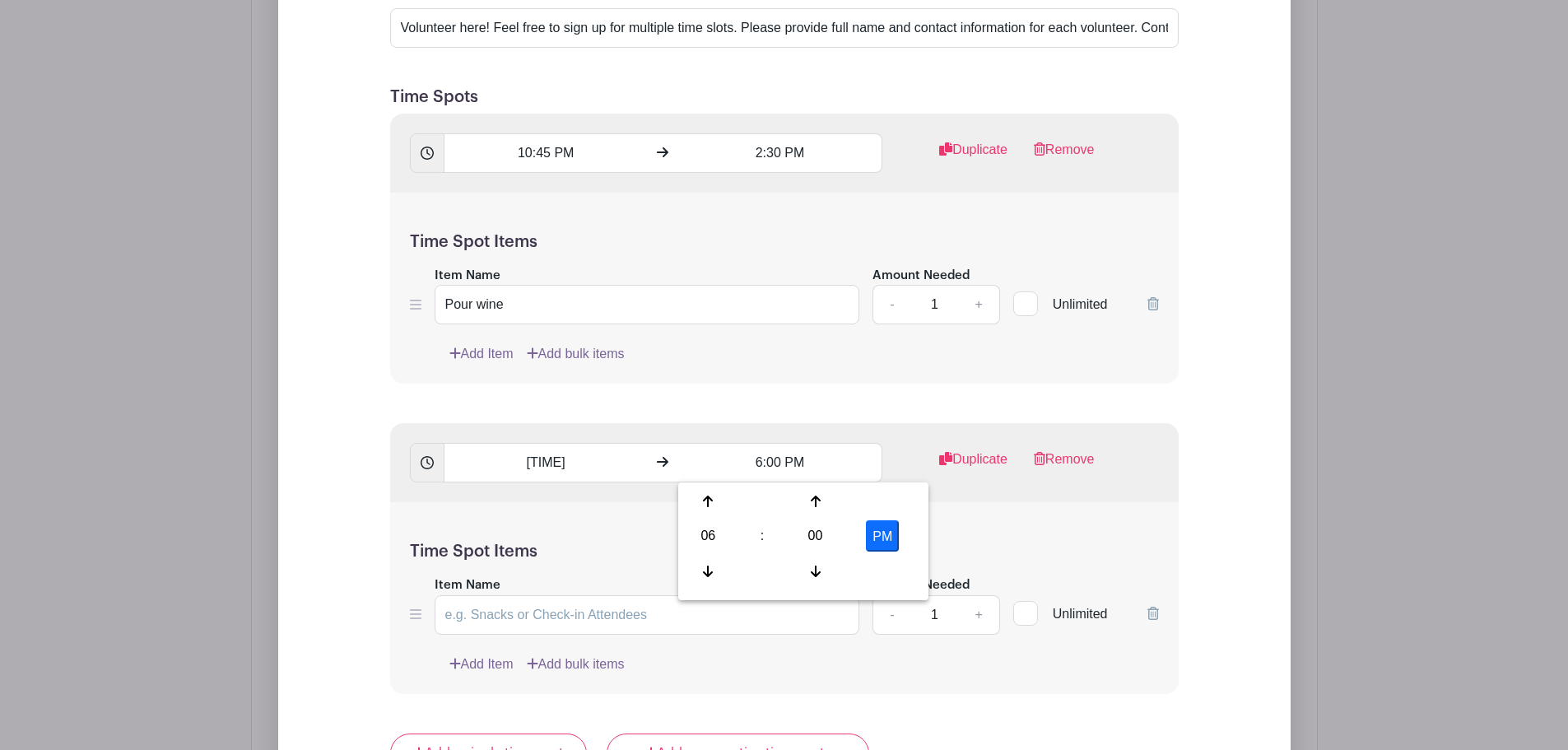 click on "Time Spot Items
Item Name
Amount Needed
-
1
+
Unlimited
Add Item
Add bulk items" at bounding box center [784, 598] 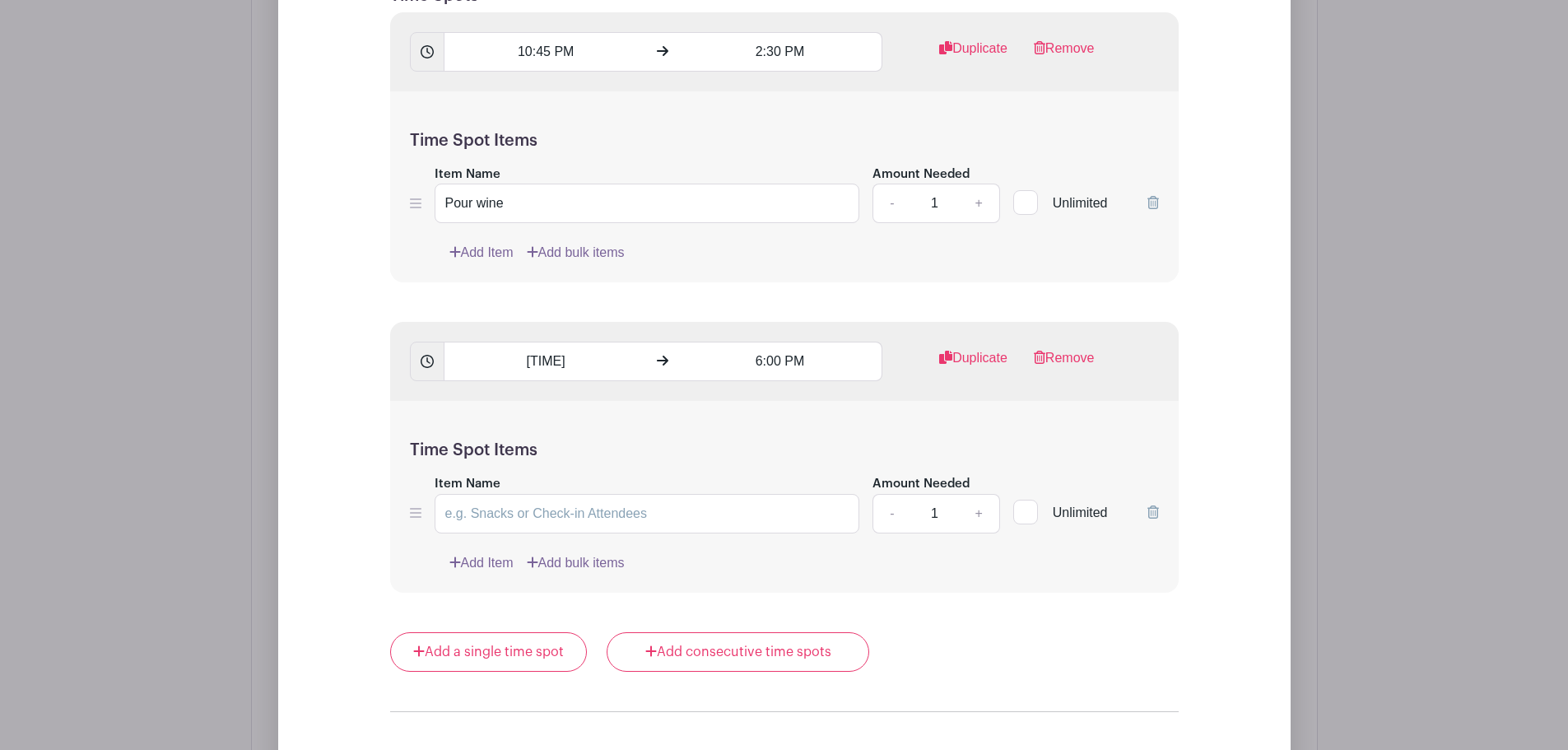 scroll, scrollTop: 1535, scrollLeft: 0, axis: vertical 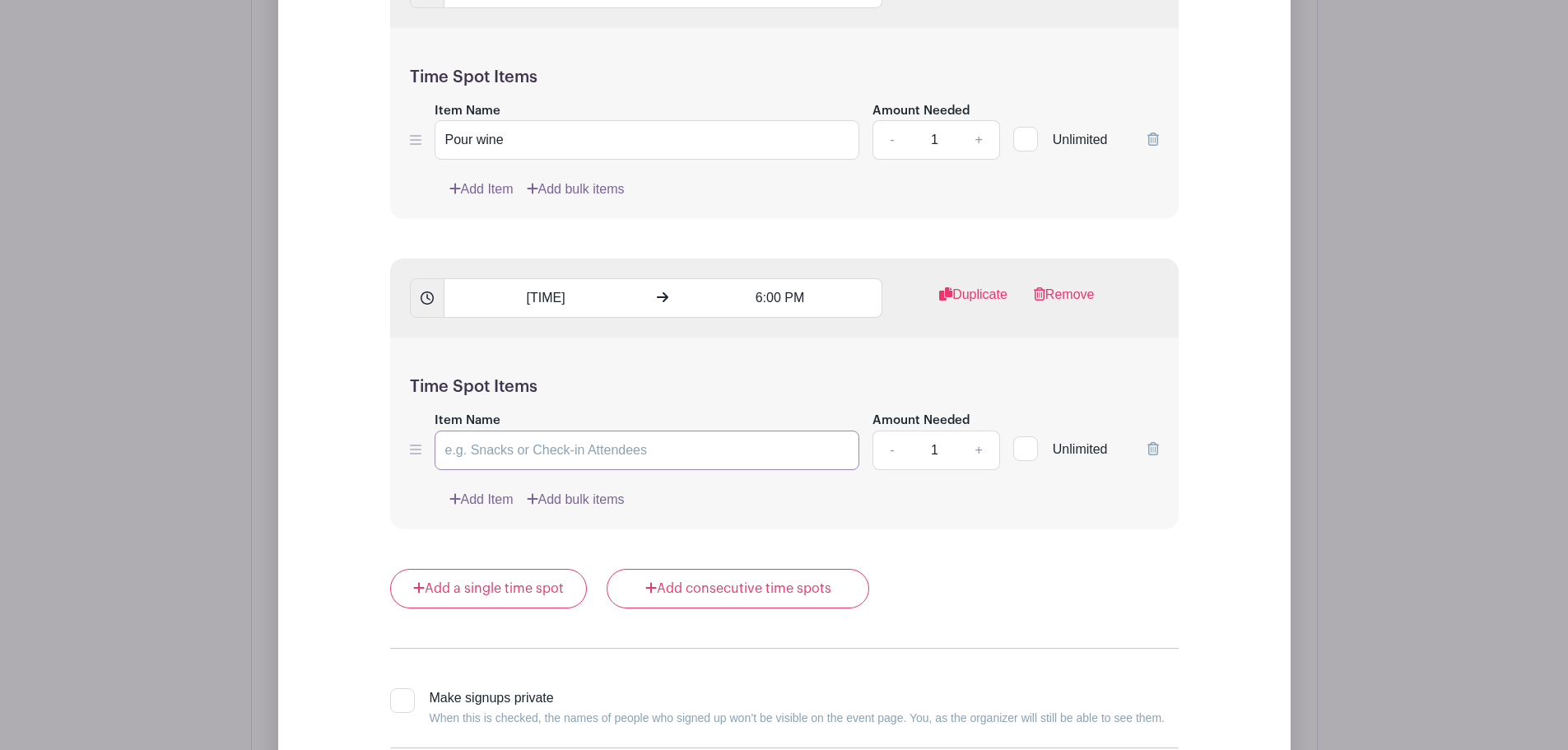 click on "Item Name" at bounding box center [647, 450] 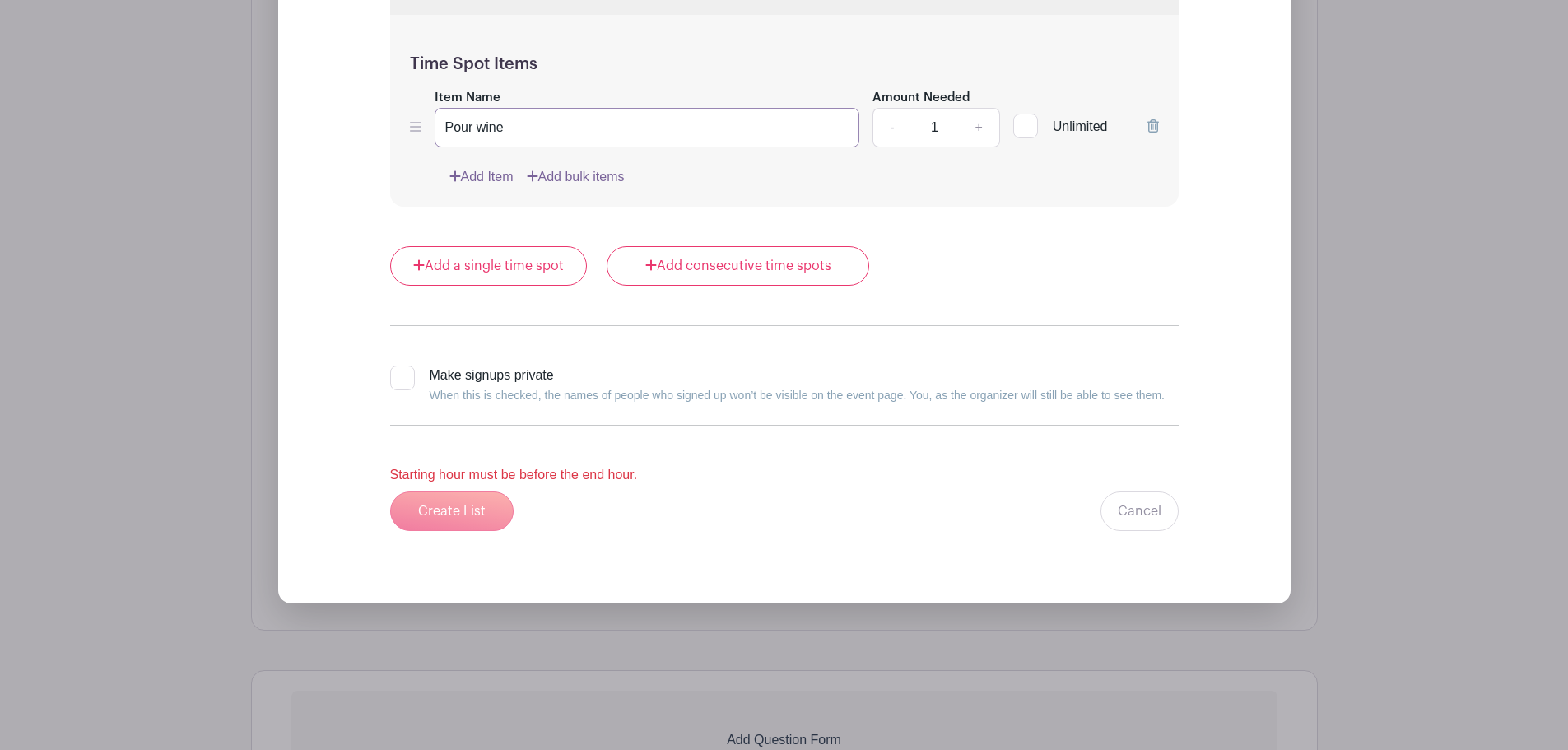 scroll, scrollTop: 1865, scrollLeft: 0, axis: vertical 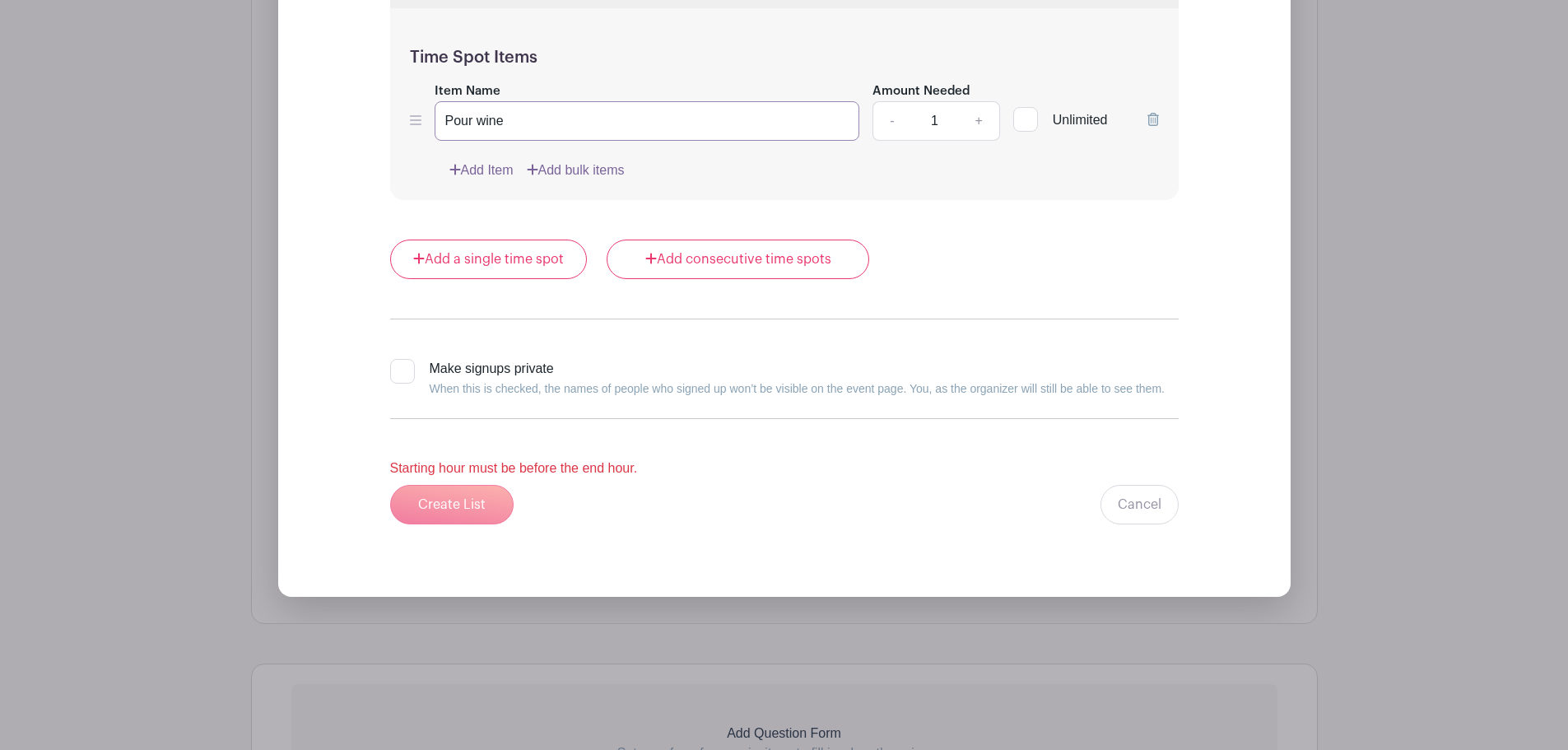 type on "Pour wine" 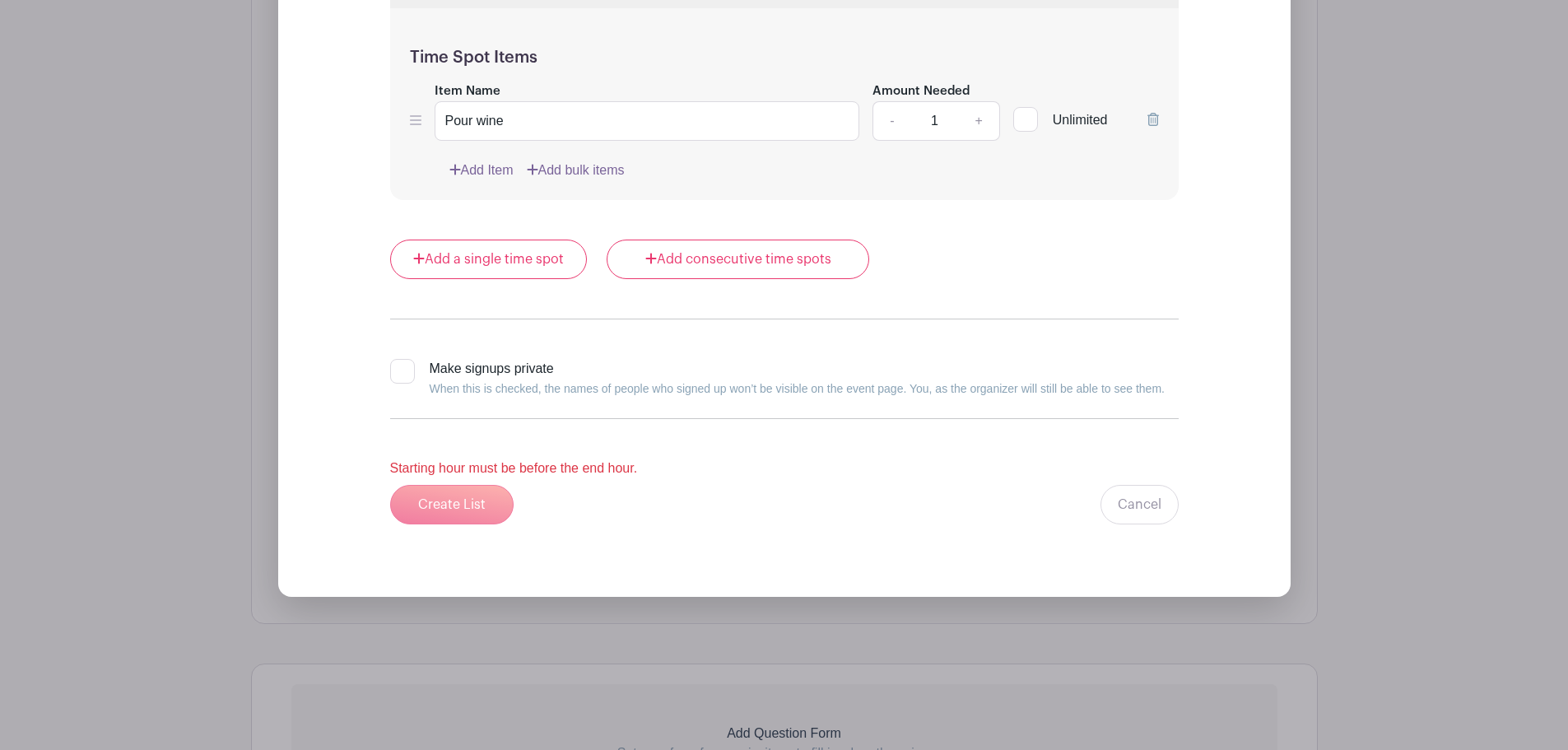 click at bounding box center (402, 371) 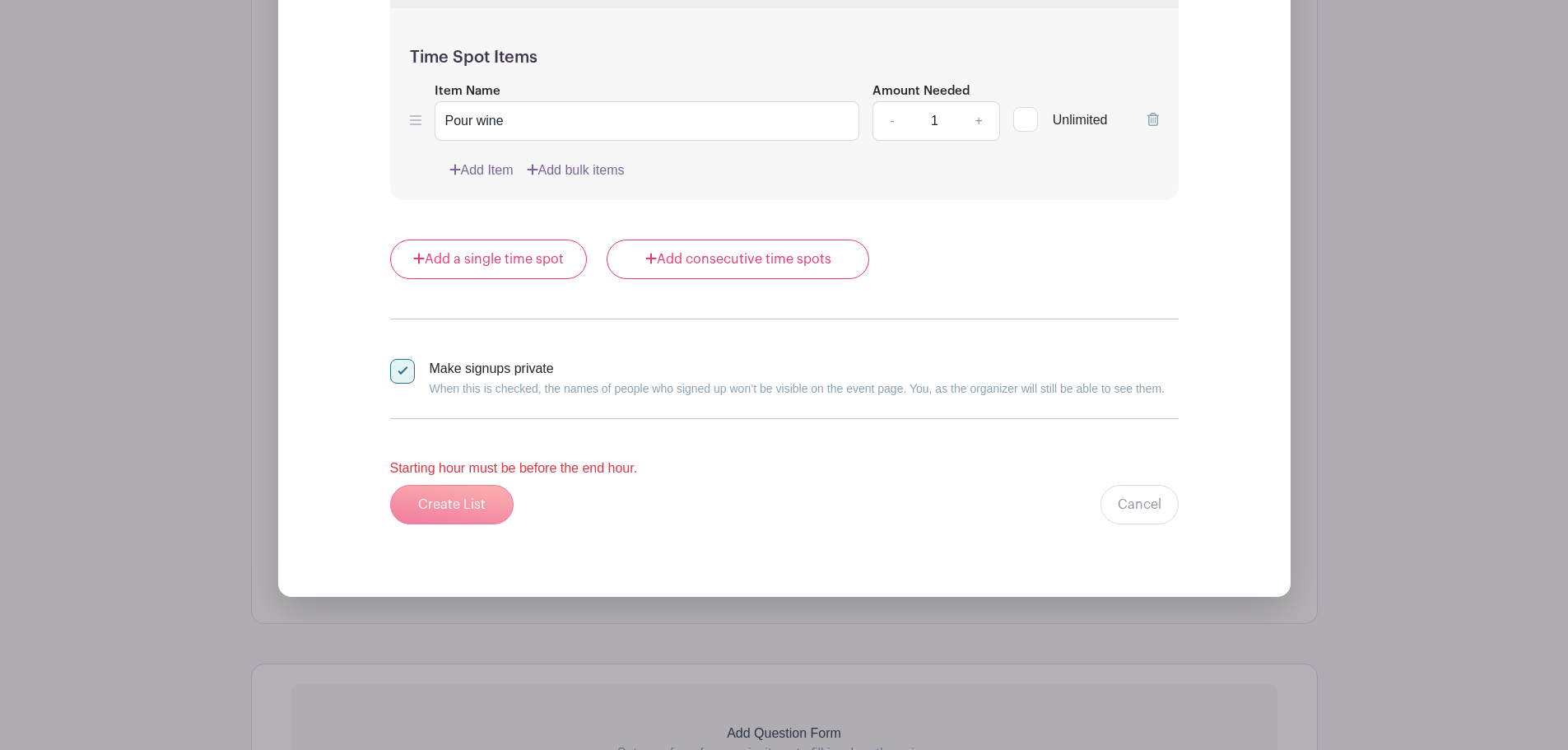 click on "Create List
Cancel" at bounding box center (784, 505) 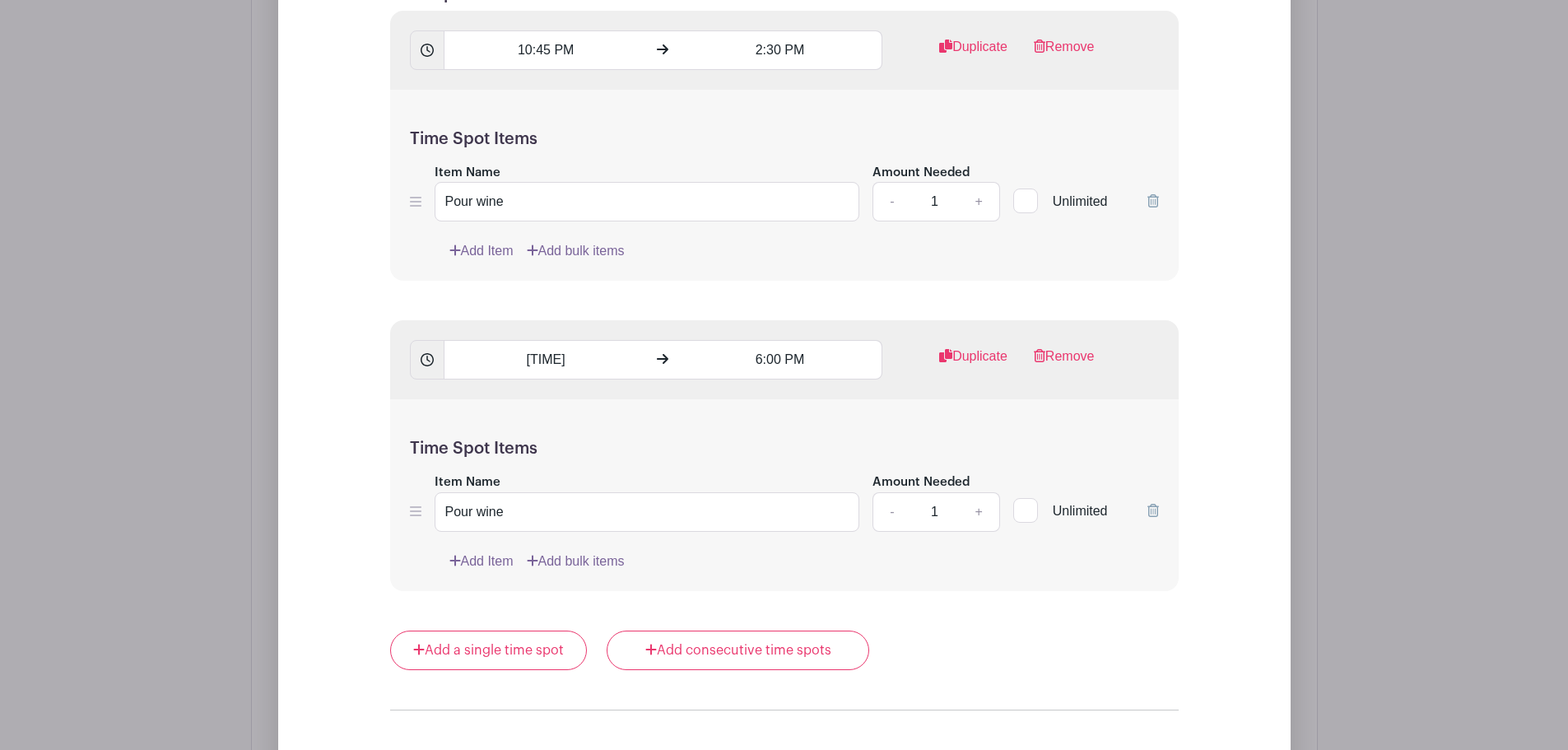 scroll, scrollTop: 1288, scrollLeft: 0, axis: vertical 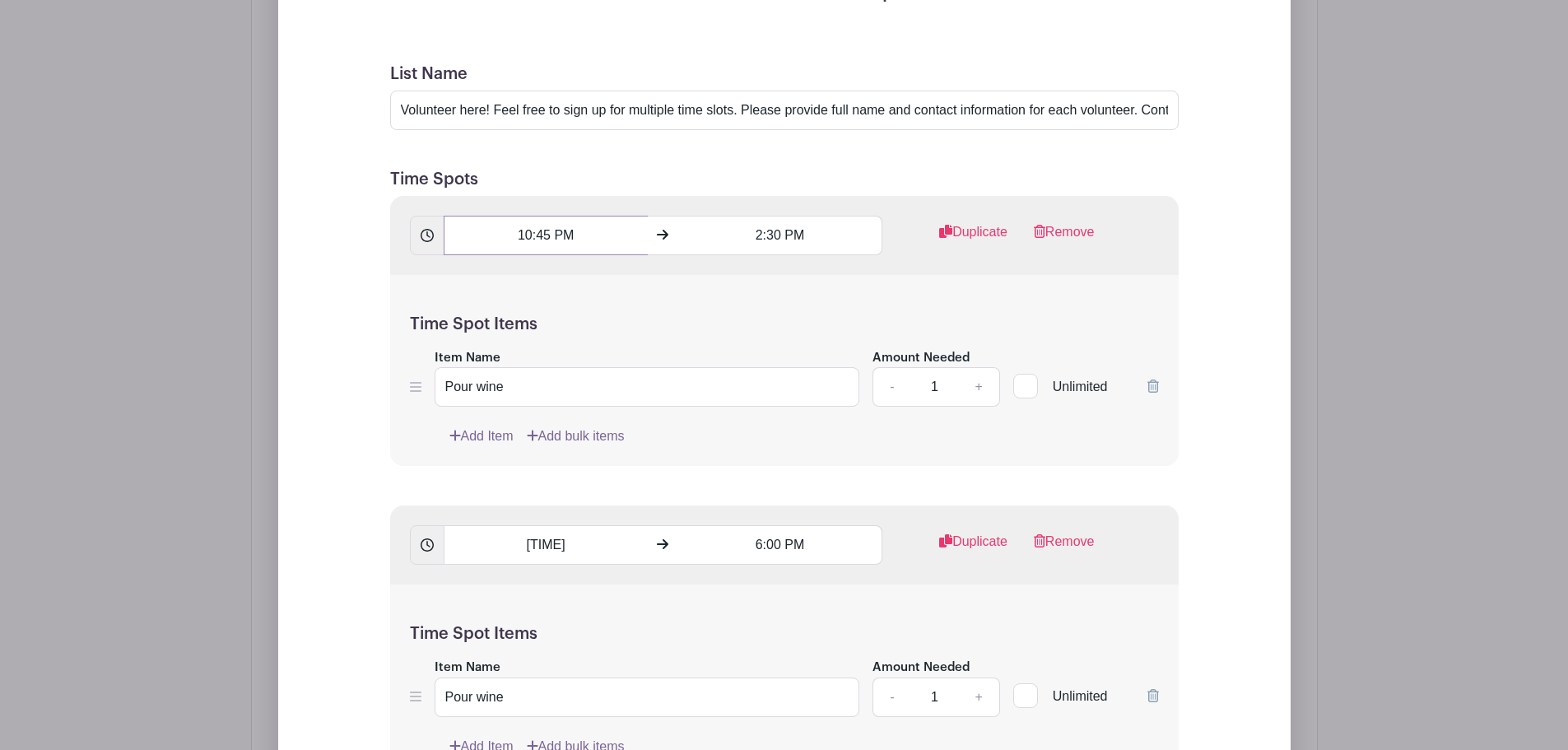click on "10:45 PM" at bounding box center [546, 235] 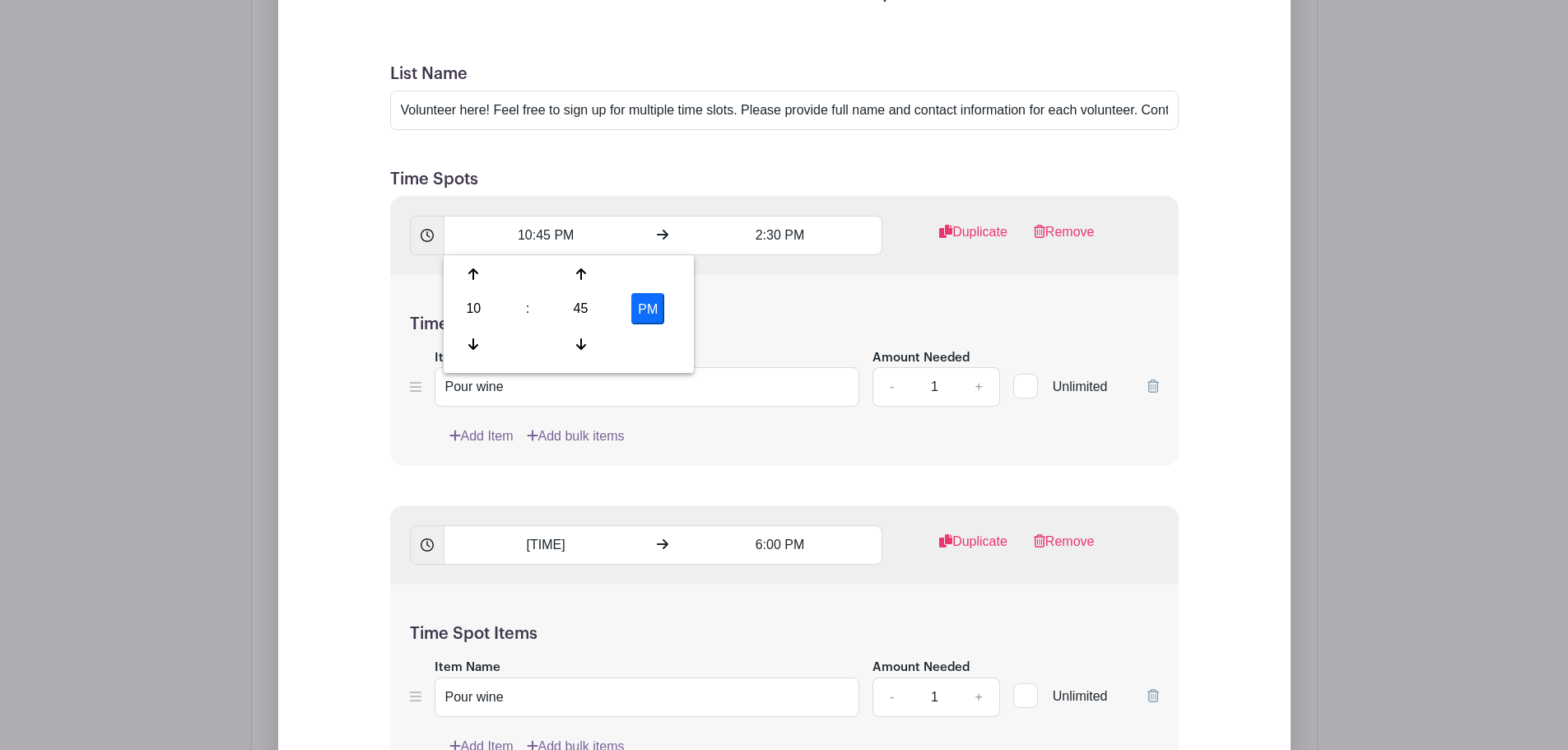 click on "PM" at bounding box center [648, 309] 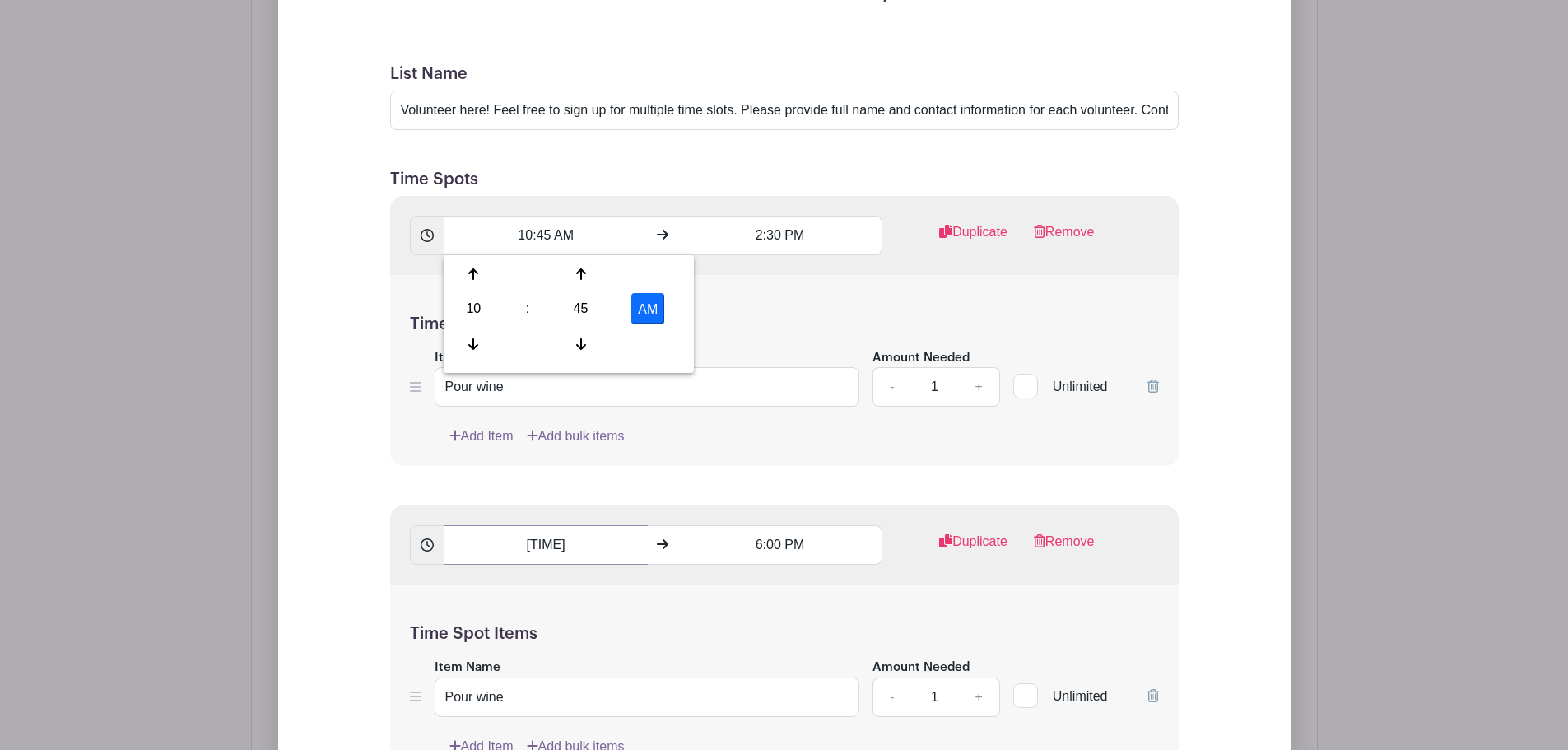 click on "2:15 PM" at bounding box center (546, 545) 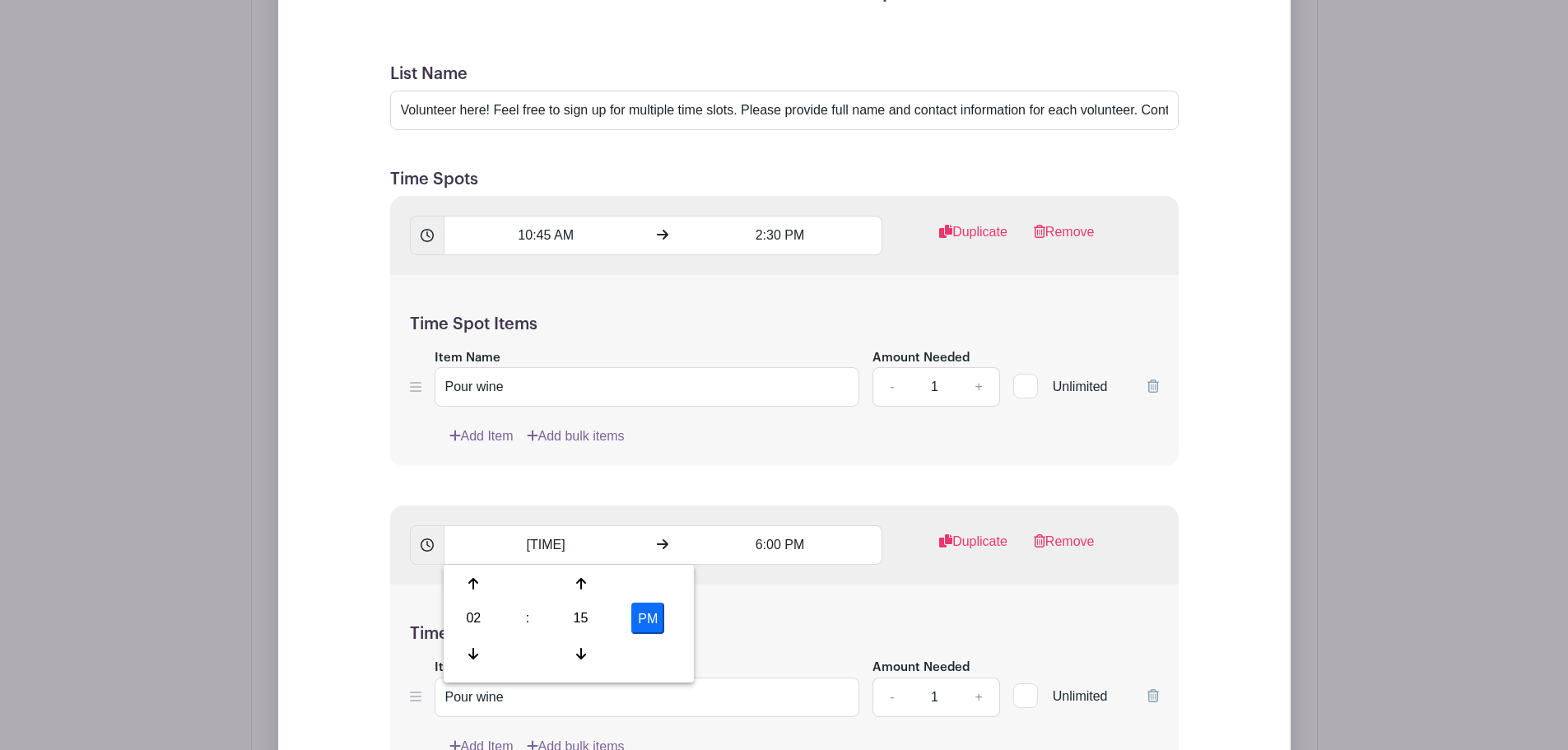 click on "PM" at bounding box center [648, 618] 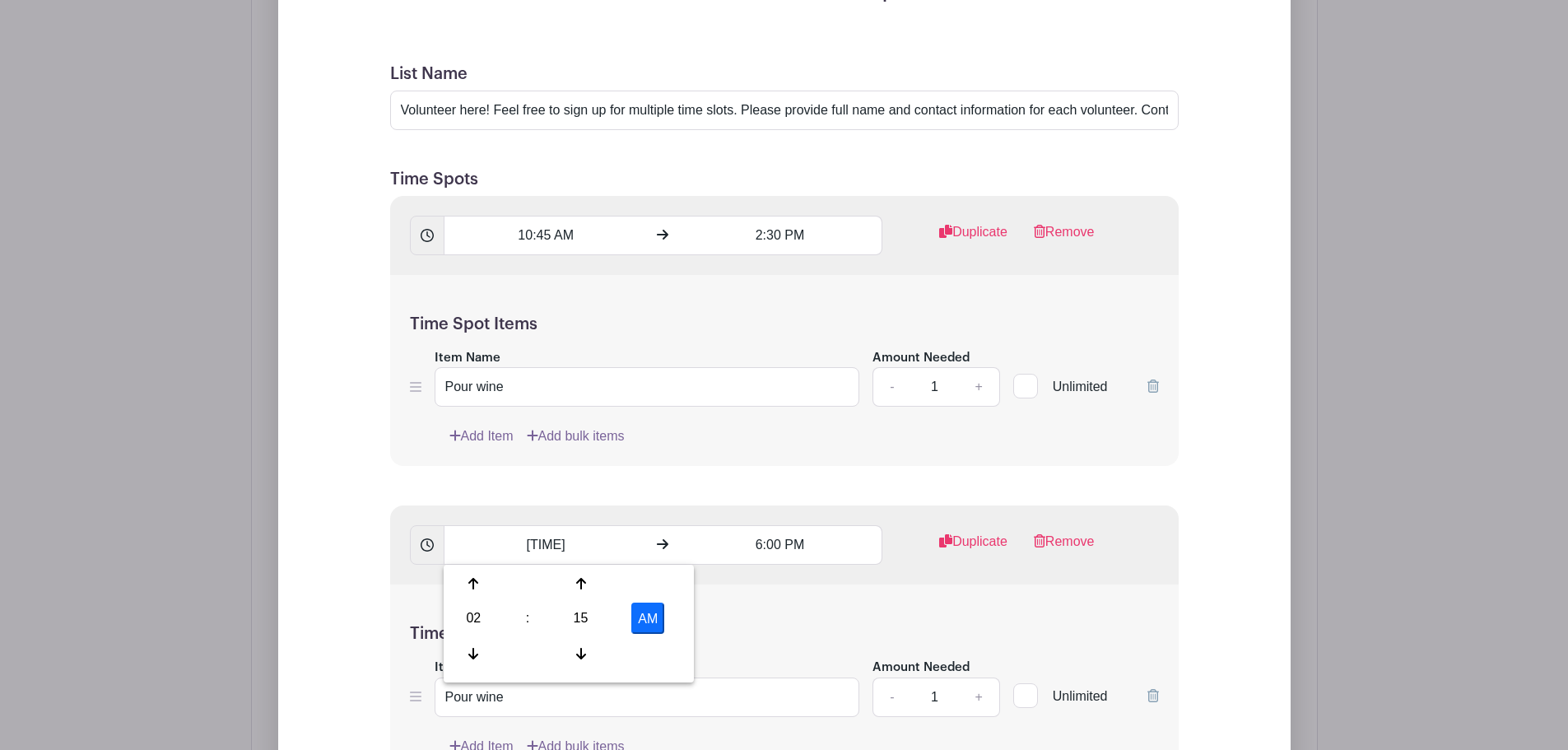 click on "Time Spot Items
Item Name
Pour wine
Amount Needed
-
1
+
Unlimited
Add Item
Add bulk items" at bounding box center (784, 370) 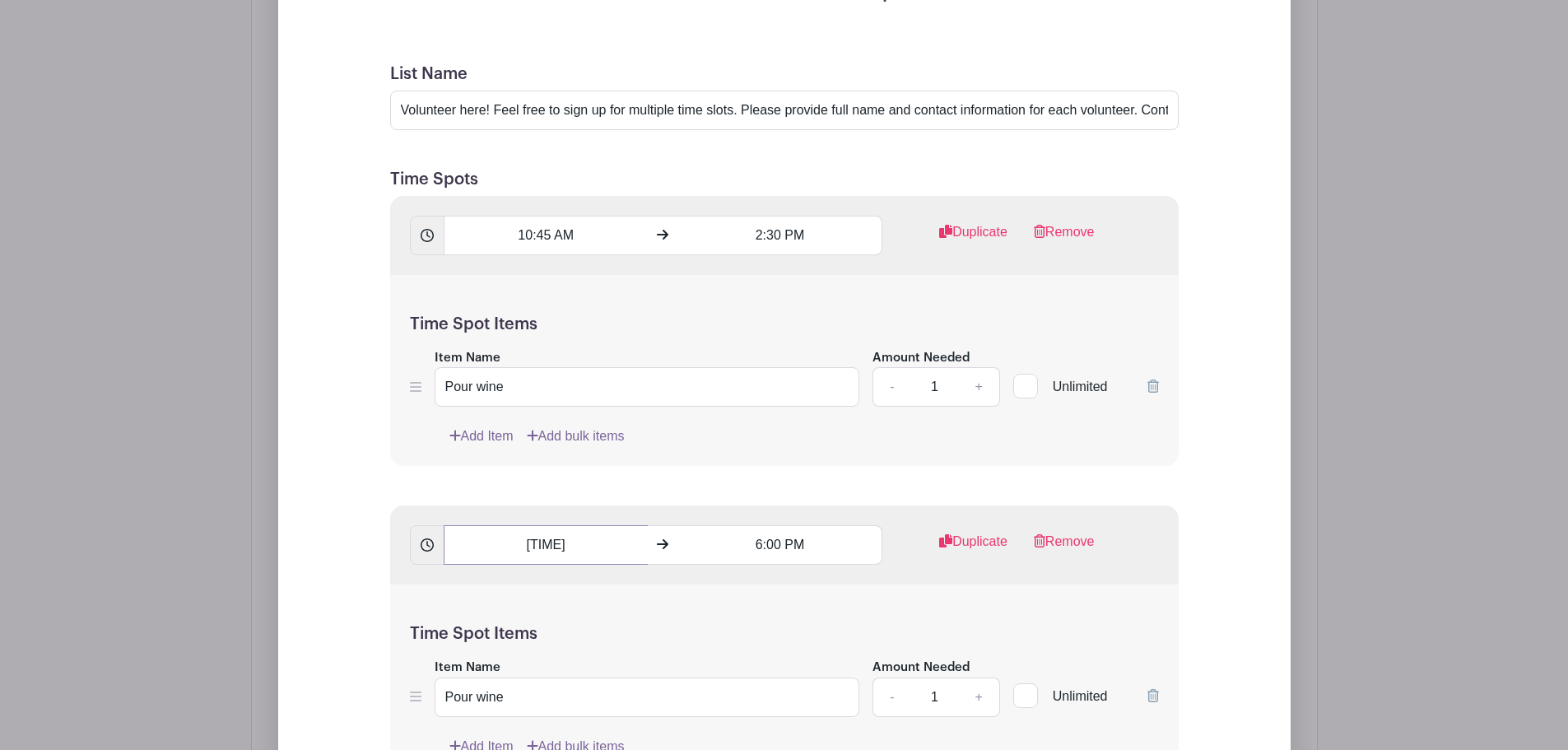 click on "2:15 AM" at bounding box center [546, 545] 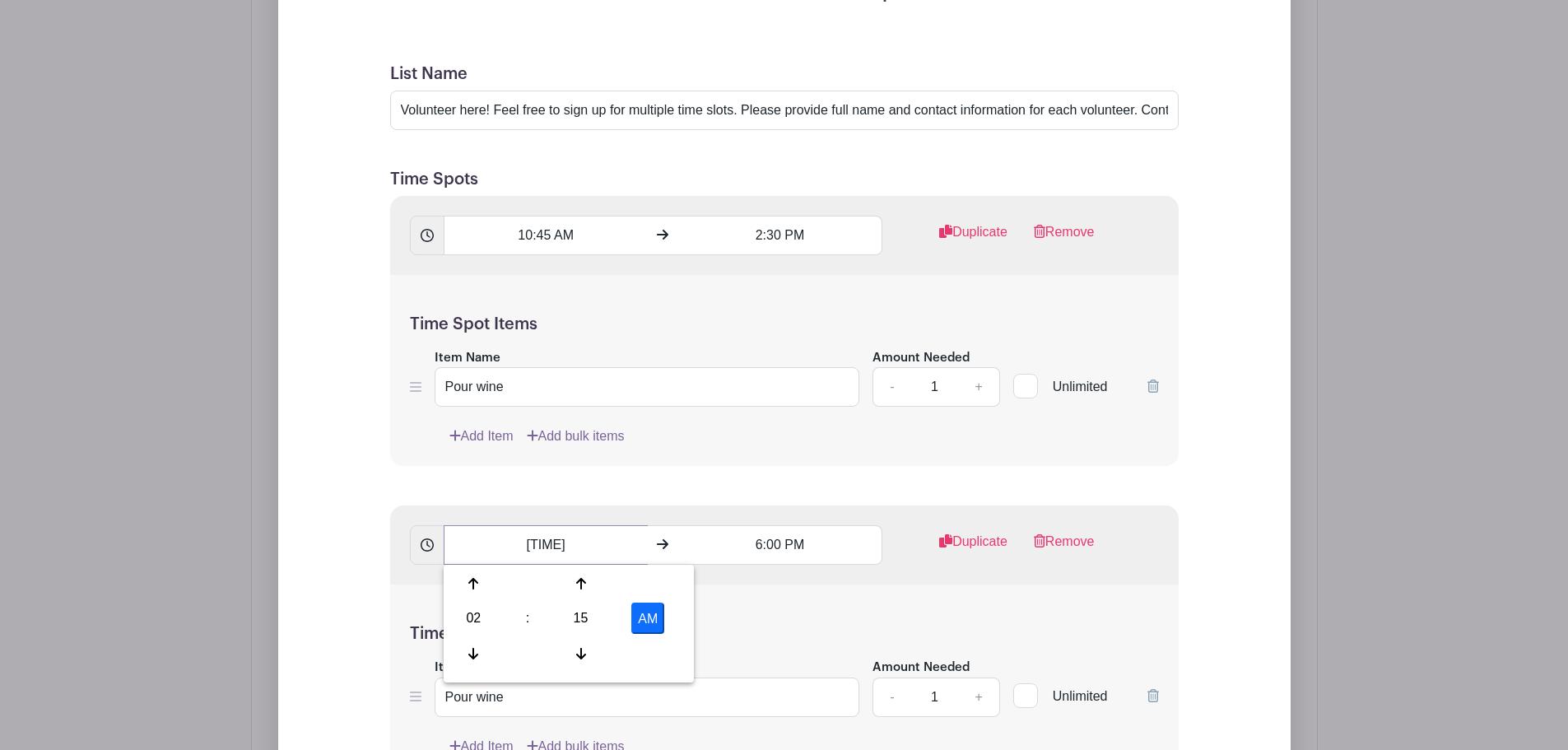 click on "2:15 AM" at bounding box center [546, 545] 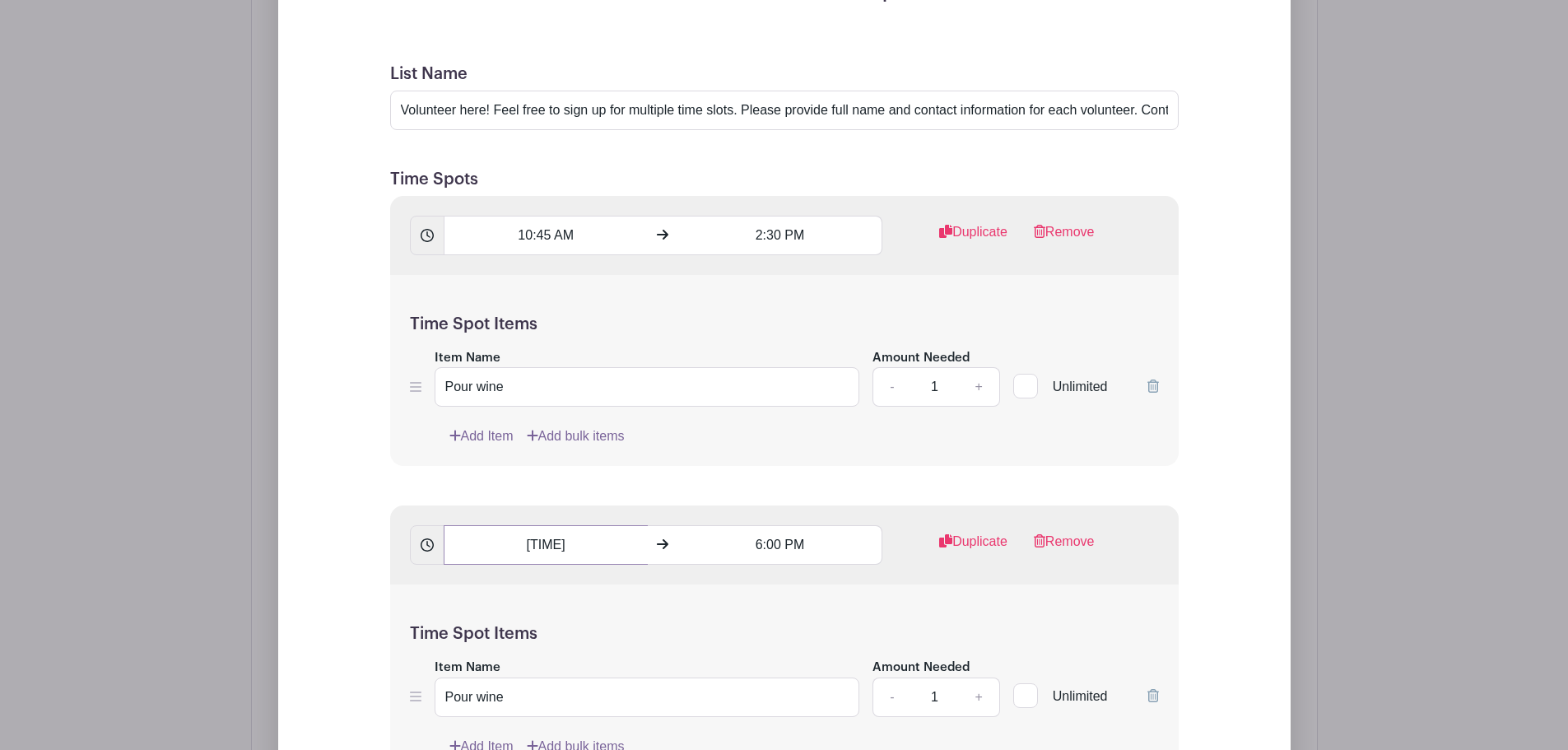 click on "2:15 AM" at bounding box center [546, 545] 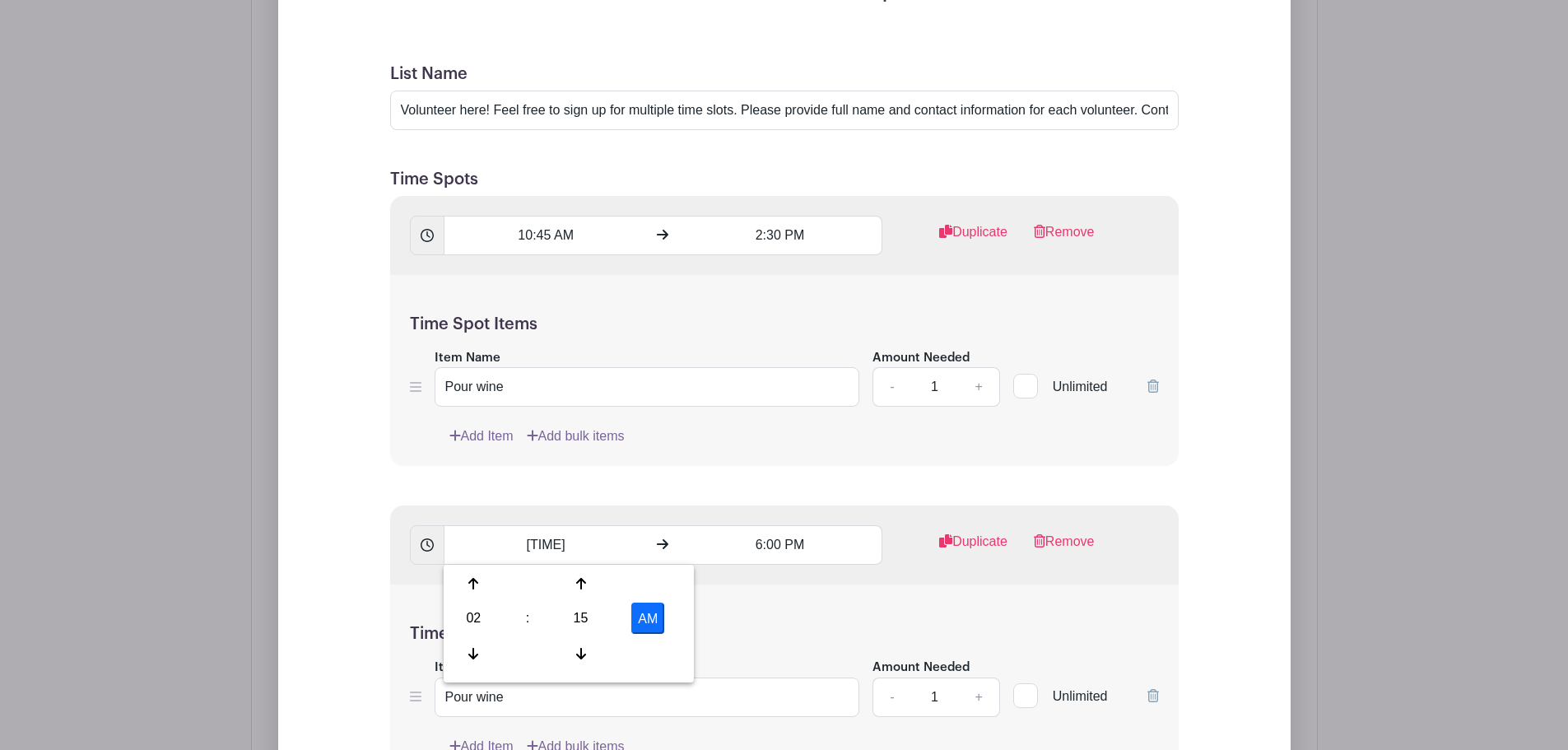 click on "AM" at bounding box center [648, 618] 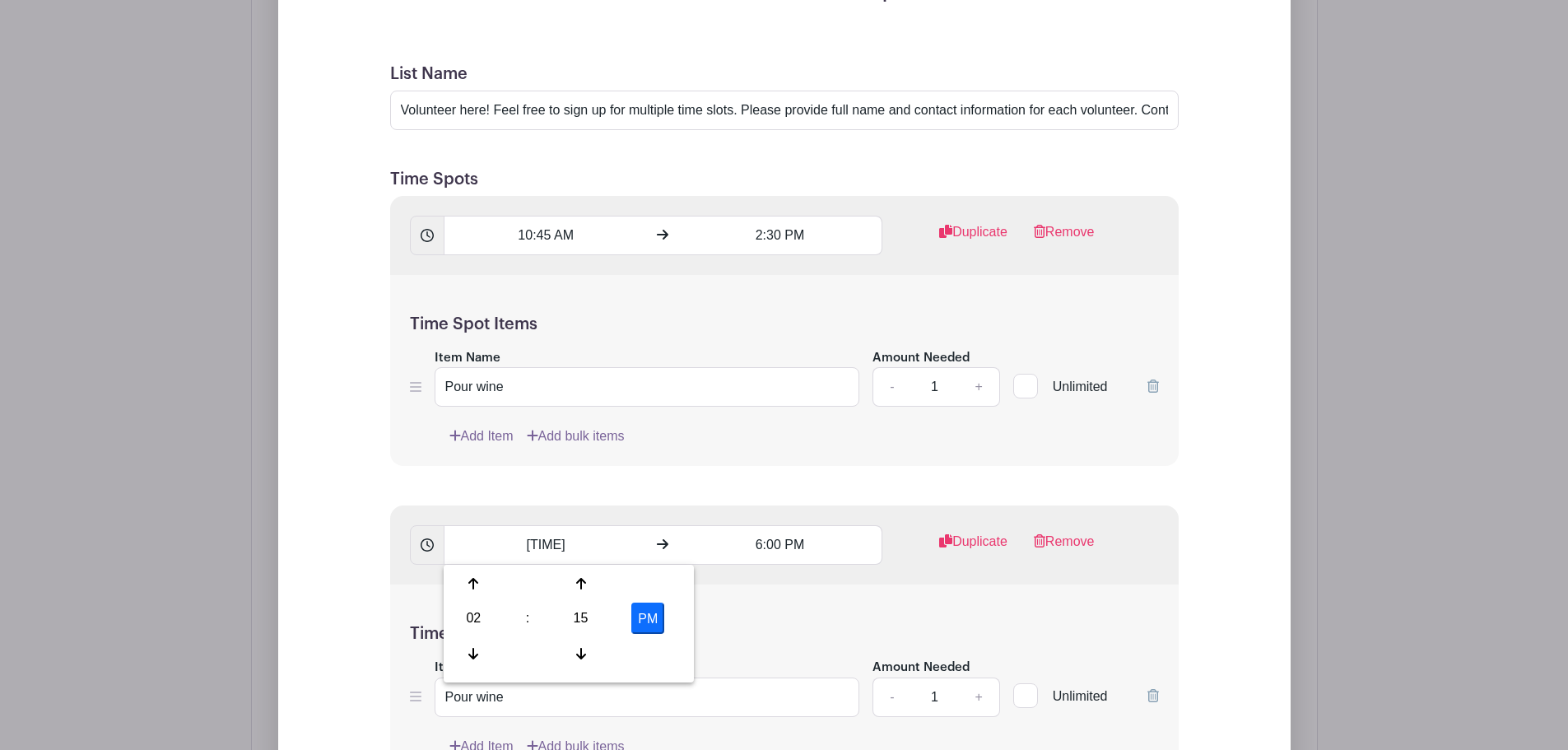 click on "Add Item
Add bulk items" at bounding box center (804, 436) 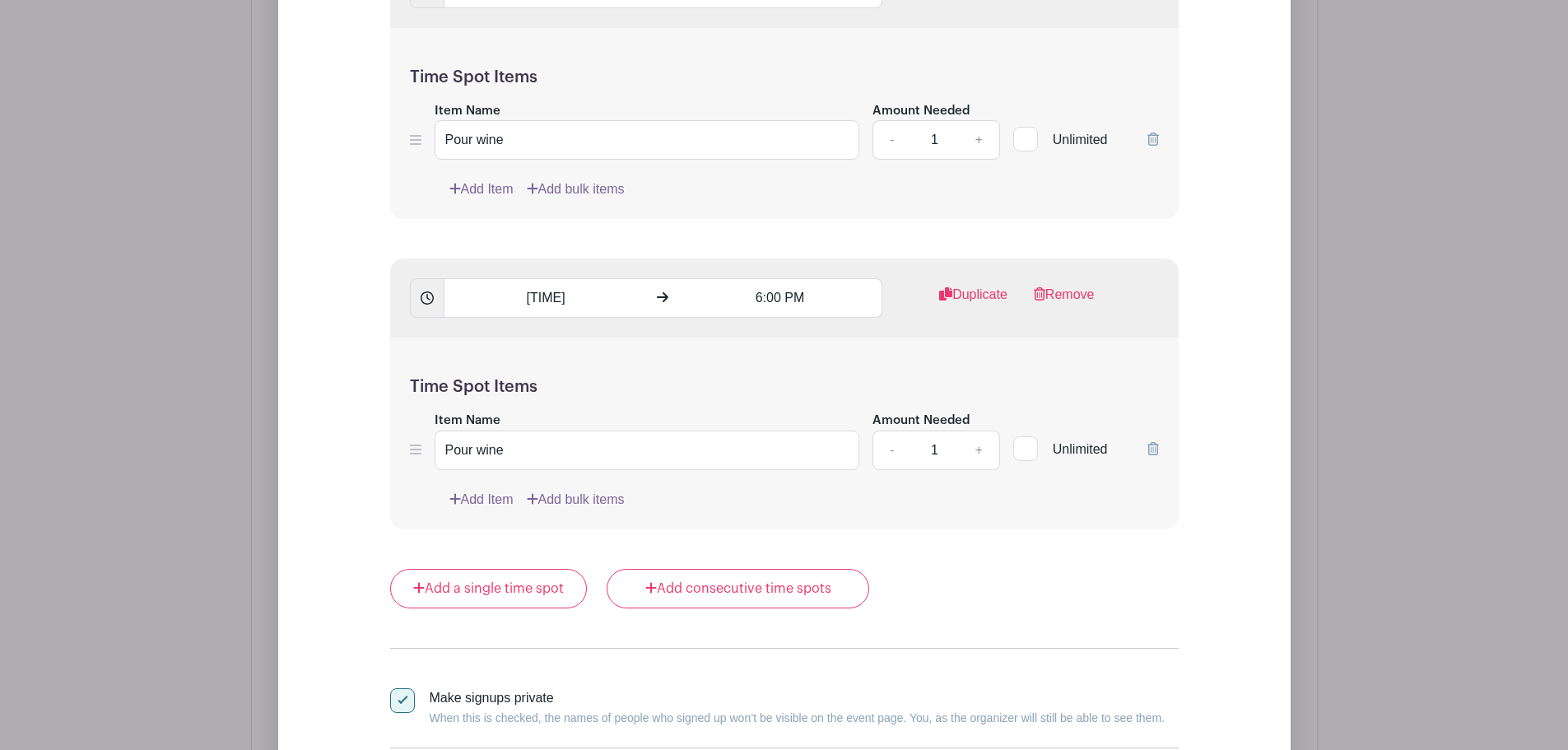 scroll, scrollTop: 1288, scrollLeft: 0, axis: vertical 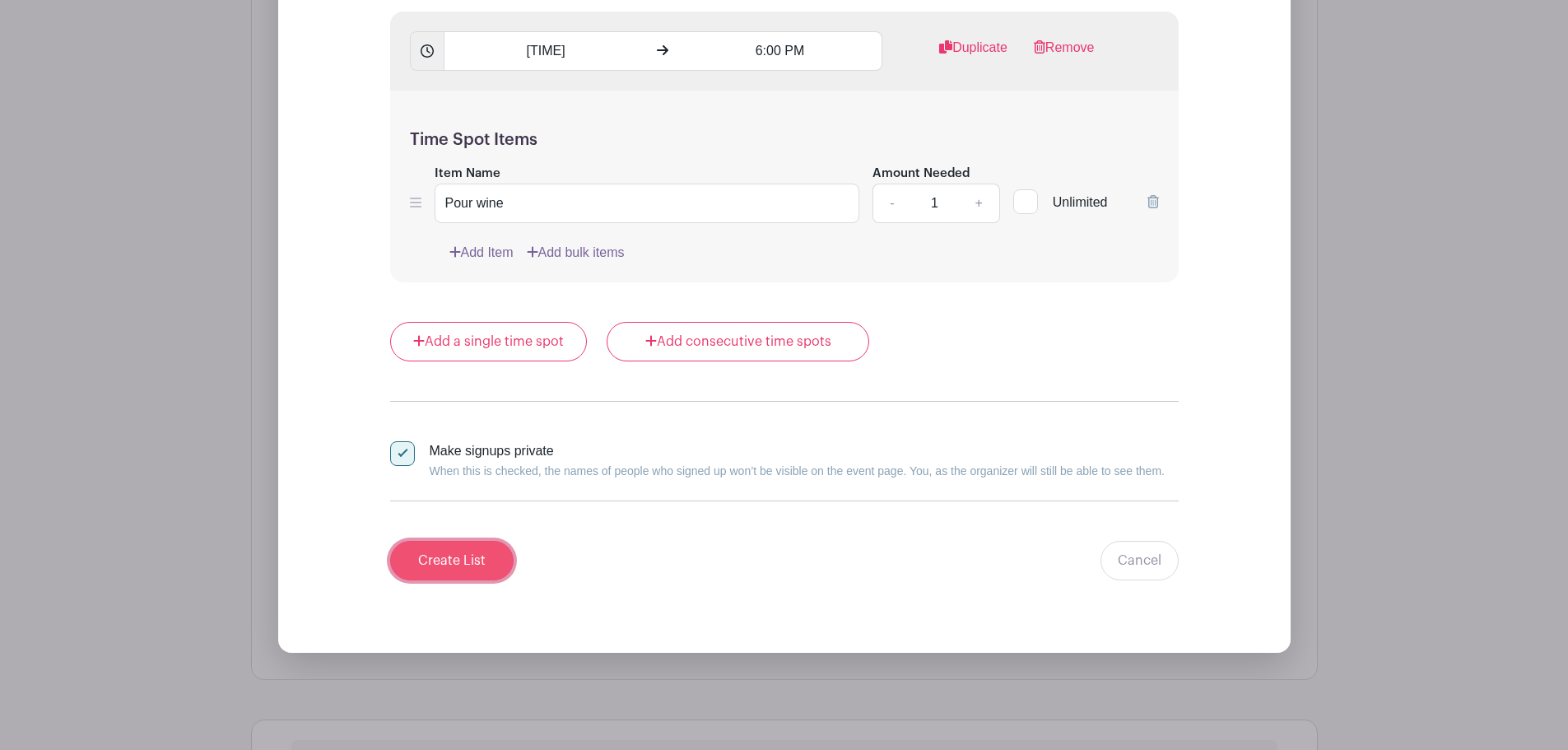 click on "Create List" at bounding box center [452, 561] 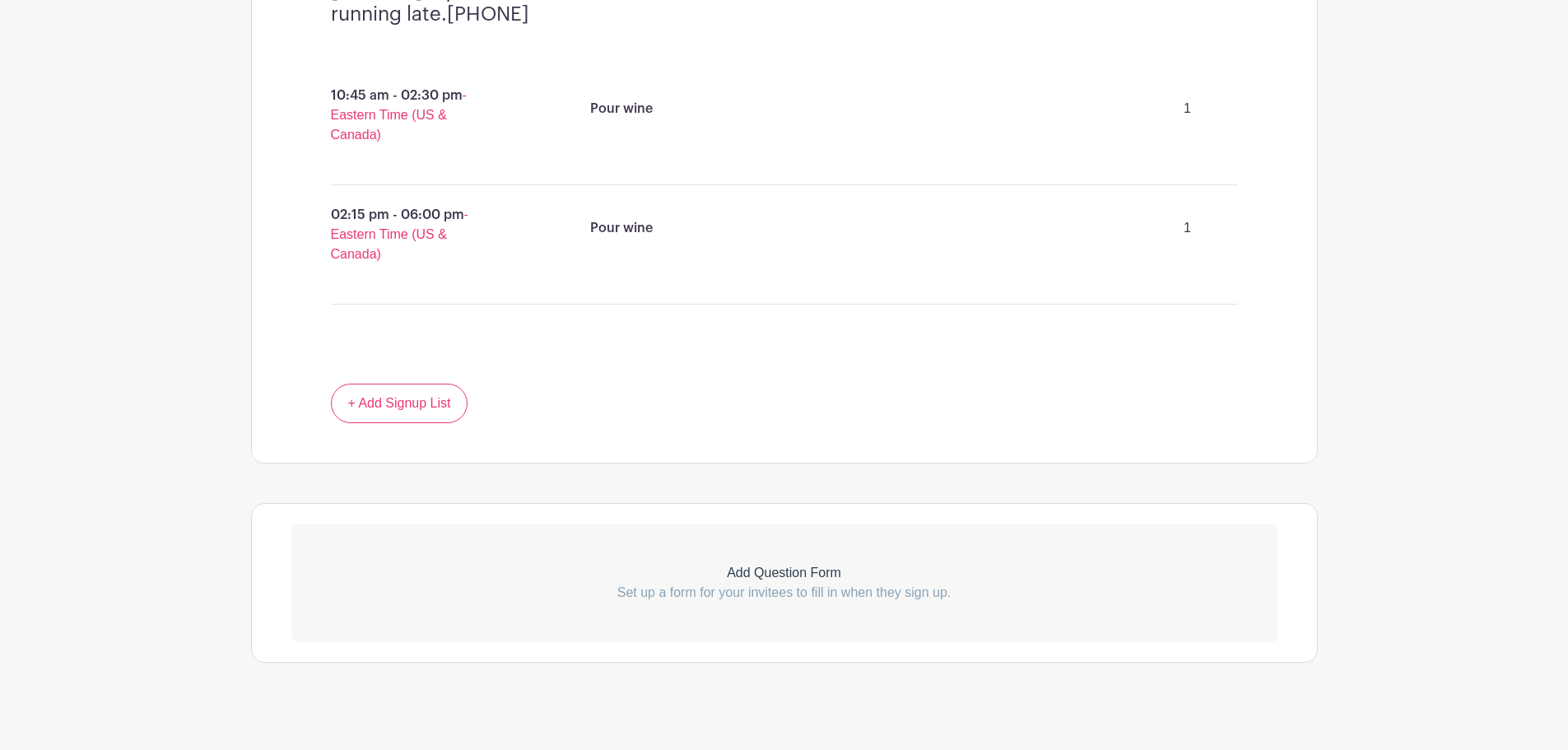 scroll, scrollTop: 1277, scrollLeft: 0, axis: vertical 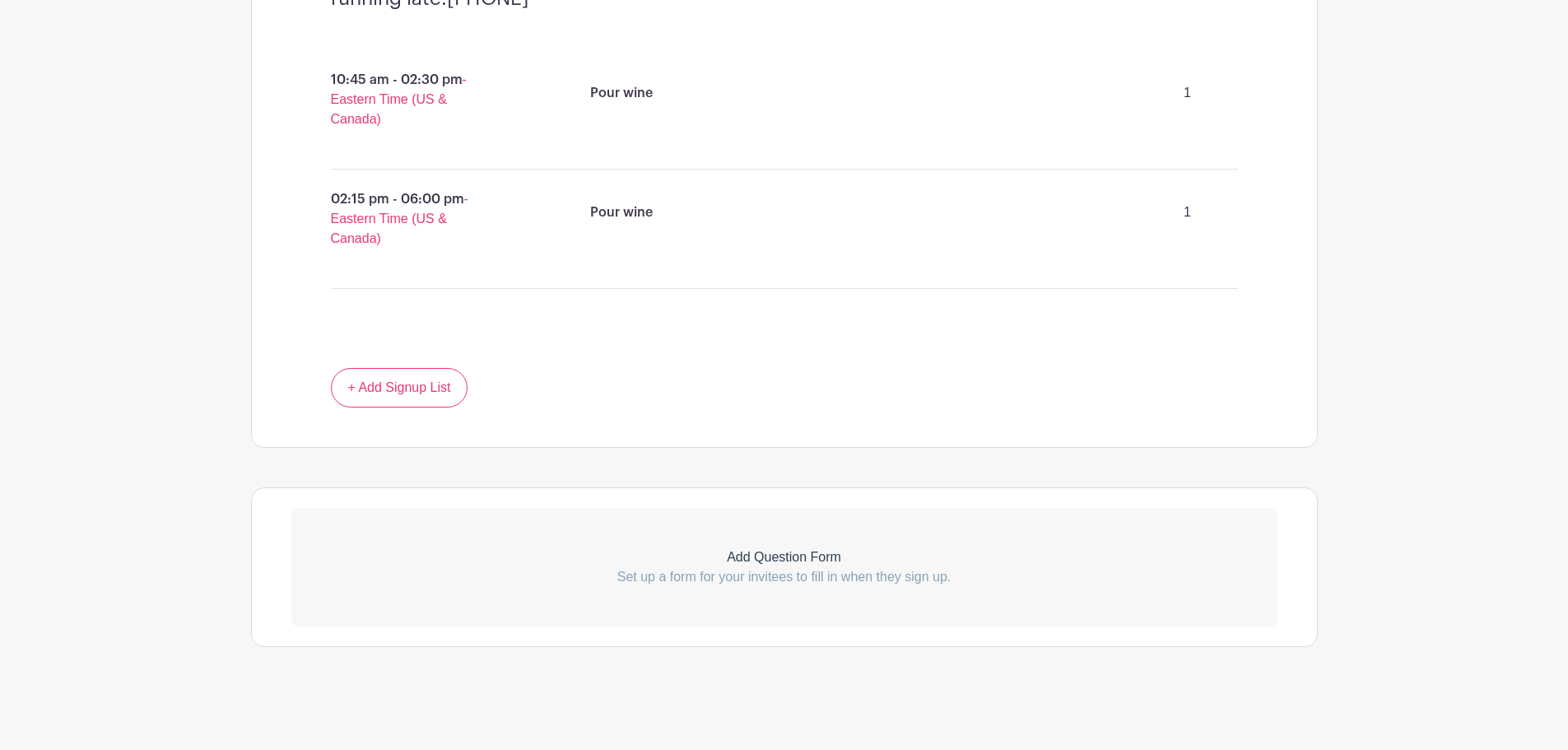 click on "Add Question Form" at bounding box center (784, 557) 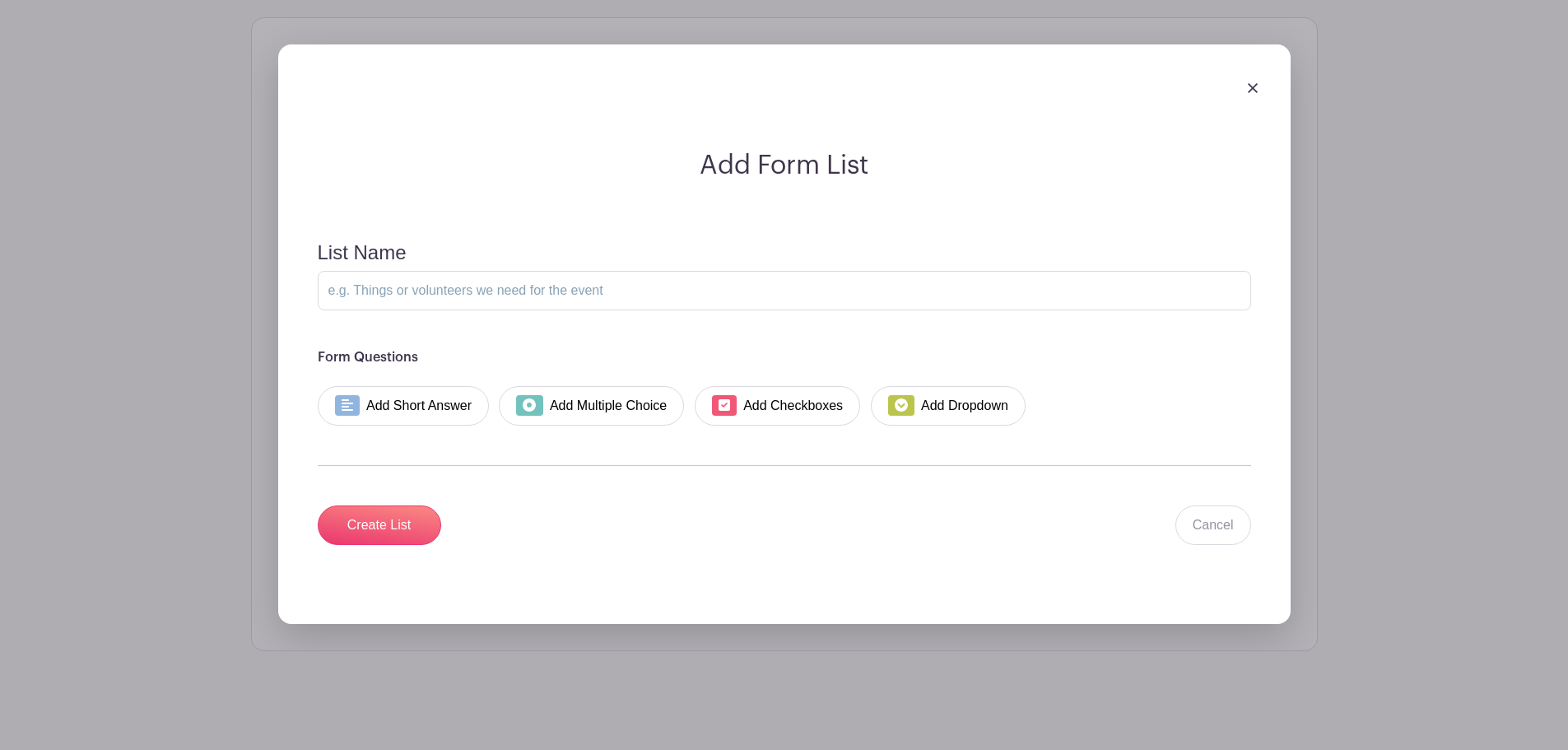 scroll, scrollTop: 1751, scrollLeft: 0, axis: vertical 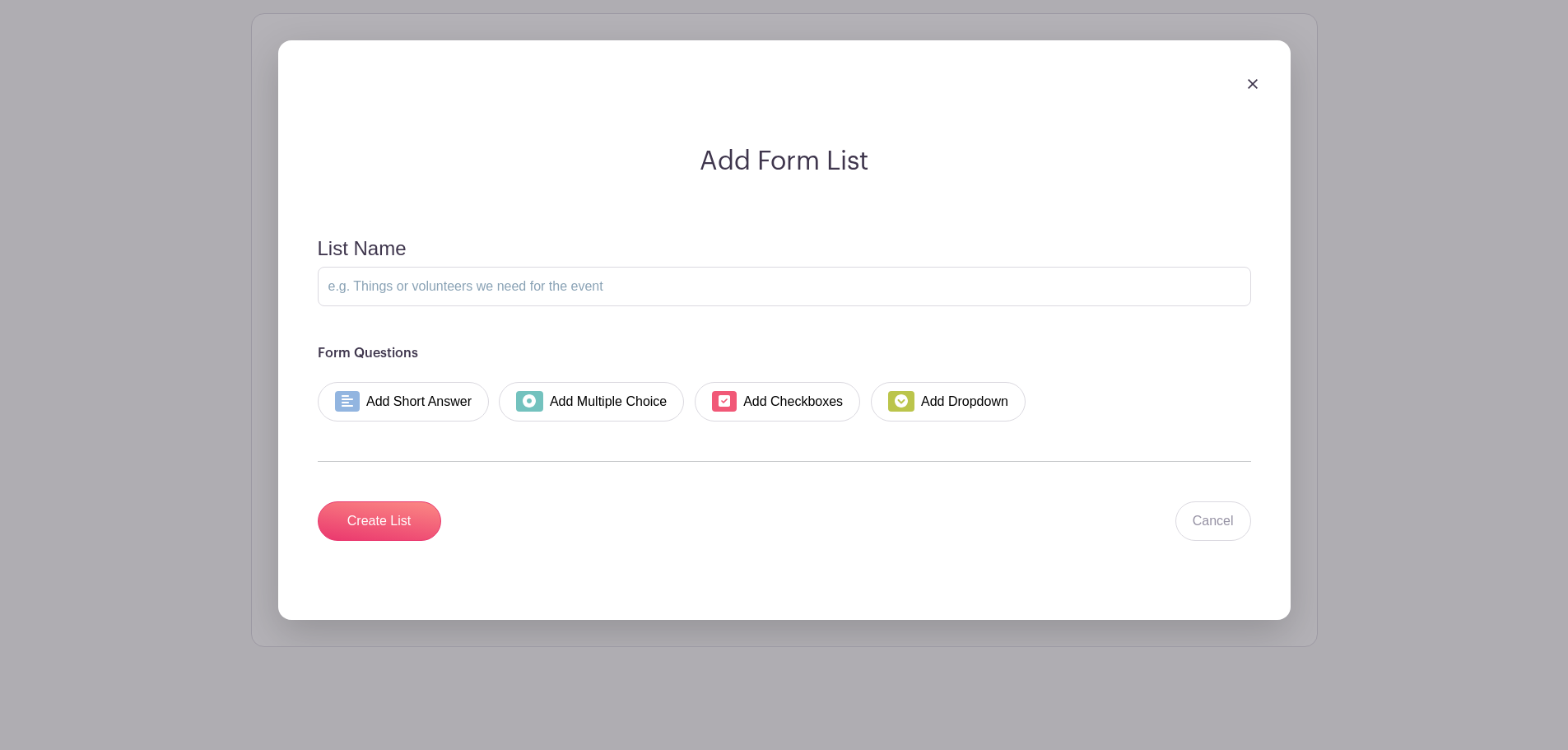 click at bounding box center [1253, 84] 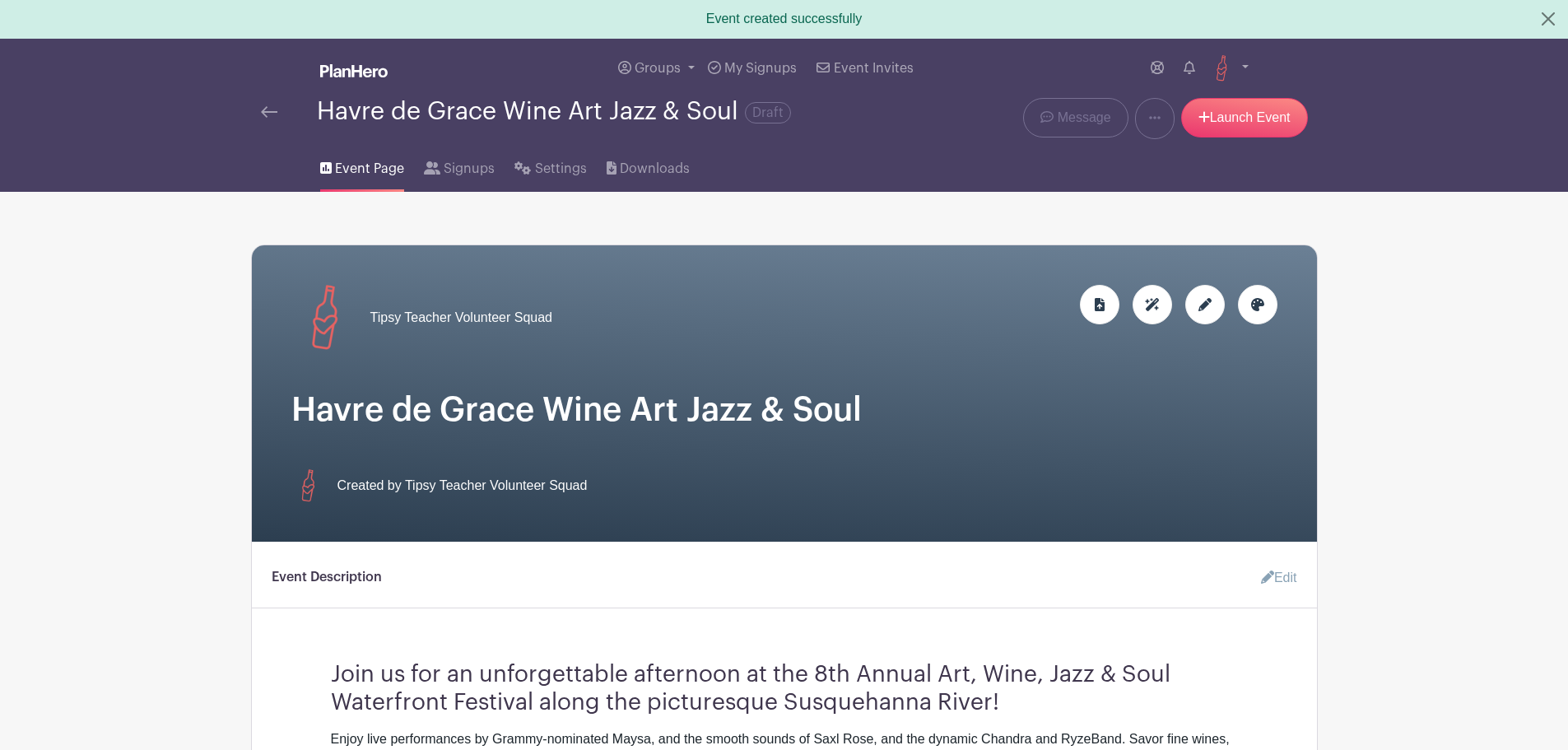 scroll, scrollTop: 0, scrollLeft: 0, axis: both 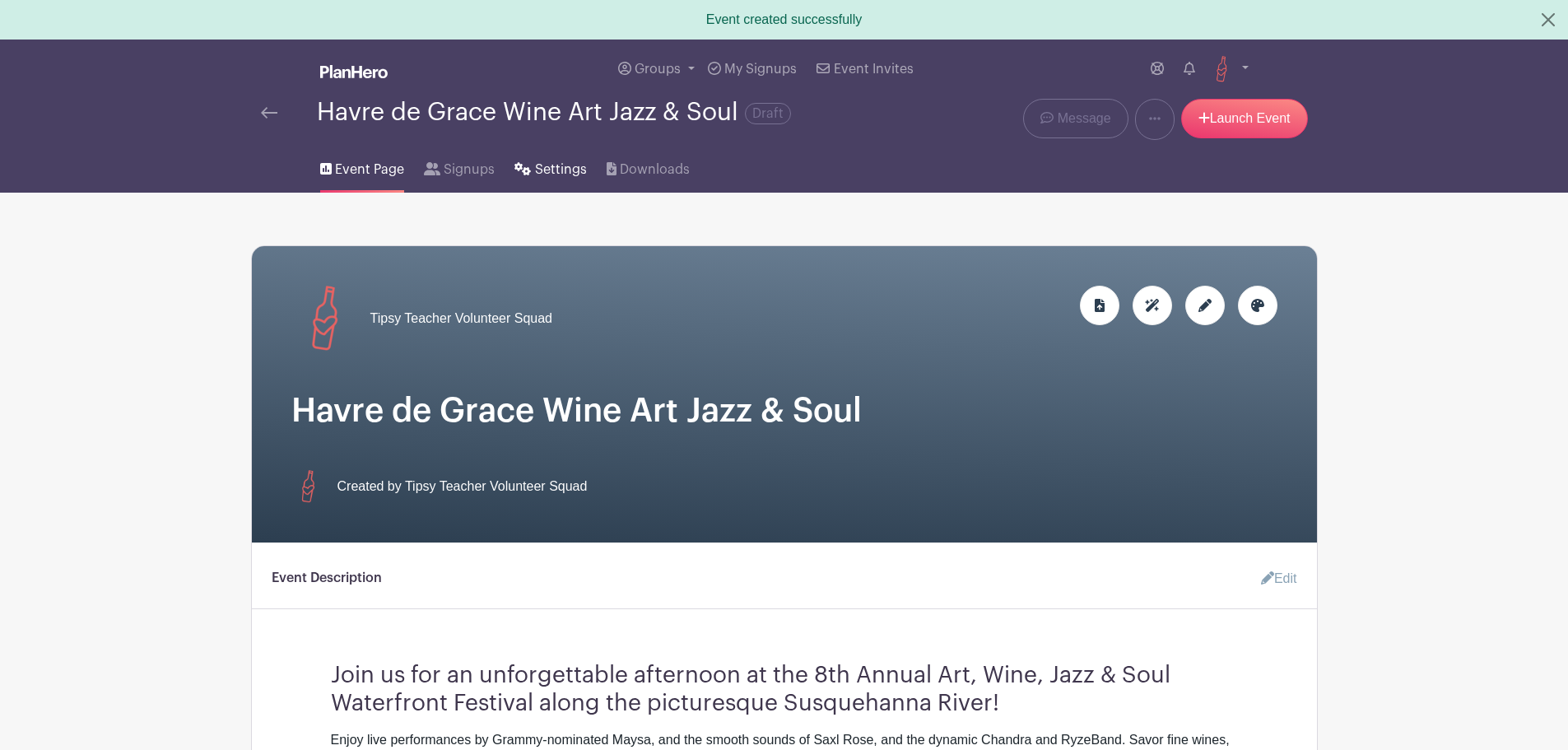 click on "Settings" at bounding box center [561, 170] 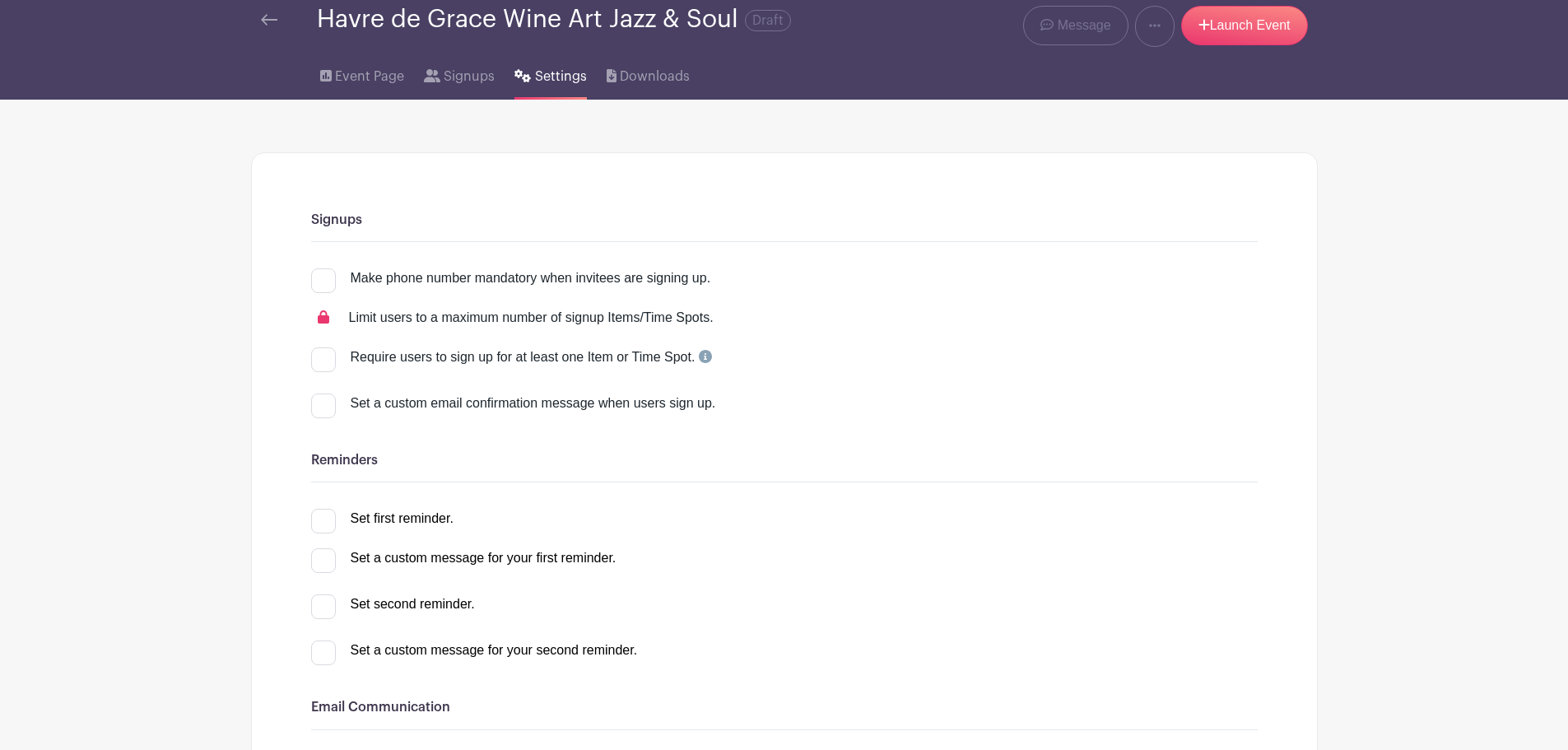 scroll, scrollTop: 82, scrollLeft: 0, axis: vertical 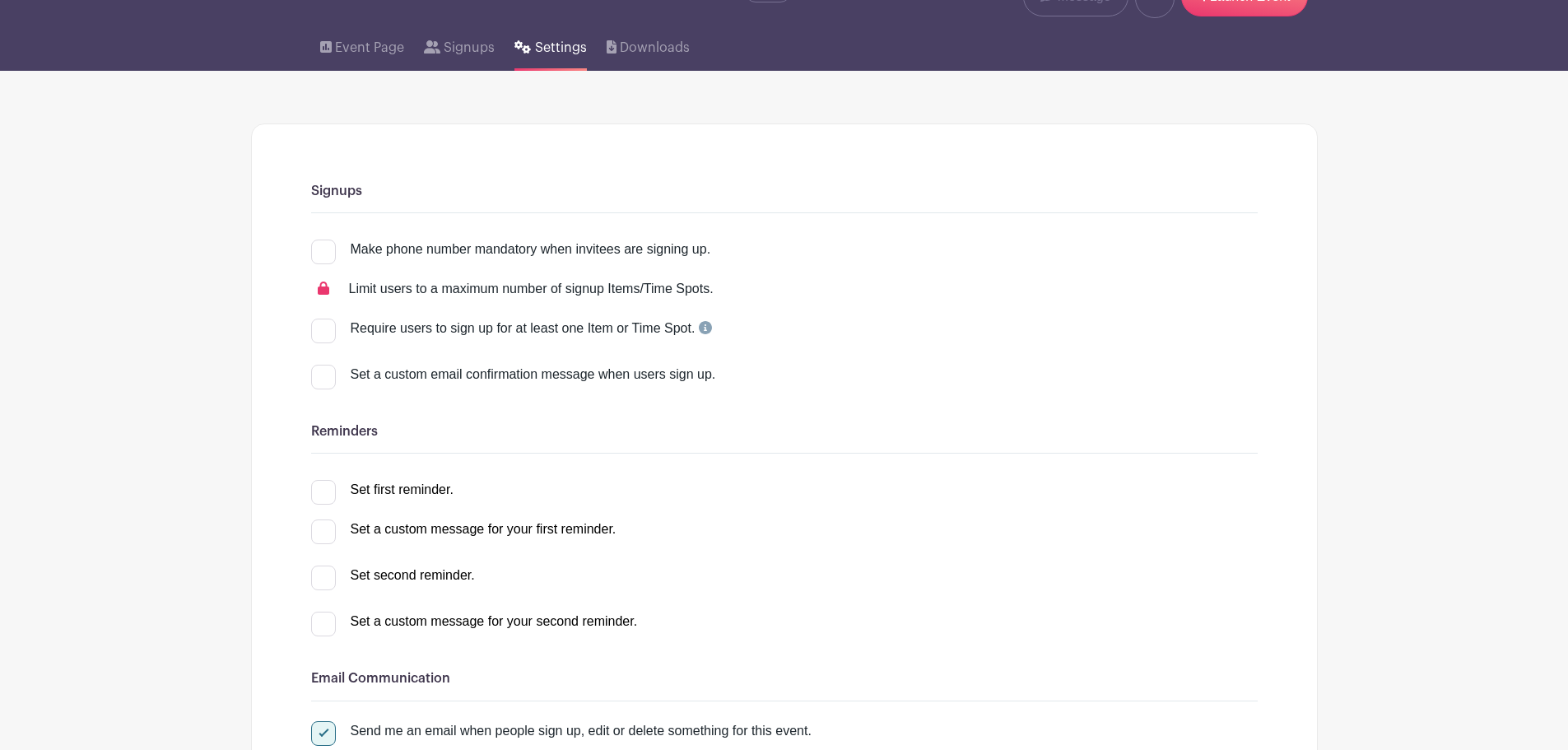 click at bounding box center (323, 252) 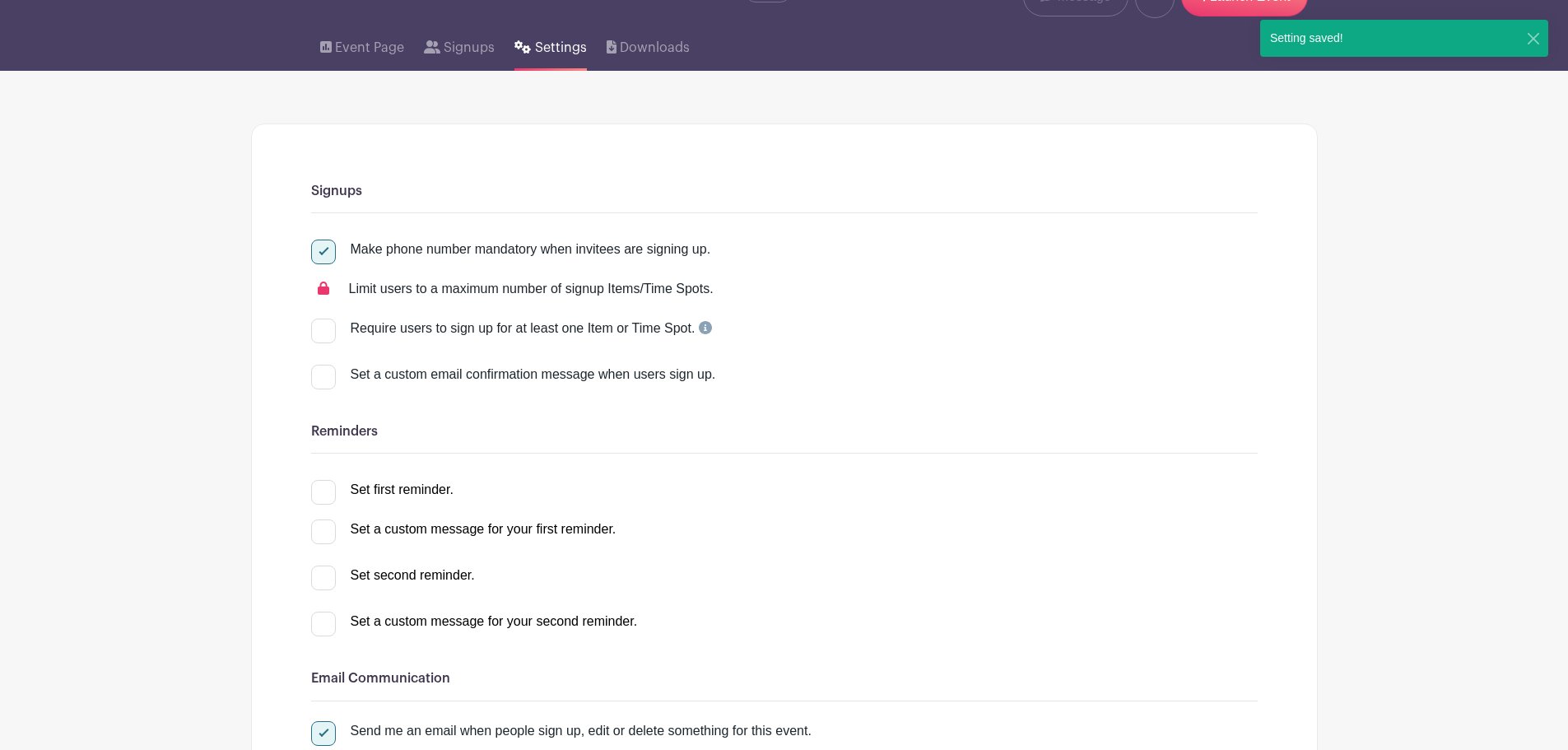 click at bounding box center [323, 377] 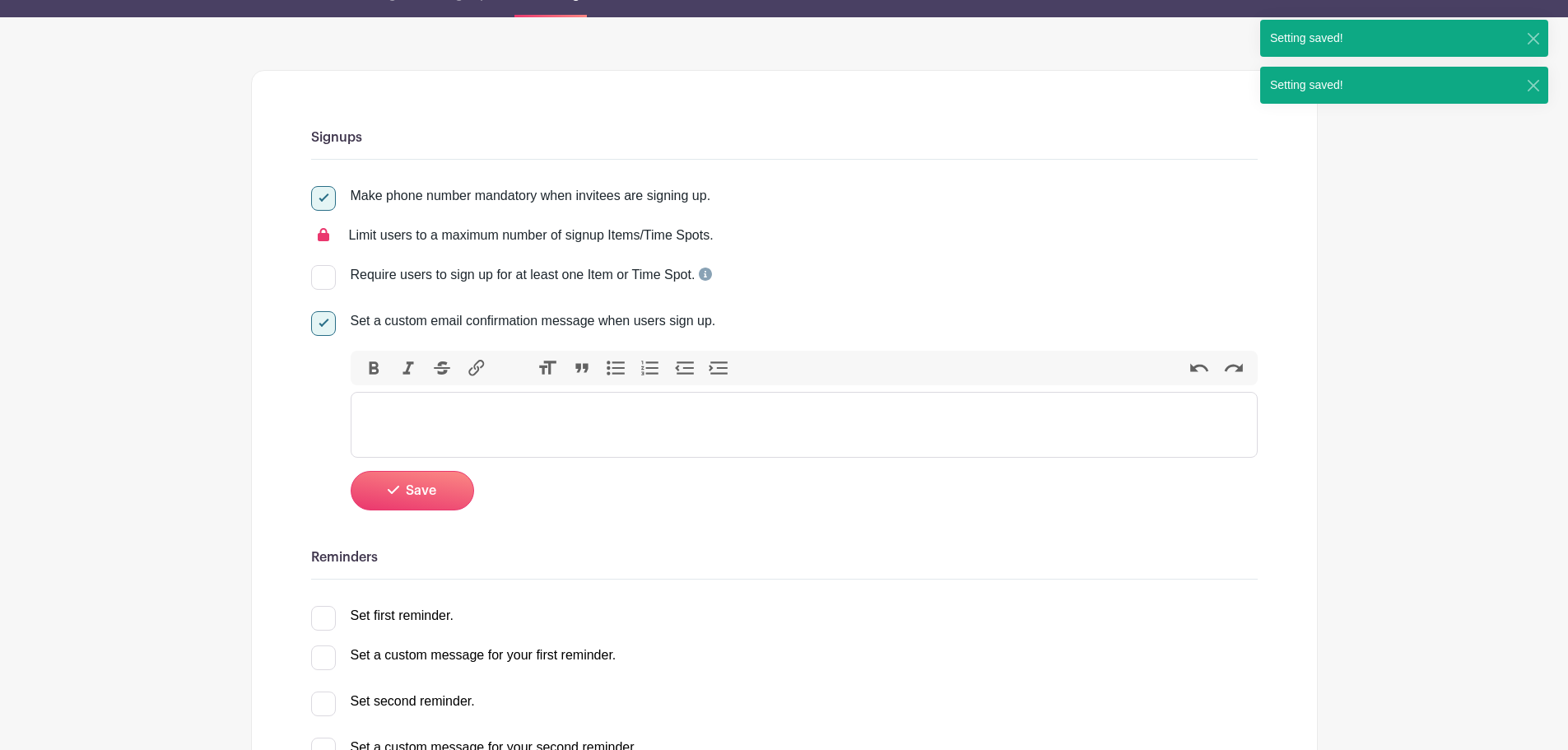 scroll, scrollTop: 165, scrollLeft: 0, axis: vertical 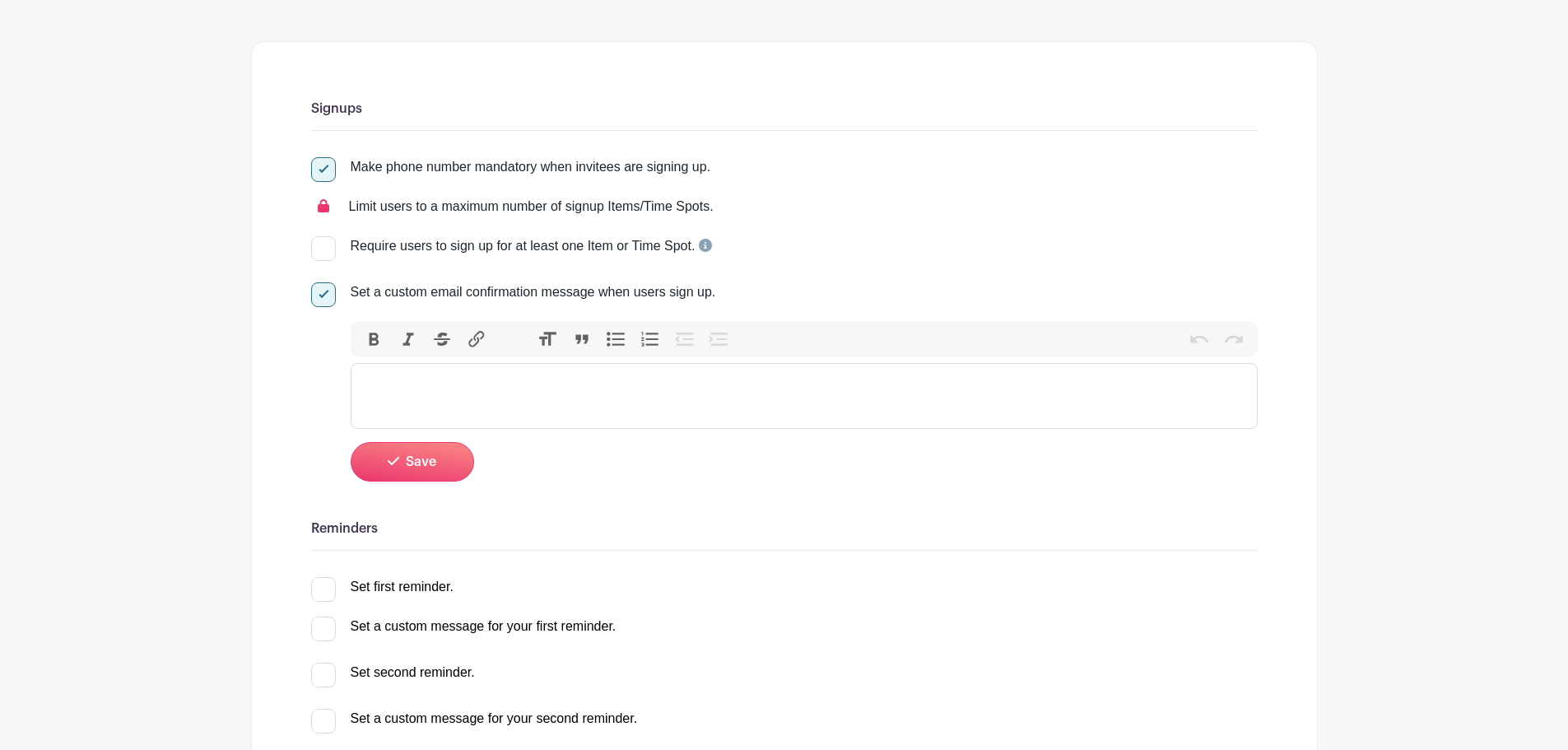 click at bounding box center [804, 396] 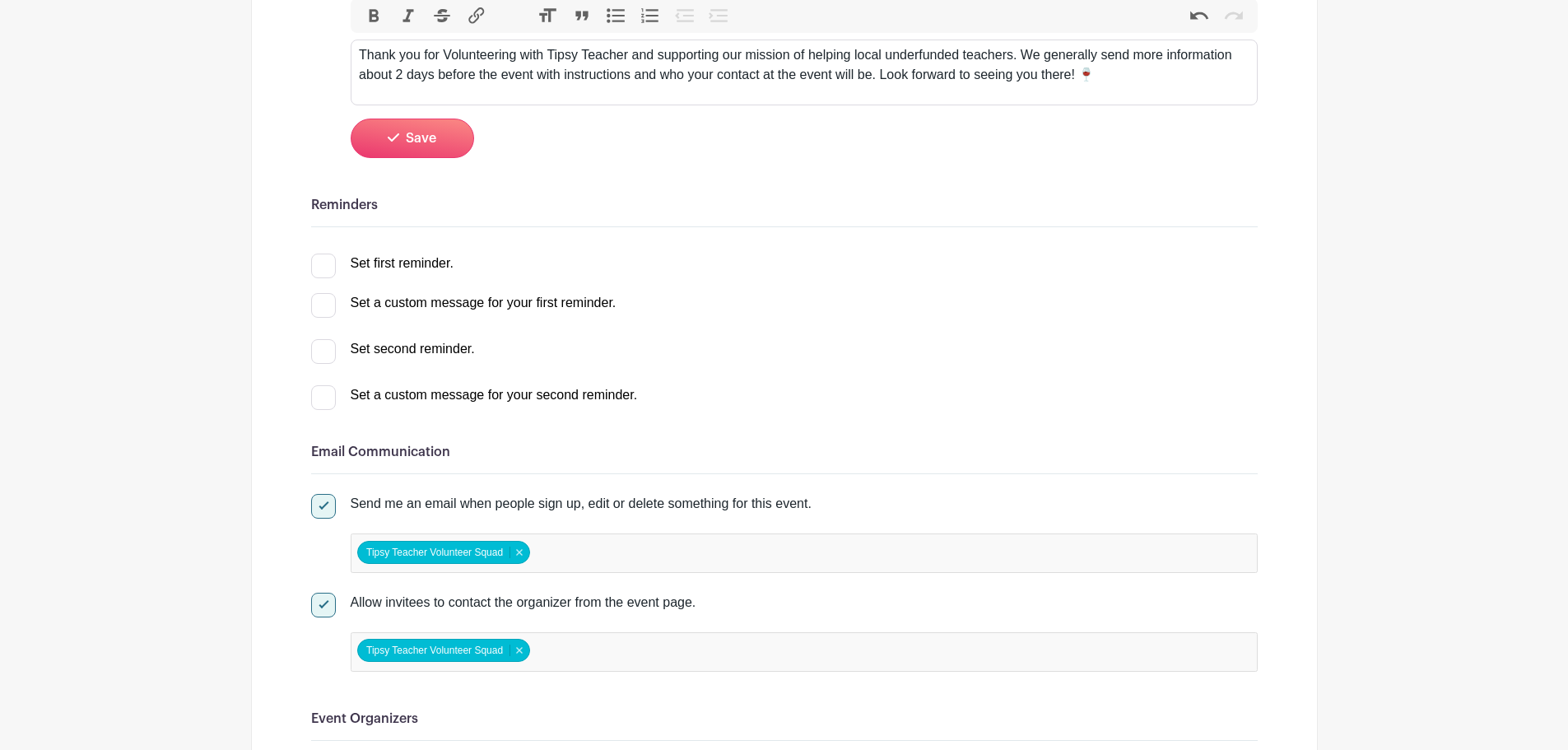scroll, scrollTop: 494, scrollLeft: 0, axis: vertical 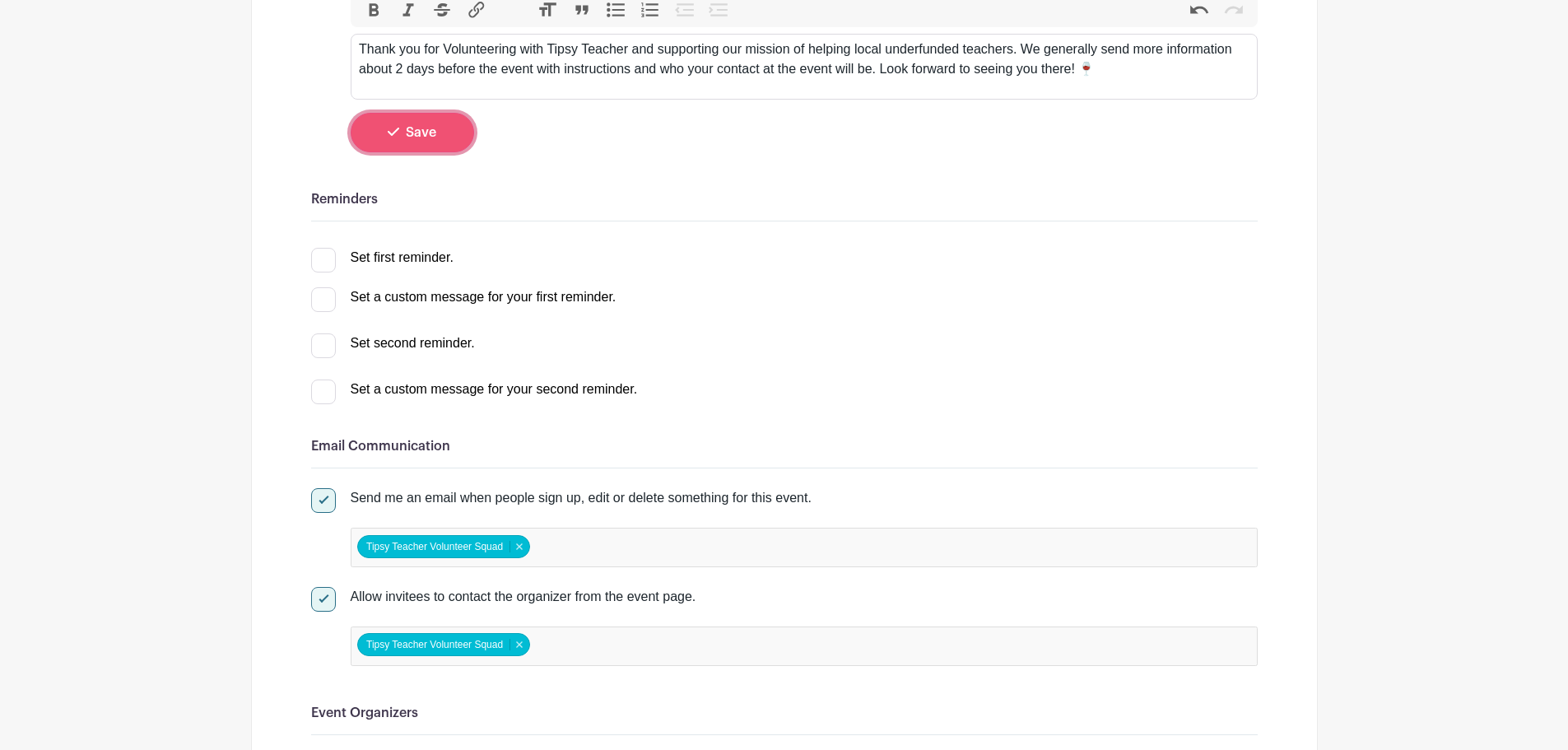 click on "Save" at bounding box center (412, 133) 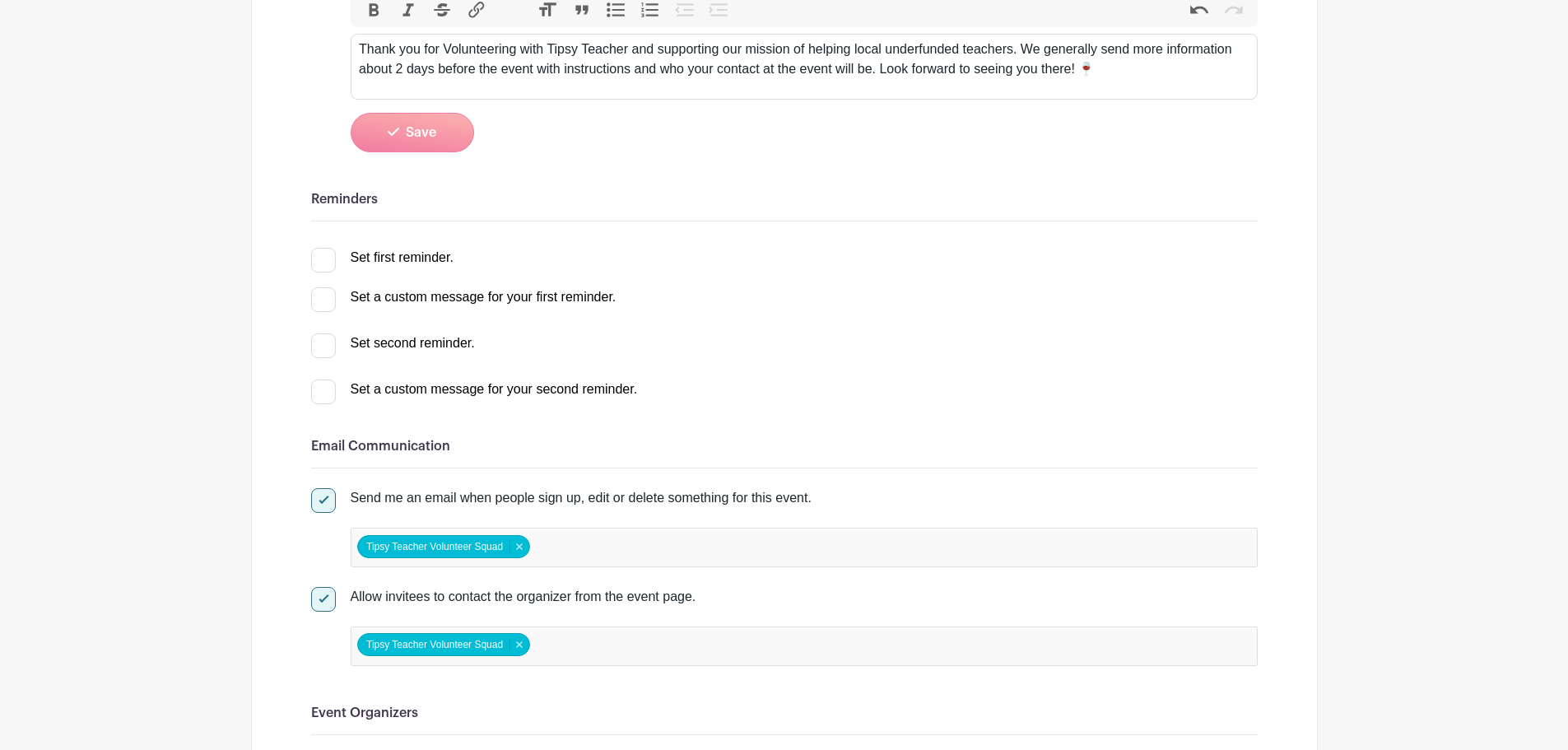 scroll, scrollTop: 453, scrollLeft: 0, axis: vertical 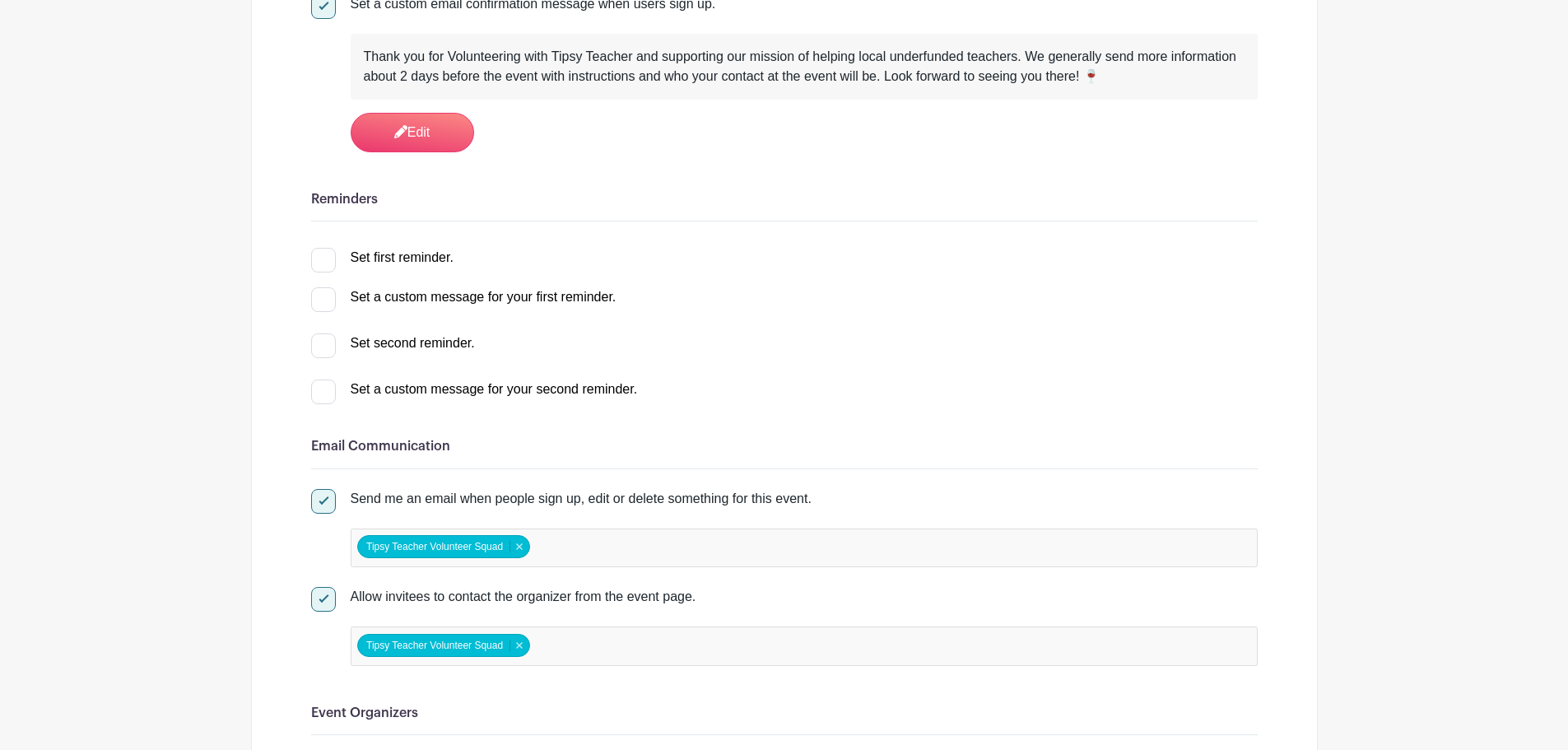 click on "Signups
Make phone number mandatory when invitees are signing up.
Limit users to a maximum number of signup Items/Time Spots.
Require users to sign up for at least one Item or Time Spot.
Set a custom email confirmation message when users sign up.
Thank you for Volunteering with Tipsy Teacher and supporting our mission of helping local underfunded teachers. We generally send more information about 2 days before the event with instructions and who your contact at the event will be. Look forward to seeing you there! 🍷" at bounding box center [784, 1063] 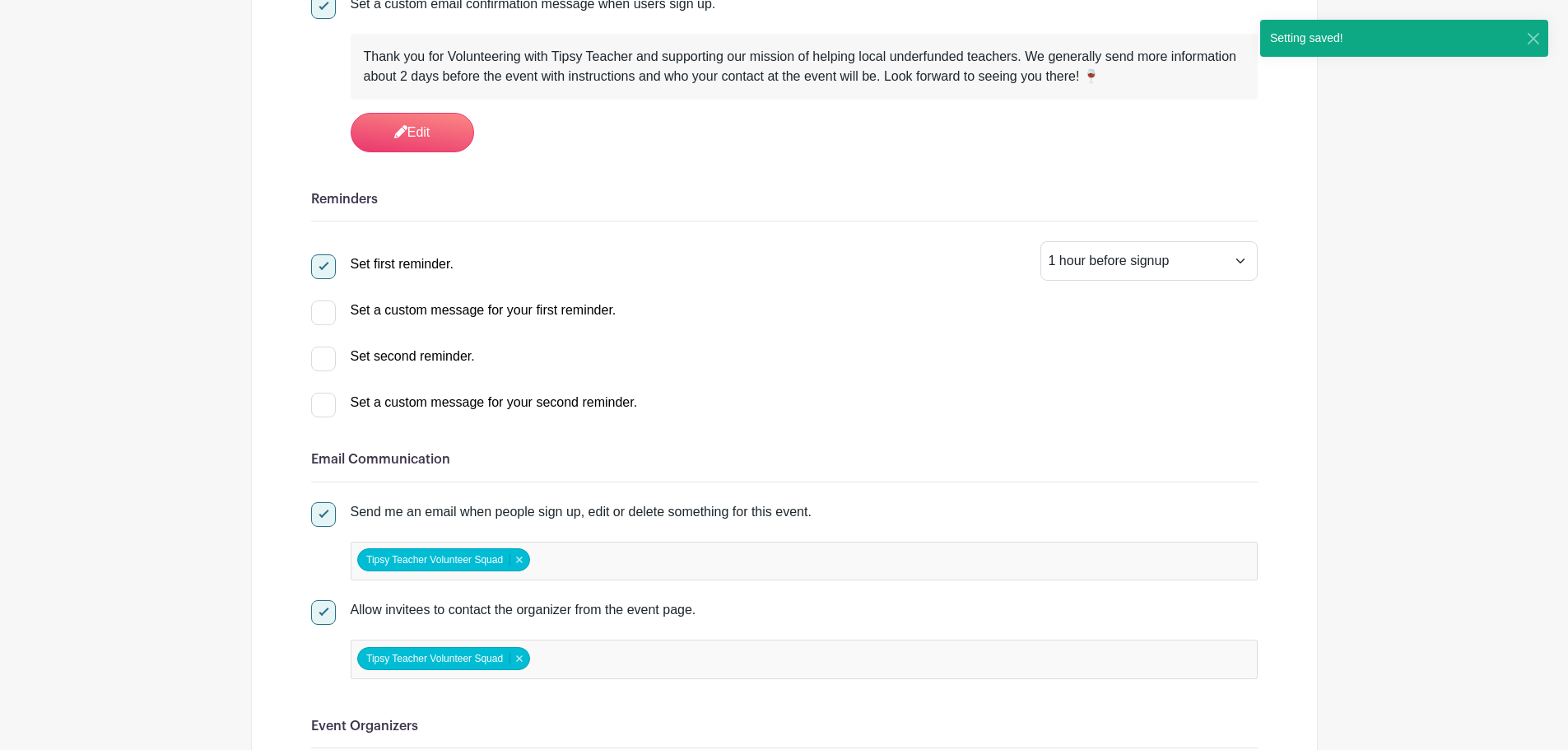 click at bounding box center (323, 313) 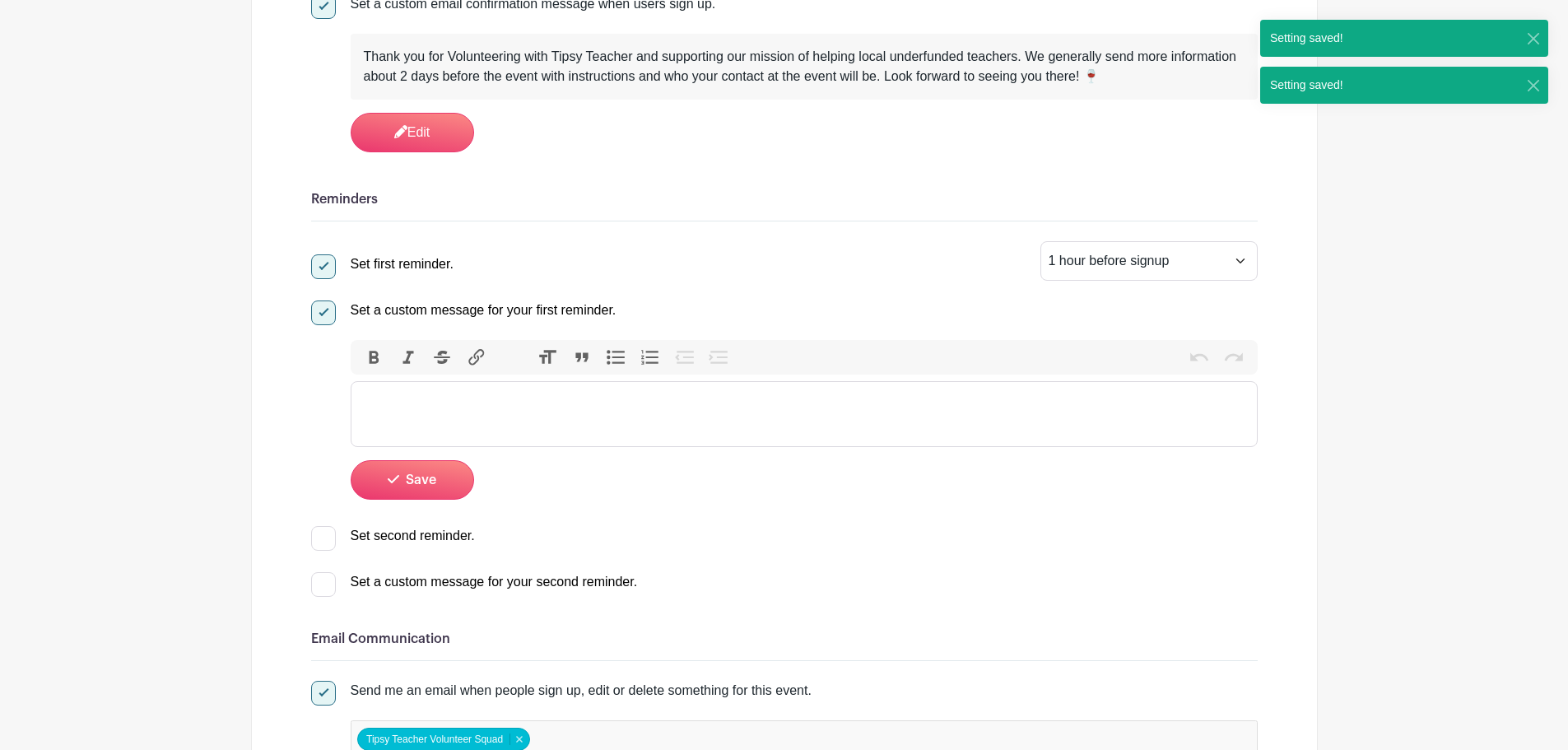 click at bounding box center (804, 414) 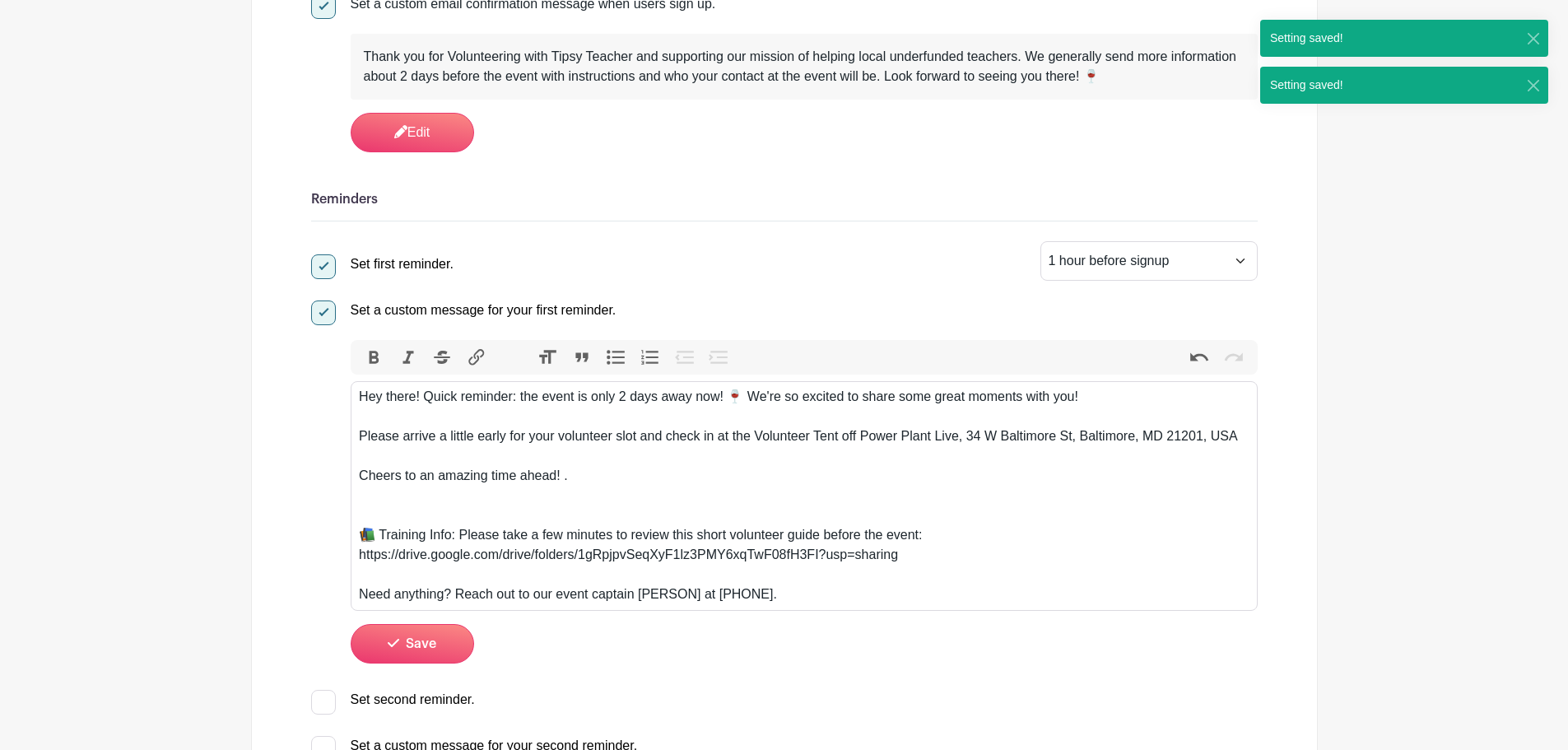 type on "<div>Hey there! Quick reminder: the event is only 2 days away now! 🍷 We're so excited to share some great moments with you!</div><div>&nbsp;</div><div>Please arrive a little early for your volunteer slot and check in at the Volunteer Tent off Power Plant Live, 34 W Baltimore St, Baltimore, MD 21201, USA</div><div>&nbsp;</div><div>Cheers to an amazing time ahead! .</div><div>&nbsp;</div><div>&nbsp;</div><div>📚 Training Info: Please take a few minutes to review this short volunteer guide before the event:</div><div>https://drive.google.com/drive/folders/1gRpjpvSeqXyF1lz3PMY6xqTwF08fH3FI?usp=sharing</div><div>&nbsp;</div><div>Need anything? Reach out to our event captain Laura at ‭(717) 887-8387‬.</div>" 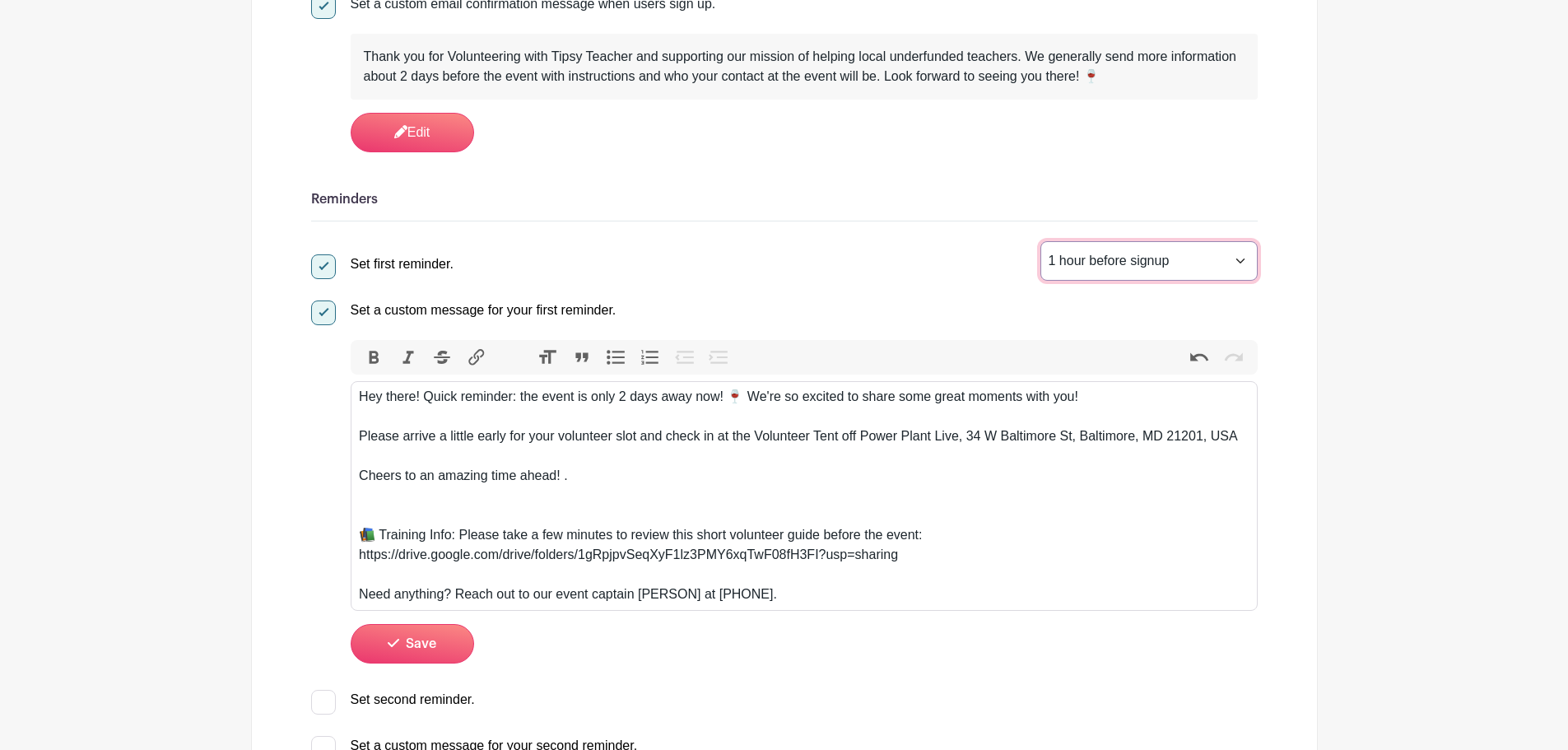 click on "1 hour before signup
2 hours before signup
3 hours before signup
4 hours before signup
5 hours before signup
1 day before signup
2 days before signup
3 days before signup
4 days before signup
5 days before signup
1 week before signup
2 weeks before signup" at bounding box center (1149, 261) 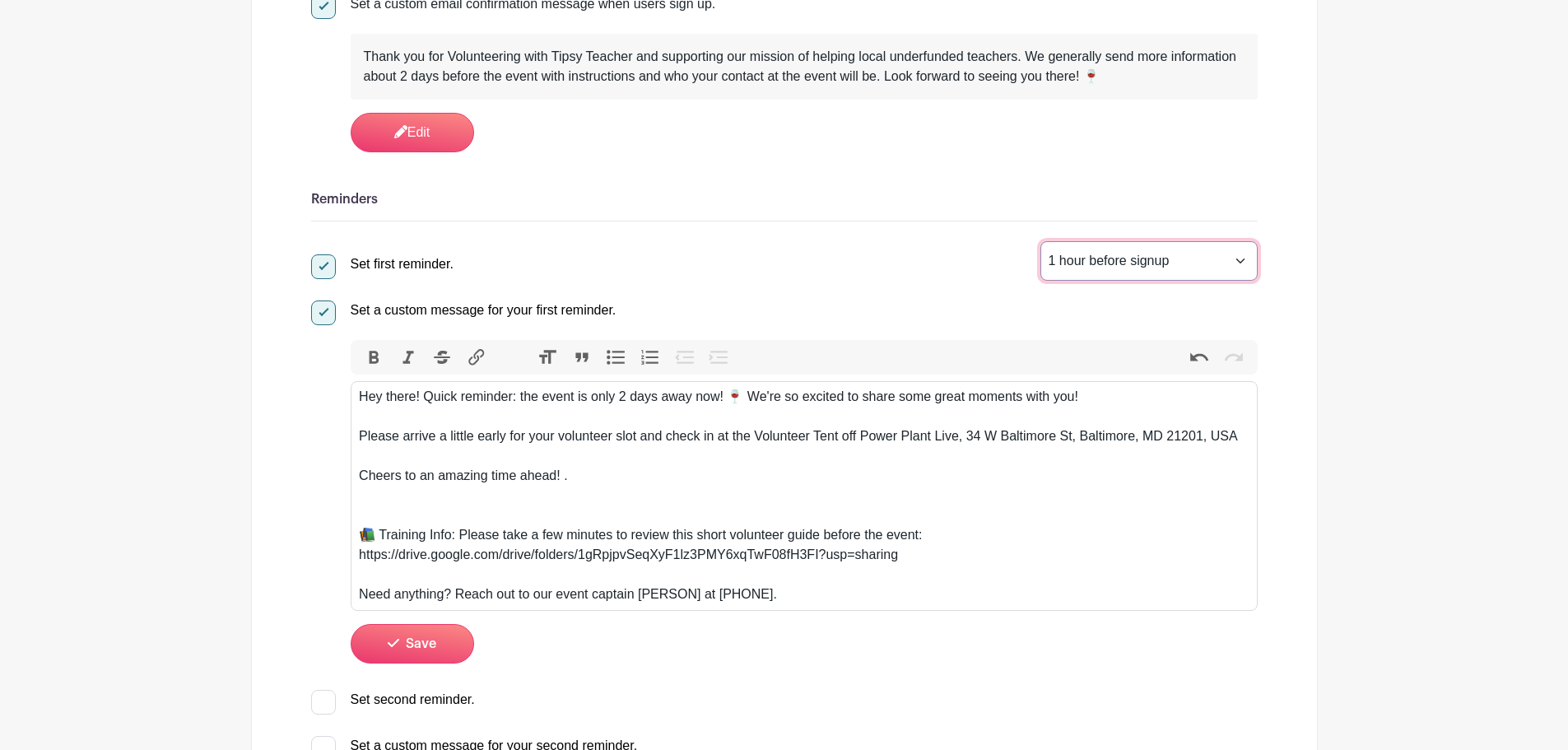 select on "48" 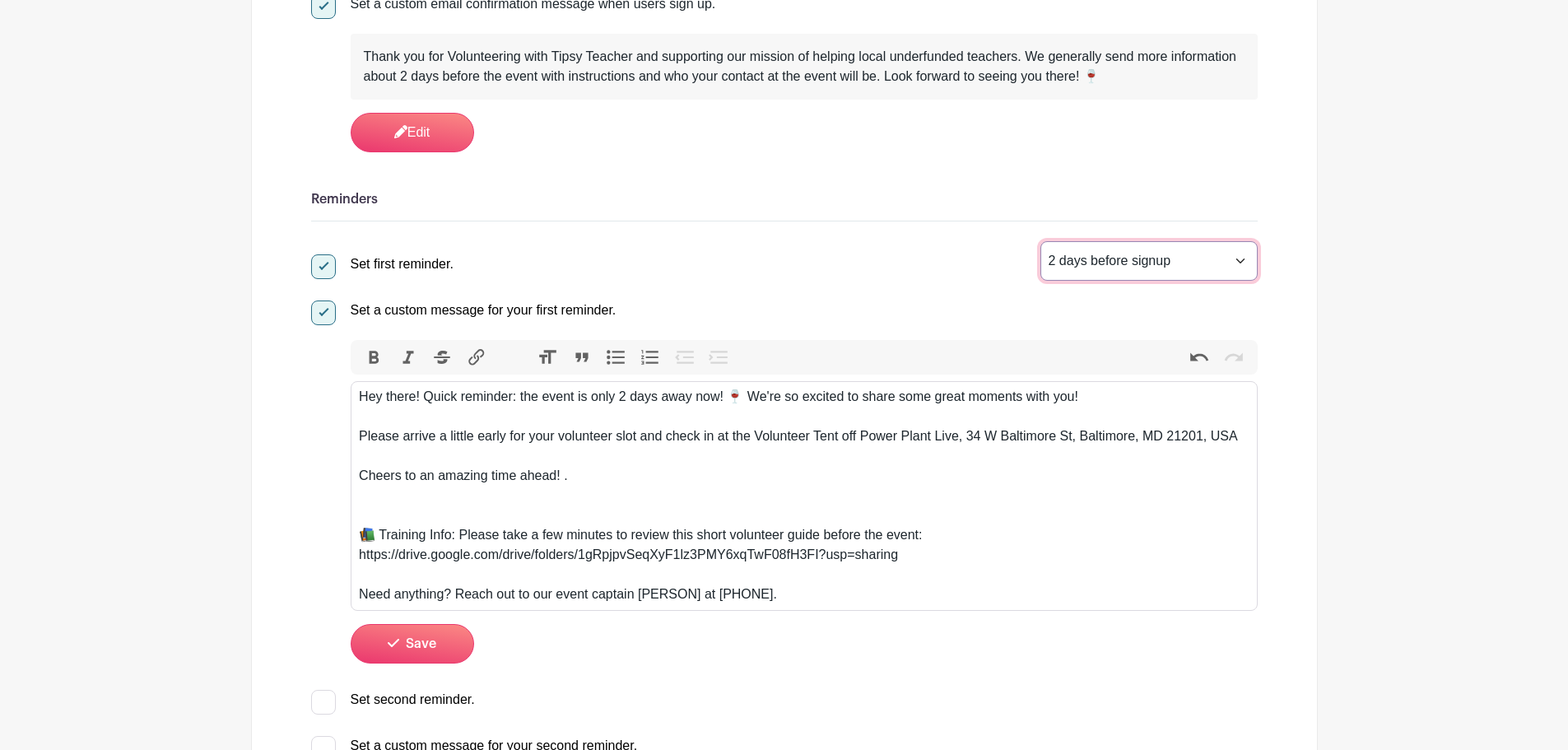 click on "1 hour before signup
2 hours before signup
3 hours before signup
4 hours before signup
5 hours before signup
1 day before signup
2 days before signup
3 days before signup
4 days before signup
5 days before signup
1 week before signup
2 weeks before signup" at bounding box center [1149, 261] 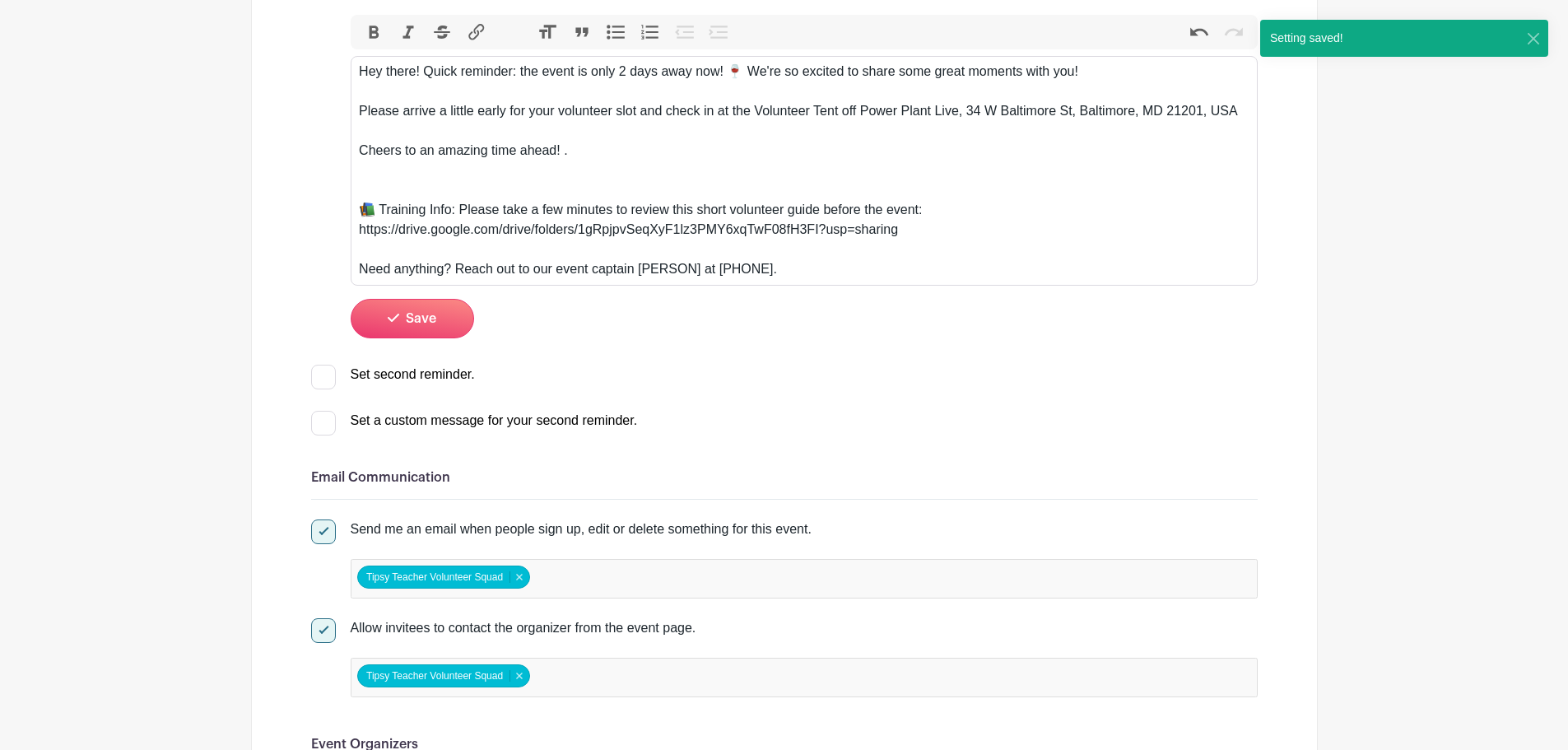 scroll, scrollTop: 782, scrollLeft: 0, axis: vertical 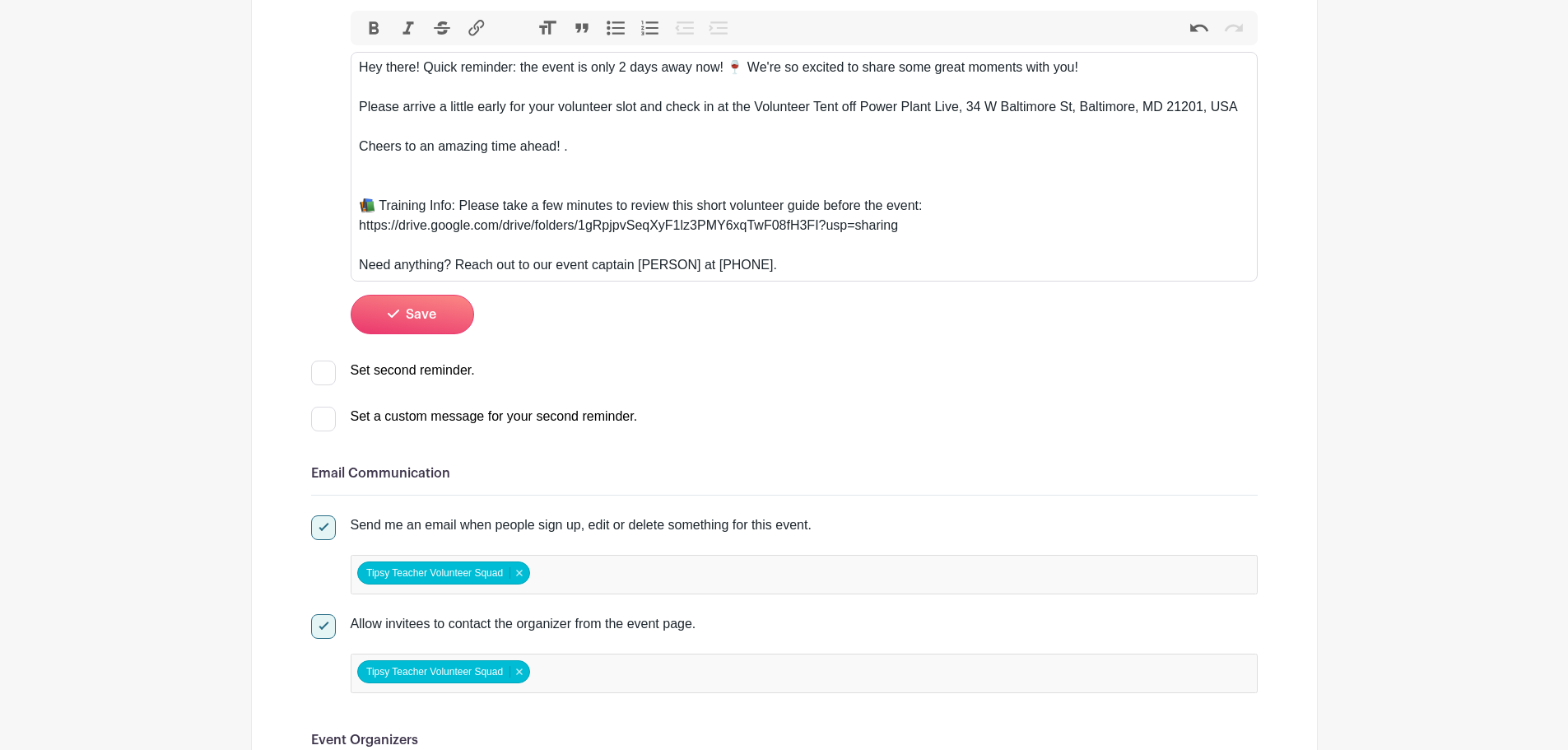 click at bounding box center [323, 373] 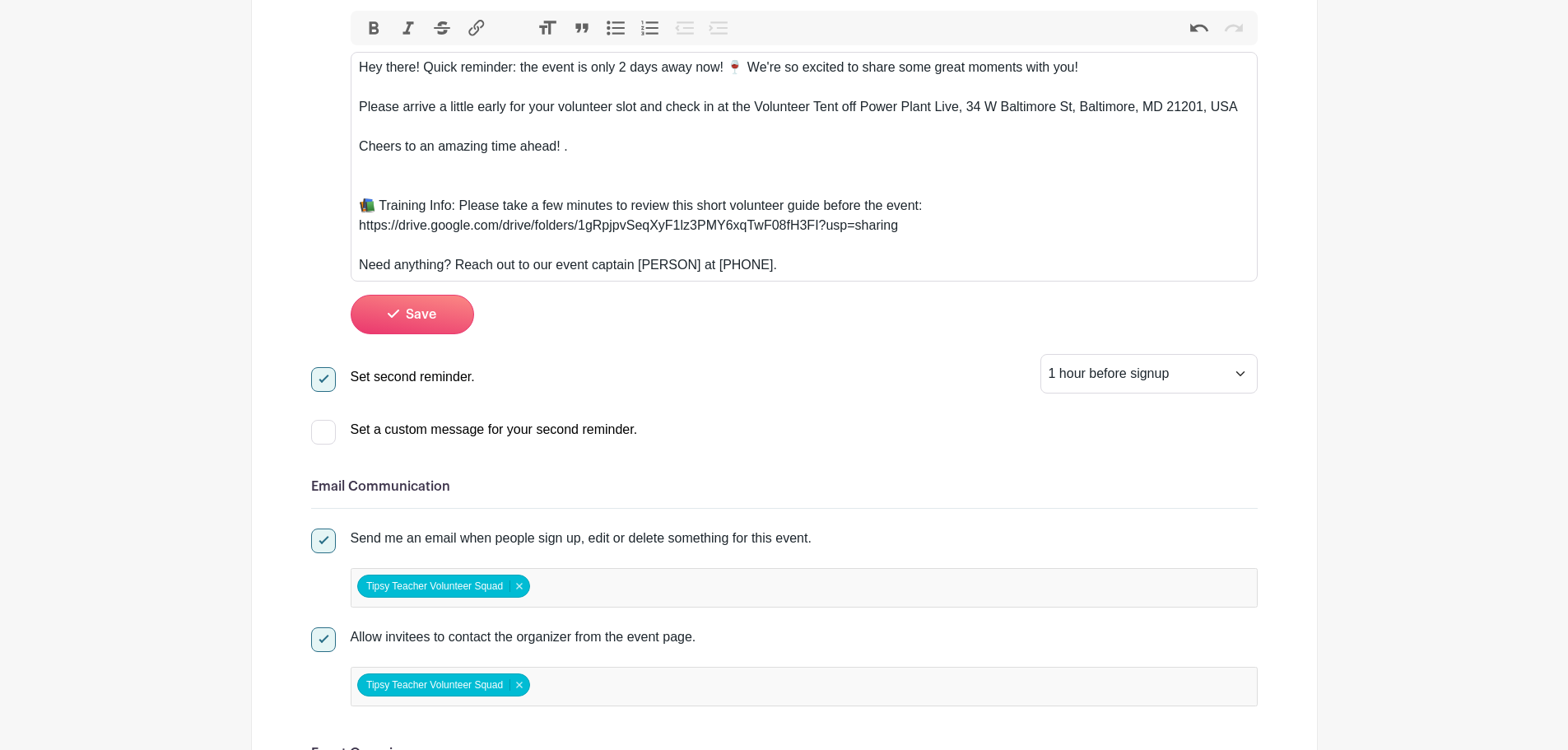 click at bounding box center [323, 432] 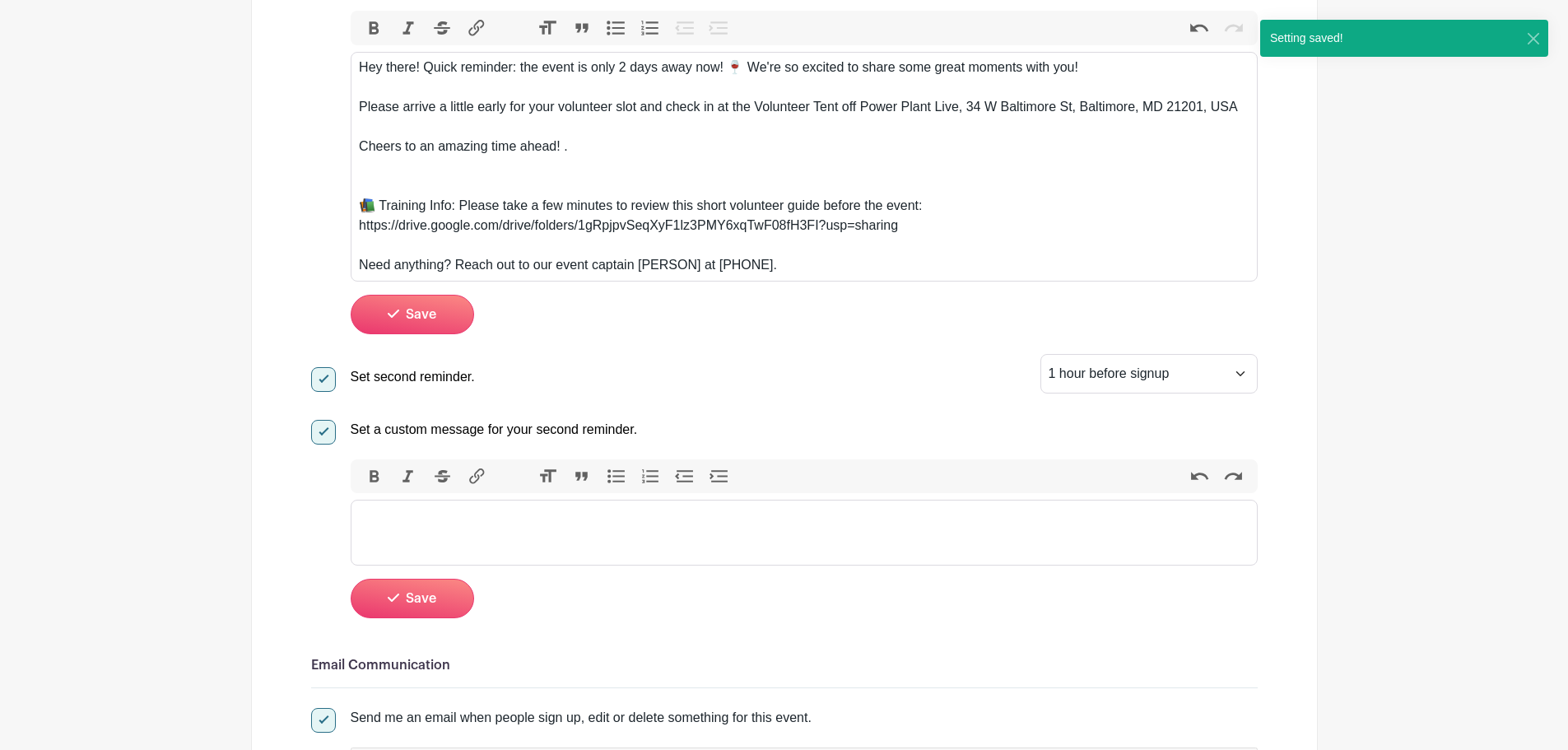 drag, startPoint x: 377, startPoint y: 506, endPoint x: 401, endPoint y: 509, distance: 24.18677 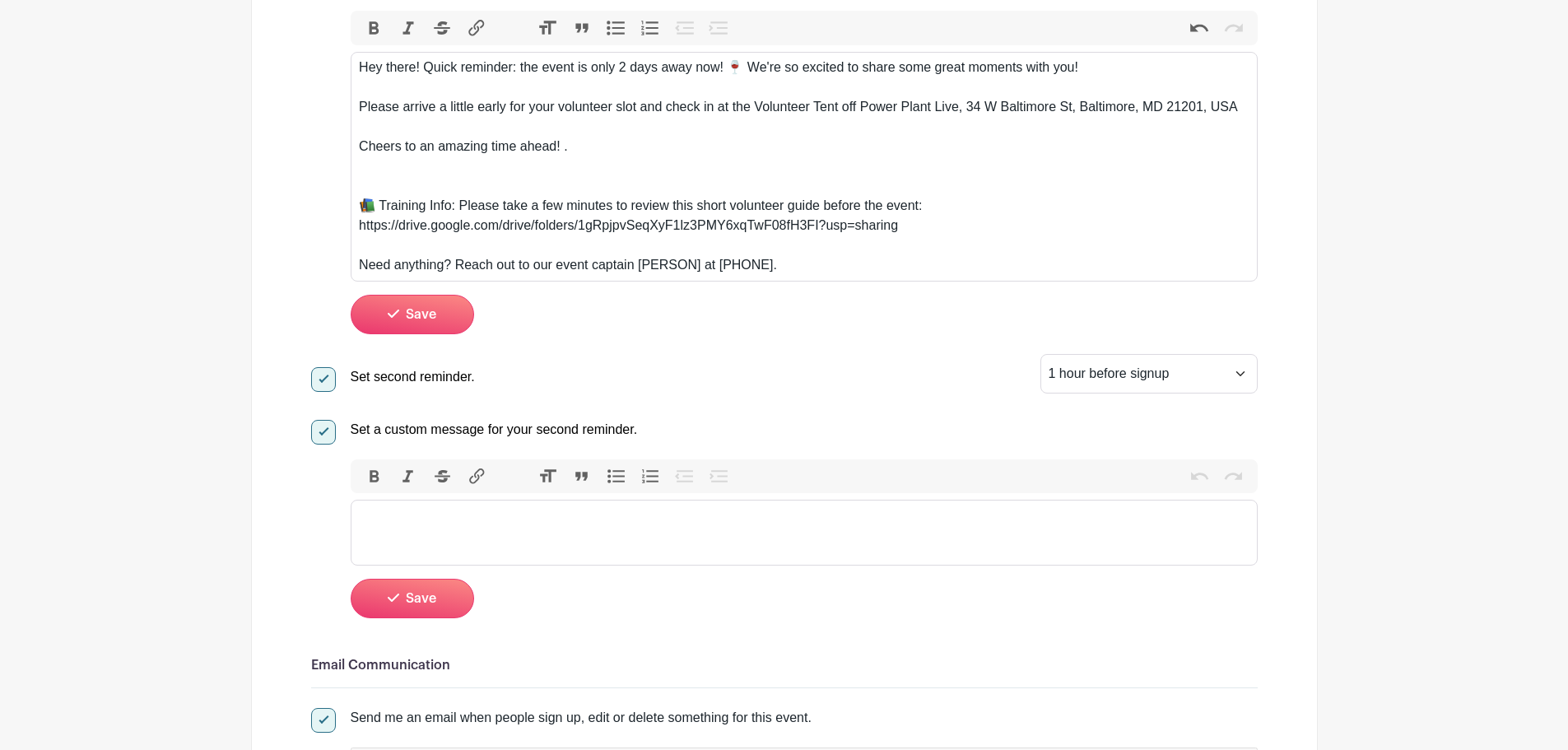 click at bounding box center [804, 533] 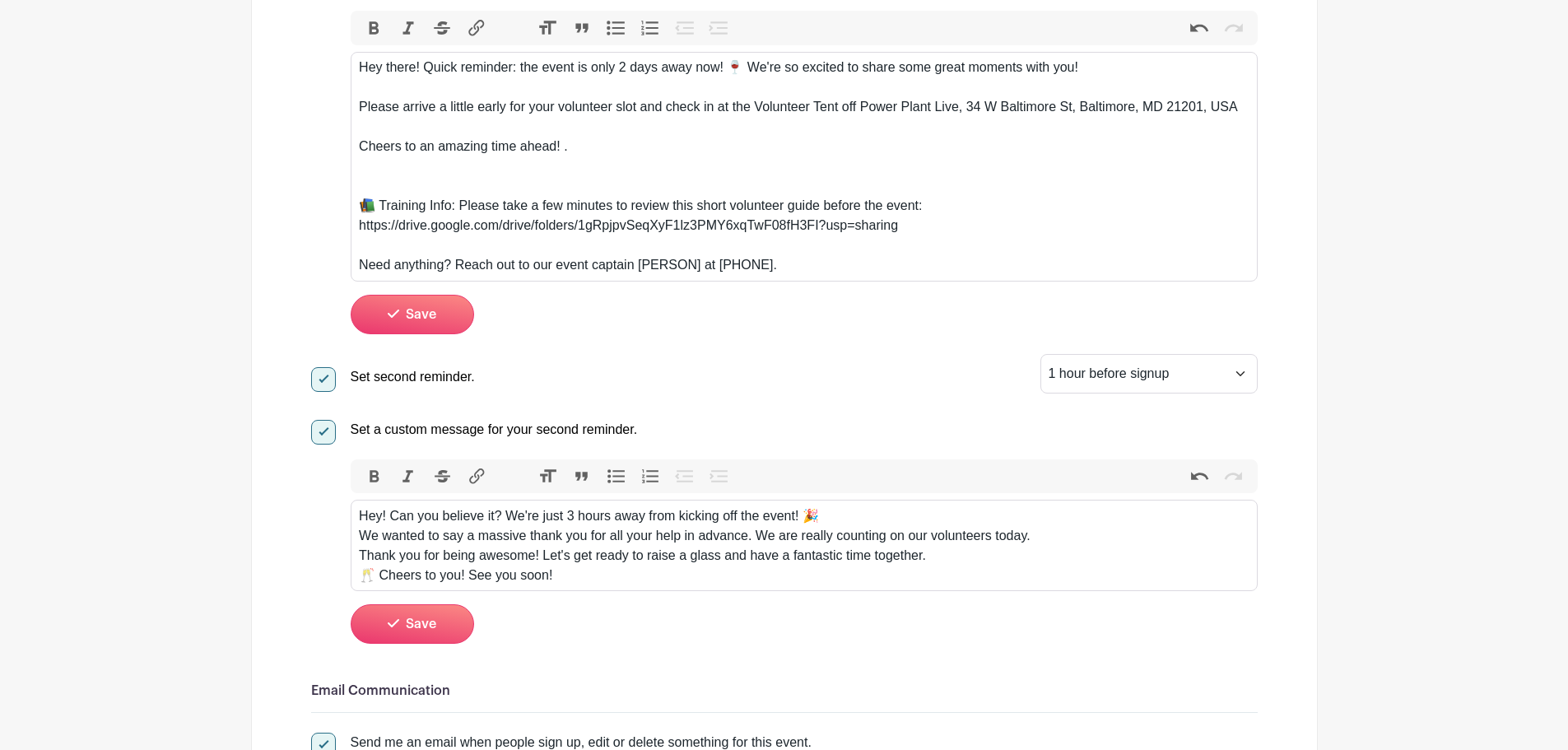 type on "<div>Hey! Can you believe it? We're just 3 hours away from kicking off the event! 🎉&nbsp;</div><div>We wanted to say a massive thank you for all your help in advance. We are really counting on our volunteers today.&nbsp;</div><div>Thank you for being awesome! Let's get ready to raise a glass and have a fantastic time together.&nbsp;</div><div>🥂 Cheers to you! See you soon!</div>" 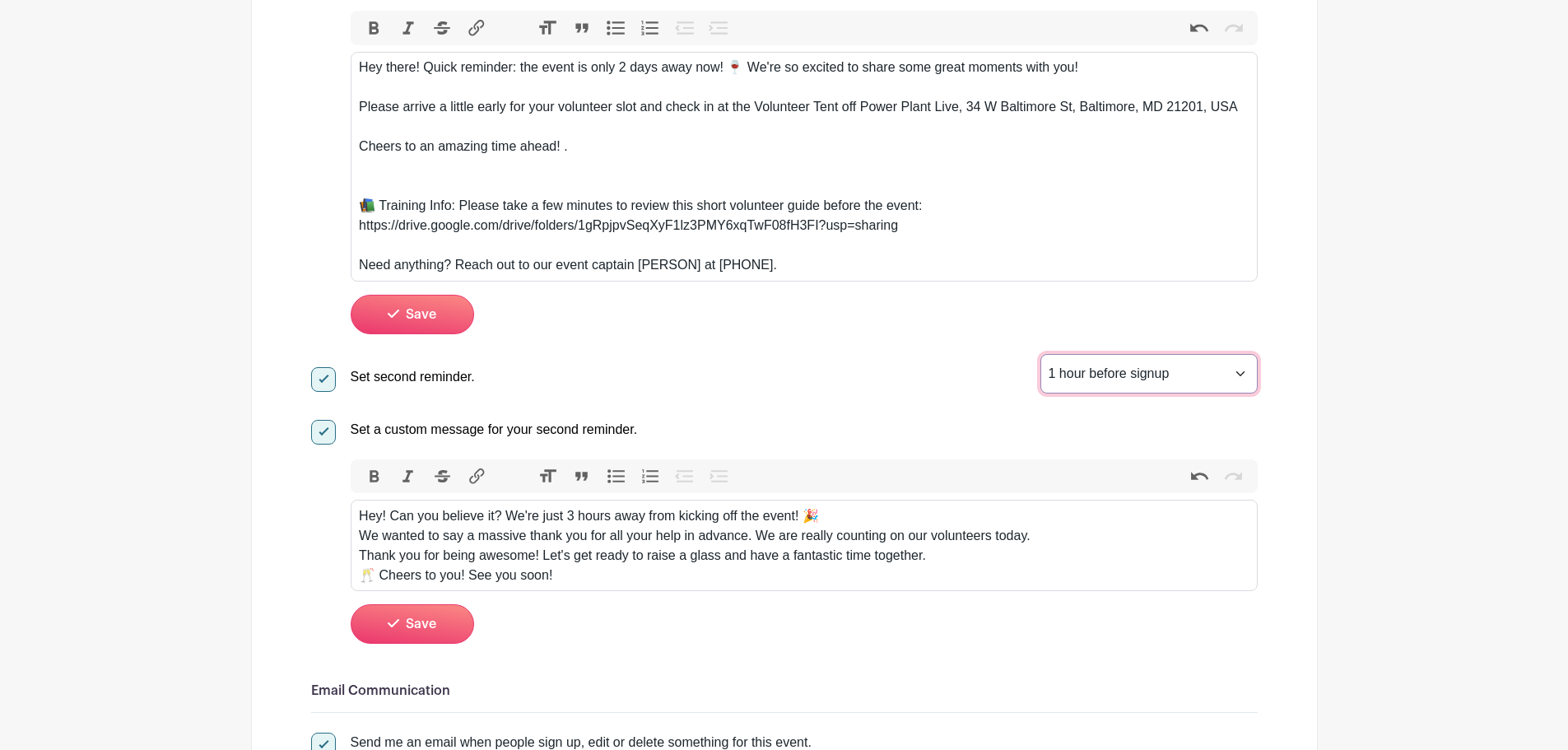 click on "1 hour before signup
2 hours before signup
3 hours before signup
4 hours before signup
5 hours before signup
1 day before signup
2 days before signup
3 days before signup
4 days before signup
5 days before signup
1 week before signup
2 weeks before signup" at bounding box center [1149, 374] 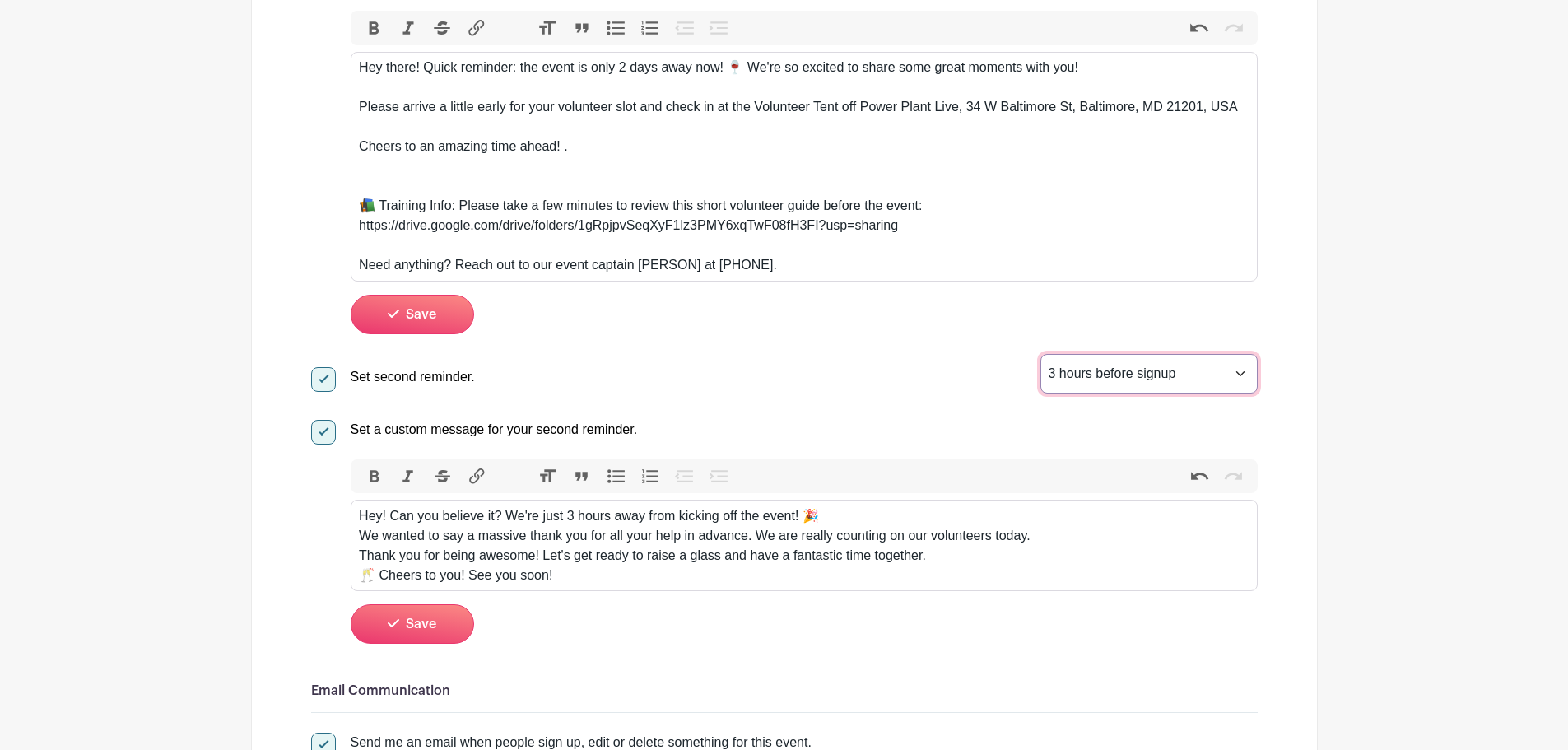 click on "1 hour before signup
2 hours before signup
3 hours before signup
4 hours before signup
5 hours before signup
1 day before signup
2 days before signup
3 days before signup
4 days before signup
5 days before signup
1 week before signup
2 weeks before signup" at bounding box center [1149, 374] 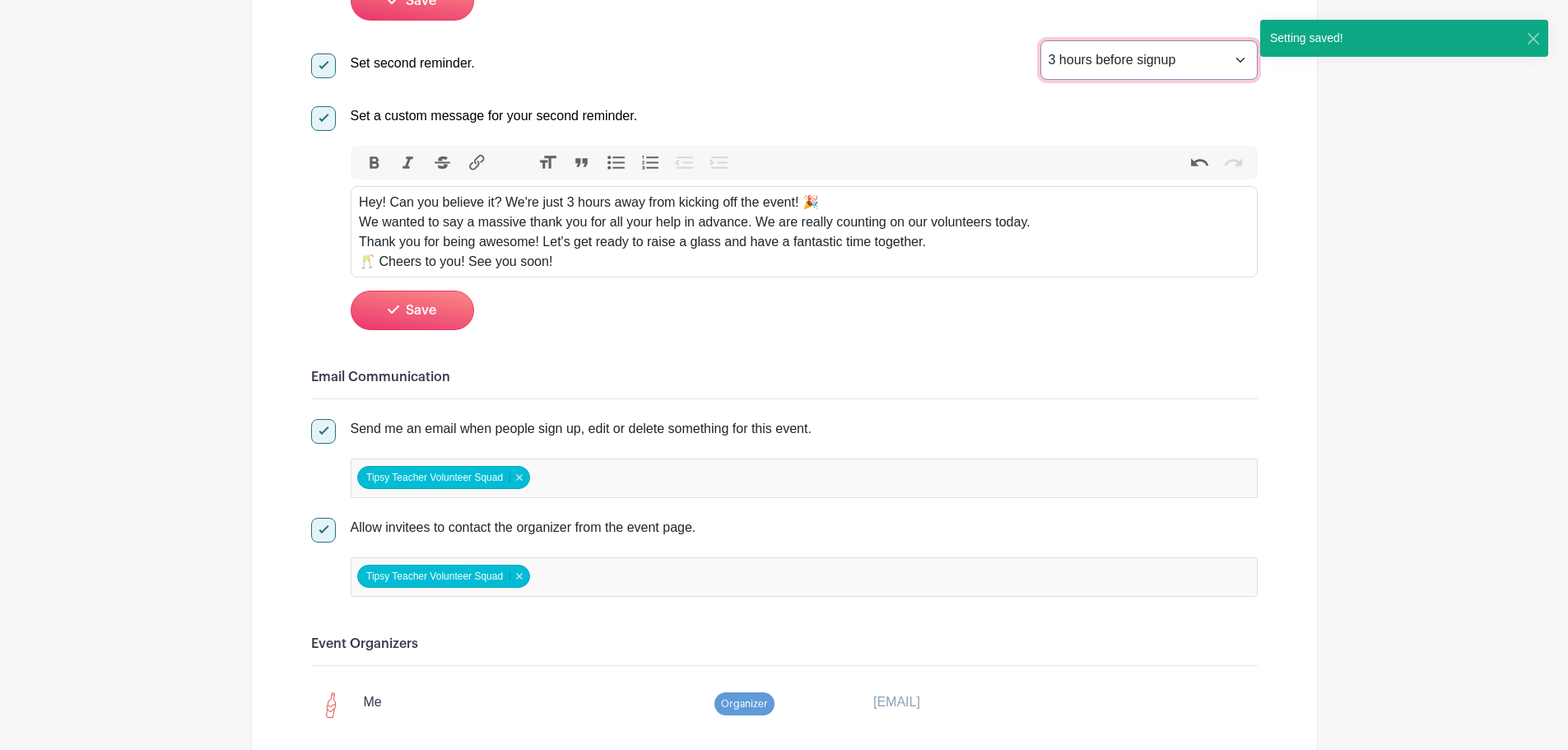 scroll, scrollTop: 1111, scrollLeft: 0, axis: vertical 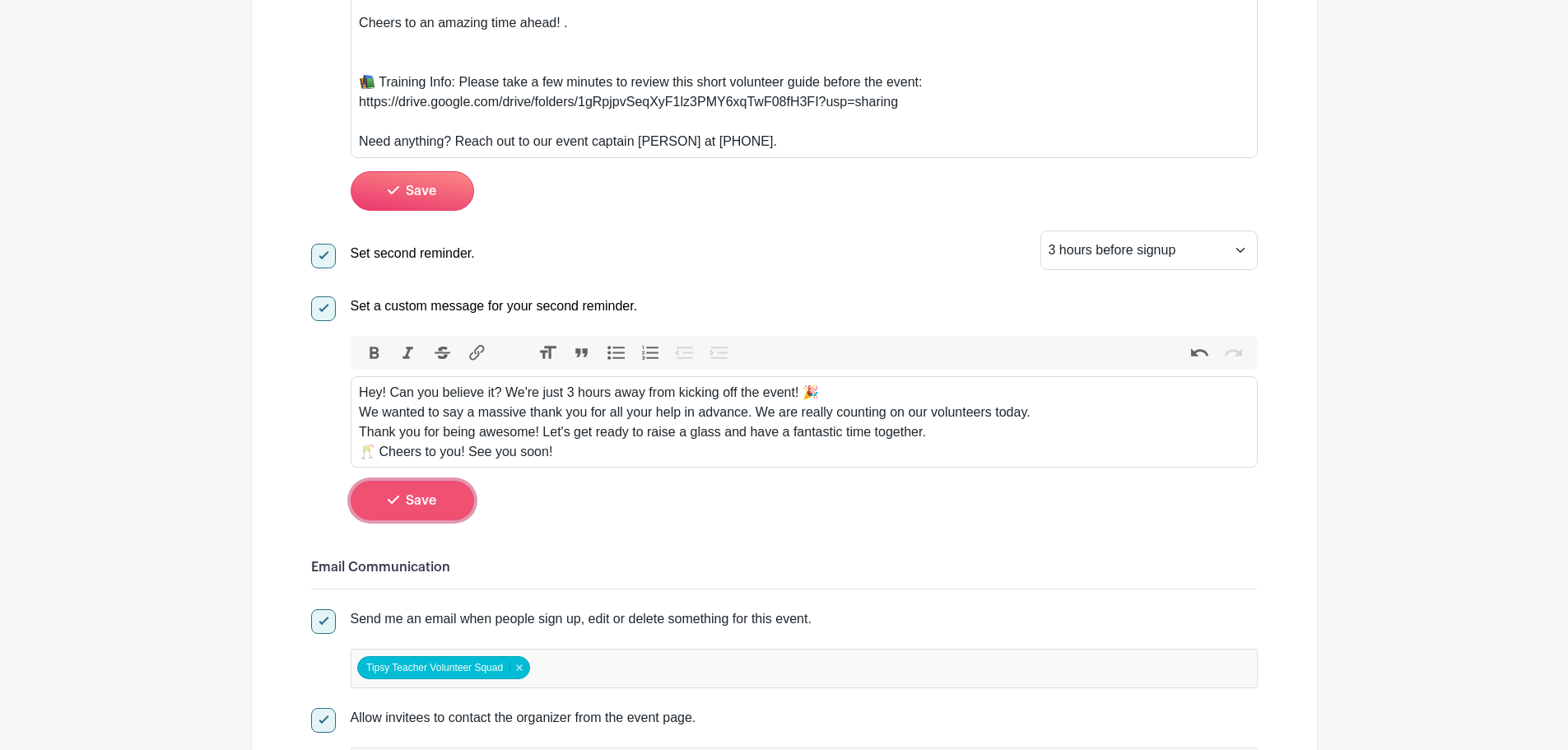 click on "Save" at bounding box center [412, 501] 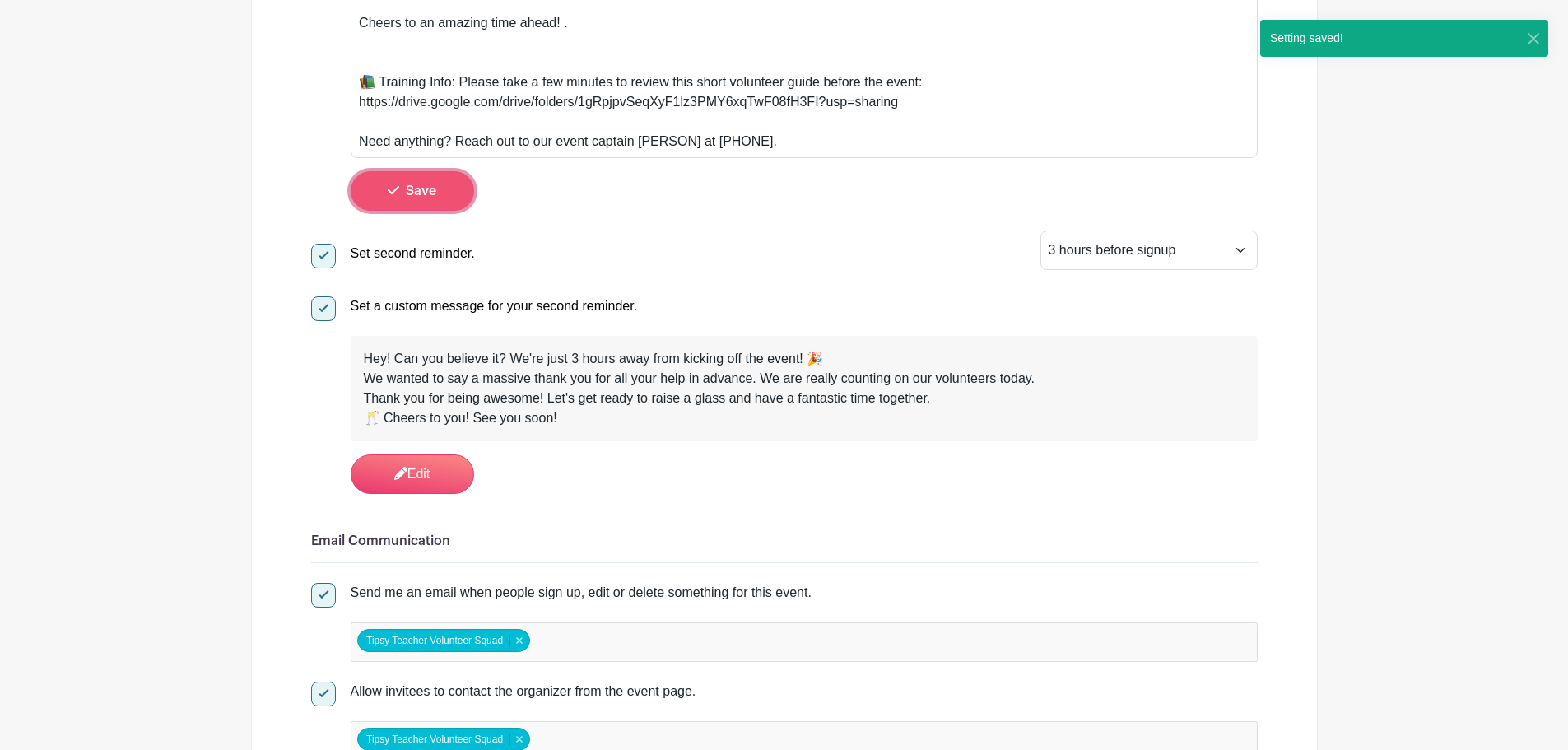 click on "Save" at bounding box center (412, 191) 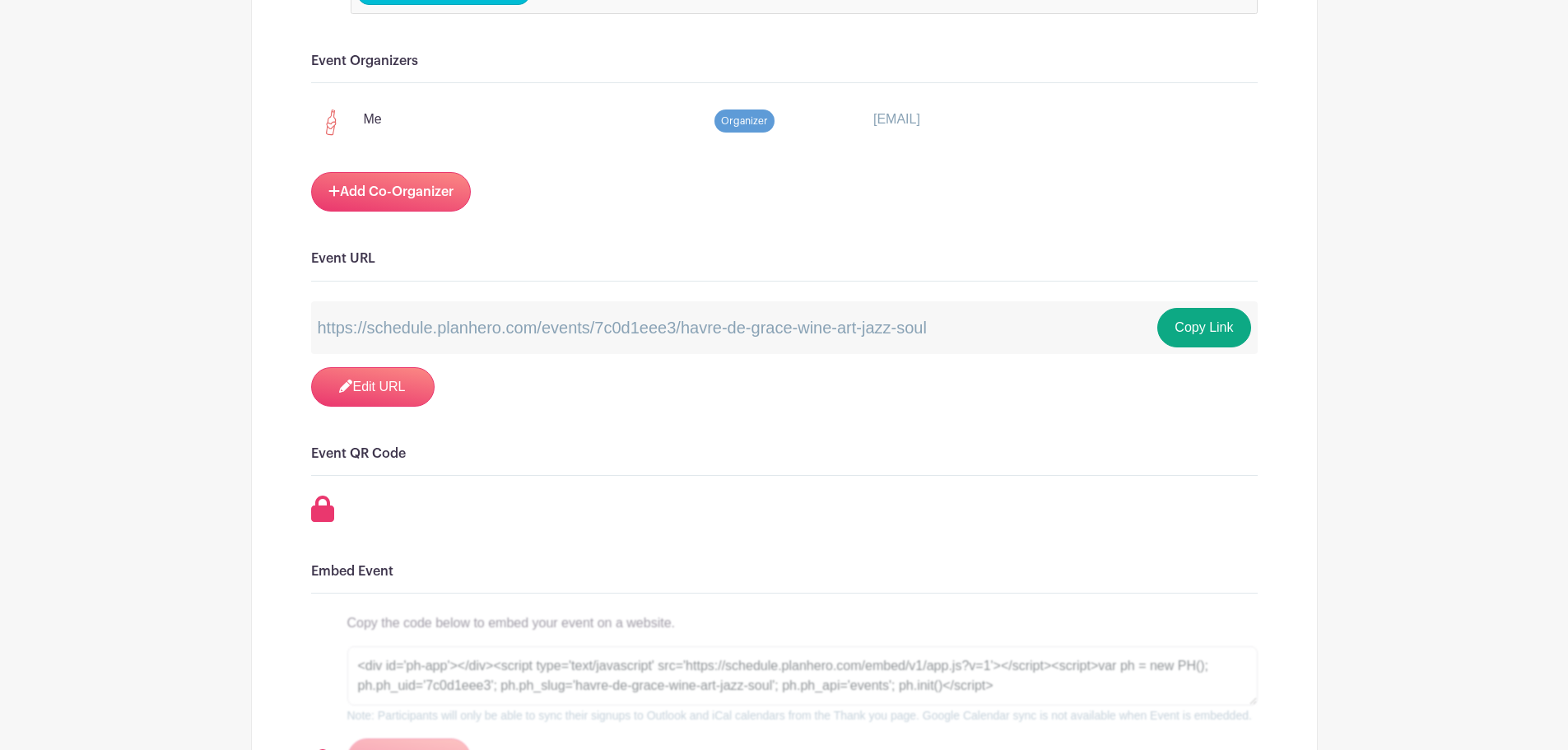 scroll, scrollTop: 1628, scrollLeft: 0, axis: vertical 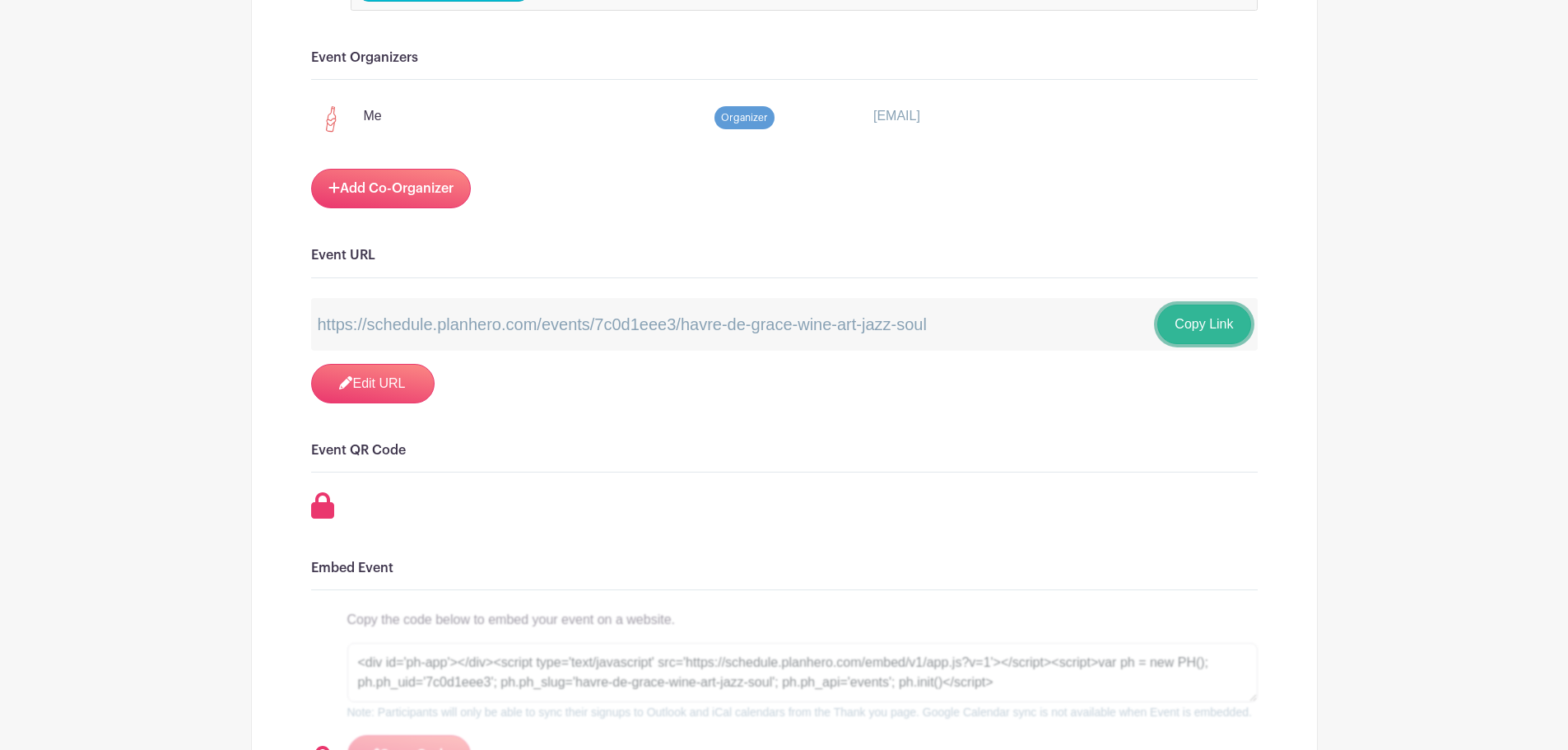 click on "Copy Link" at bounding box center (1203, 324) 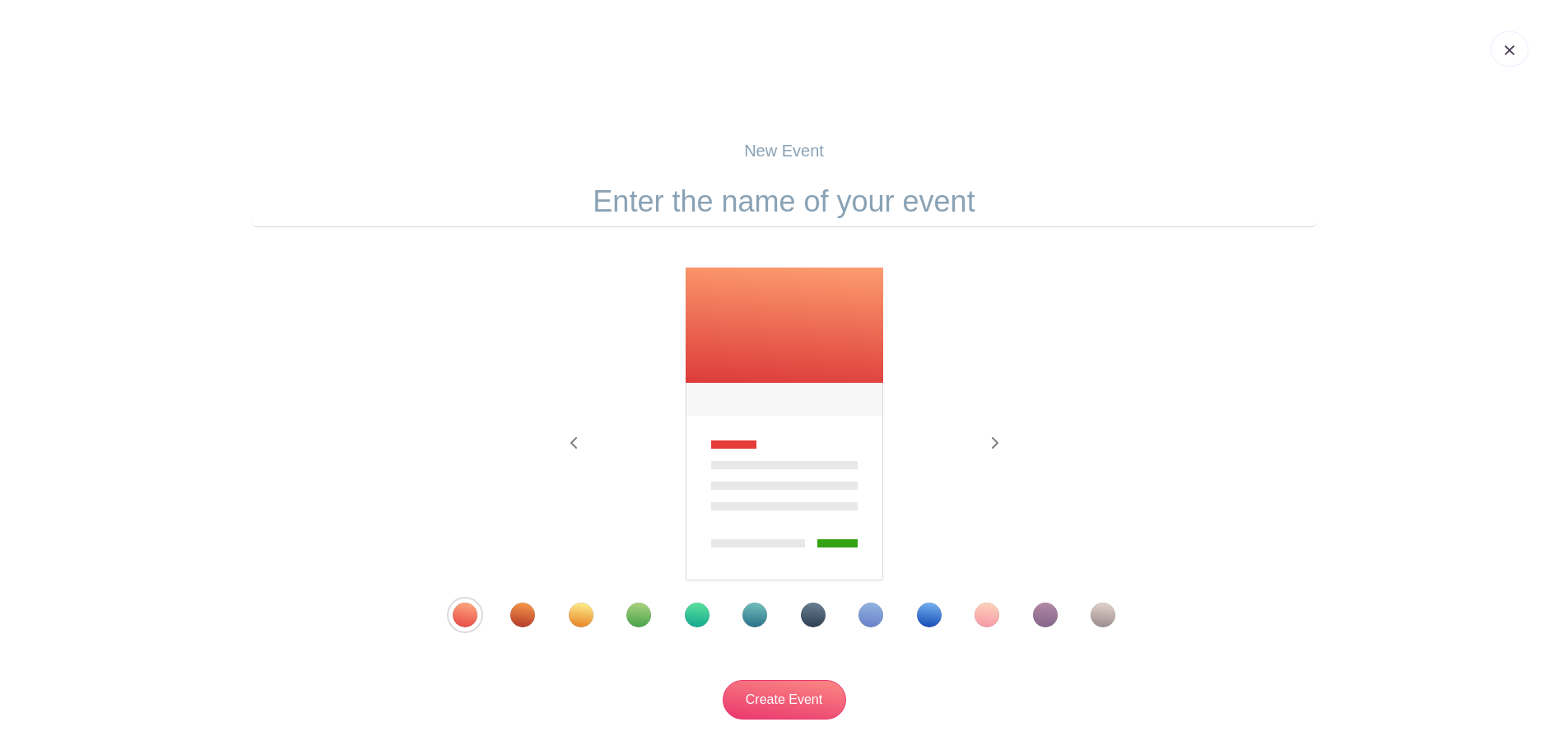 scroll, scrollTop: 0, scrollLeft: 0, axis: both 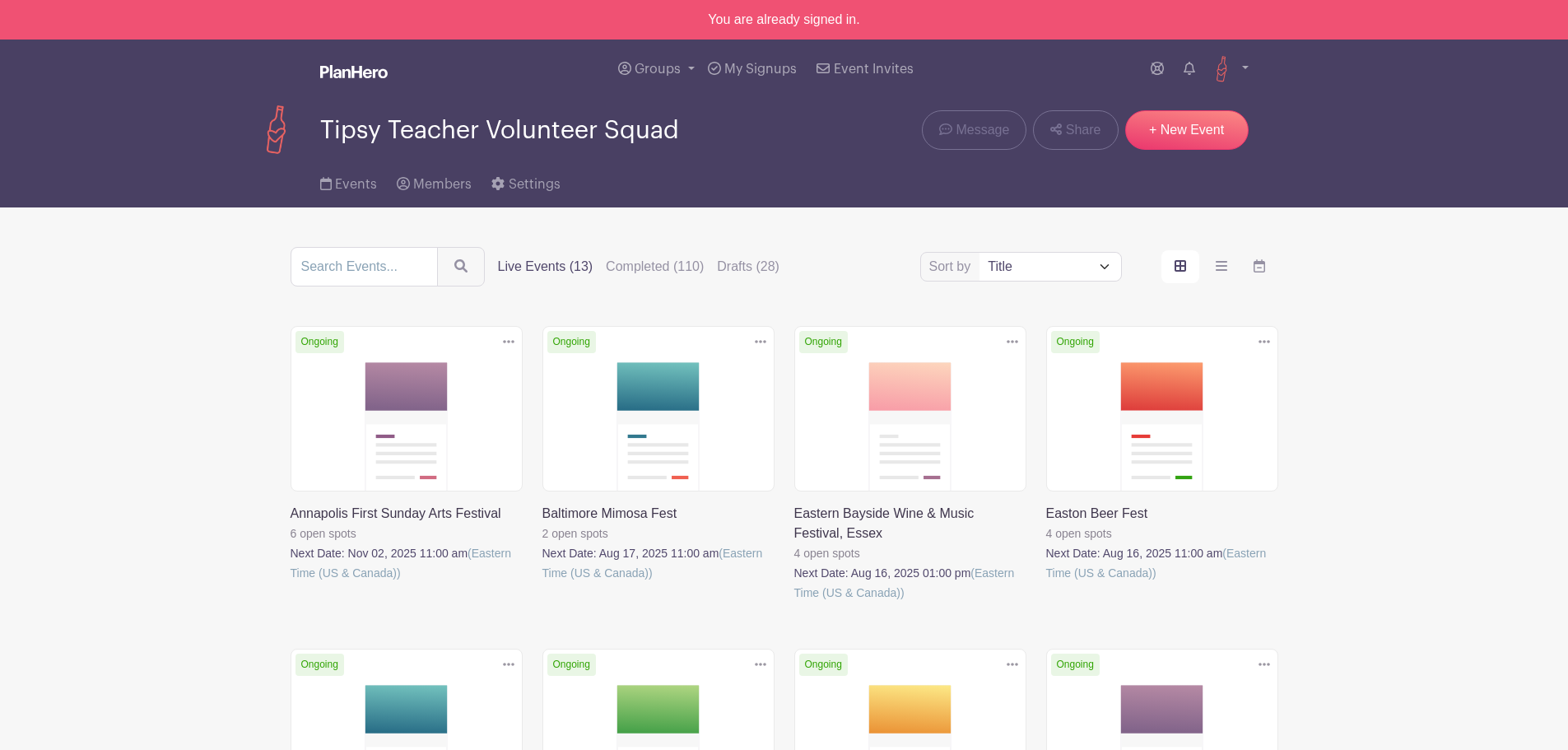 click at bounding box center [542, 583] 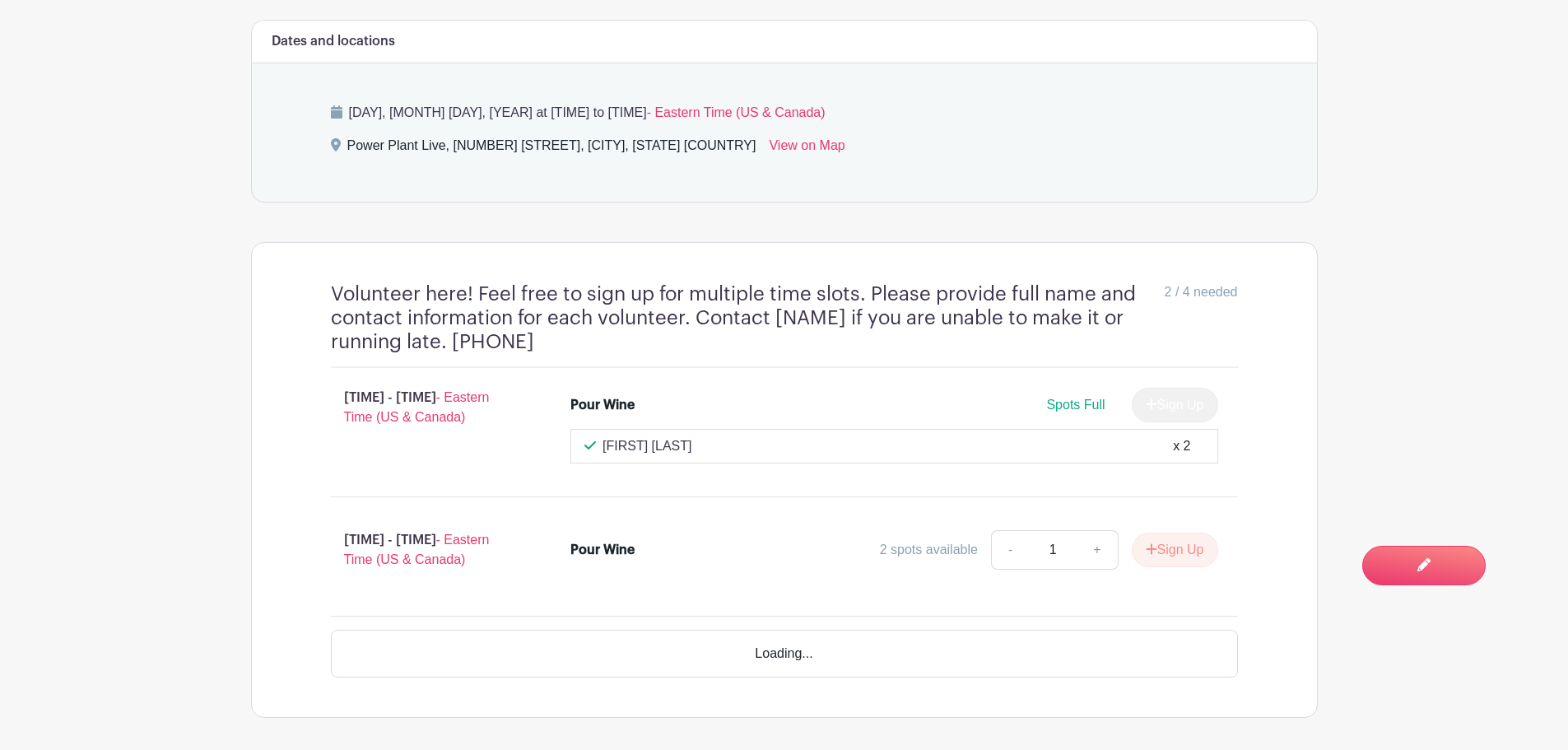 scroll, scrollTop: 784, scrollLeft: 0, axis: vertical 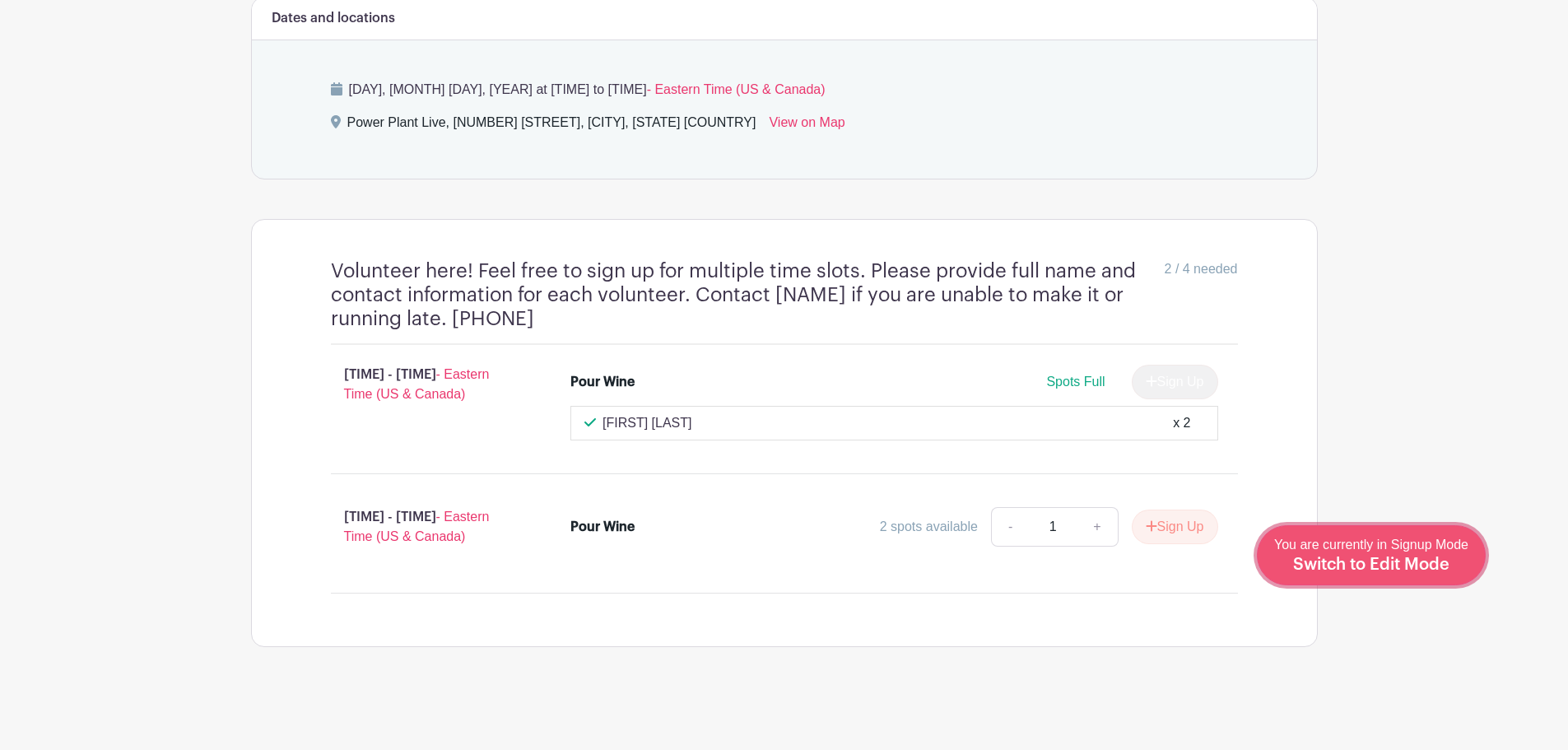 click on "You are currently in Signup Mode
Switch to Edit Mode" at bounding box center [1371, 555] 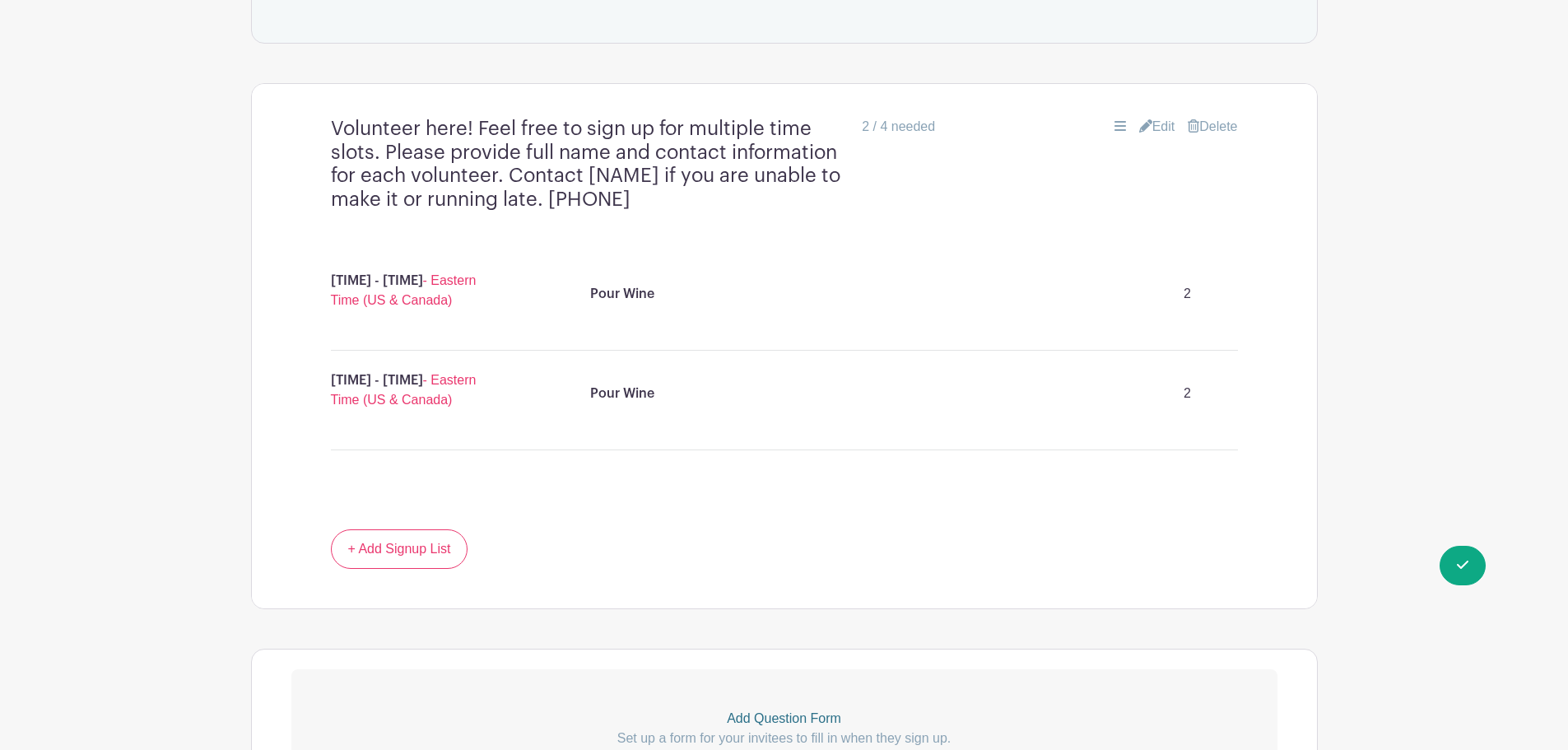 scroll, scrollTop: 902, scrollLeft: 0, axis: vertical 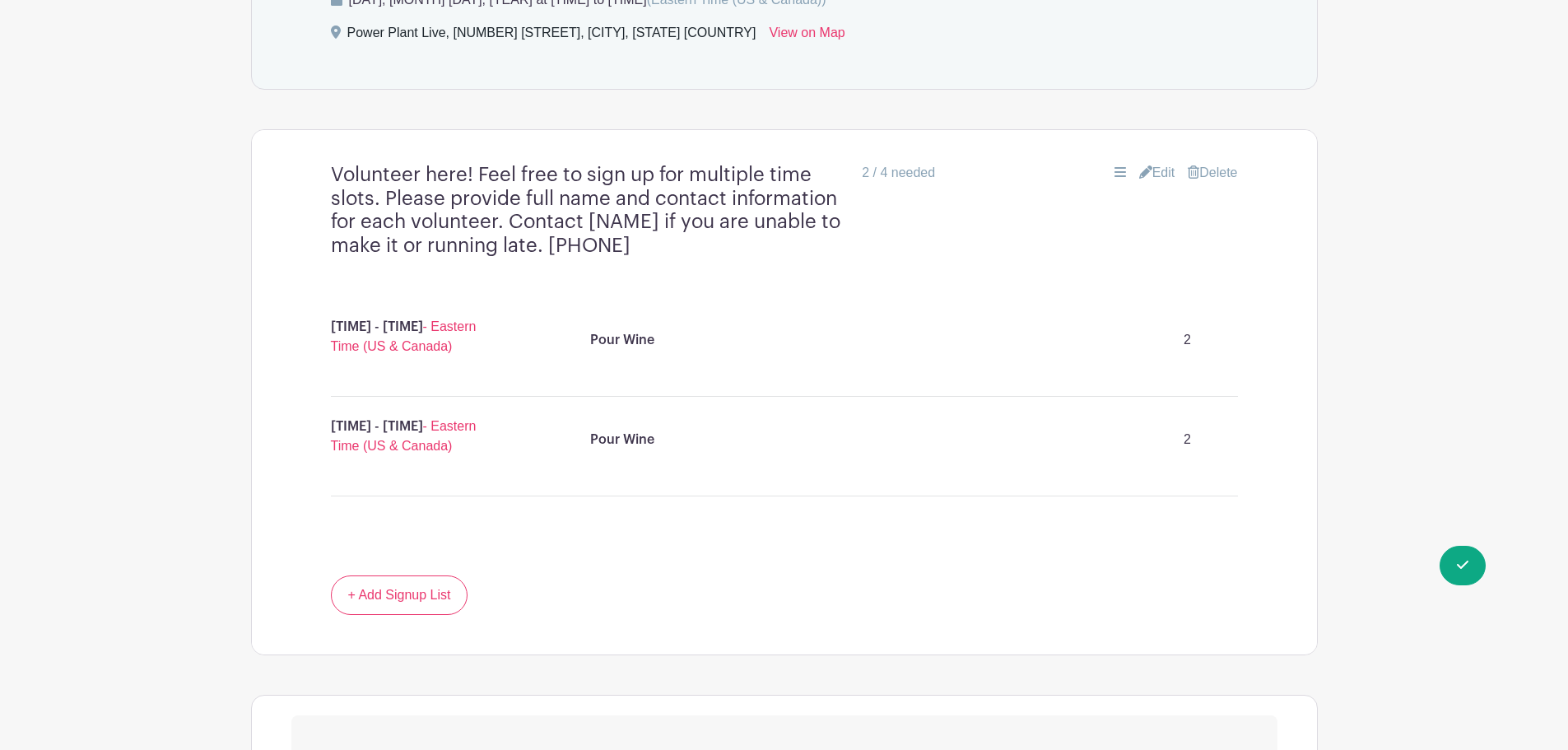 drag, startPoint x: 317, startPoint y: 168, endPoint x: 721, endPoint y: 259, distance: 414.12196 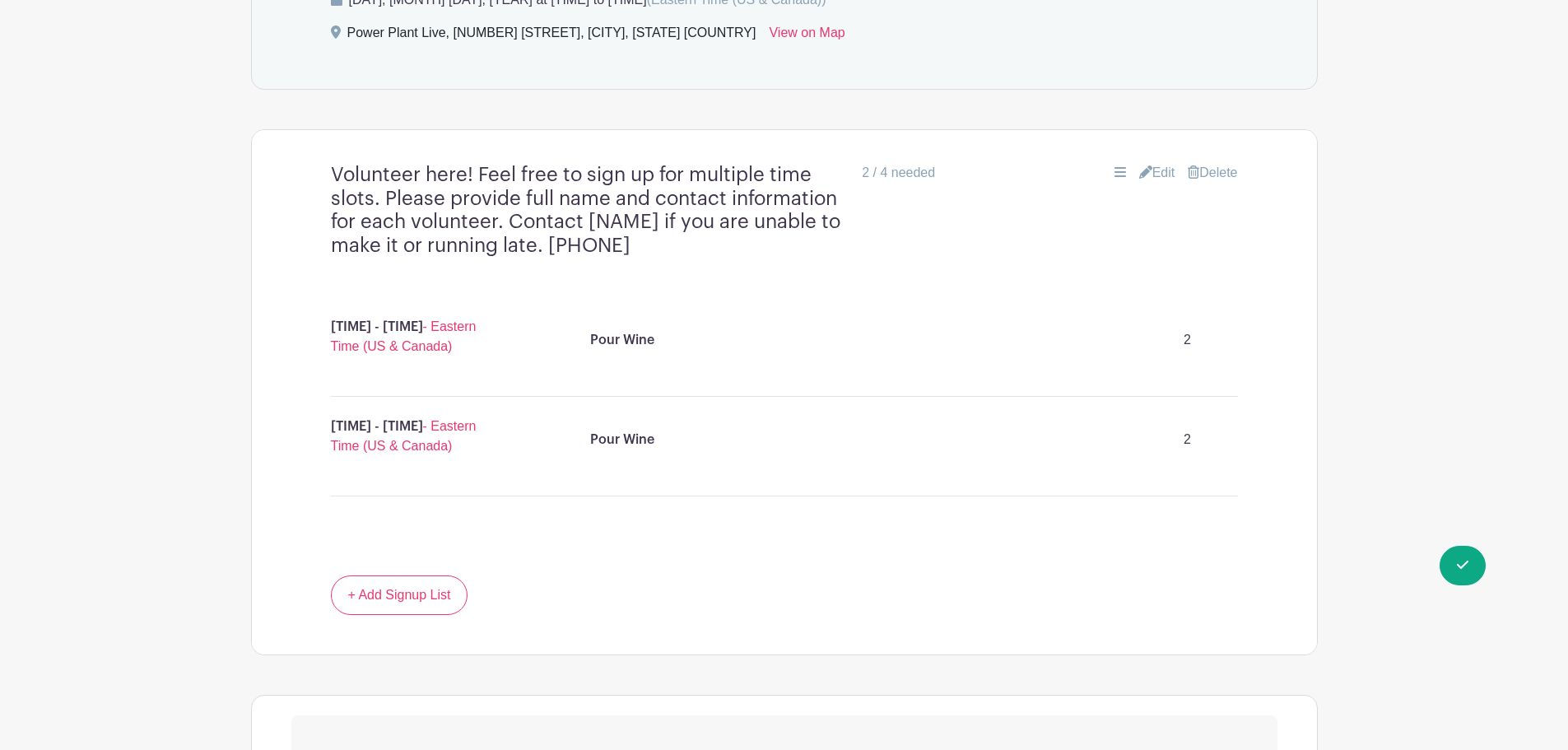 copy on "Volunteer here! Feel free to sign up for multiple time slots. Please provide full name and contact information for each volunteer. Contact [NAME] if you are unable to make it or running late. [PHONE]" 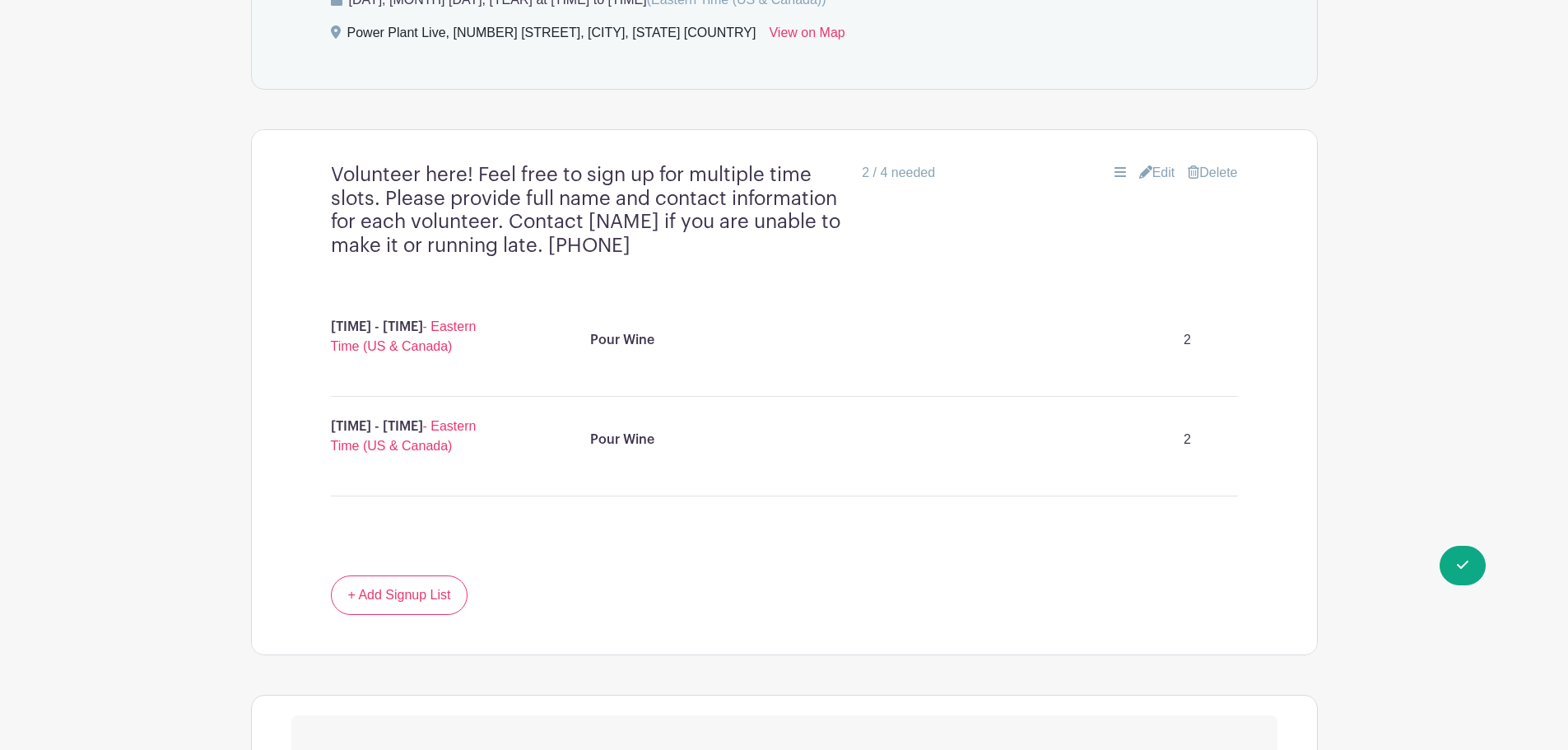 click on "[TIME] -
[TIME]
- [TIMEZONE]" at bounding box center (415, 337) 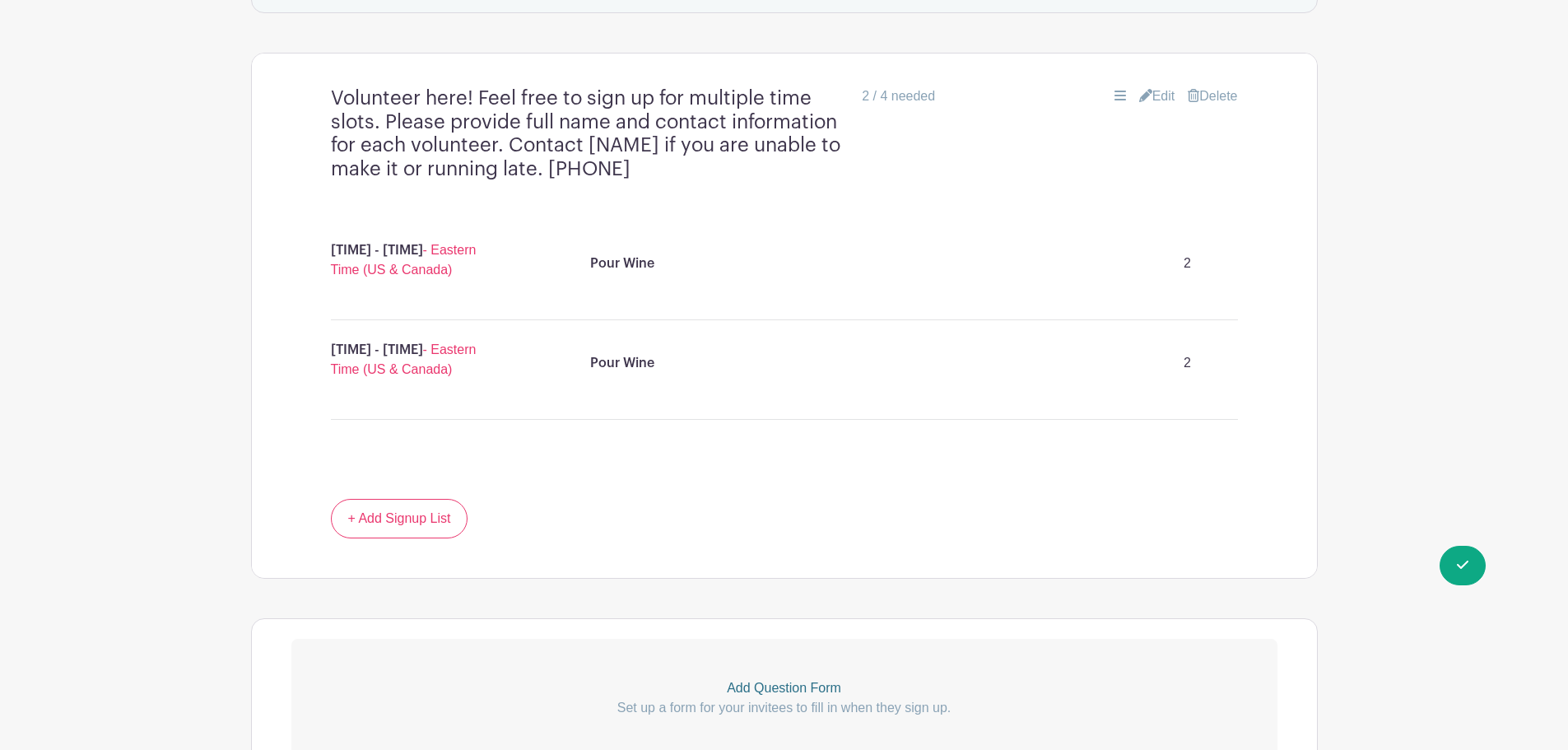scroll, scrollTop: 1149, scrollLeft: 0, axis: vertical 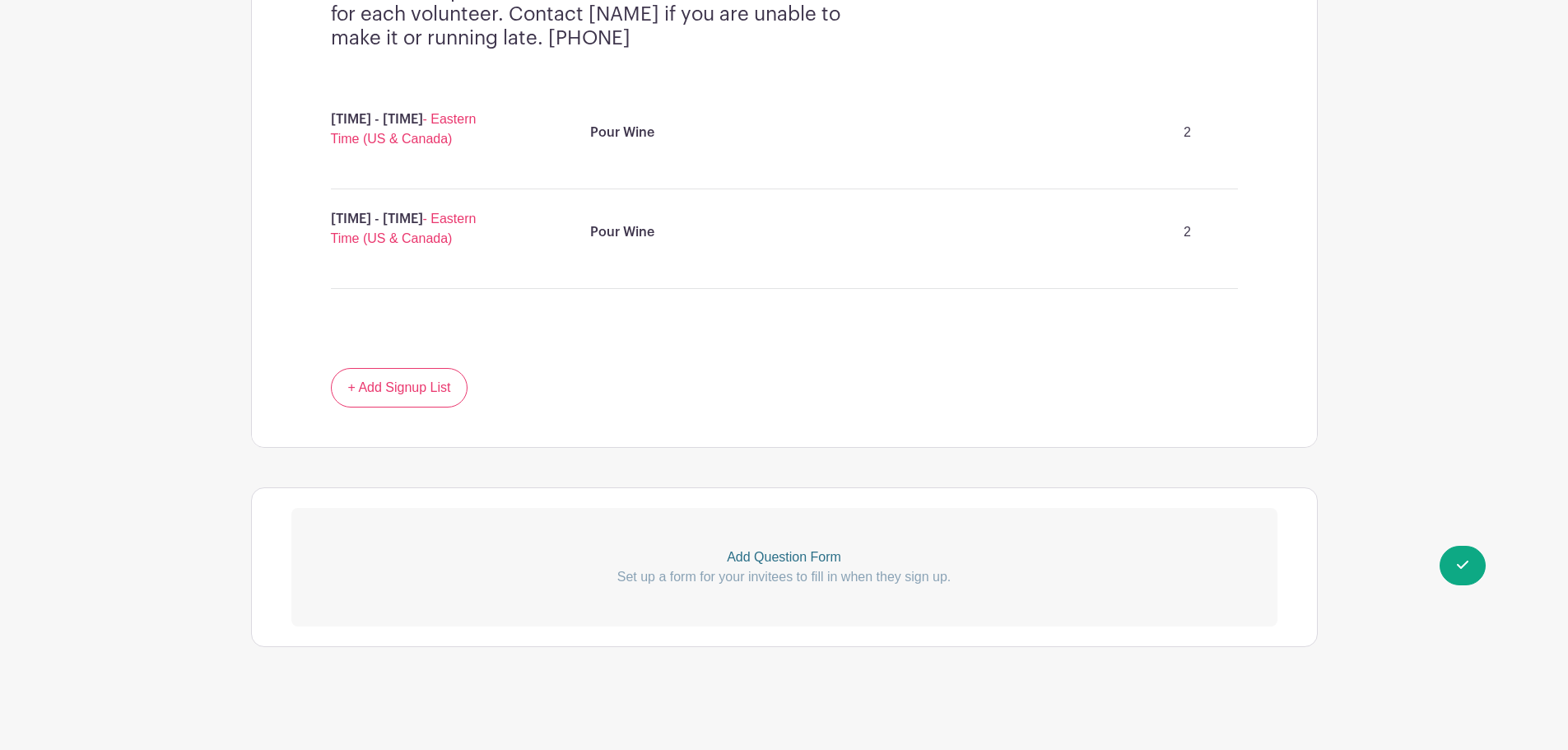 click on "Set up a form for your invitees to fill in when they sign up." at bounding box center (784, 577) 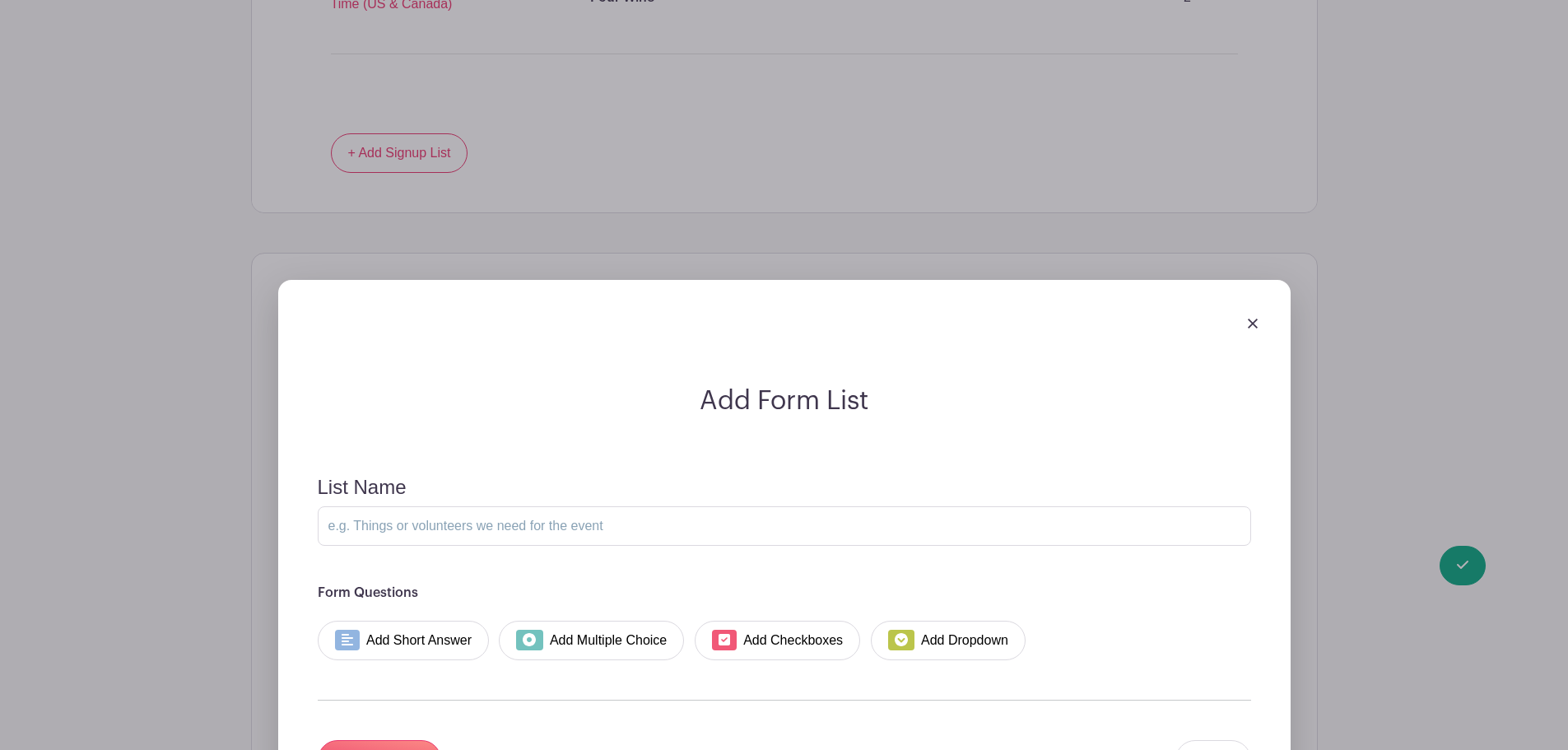 scroll, scrollTop: 1623, scrollLeft: 0, axis: vertical 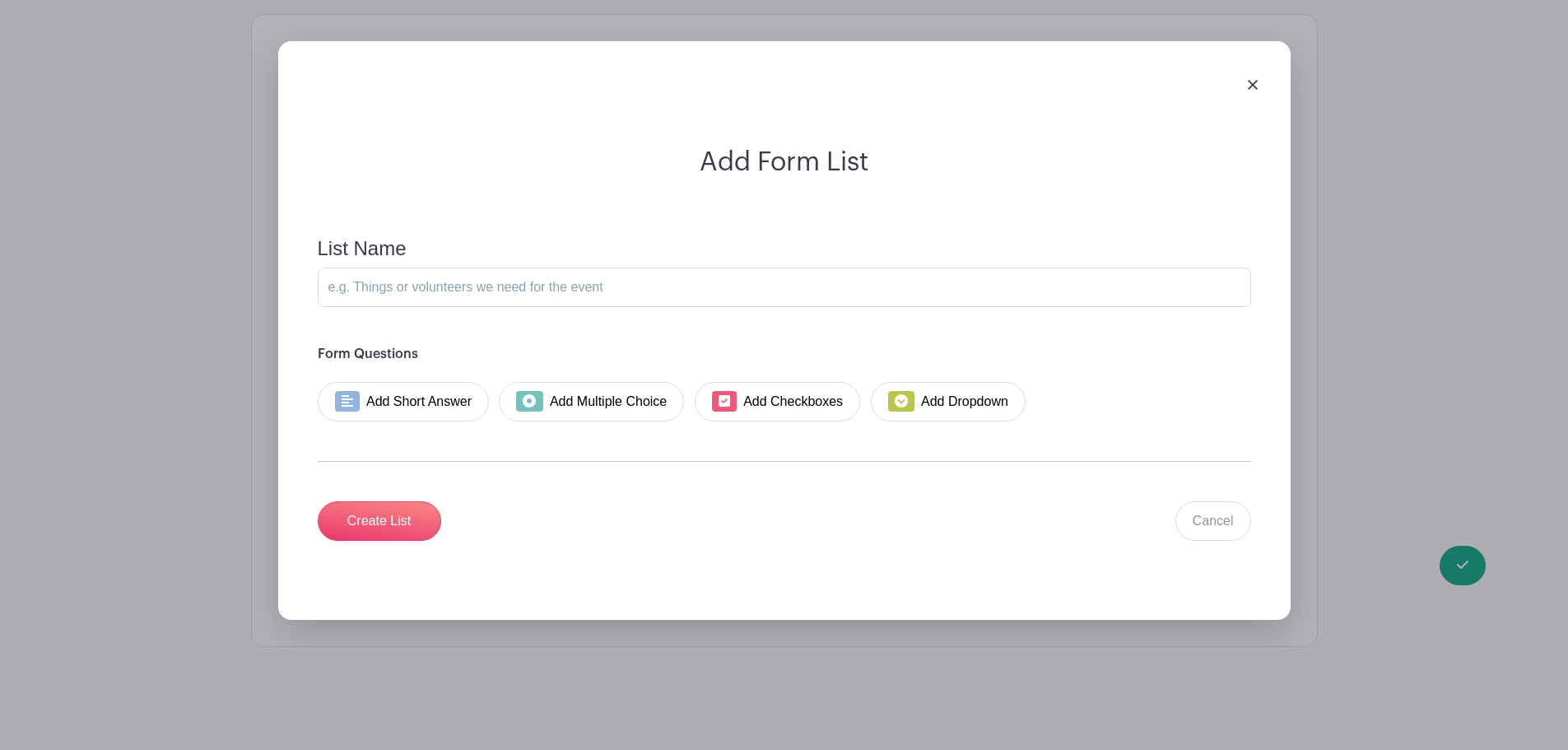 click on "Add Form List
List Name
Form Questions
Add Short Answer
Add Multiple Choice
Add Checkboxes
Add Dropdown
Create List
Cancel" at bounding box center [784, 330] 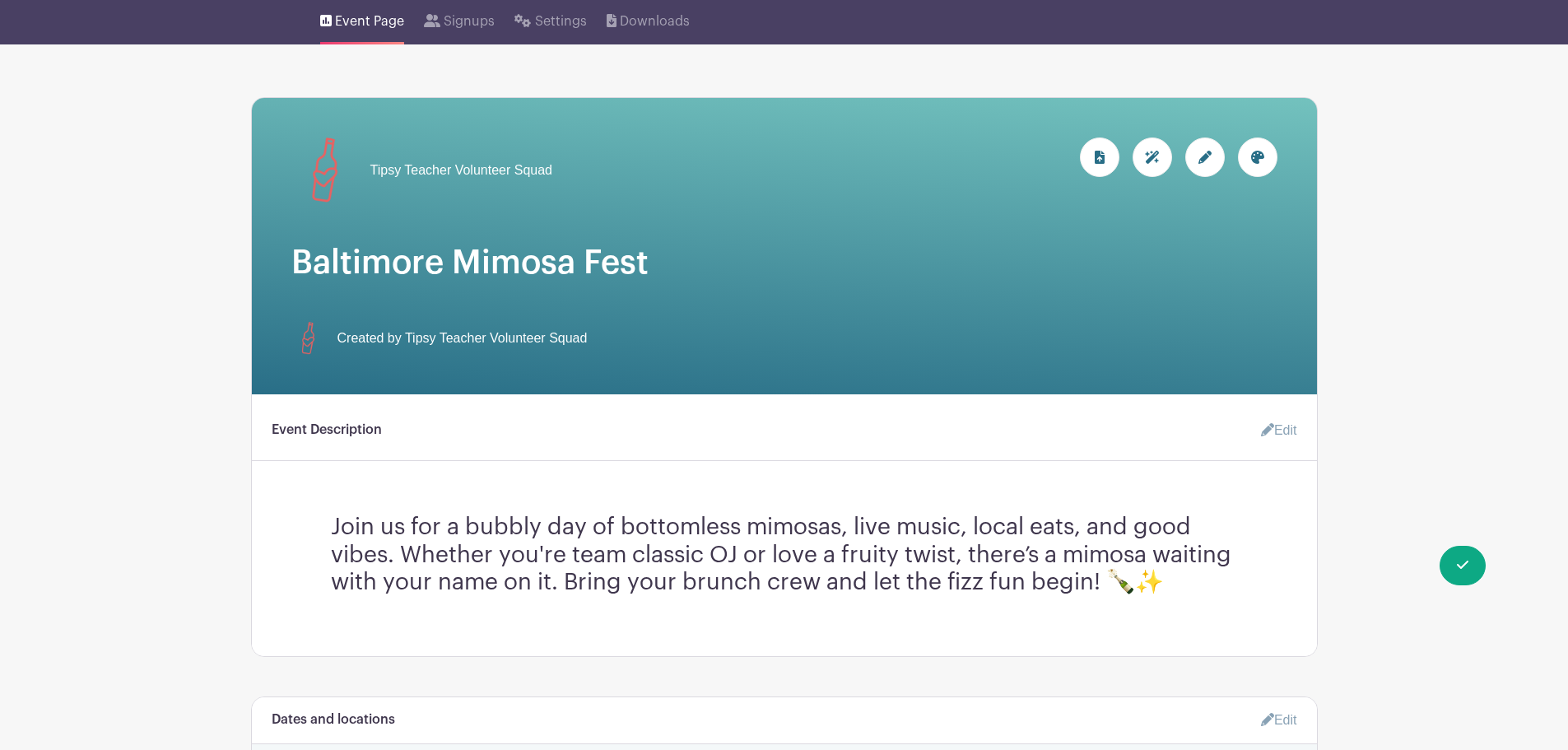 scroll, scrollTop: 0, scrollLeft: 0, axis: both 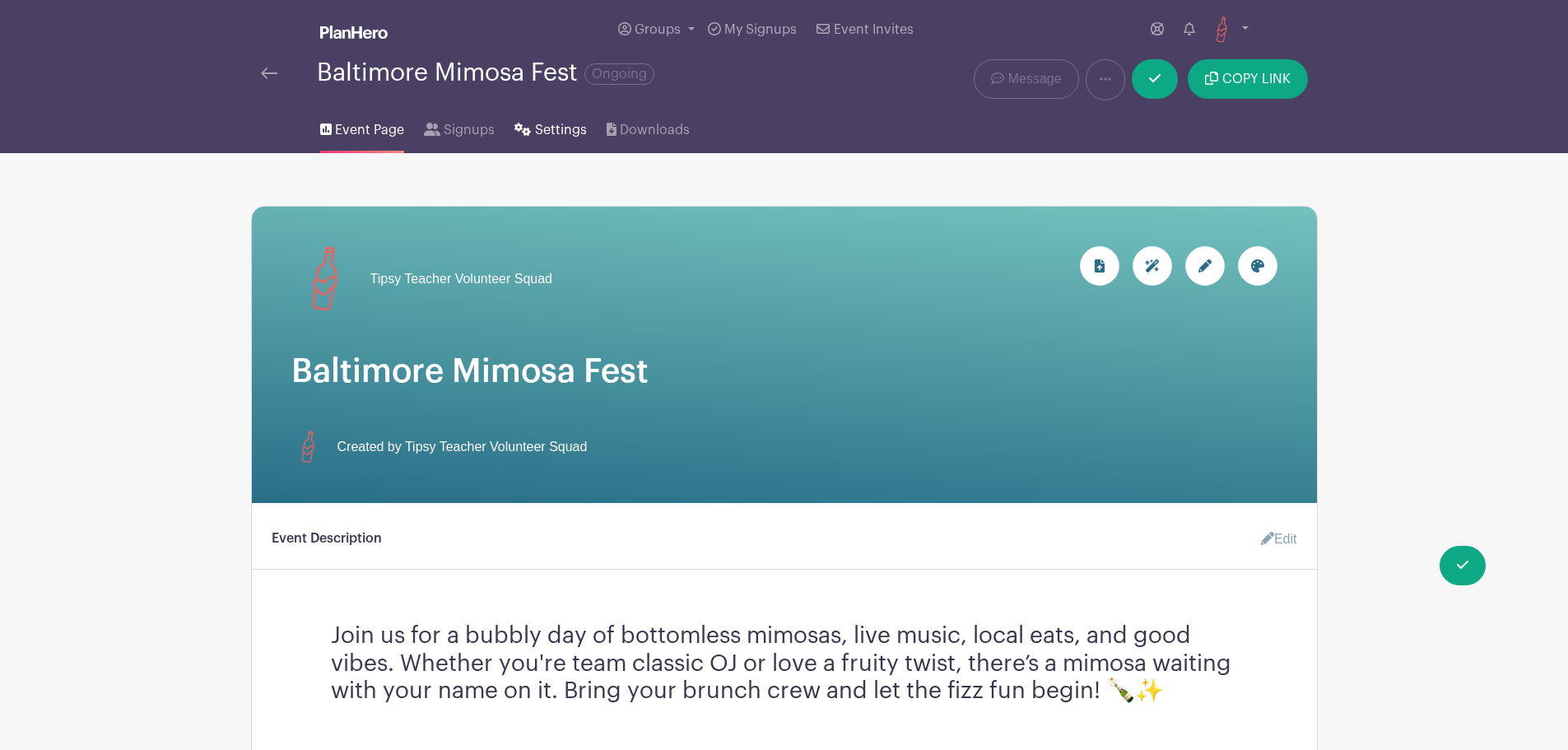 click on "Settings" at bounding box center (561, 130) 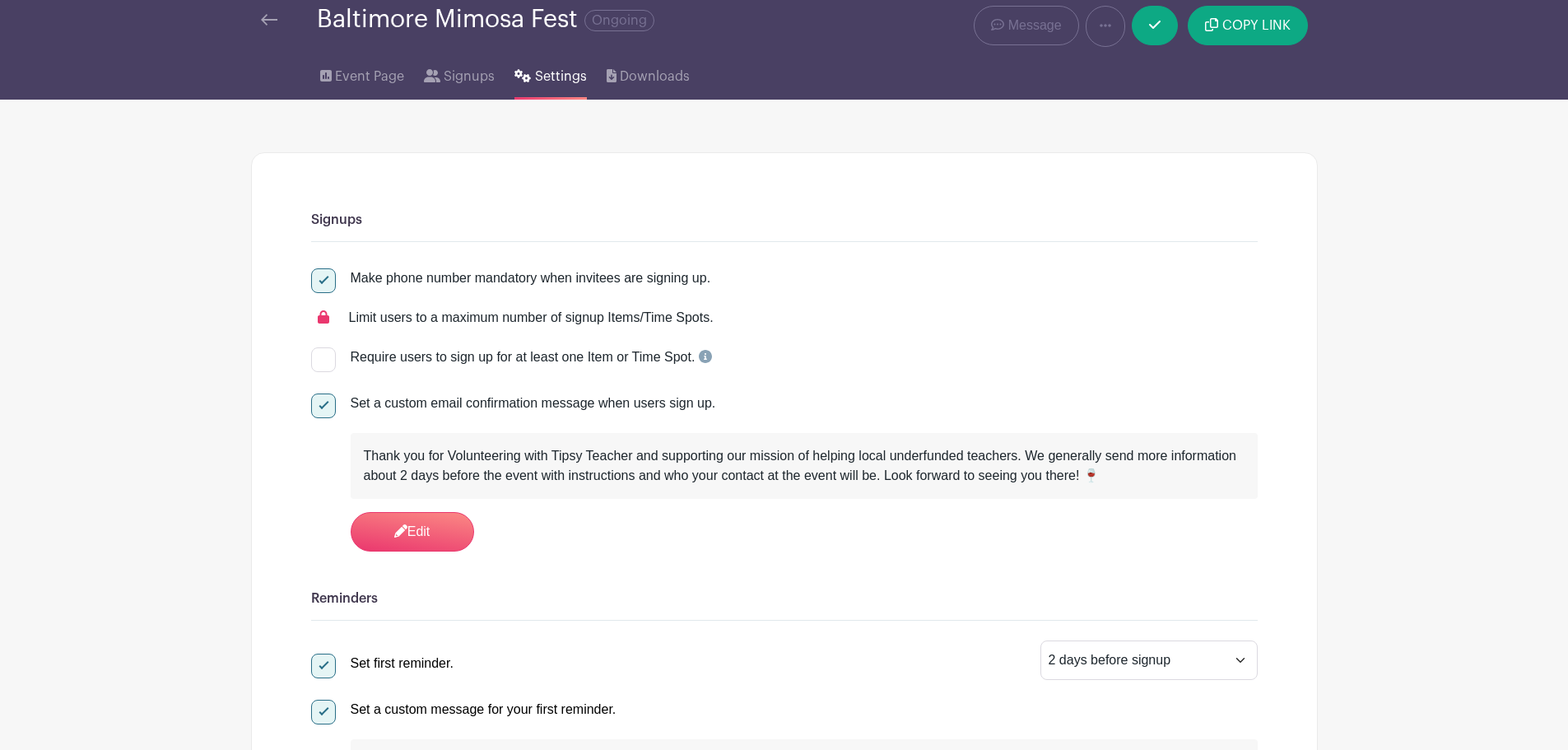 scroll, scrollTop: 82, scrollLeft: 0, axis: vertical 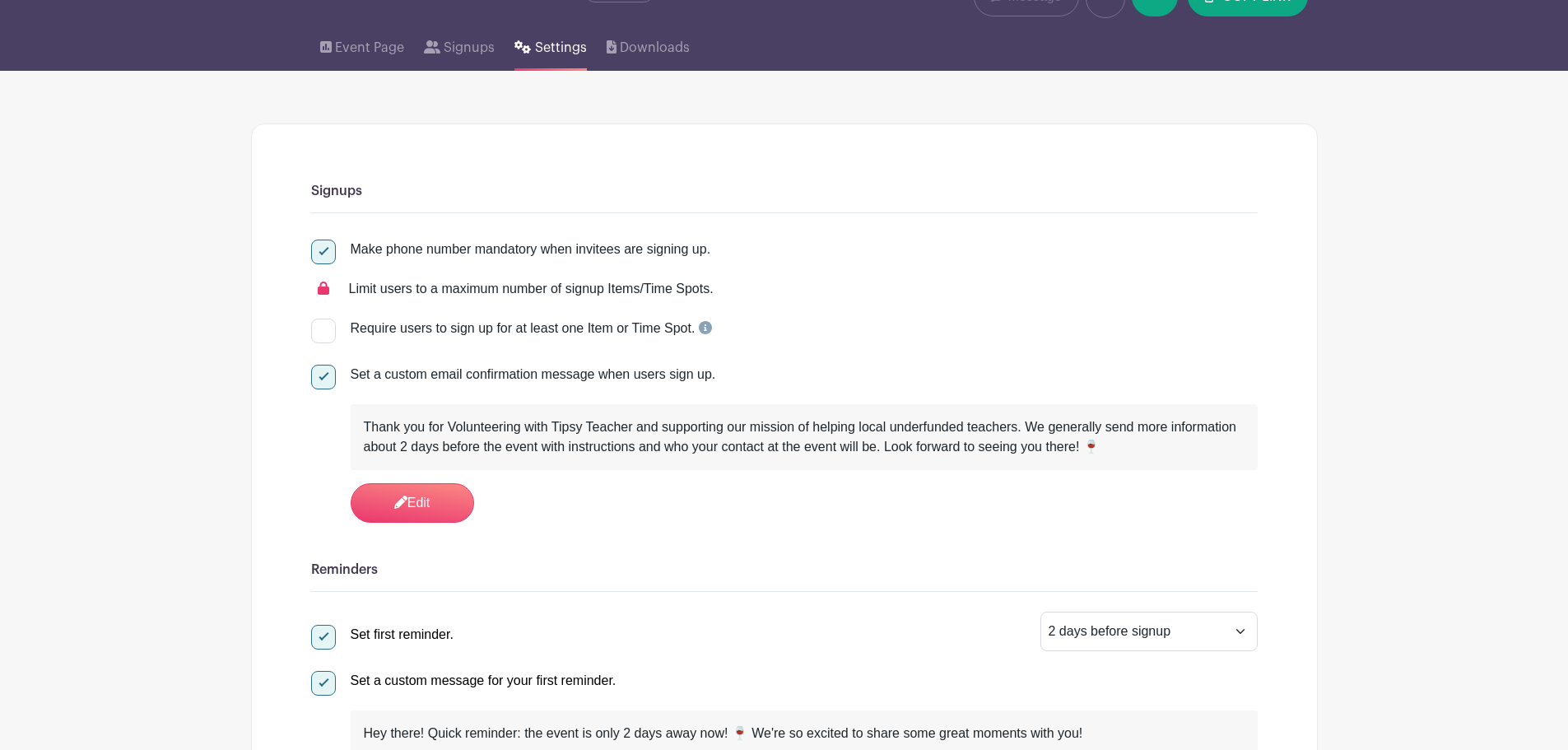 click on "Thank you for Volunteering with Tipsy Teacher and supporting our mission of helping local underfunded teachers. We generally send more information about 2 days before the event with instructions and who your contact at the event will be. Look forward to seeing you there! 🍷" at bounding box center (804, 437) 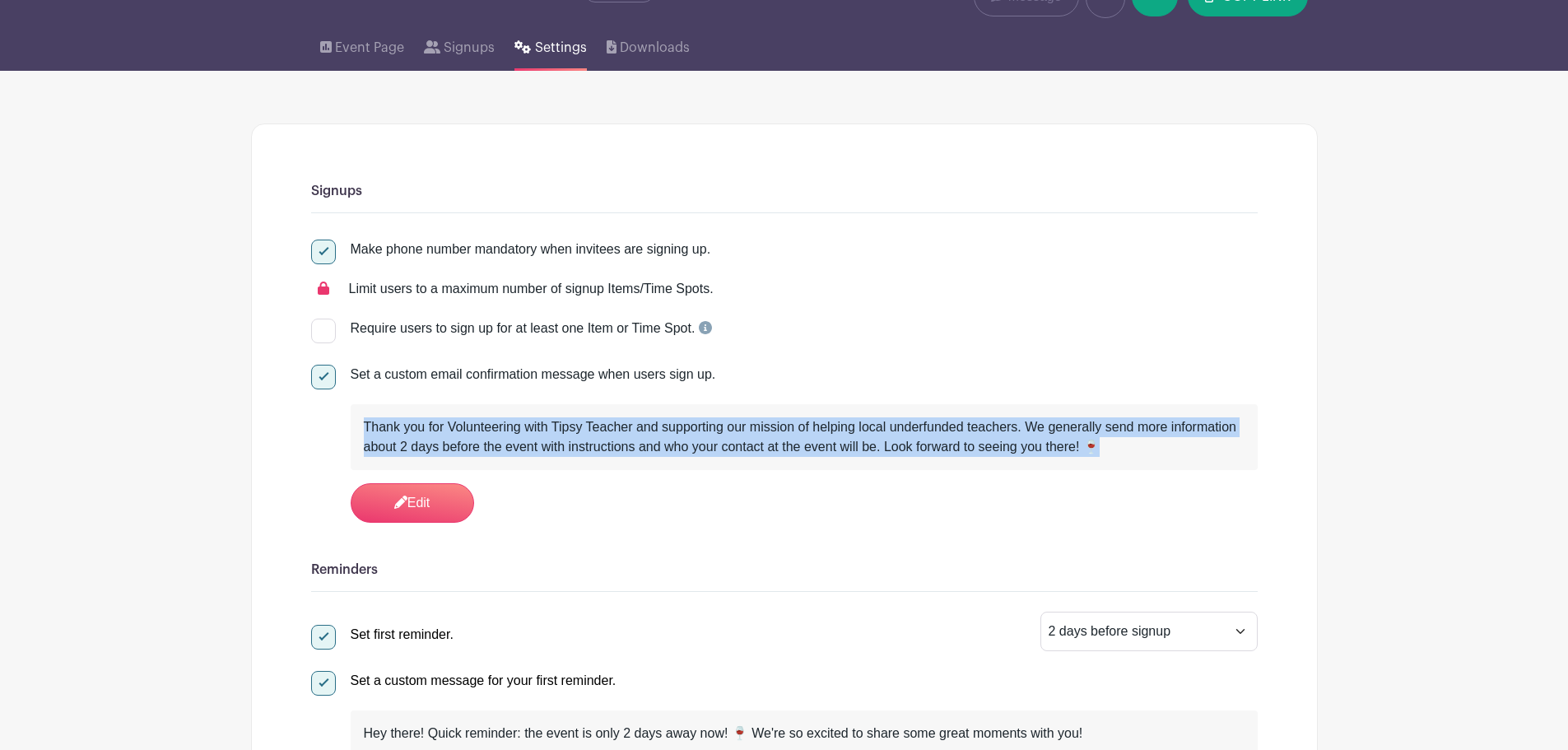 drag, startPoint x: 364, startPoint y: 424, endPoint x: 1110, endPoint y: 451, distance: 746.48845 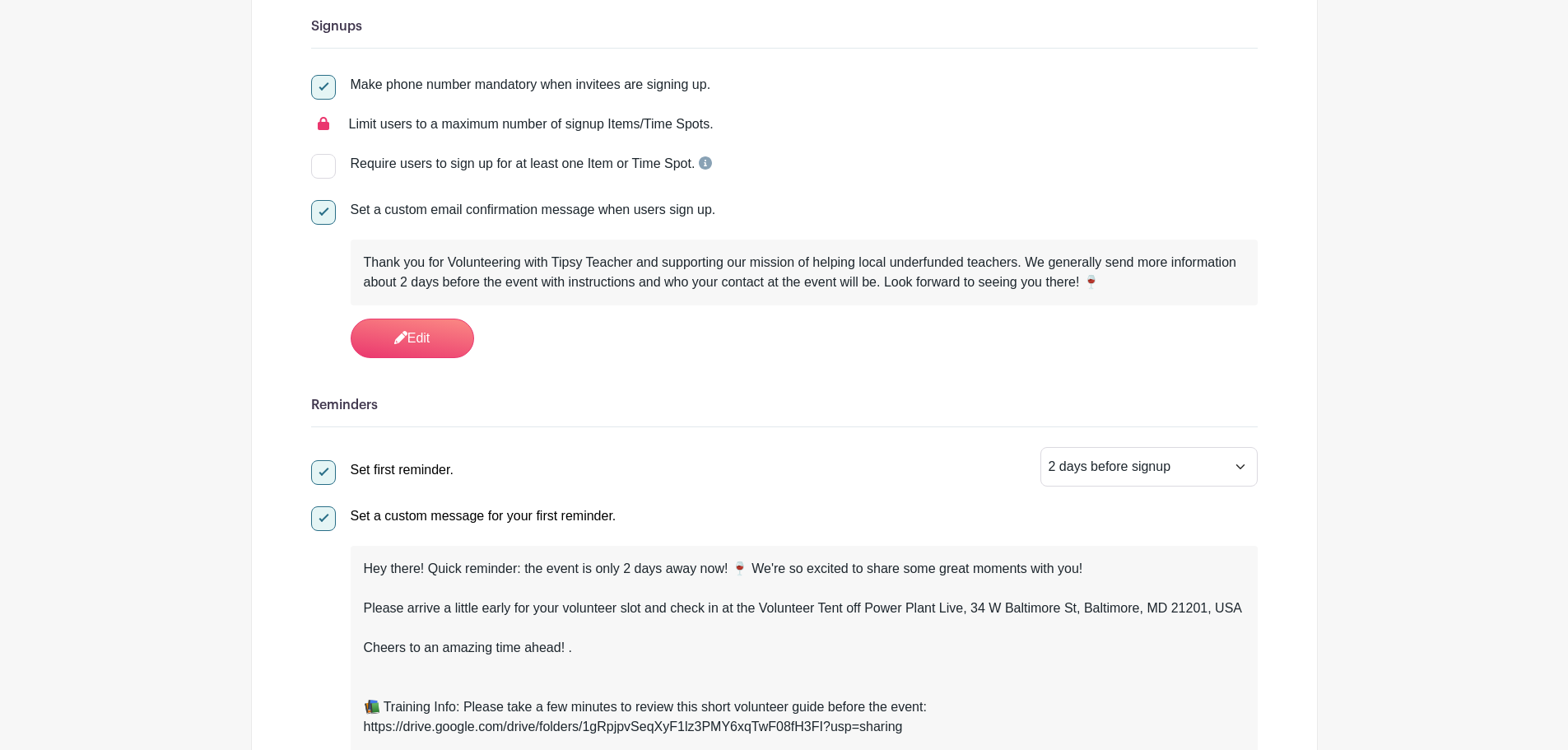 click on "Signups
Make phone number mandatory when invitees are signing up.
Limit users to a maximum number of signup Items/Time Spots.
Require users to sign up for at least one Item or Time Spot.
Set a custom email confirmation message when users sign up.
Thank you for Volunteering with Tipsy Teacher and supporting our mission of helping local underfunded teachers. We generally send more information about 2 days before the event with instructions and who your contact at the event will be. Look forward to seeing you there! 🍷" at bounding box center [784, 1568] 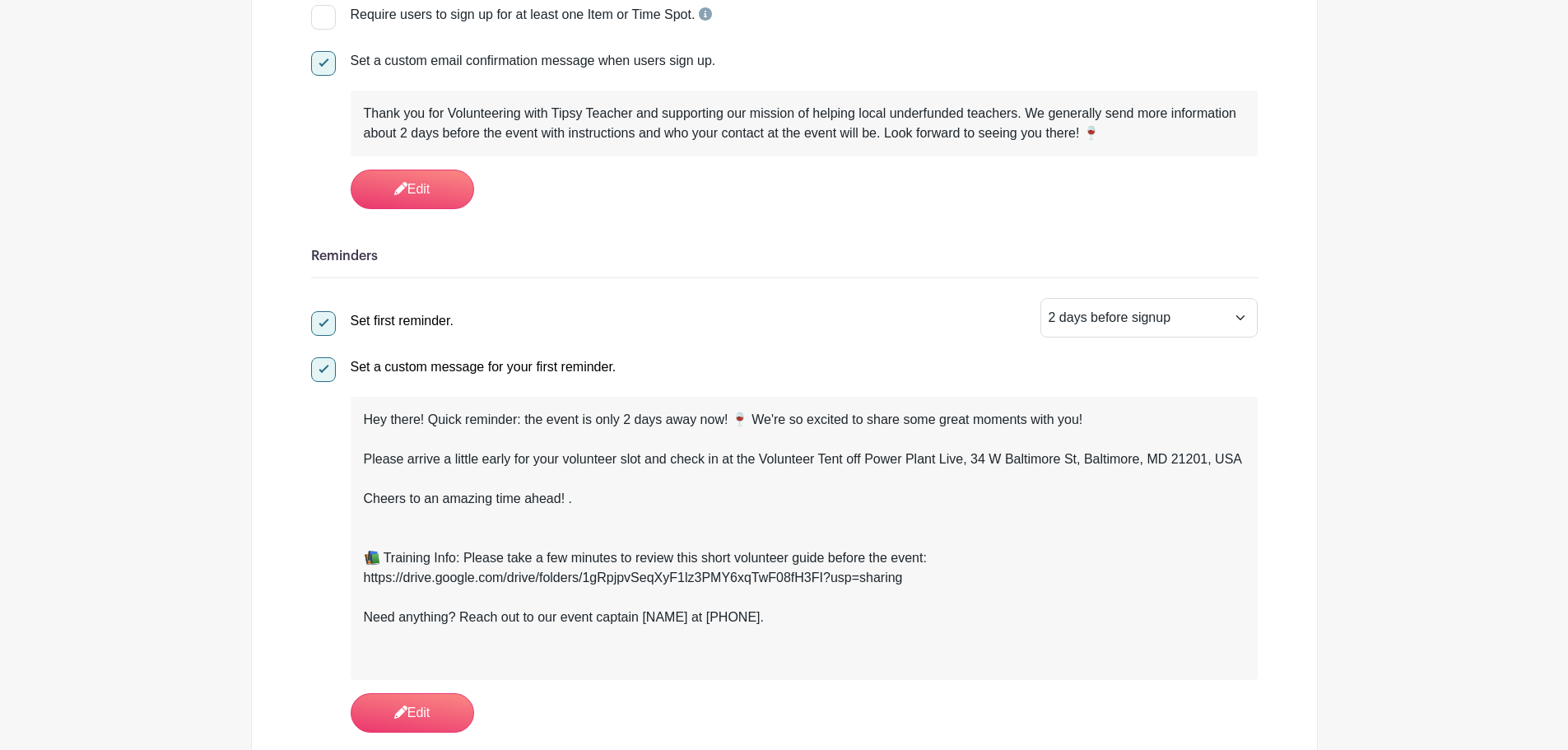 scroll, scrollTop: 494, scrollLeft: 0, axis: vertical 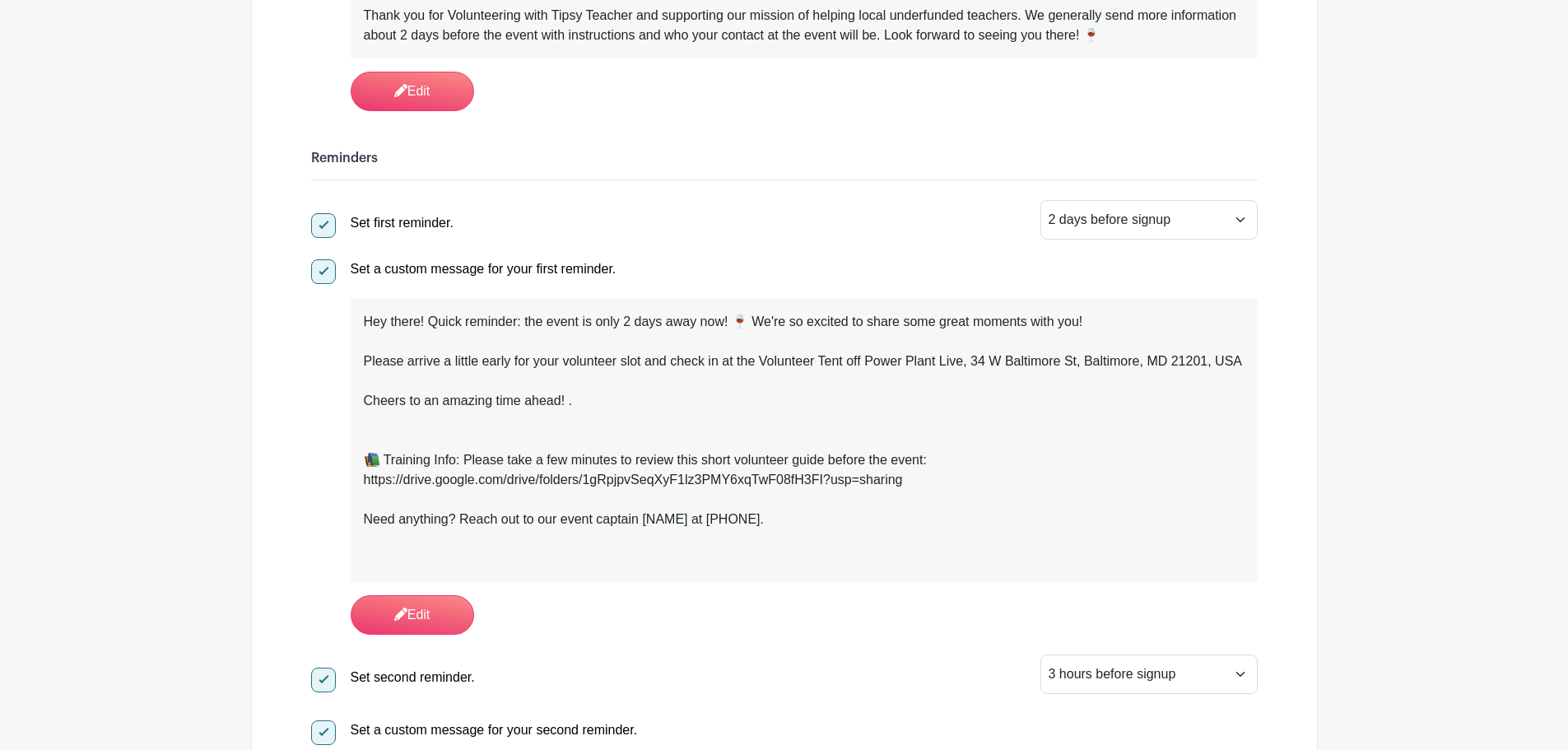 drag, startPoint x: 356, startPoint y: 319, endPoint x: 813, endPoint y: 526, distance: 501.6951 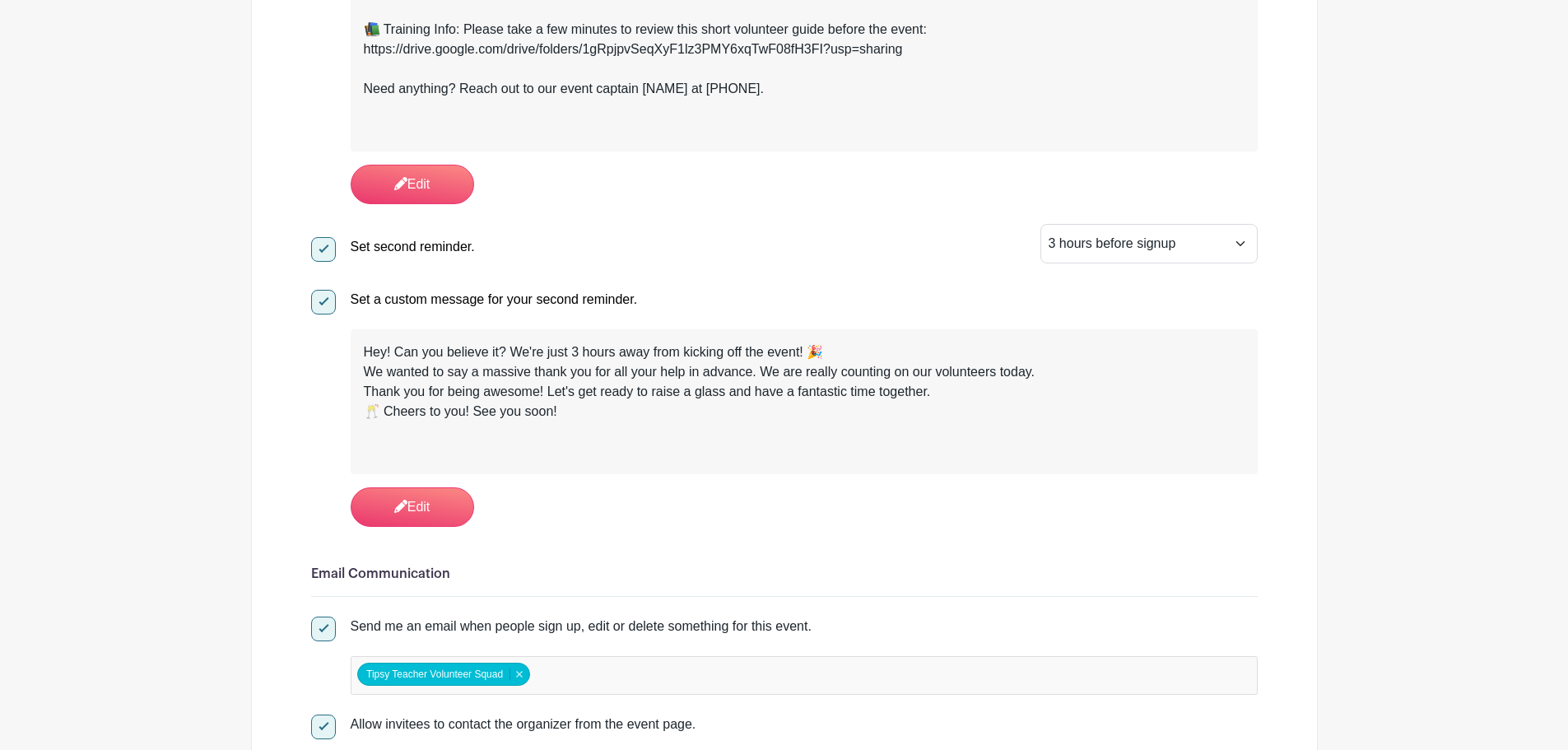 scroll, scrollTop: 988, scrollLeft: 0, axis: vertical 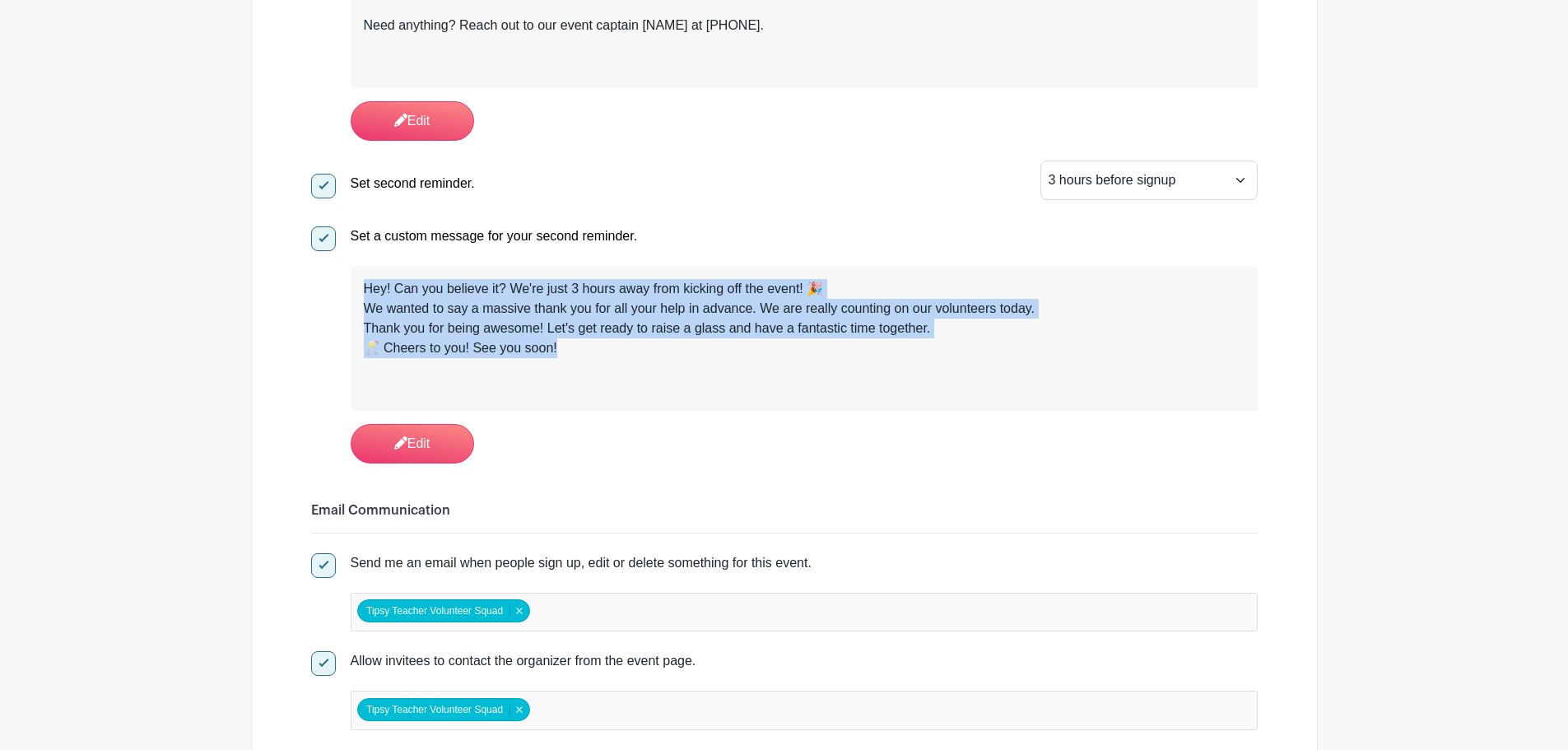 drag, startPoint x: 576, startPoint y: 351, endPoint x: 358, endPoint y: 279, distance: 229.58223 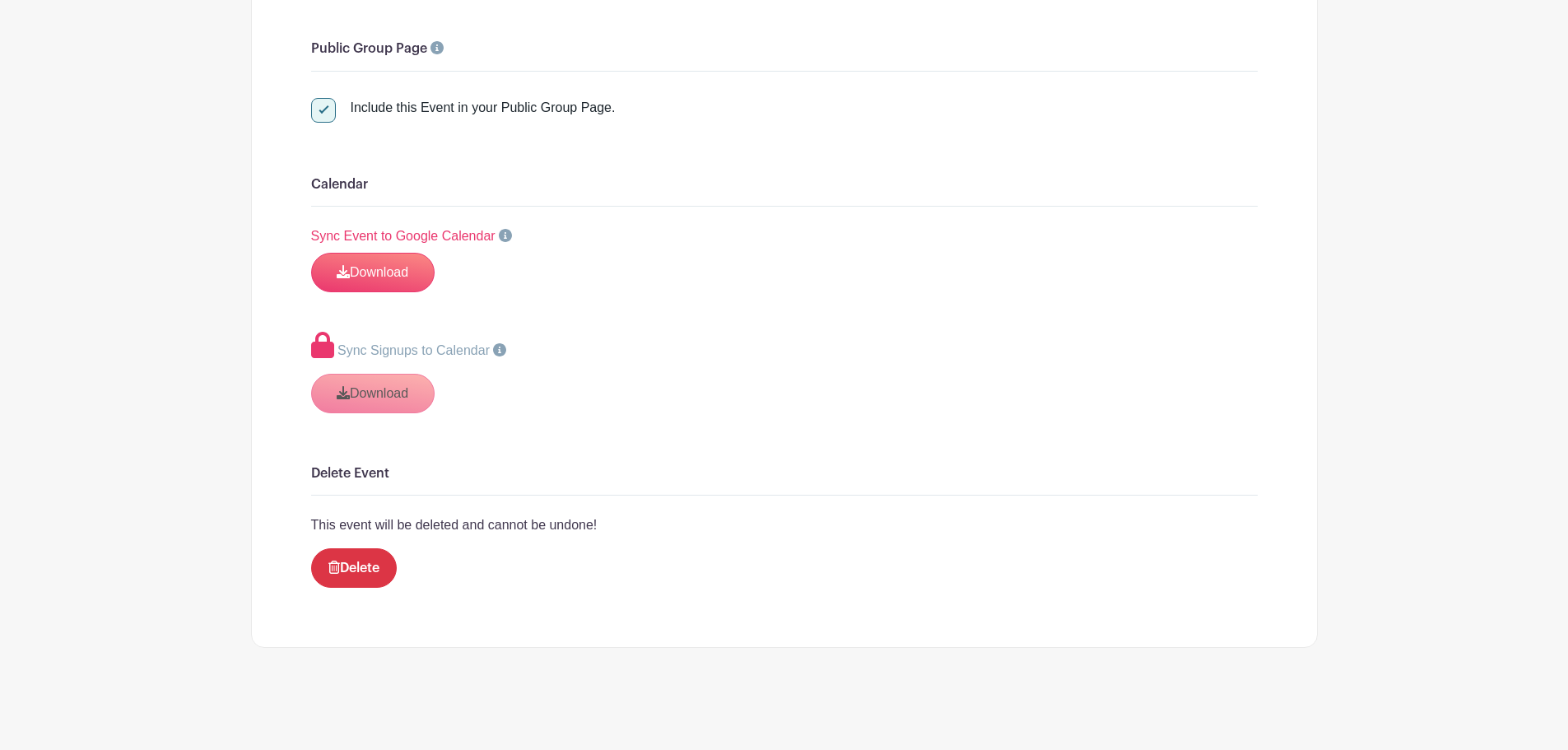 scroll, scrollTop: 2778, scrollLeft: 0, axis: vertical 